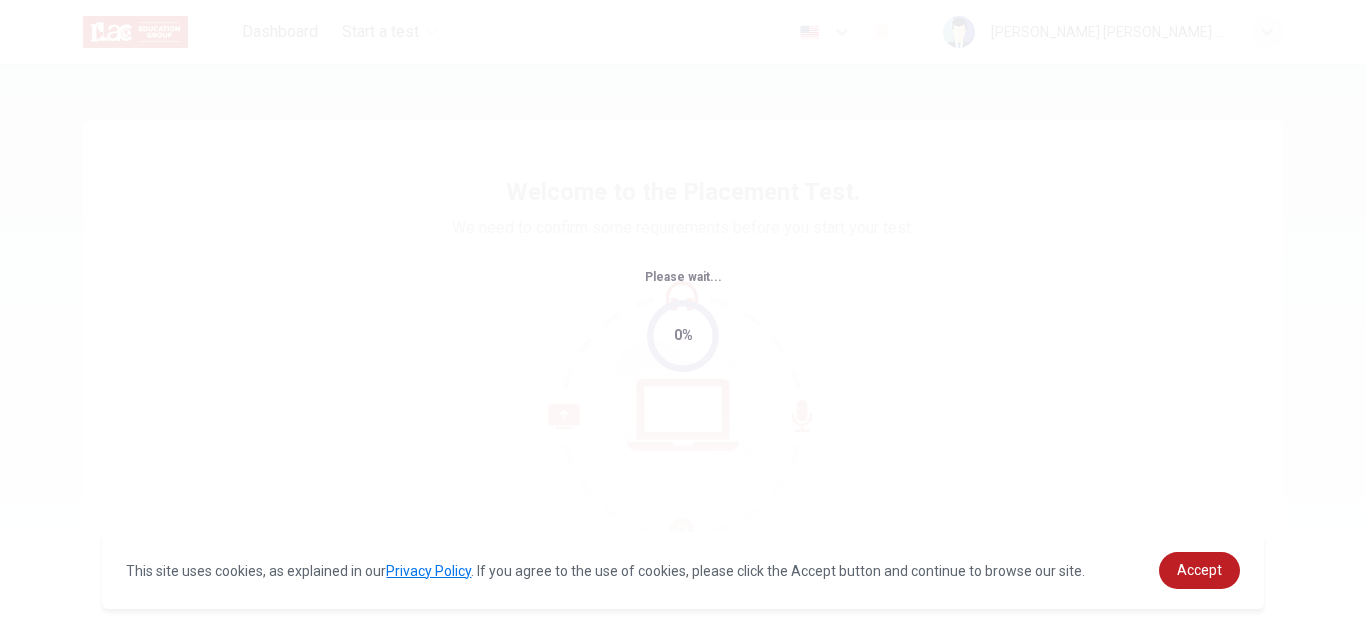 scroll, scrollTop: 0, scrollLeft: 0, axis: both 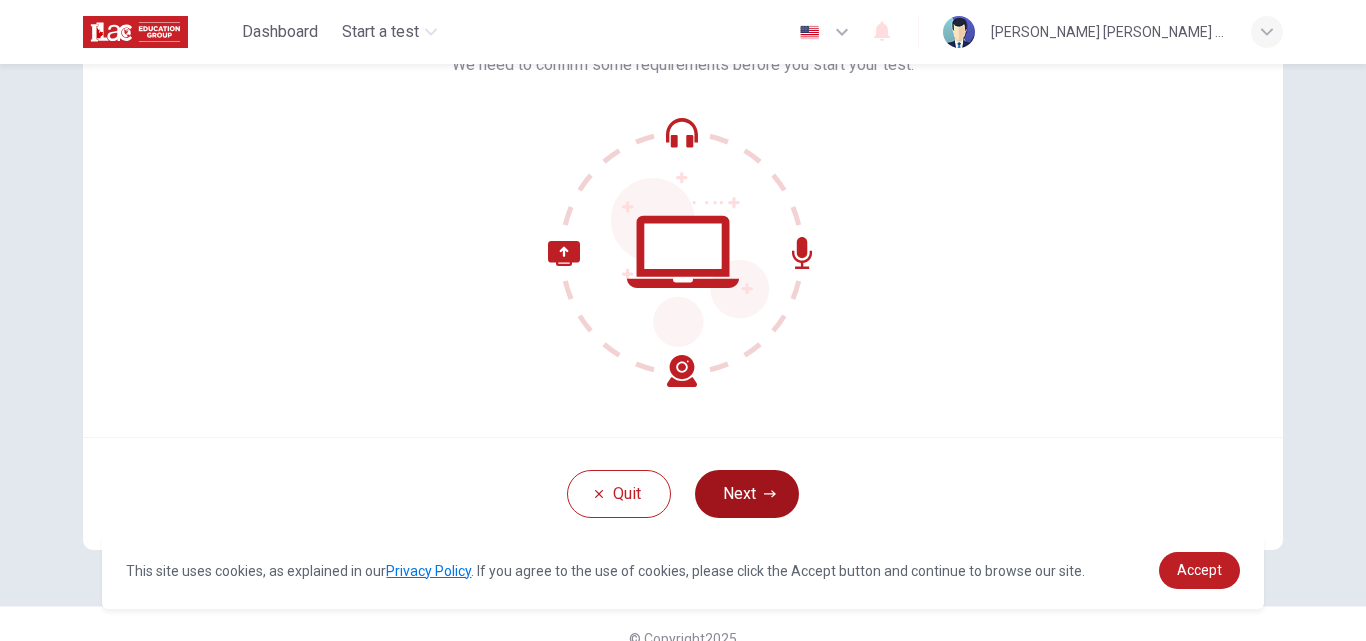 click on "Next" at bounding box center [747, 494] 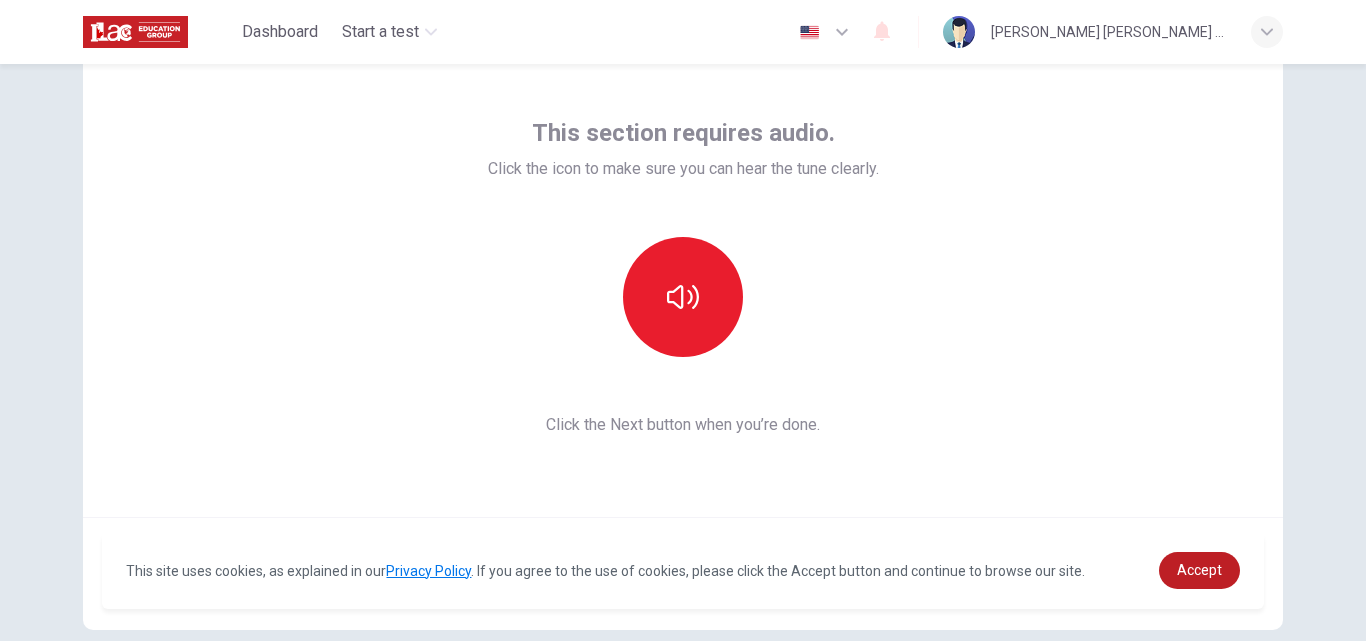 scroll, scrollTop: 78, scrollLeft: 0, axis: vertical 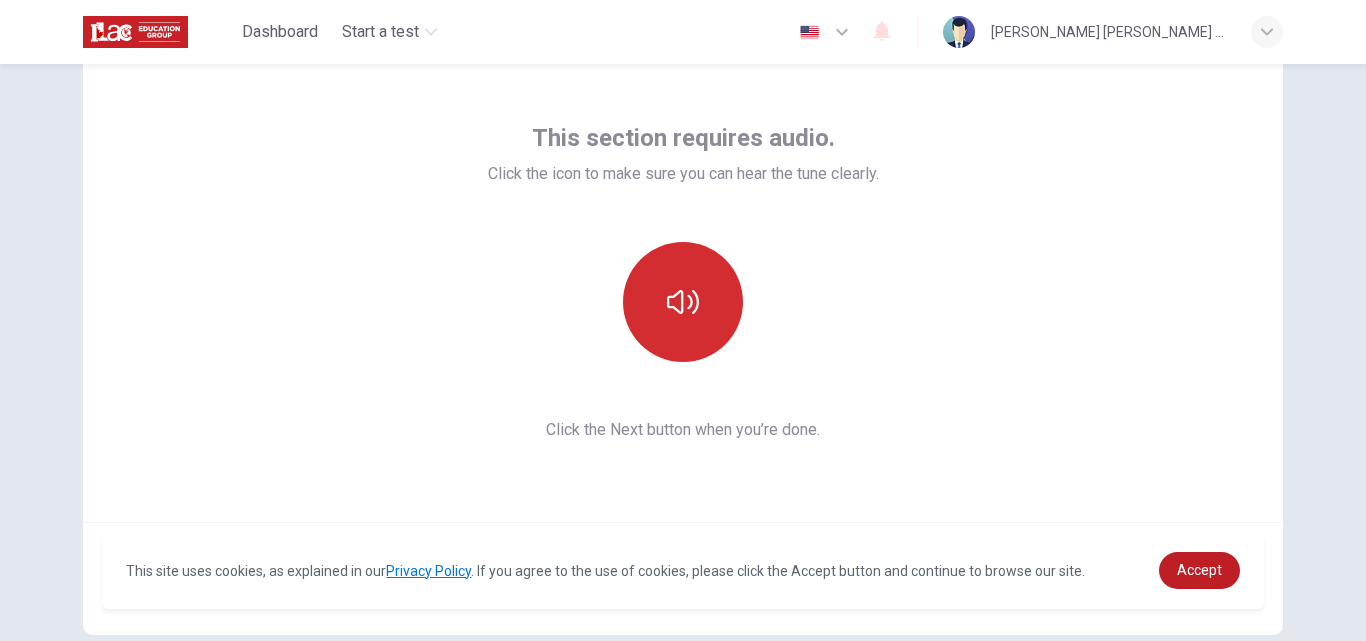 click at bounding box center (683, 302) 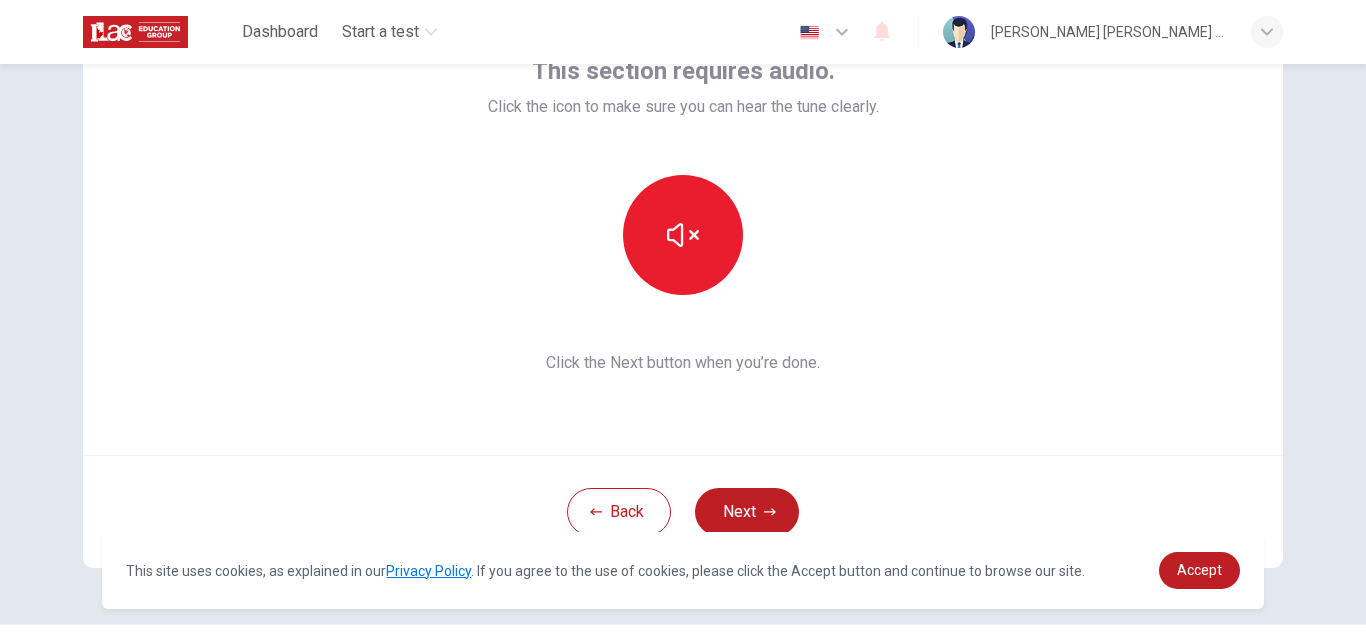 scroll, scrollTop: 170, scrollLeft: 0, axis: vertical 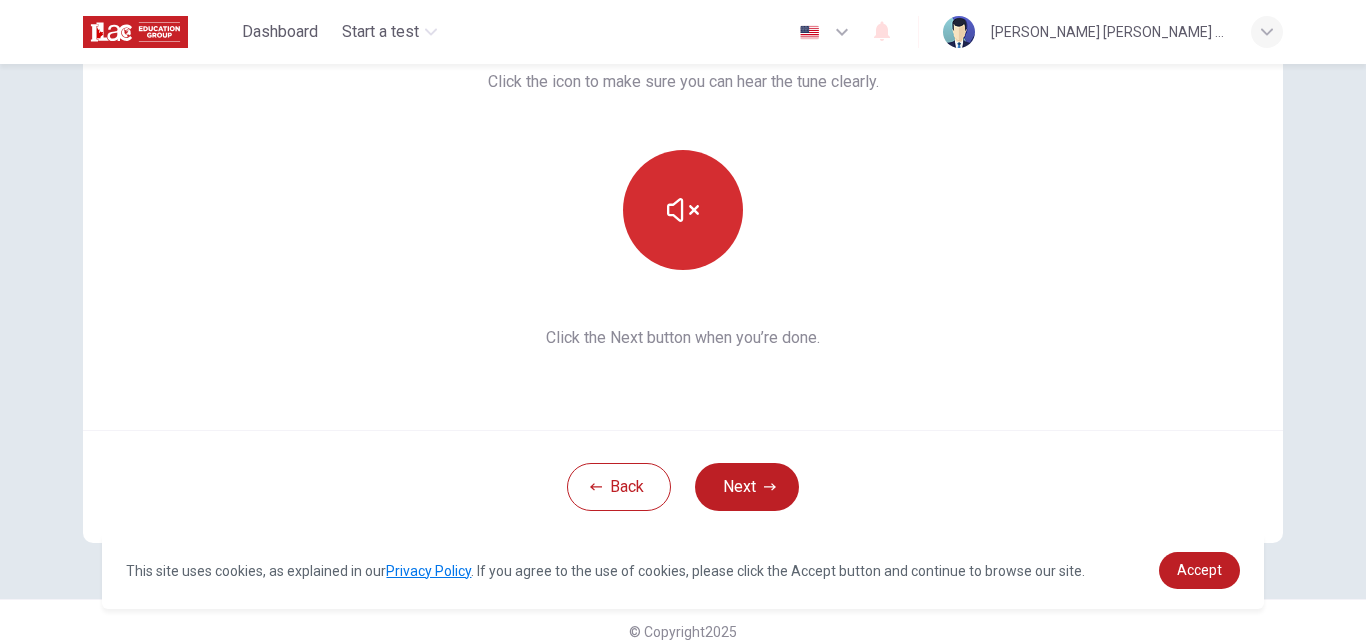 click at bounding box center [683, 210] 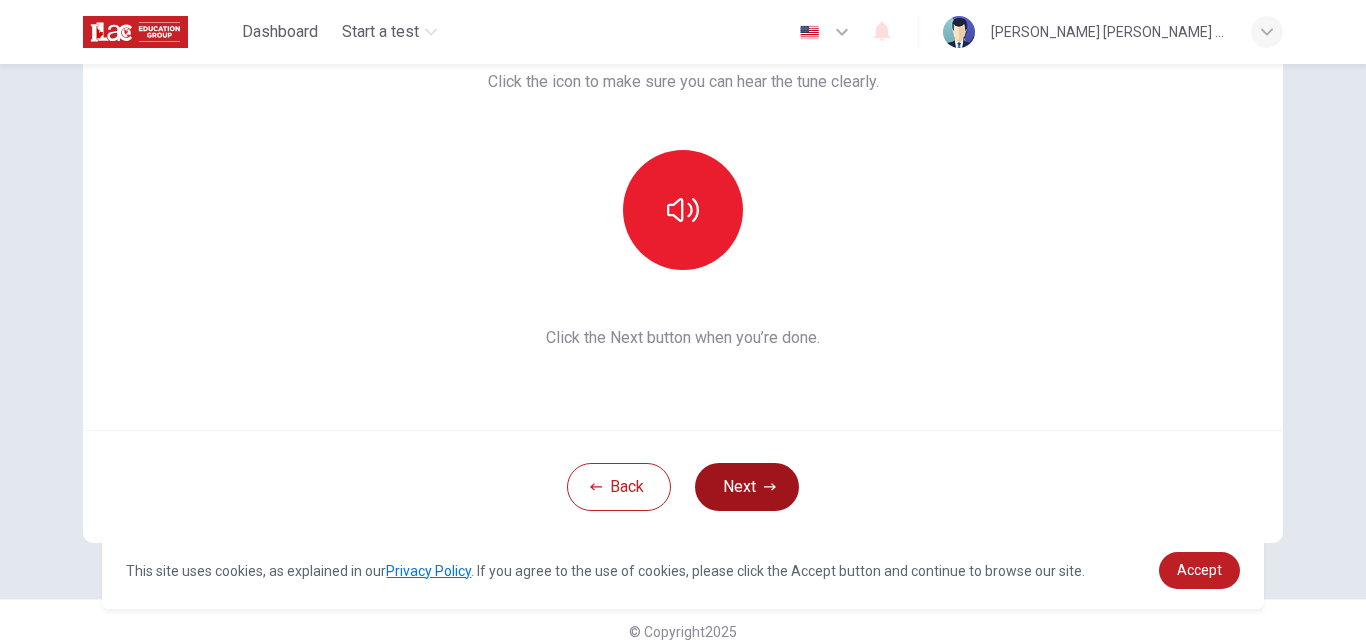 click on "Next" at bounding box center (747, 487) 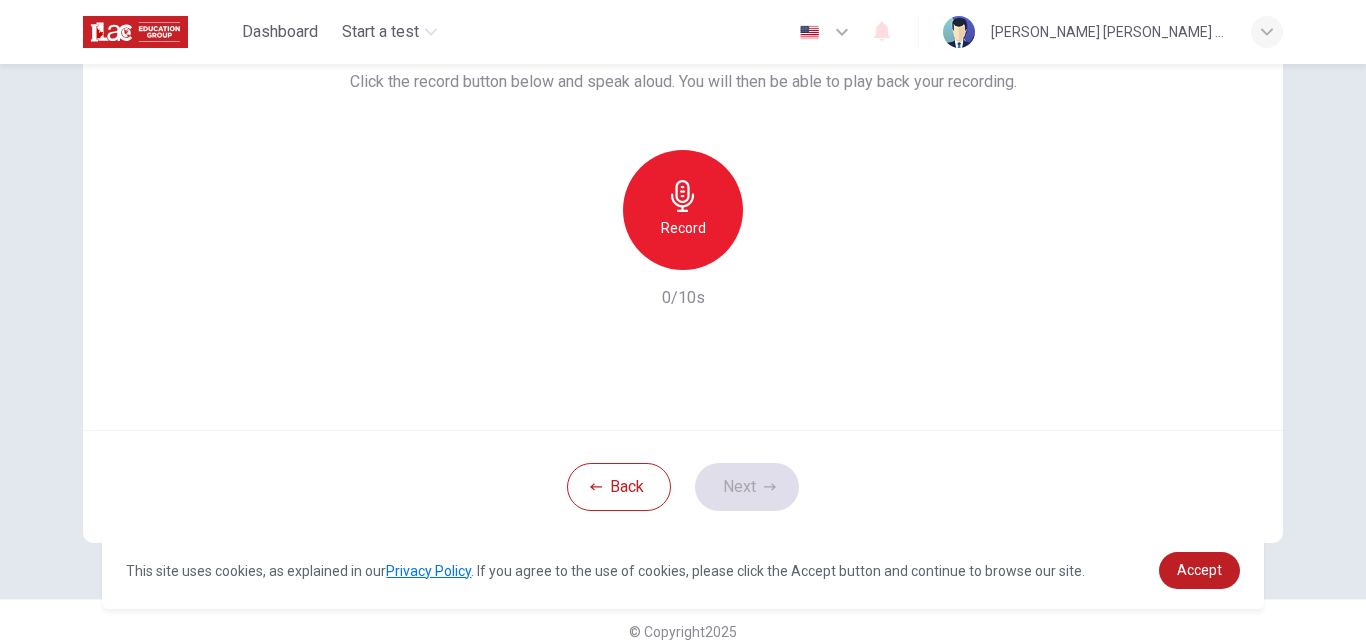 click on "Record" at bounding box center [683, 210] 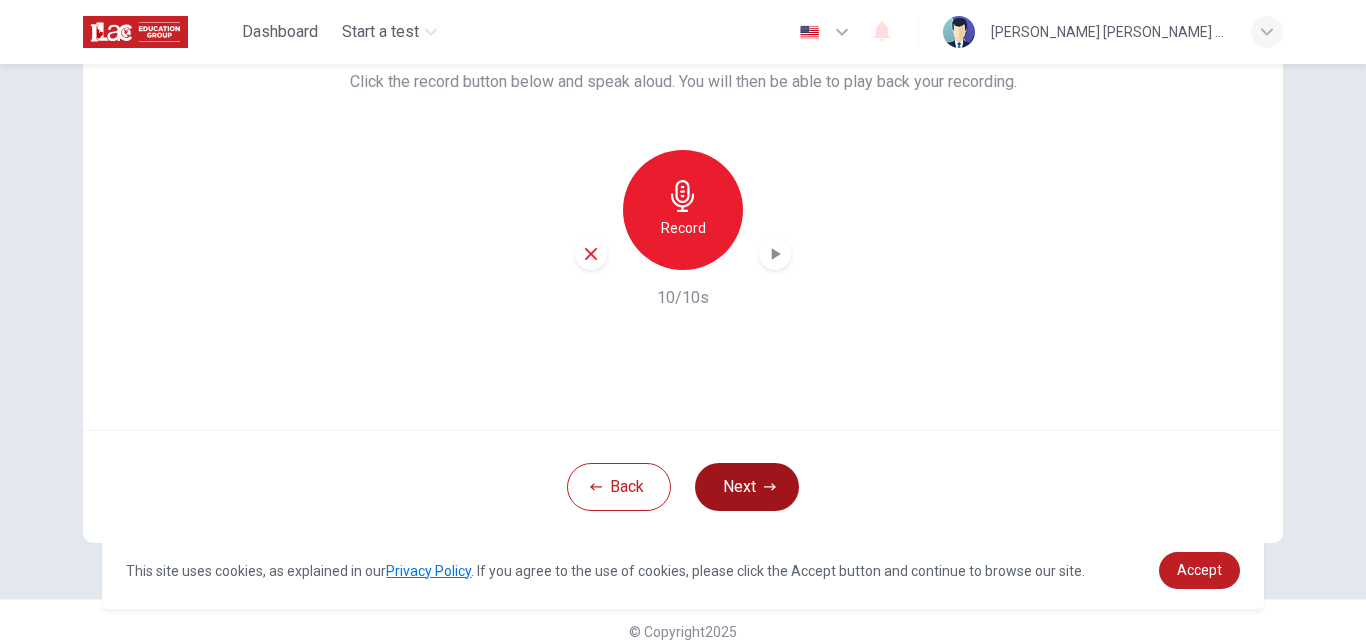 click on "Next" at bounding box center [747, 487] 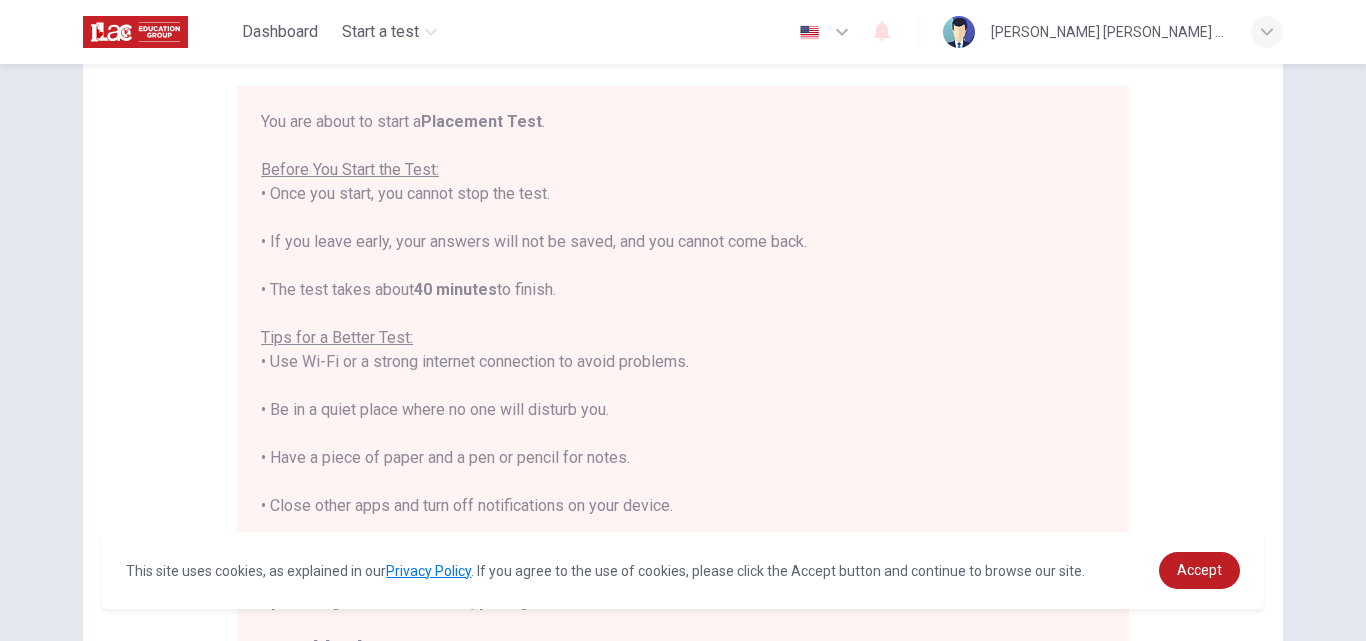 click on "You are about to start a  Placement Test .
Before You Start the Test:
• Once you start, you cannot stop the test.
• If you leave early, your answers will not be saved, and you cannot come back.
• The test takes about  40 minutes  to finish.
Tips for a Better Test:
• Use Wi-Fi or a strong internet connection to avoid problems.
• Be in a quiet place where no one will disturb you.
• Have a piece of paper and a pen or pencil for notes.
• Close other apps and turn off notifications on your device.
• Make sure your device is fully charged or has enough battery to last 90 minutes.
By clicking the button below, you agree to follow these instructions.
Good luck!" at bounding box center (683, 386) 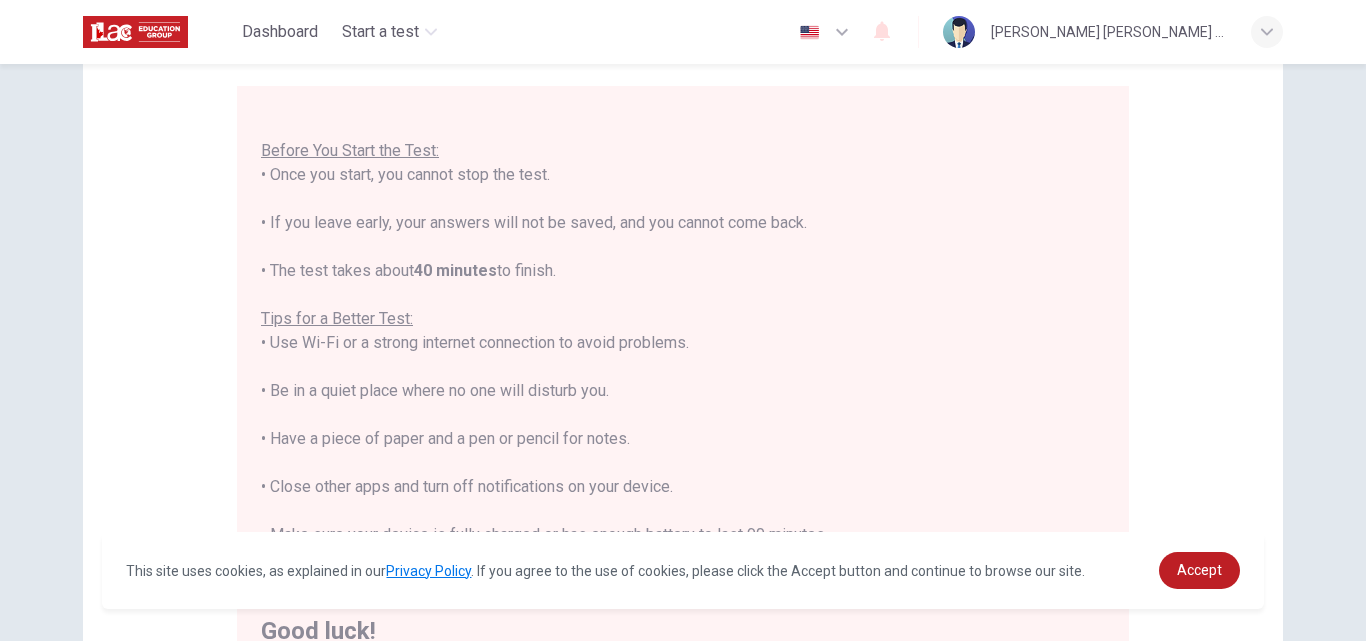 scroll, scrollTop: 23, scrollLeft: 0, axis: vertical 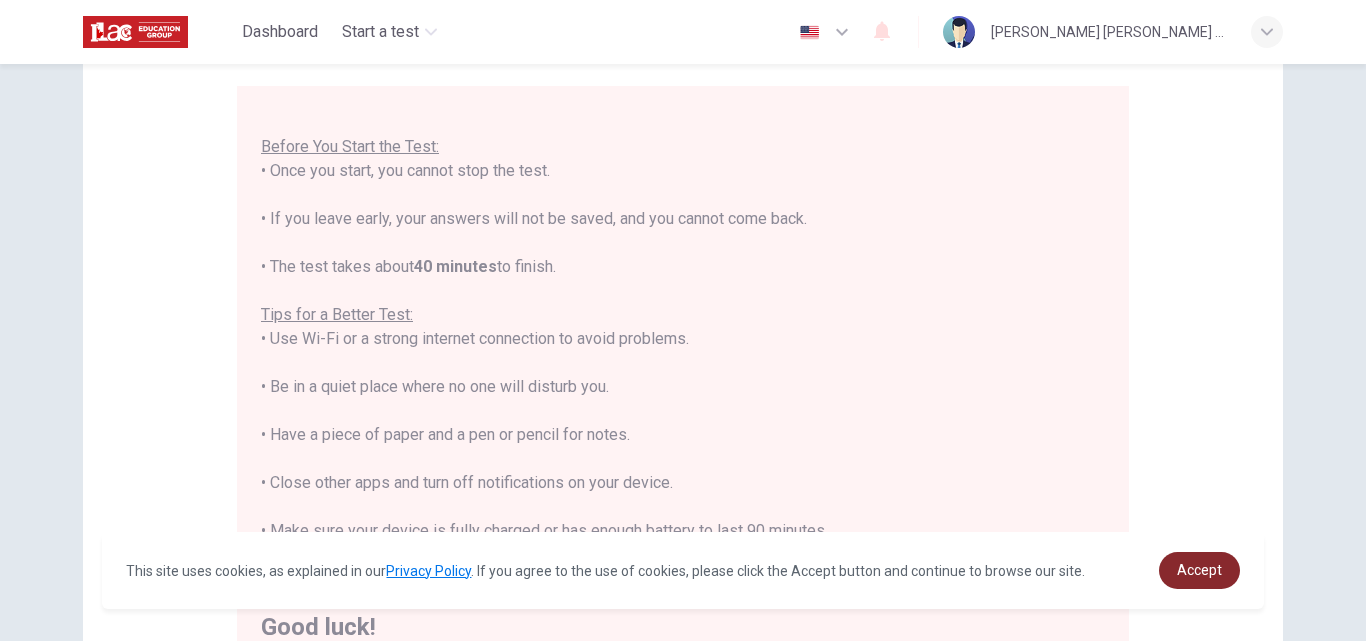 click on "Accept" at bounding box center (1199, 570) 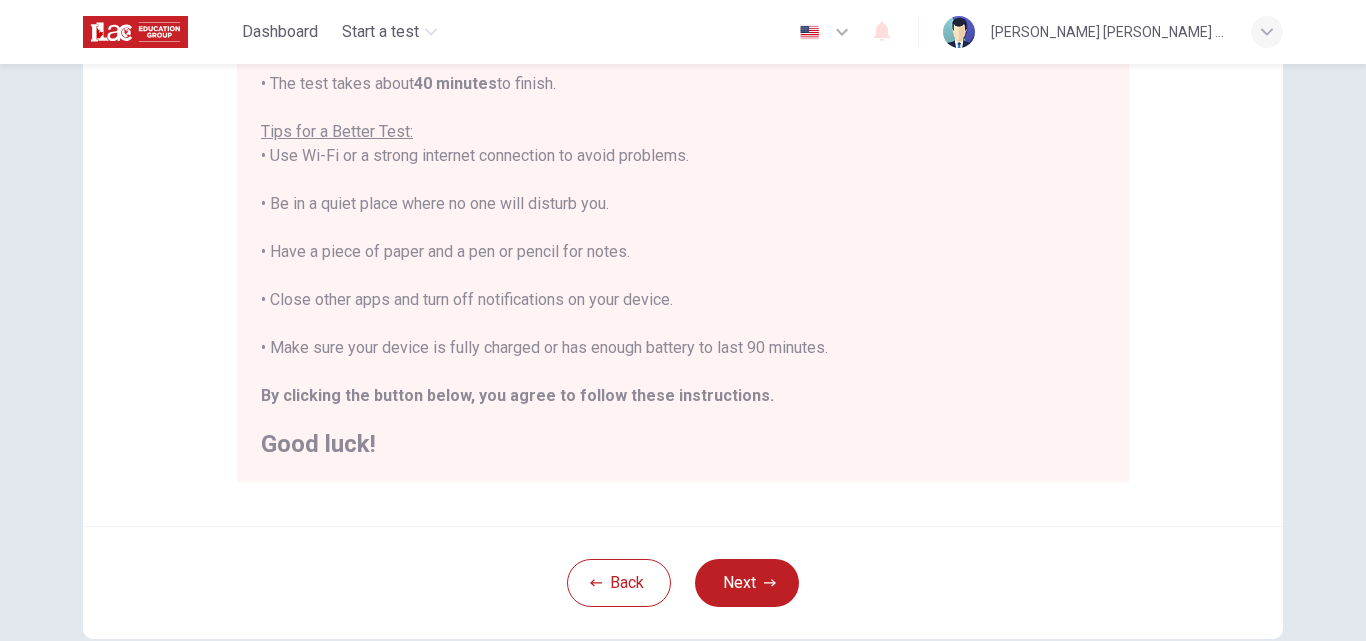 scroll, scrollTop: 372, scrollLeft: 0, axis: vertical 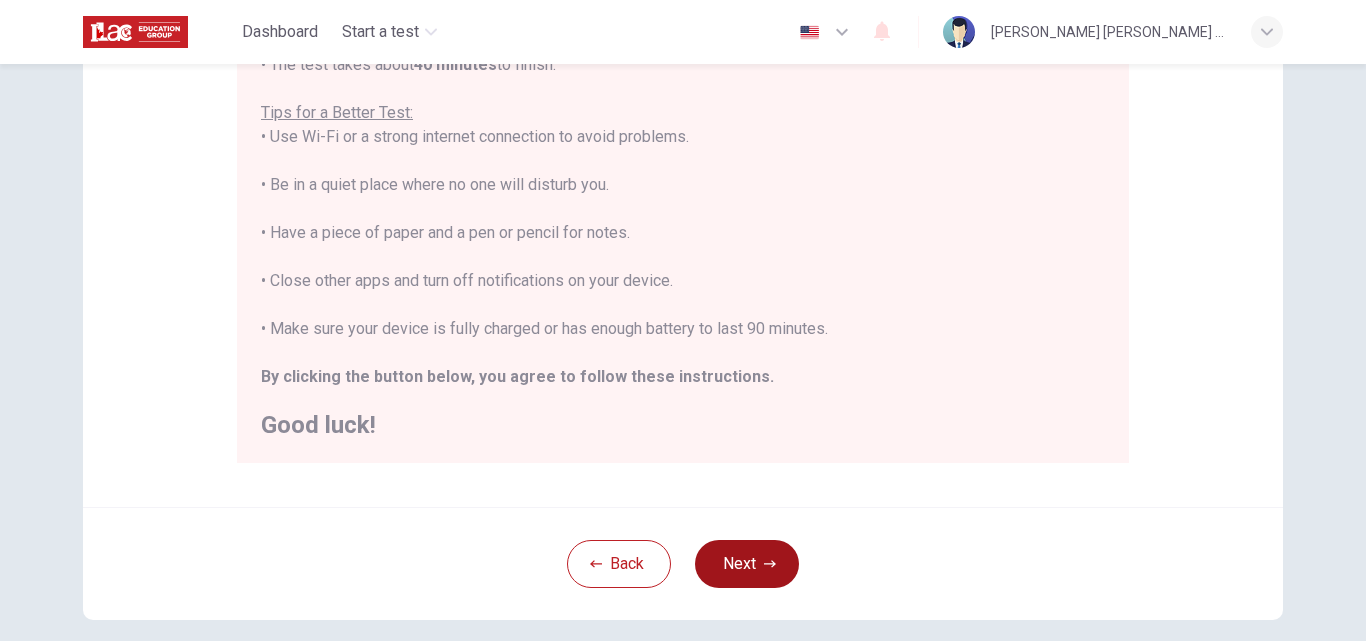 click on "Next" at bounding box center [747, 564] 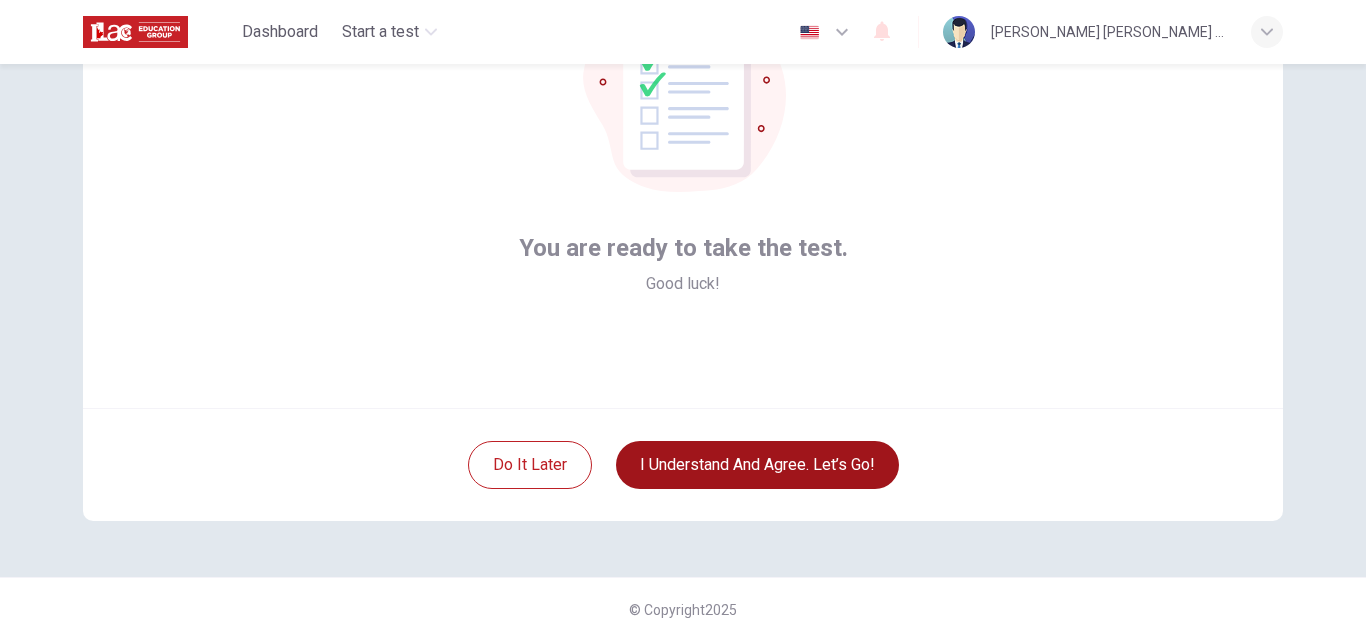 scroll, scrollTop: 192, scrollLeft: 0, axis: vertical 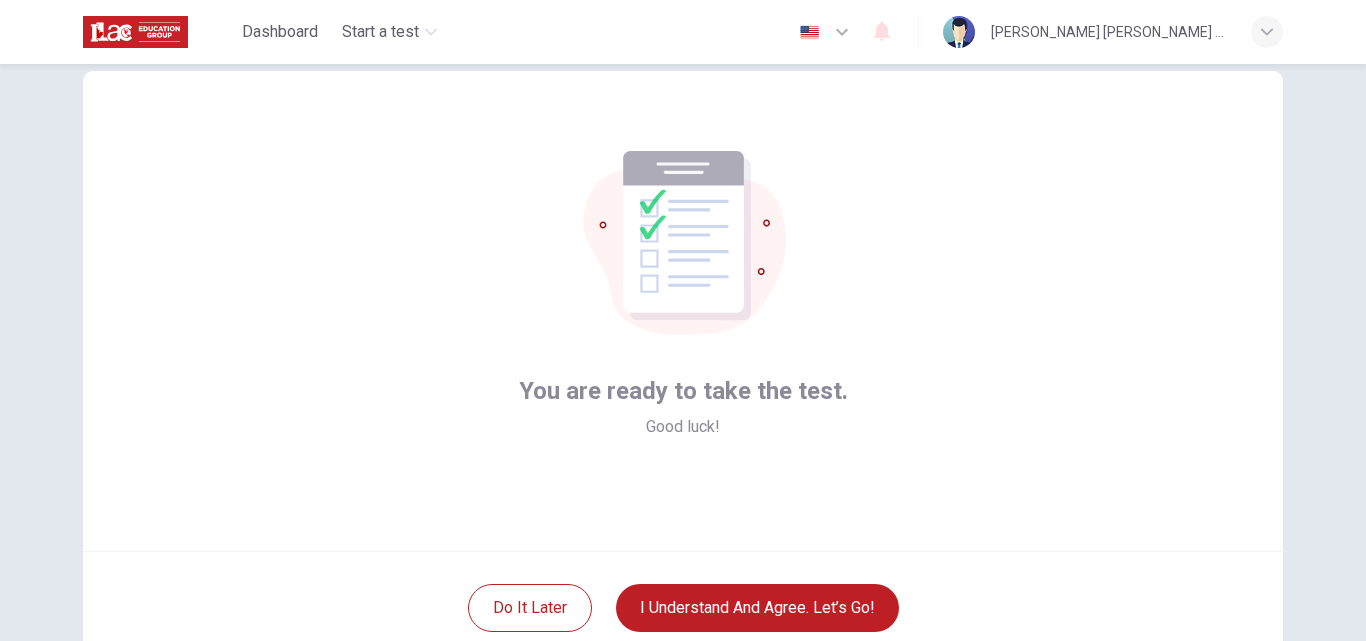 click on "Do it later I understand and agree. Let’s go!" at bounding box center [683, 607] 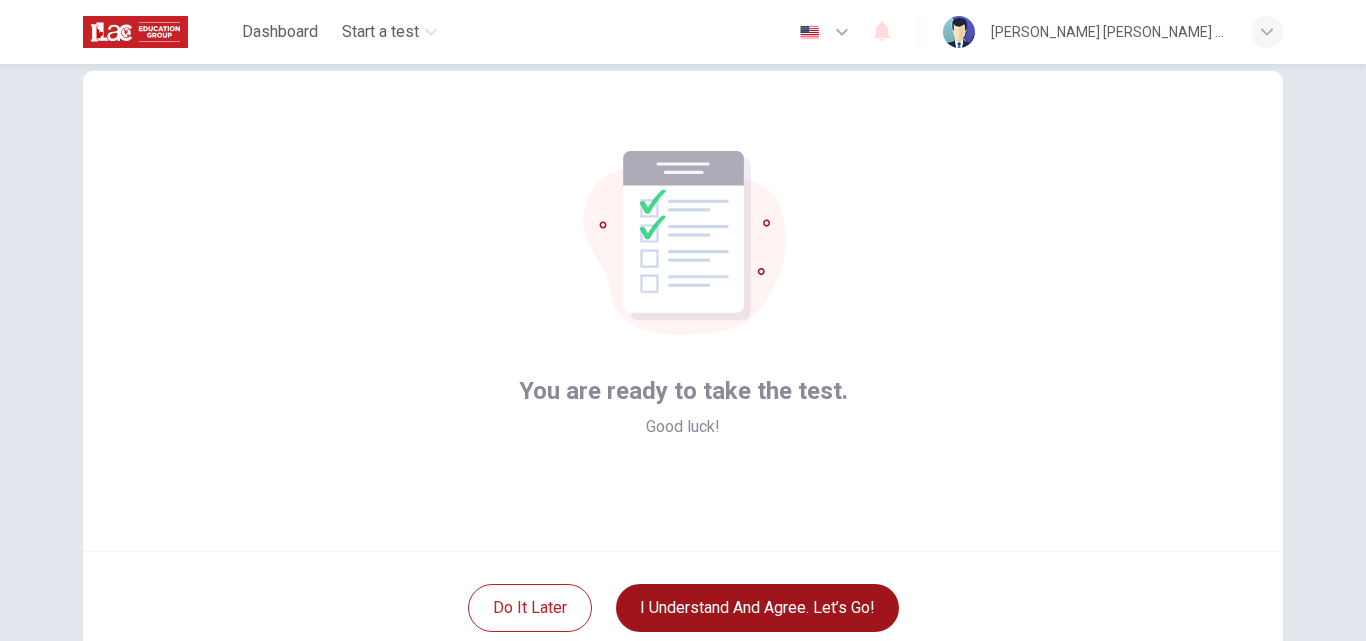 click on "I understand and agree. Let’s go!" at bounding box center (757, 608) 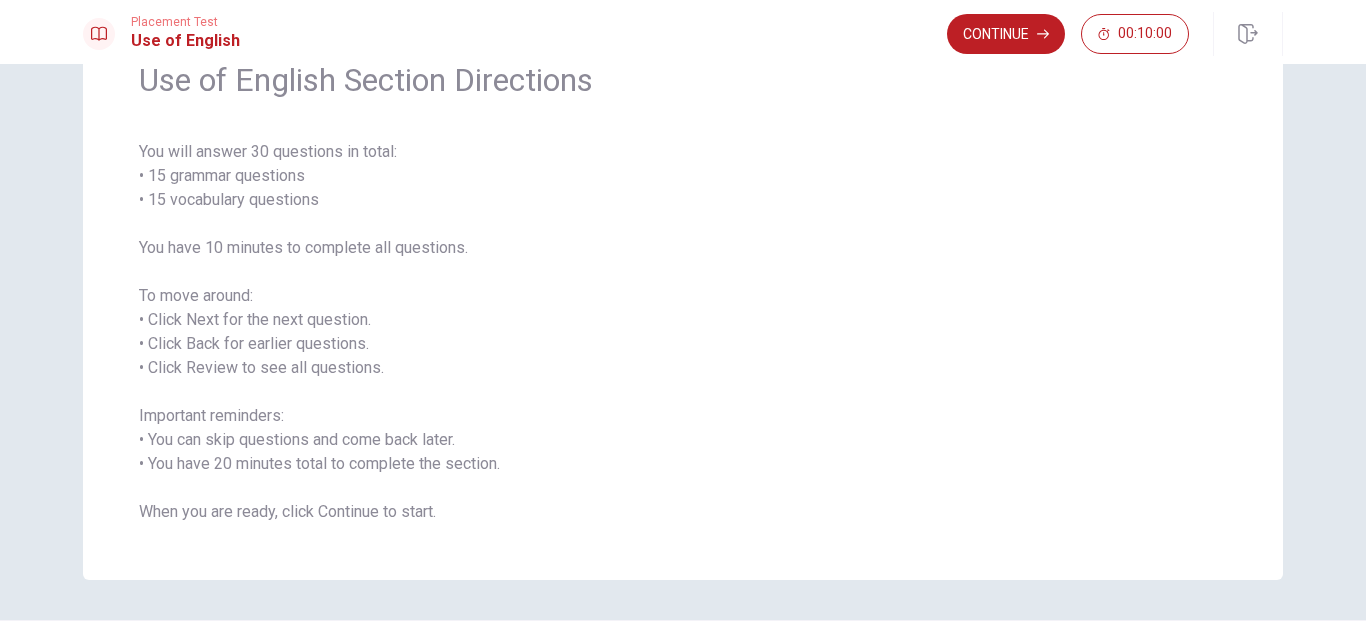 scroll, scrollTop: 105, scrollLeft: 0, axis: vertical 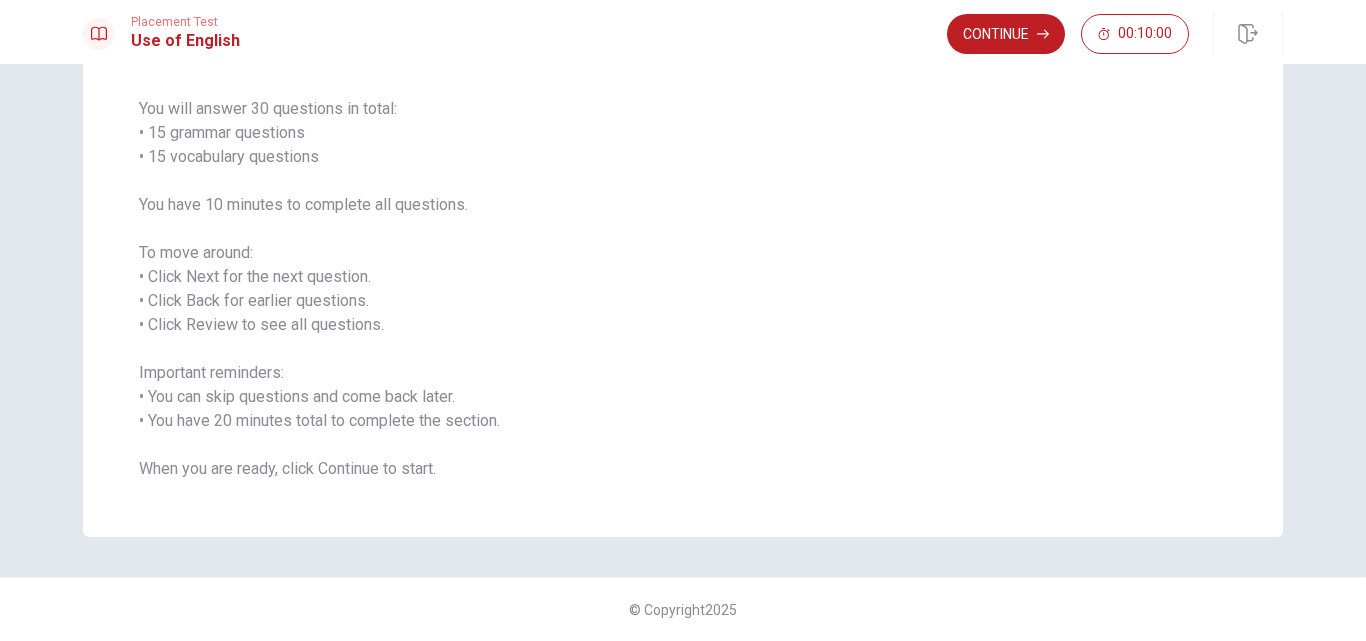 click on "You will answer 30 questions in total:
• 15 grammar questions
• 15 vocabulary questions
You have 10 minutes to complete all questions.
To move around:
• Click Next for the next question.
• Click Back for earlier questions.
• Click Review to see all questions.
Important reminders:
• You can skip questions and come back later.
• You have 20 minutes total to complete the section.
When you are ready, click Continue to start." at bounding box center [683, 289] 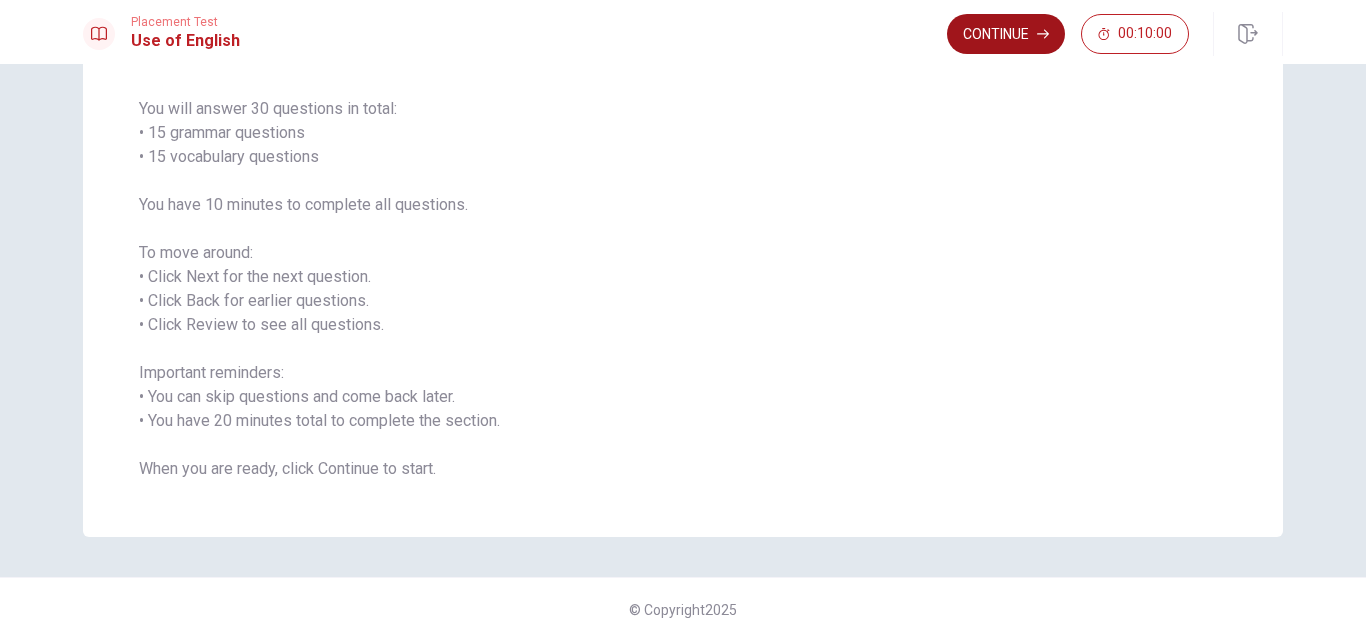 click on "Continue" at bounding box center (1006, 34) 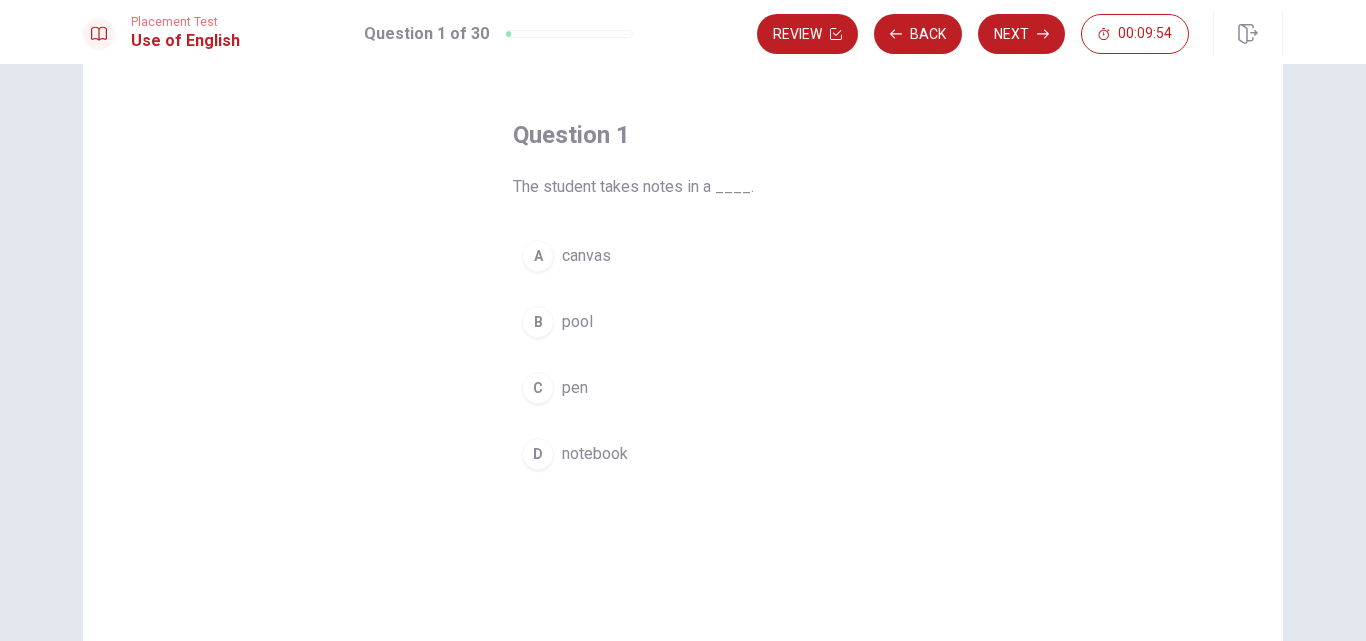 scroll, scrollTop: 66, scrollLeft: 0, axis: vertical 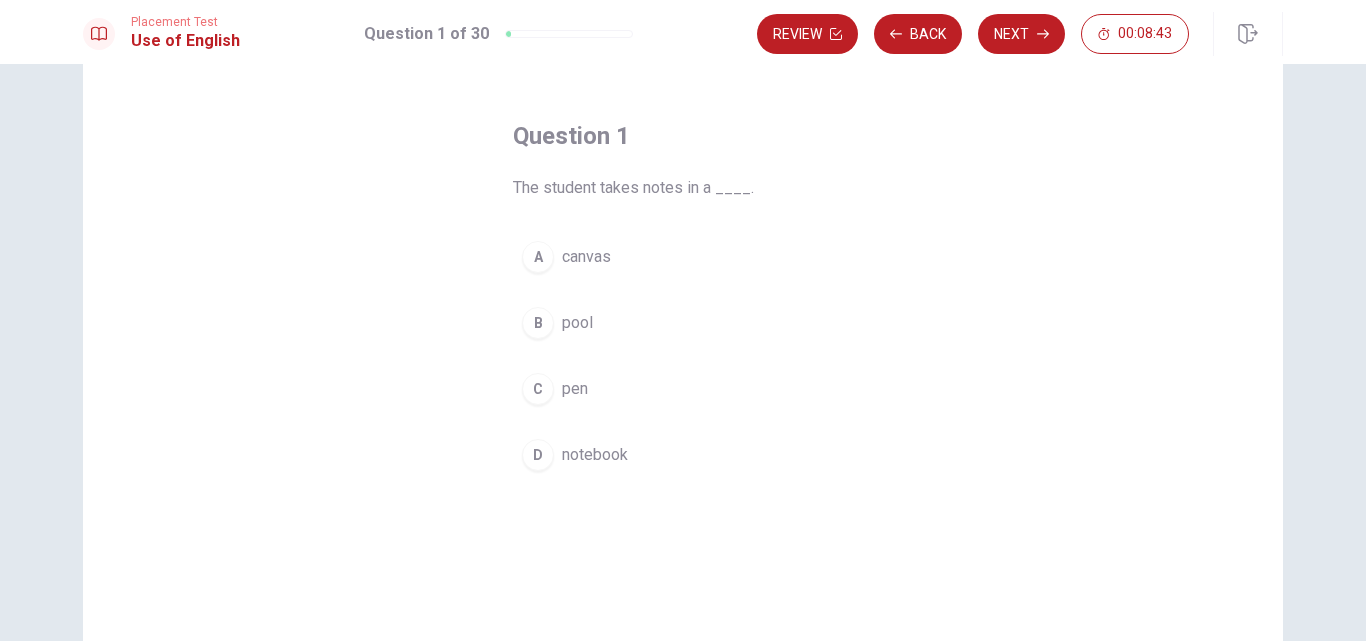 click on "D" at bounding box center [538, 455] 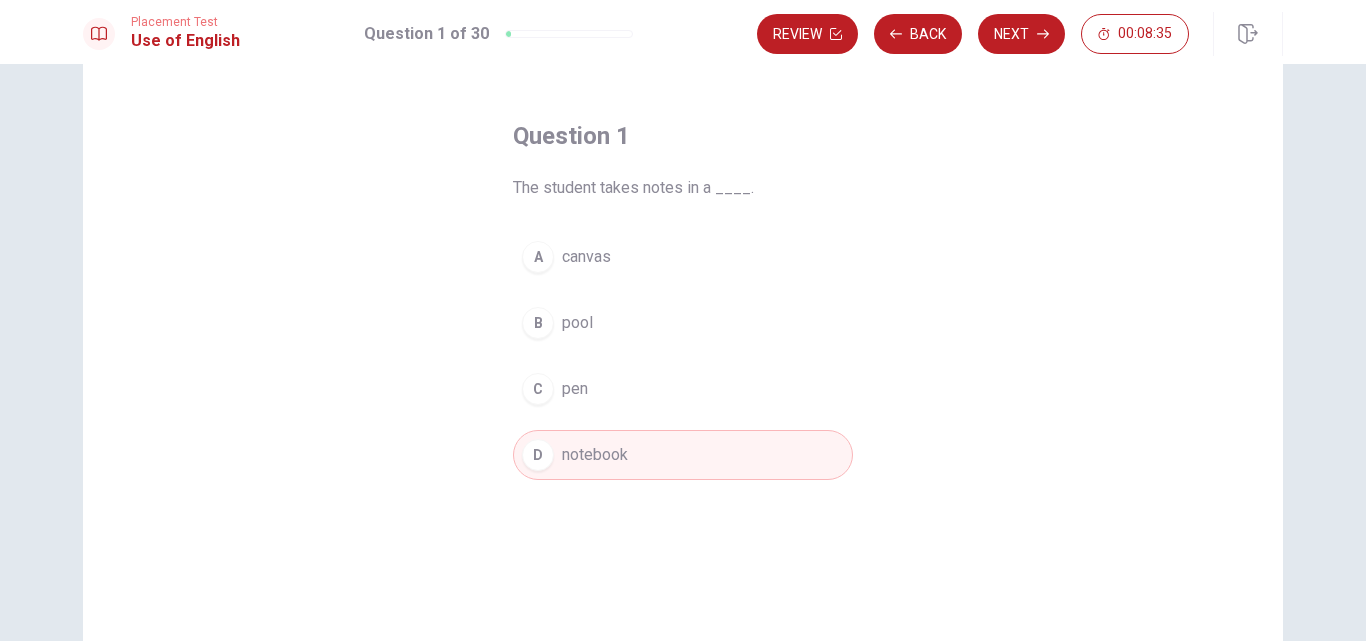 click on "The student takes notes in a ____." at bounding box center (683, 188) 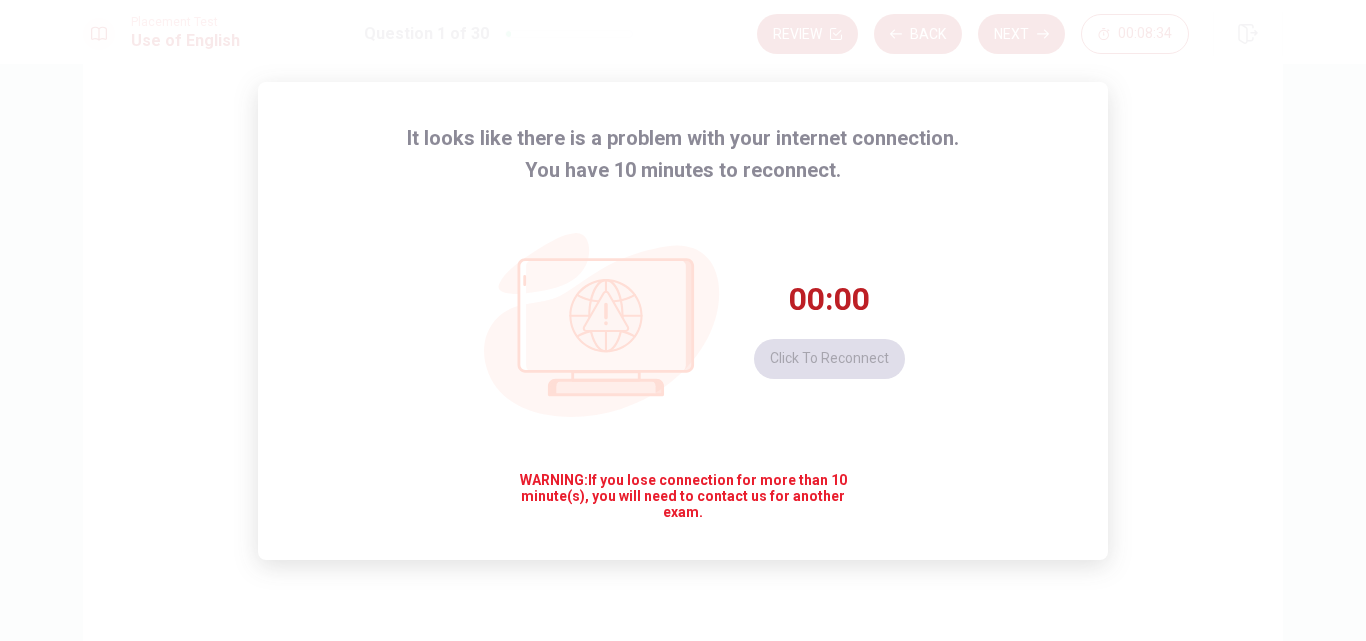 click 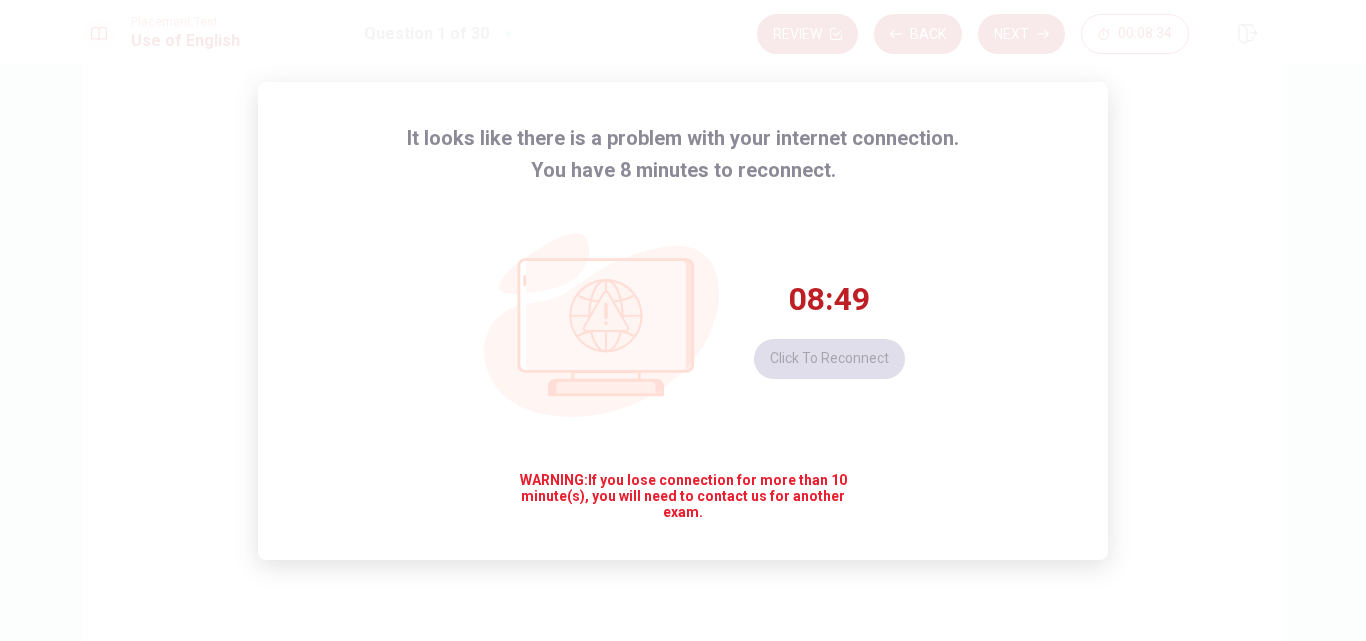 click on "It looks like there is a problem with your internet connection. You have 8 minutes to reconnect. 08:49 Click to reconnect WARNING:  If you lose connection for more than 10 minute(s), you will need to contact us for another exam." at bounding box center [683, 320] 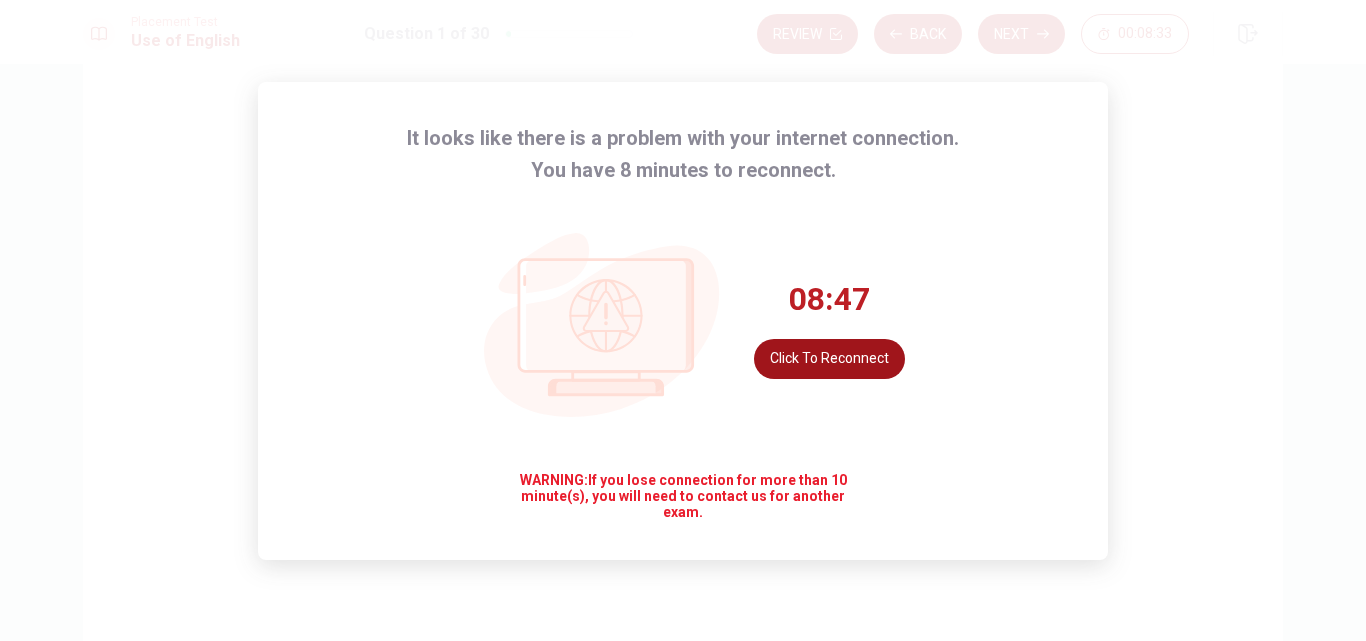 click on "Click to reconnect" at bounding box center [829, 359] 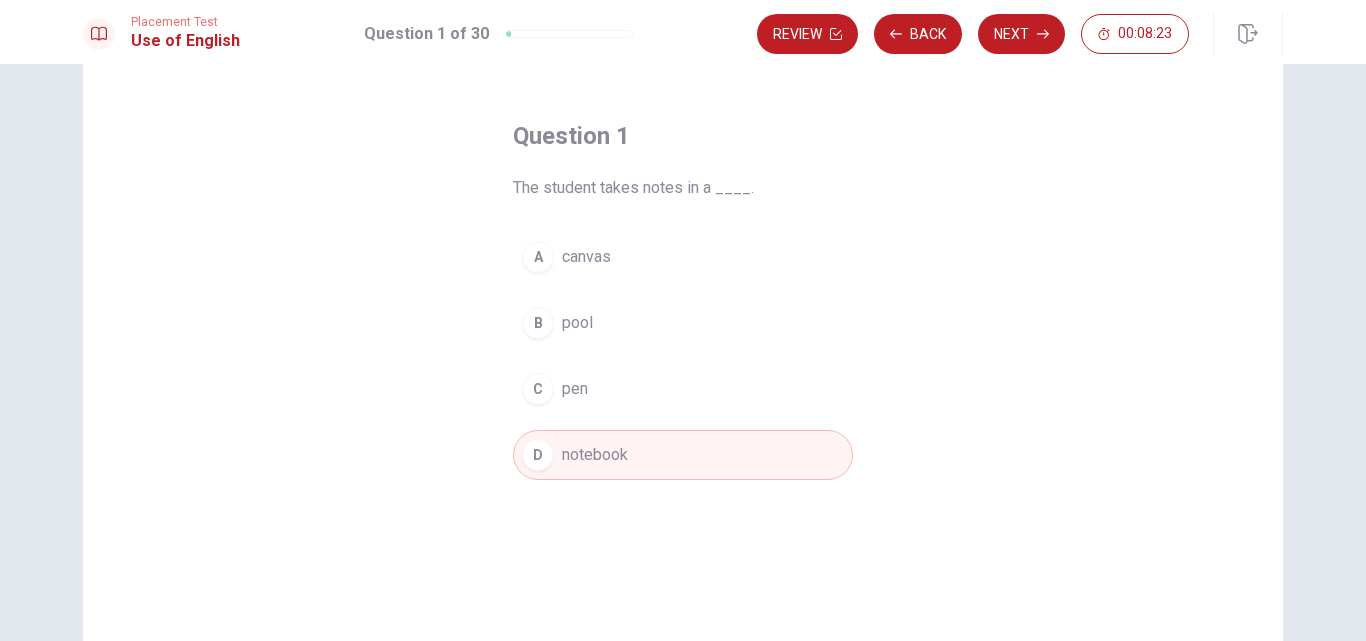 click on "Question 1 The student takes notes in a ____. A canvas B pool C pen
D notebook" at bounding box center (683, 300) 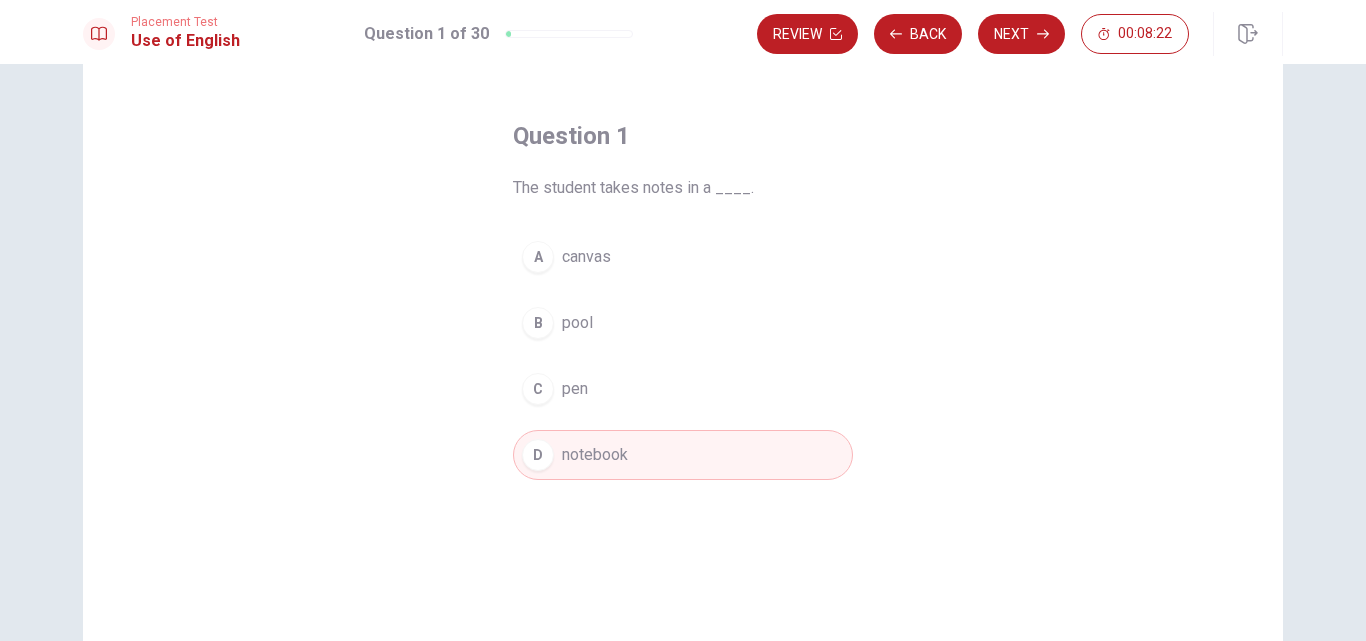 click on "Question 1 The student takes notes in a ____. A canvas B pool C pen
D notebook" at bounding box center (683, 300) 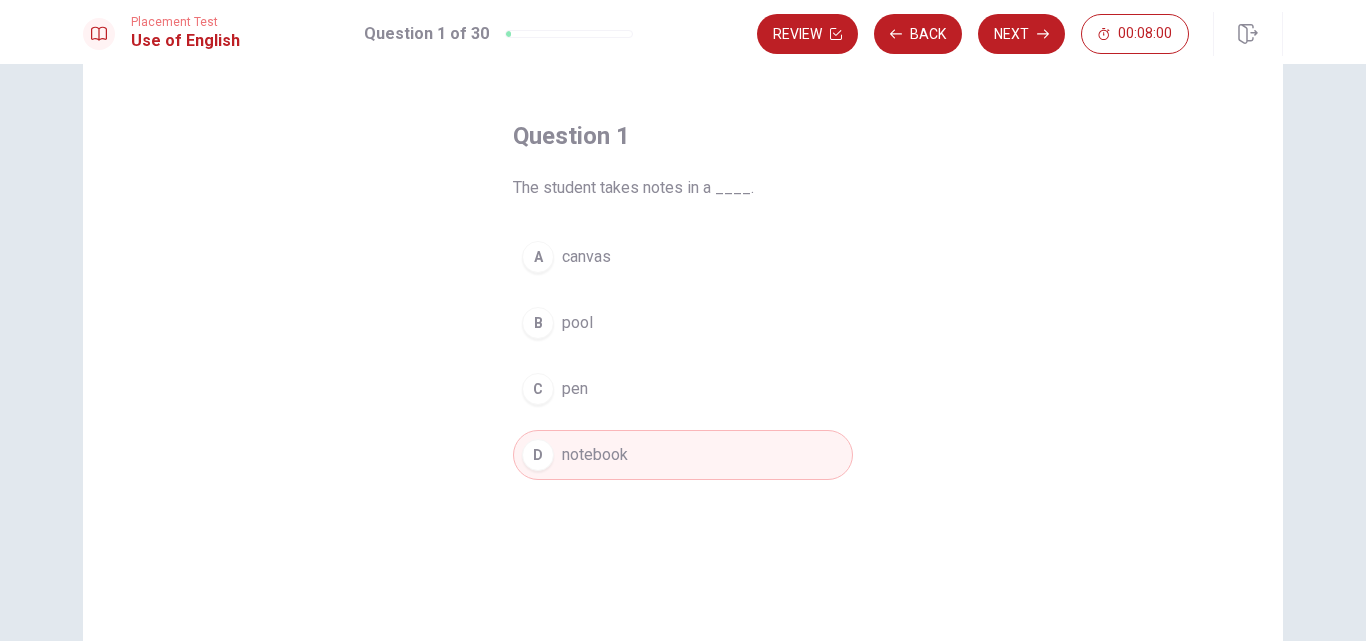 click on "Question 1 The student takes notes in a ____. A canvas B pool C pen
D notebook" at bounding box center (683, 300) 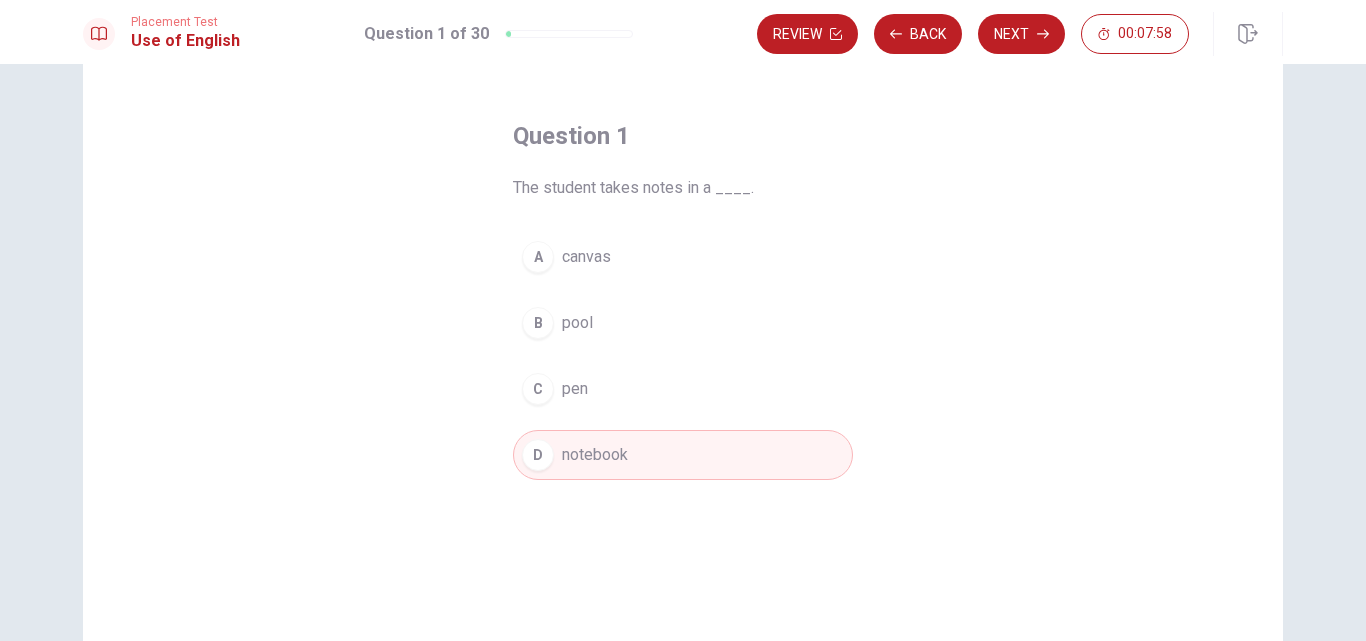 click on "Question 1 The student takes notes in a ____. A canvas B pool C pen
D notebook" at bounding box center (683, 300) 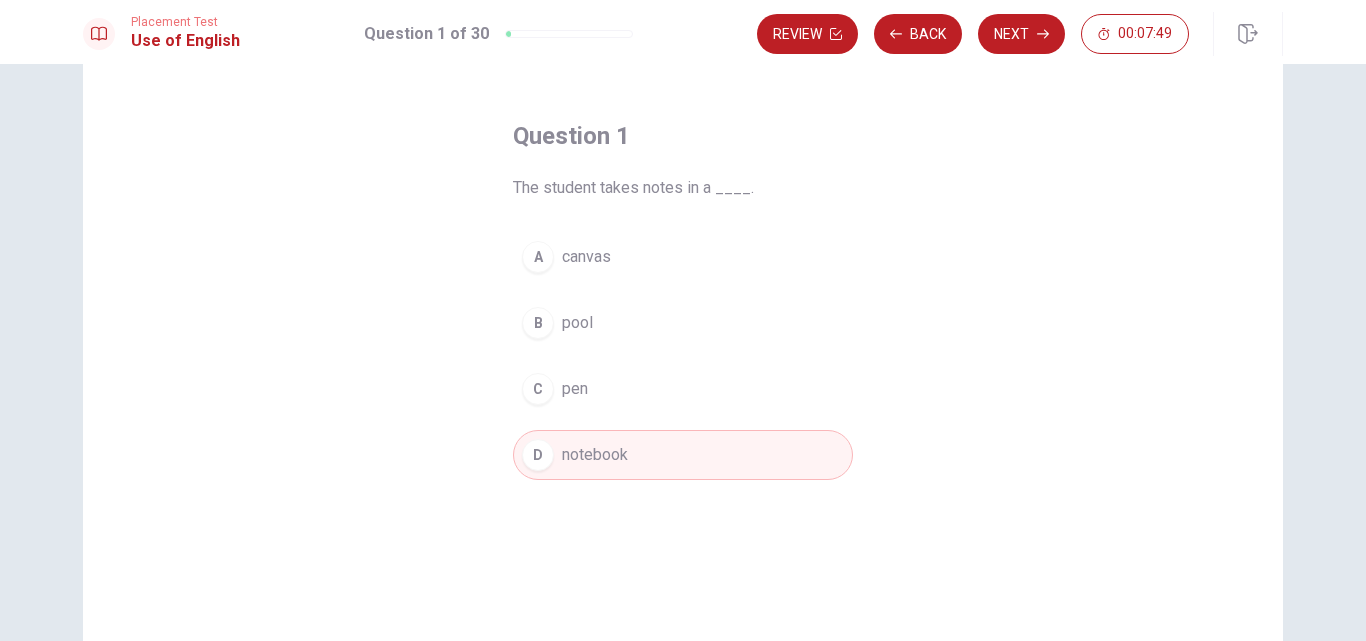 drag, startPoint x: 732, startPoint y: 189, endPoint x: 722, endPoint y: 184, distance: 11.18034 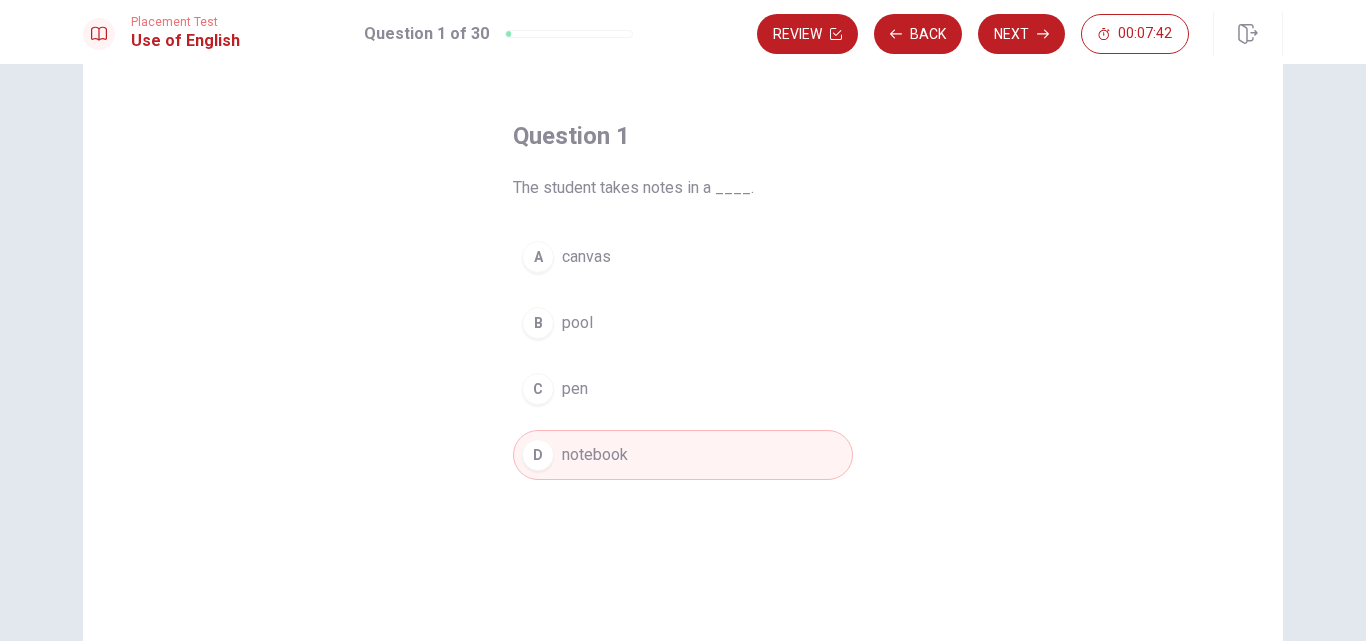 click on "D" at bounding box center [538, 455] 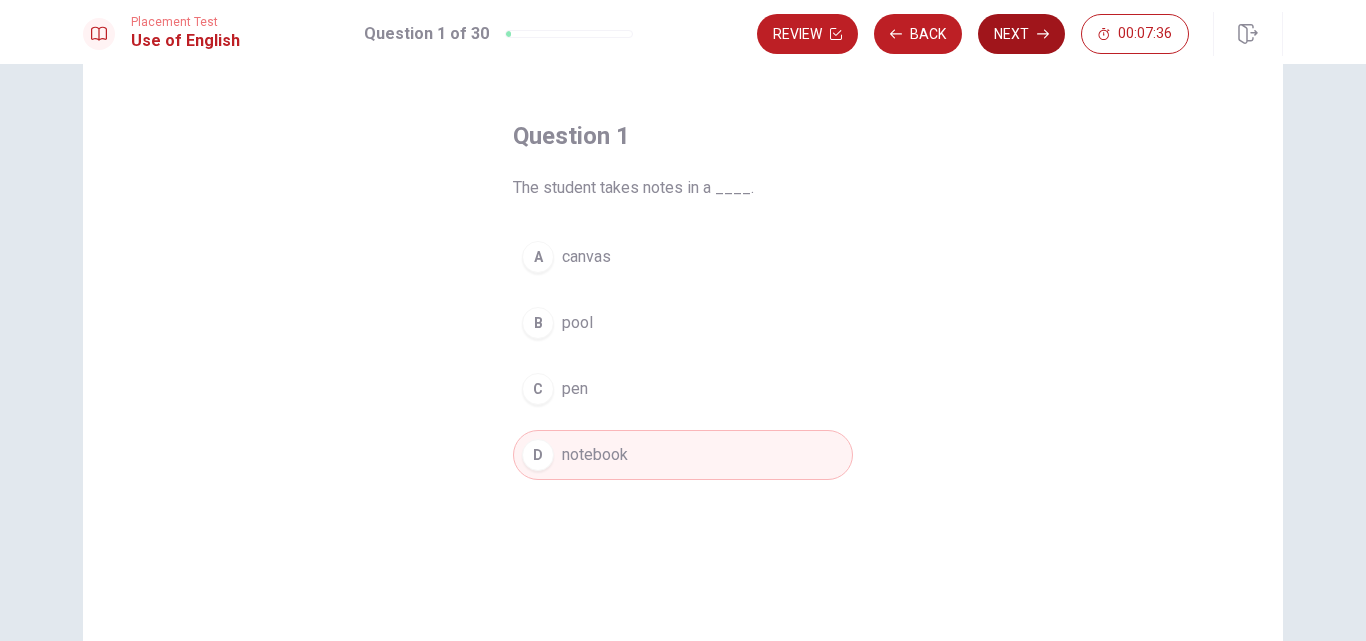 click on "Next" at bounding box center (1021, 34) 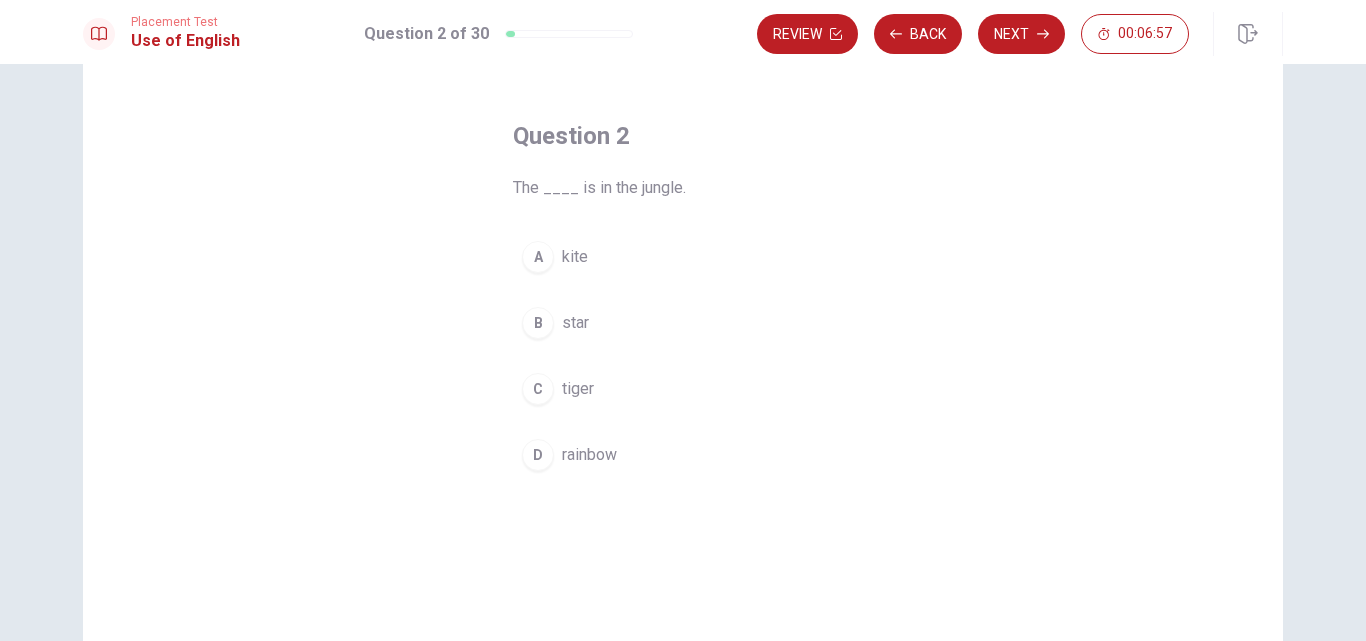 click on "A" at bounding box center [538, 257] 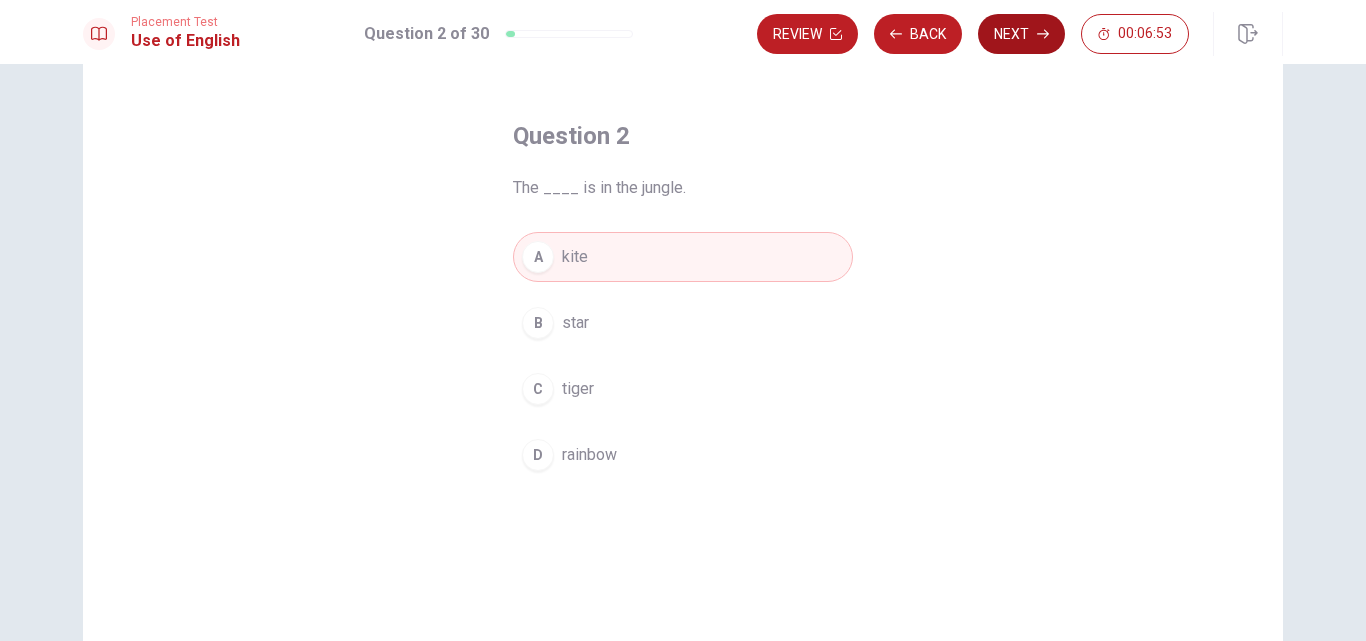click on "Next" at bounding box center (1021, 34) 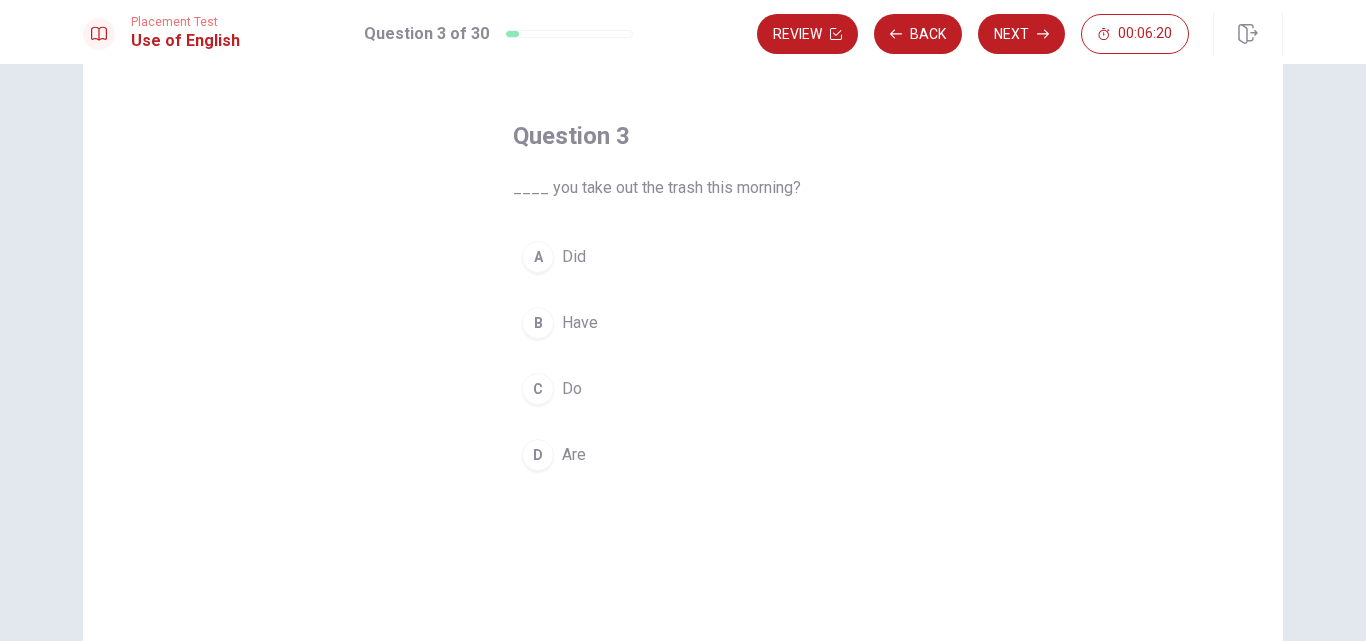 click on "A" at bounding box center [538, 257] 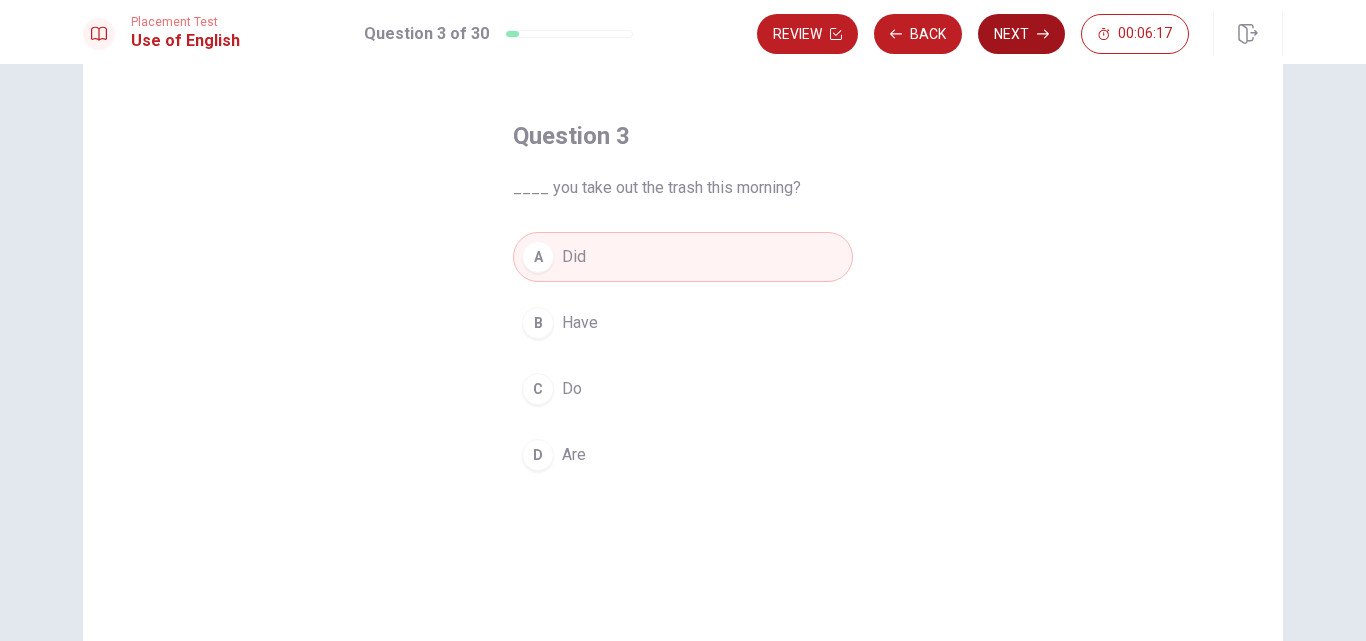 click on "Next" at bounding box center (1021, 34) 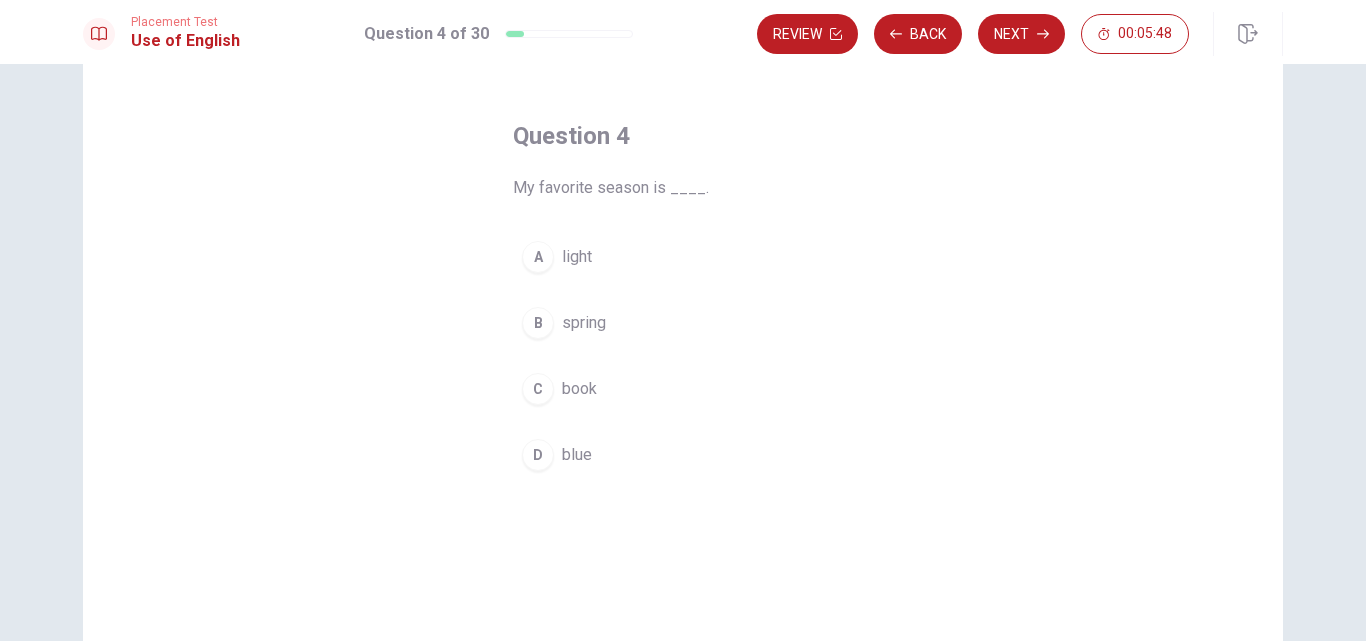 click on "D" at bounding box center (538, 455) 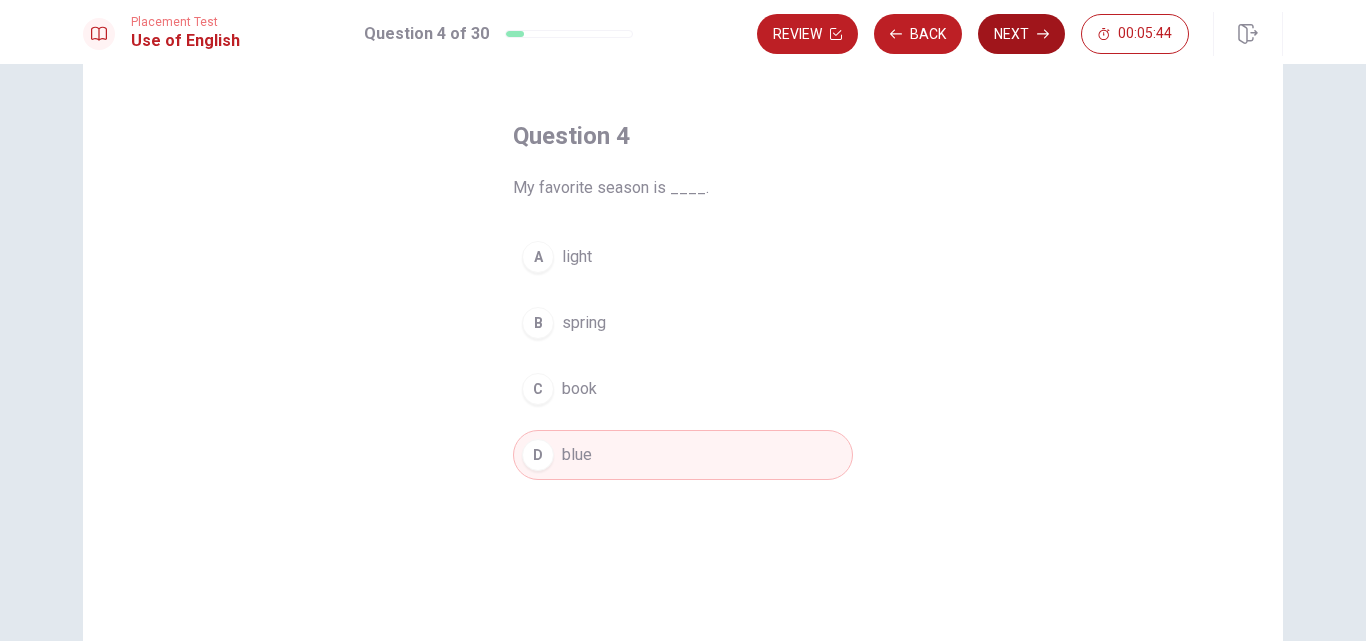 click on "Next" at bounding box center (1021, 34) 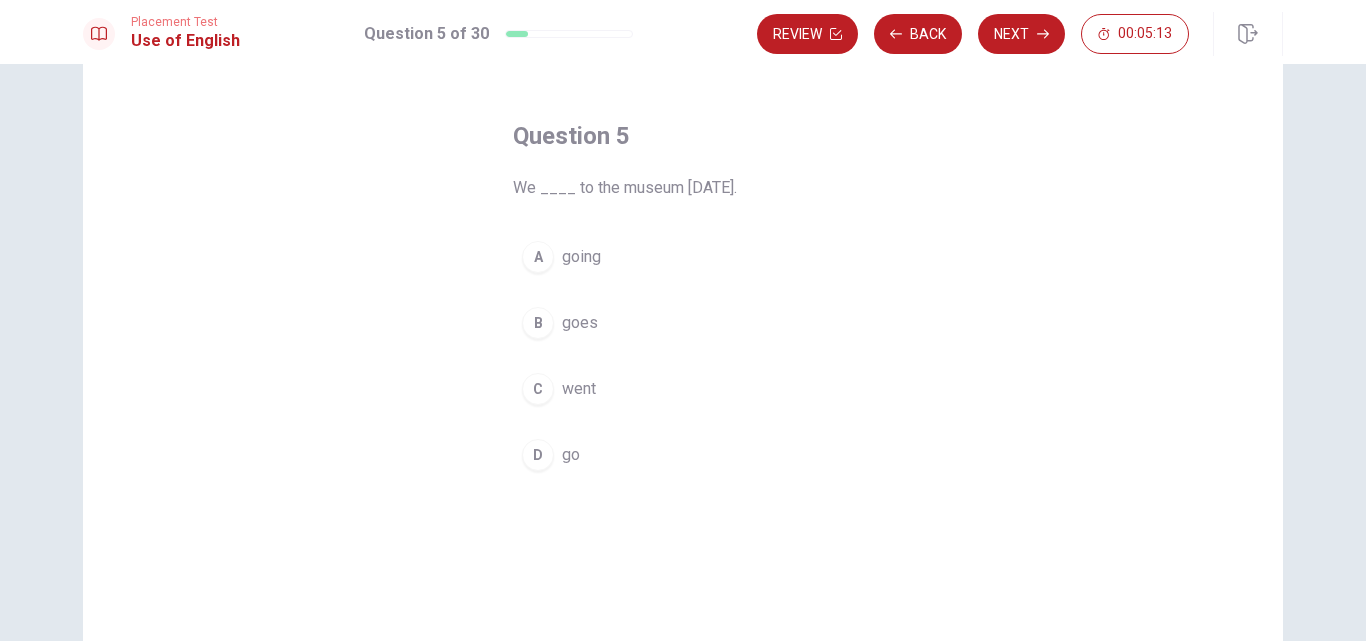click on "B" at bounding box center (538, 323) 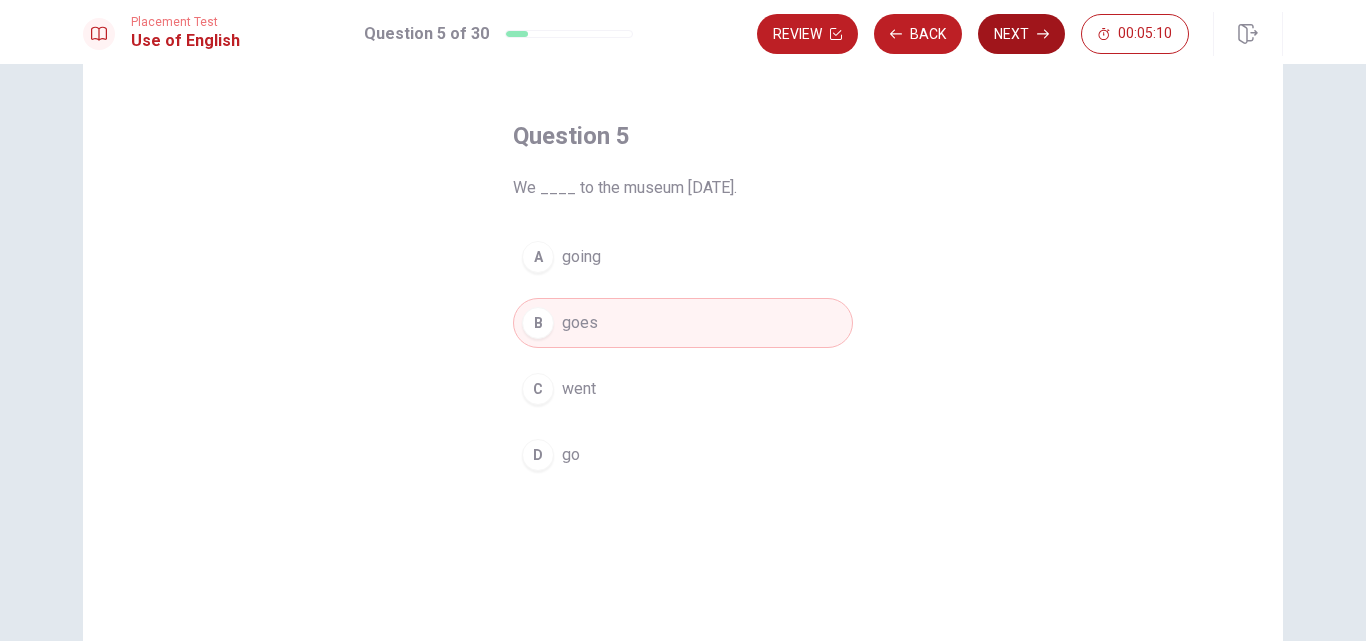 click on "Next" at bounding box center (1021, 34) 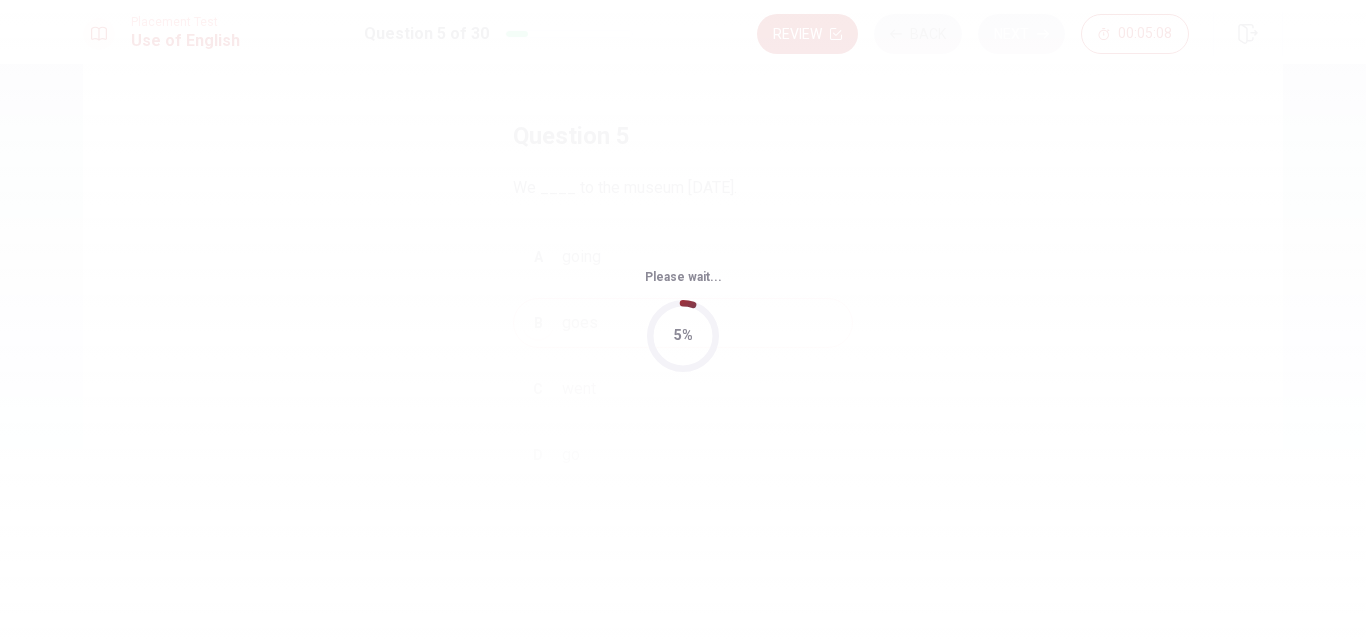 scroll, scrollTop: 0, scrollLeft: 0, axis: both 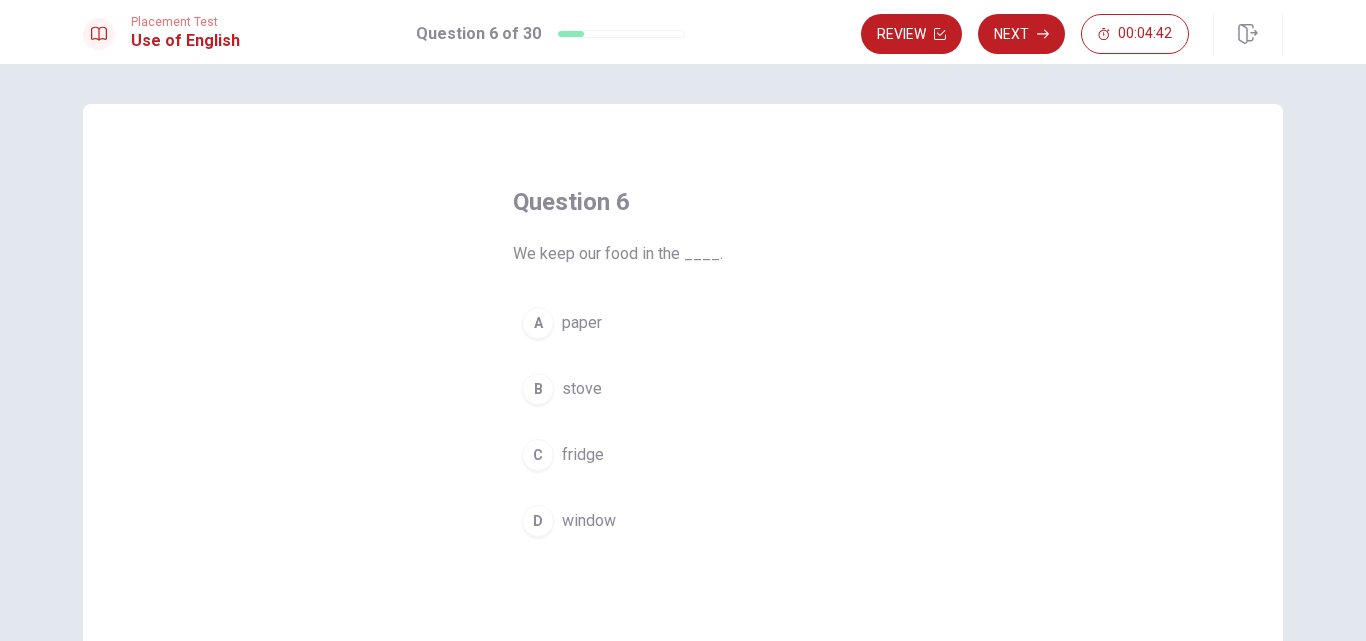 click on "C" at bounding box center (538, 455) 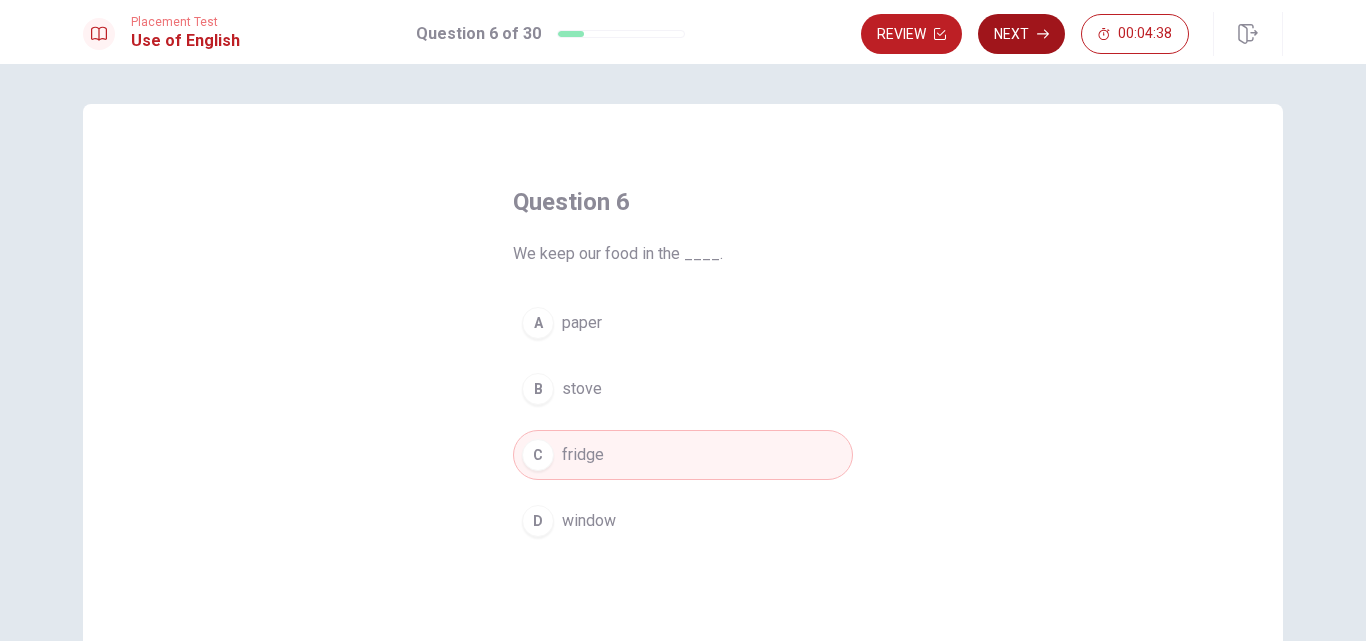 click on "Next" at bounding box center [1021, 34] 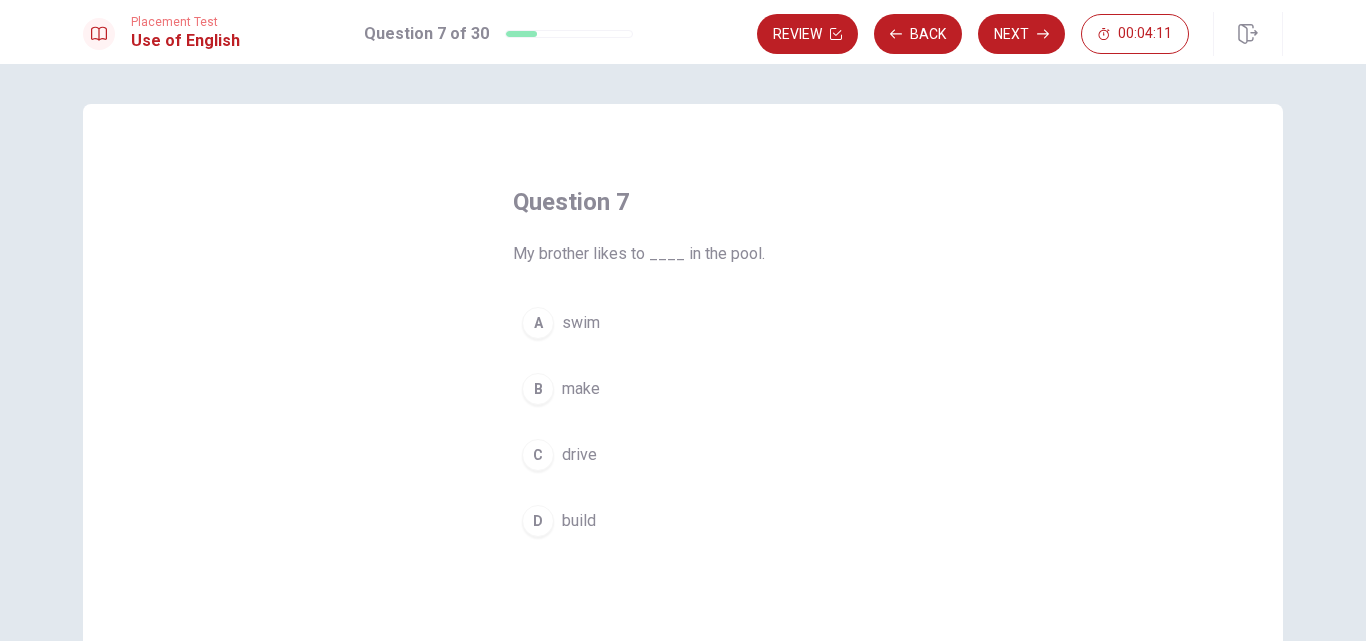 click on "Question 7 My brother likes to ____ in the pool. A swim B make C drive D build" at bounding box center (683, 366) 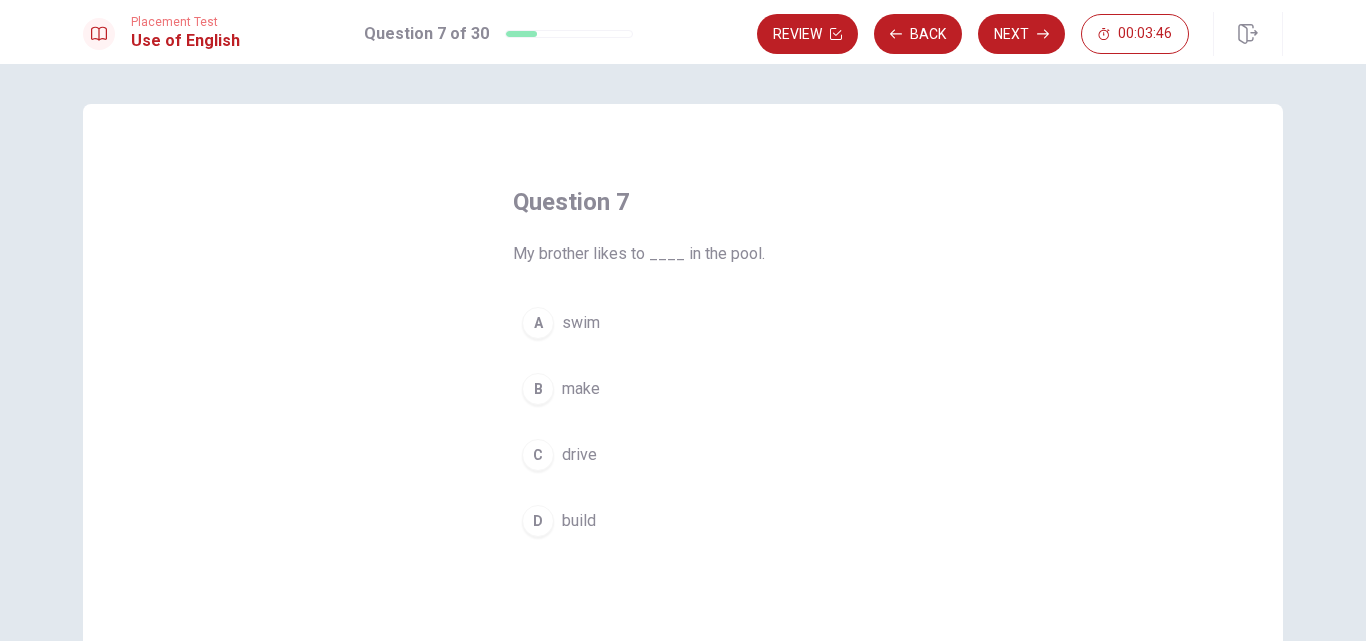 click on "D" at bounding box center (538, 521) 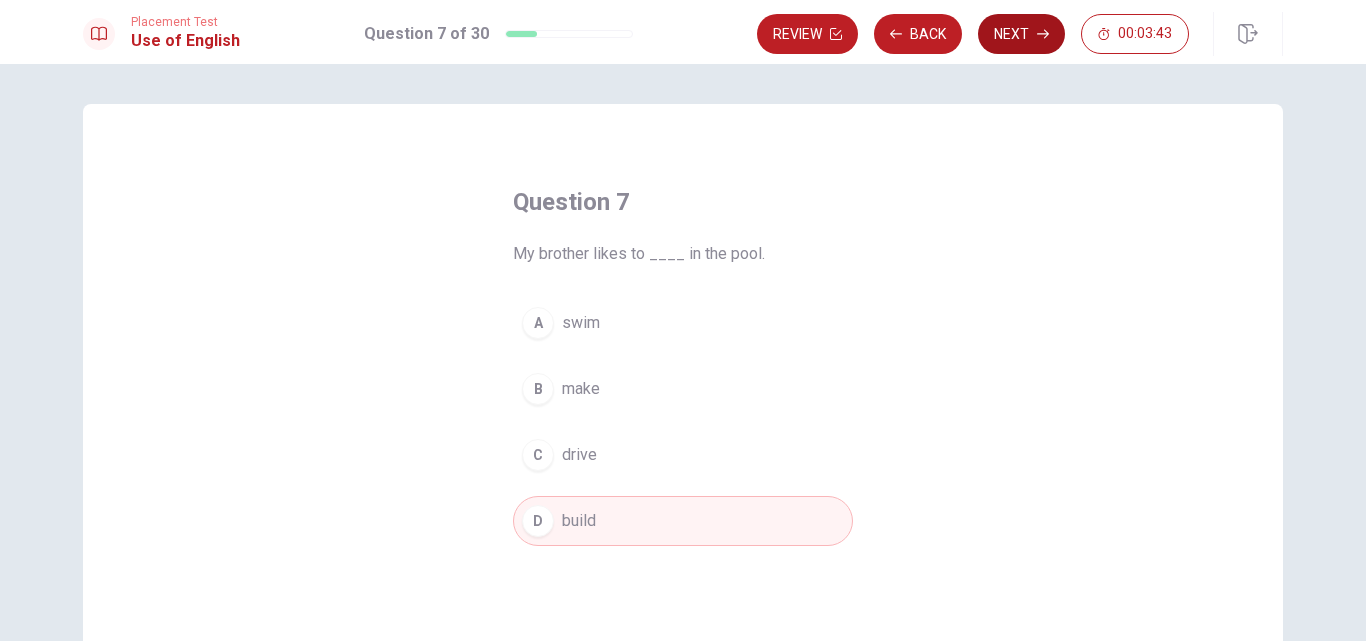 click on "Next" at bounding box center [1021, 34] 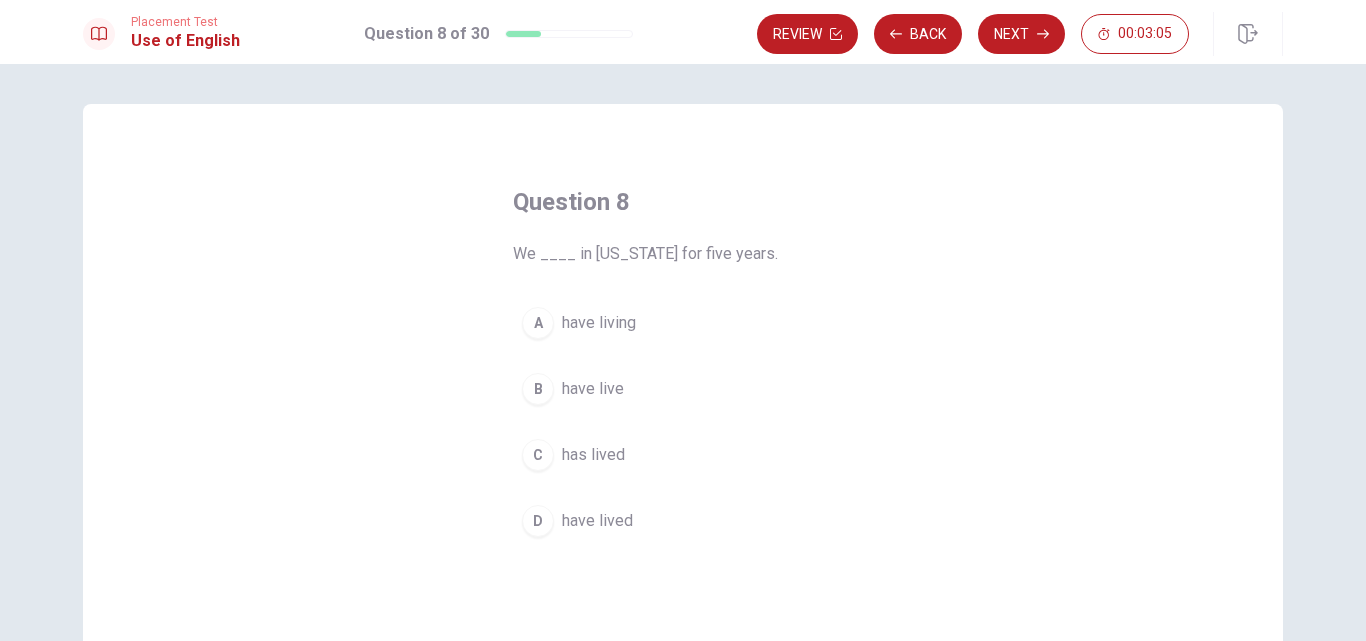 click on "has lived" at bounding box center [593, 455] 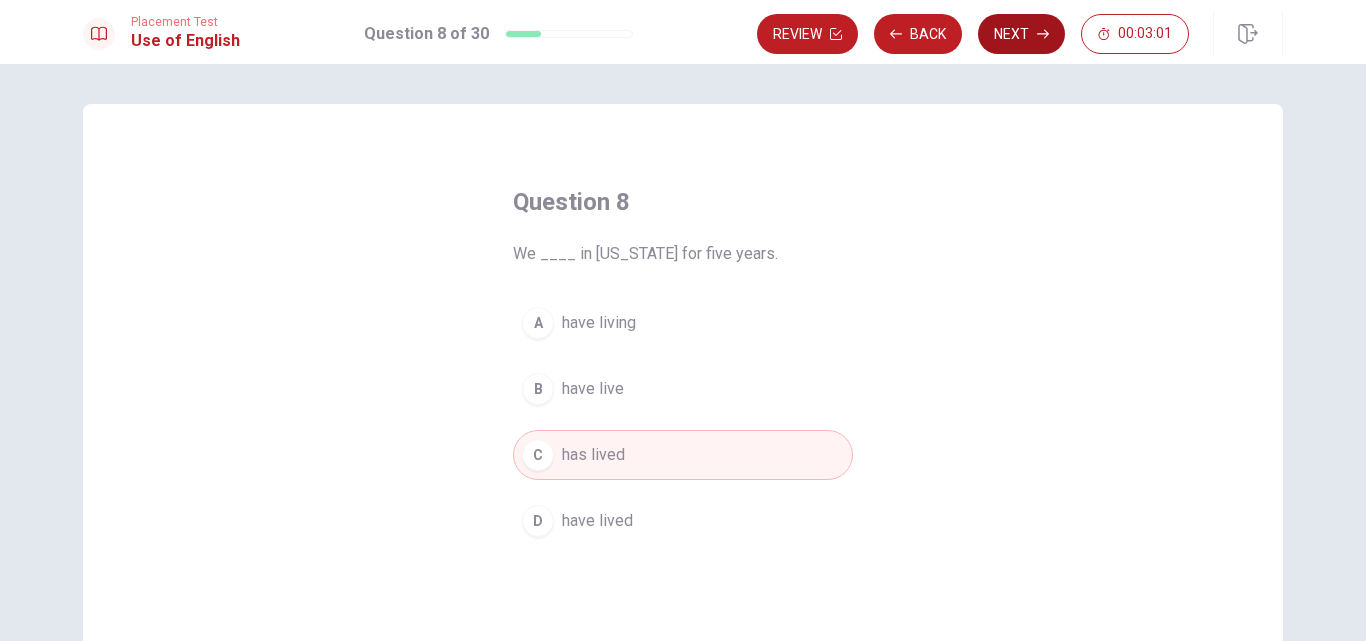 click on "Next" at bounding box center (1021, 34) 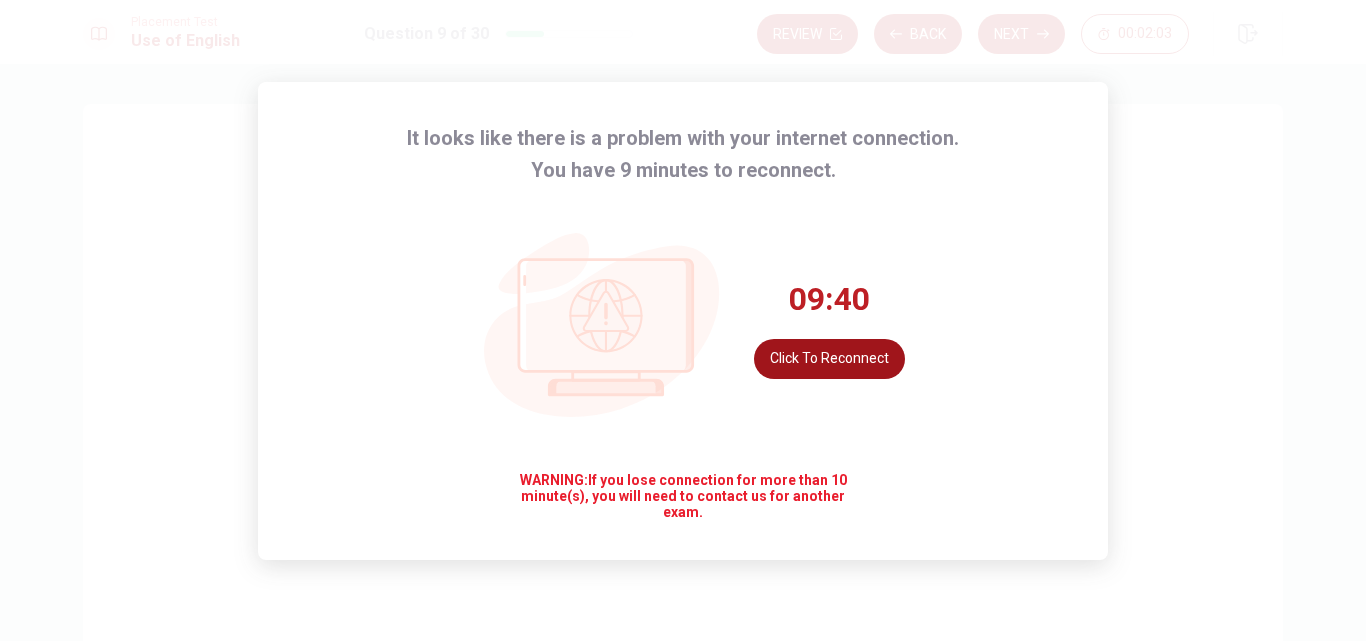 click on "Click to reconnect" at bounding box center (829, 359) 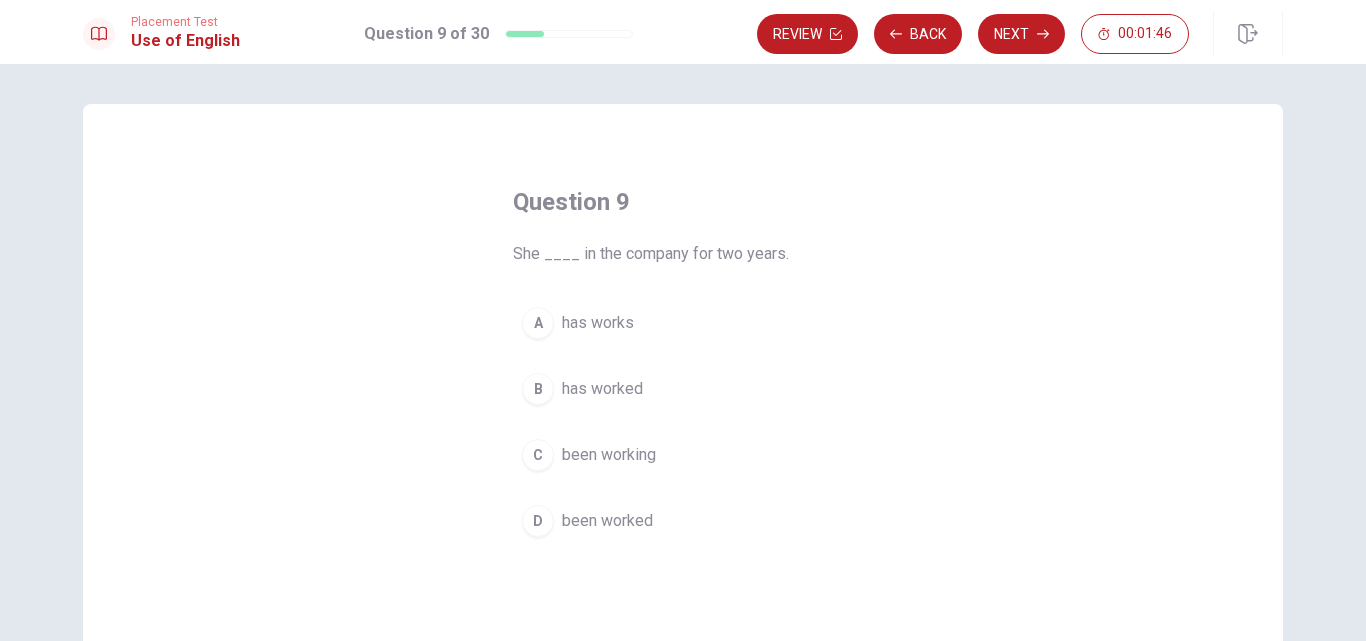 click on "Question 9 She ____ in the company for two years. A has works B has worked C been working D been worked" at bounding box center (683, 366) 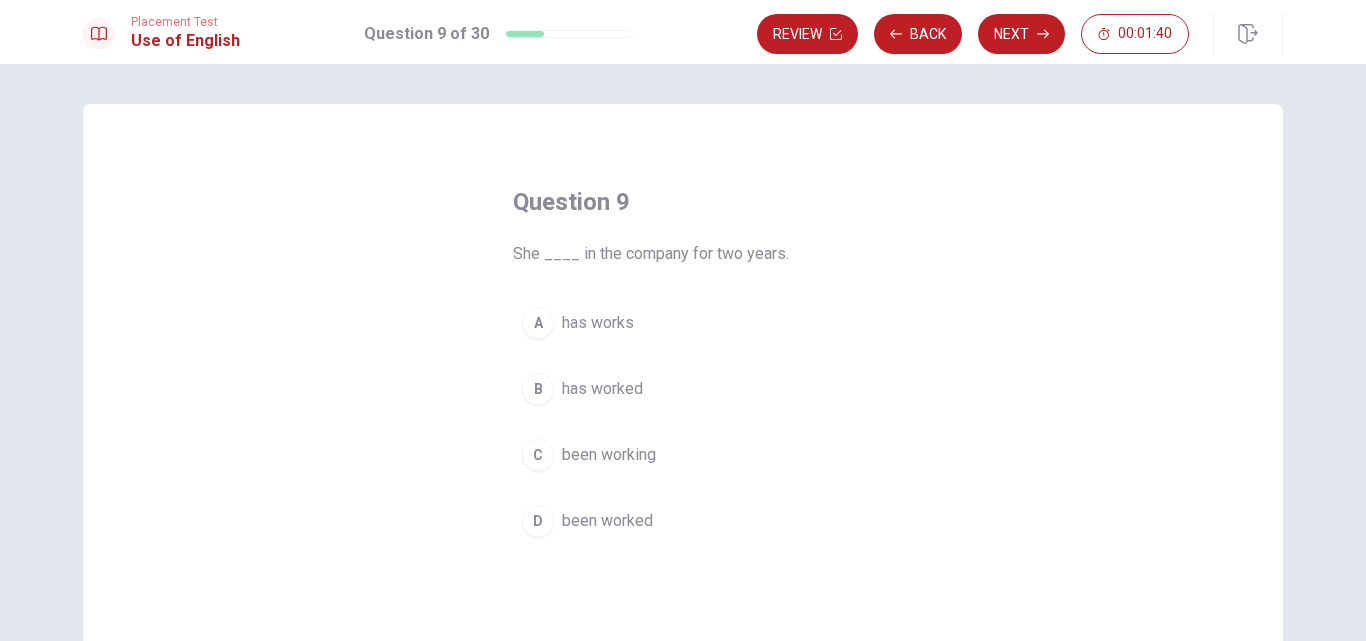 click on "has works" at bounding box center (598, 323) 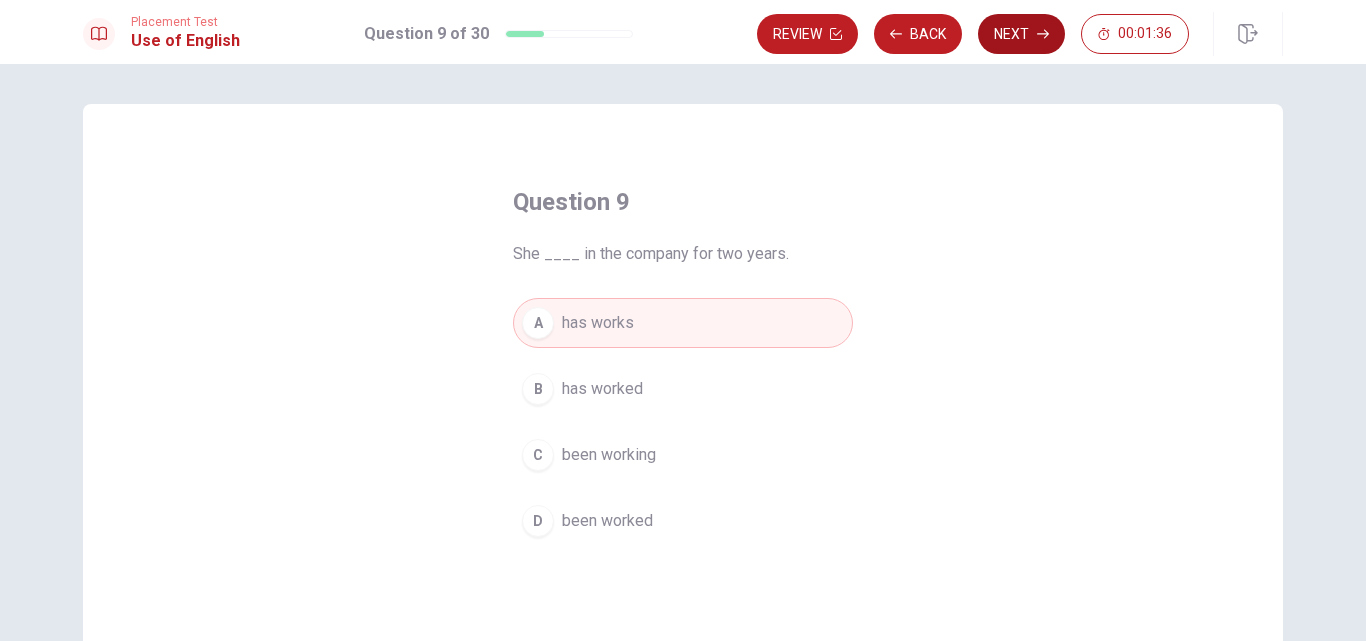 click on "Next" at bounding box center (1021, 34) 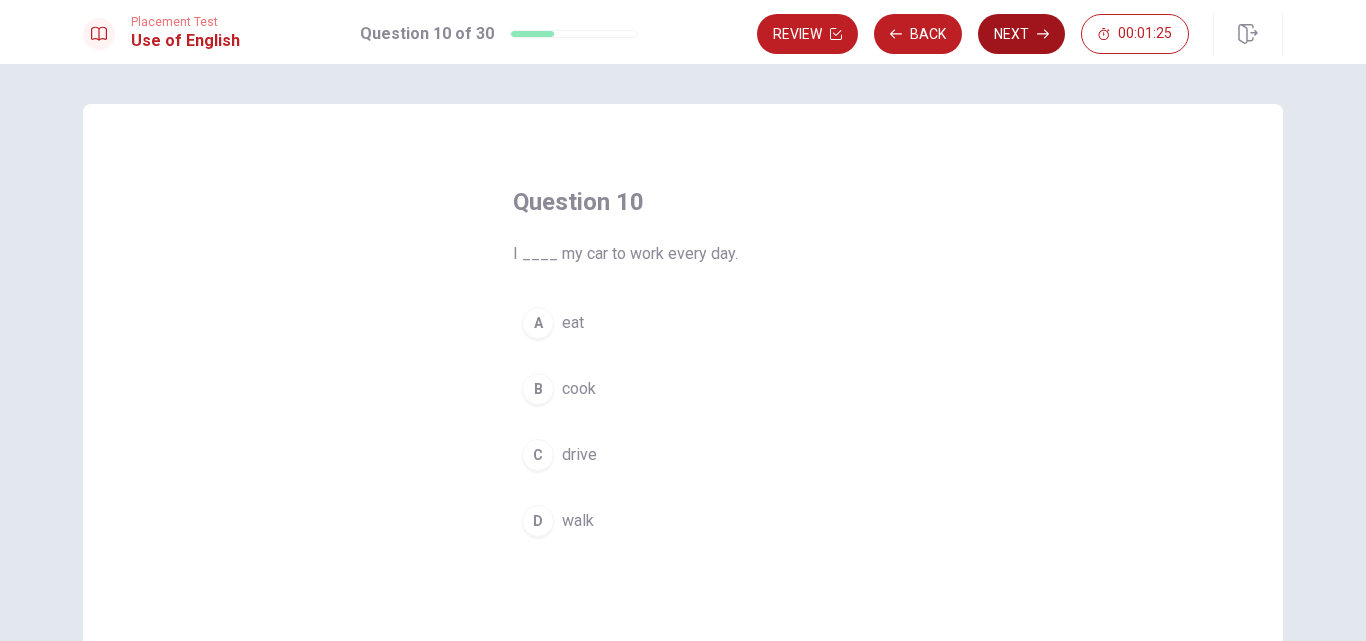 click on "Next" at bounding box center (1021, 34) 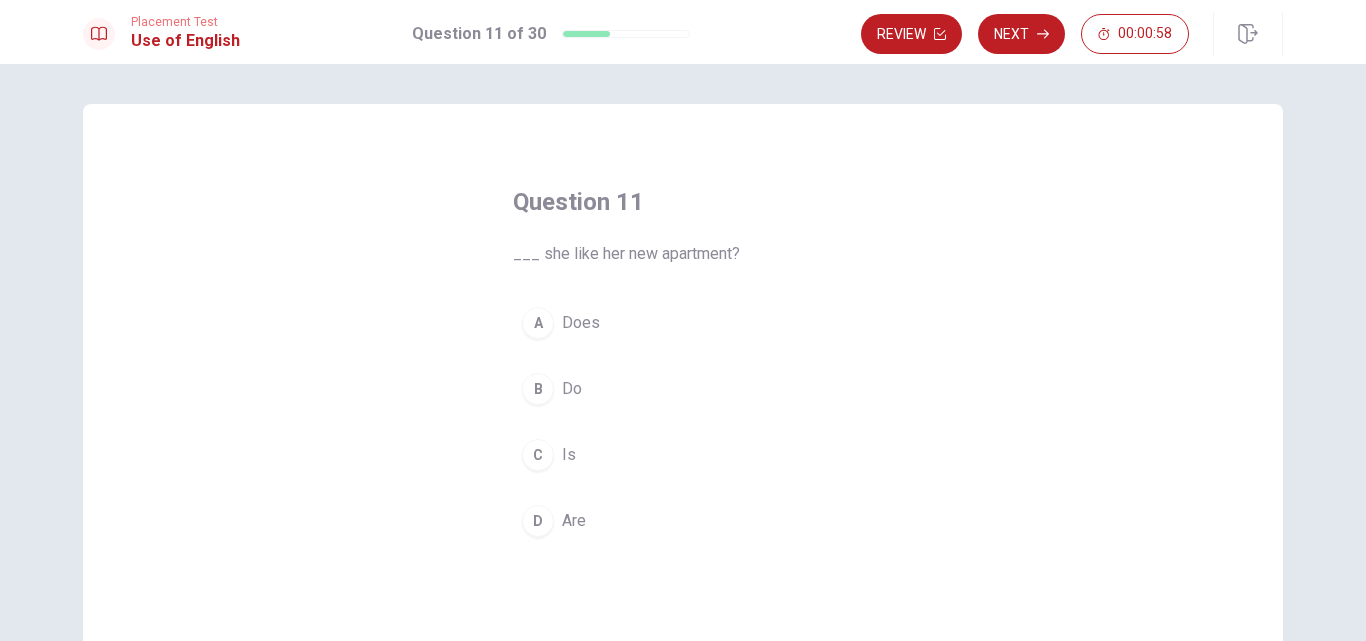 click on "C" at bounding box center [538, 455] 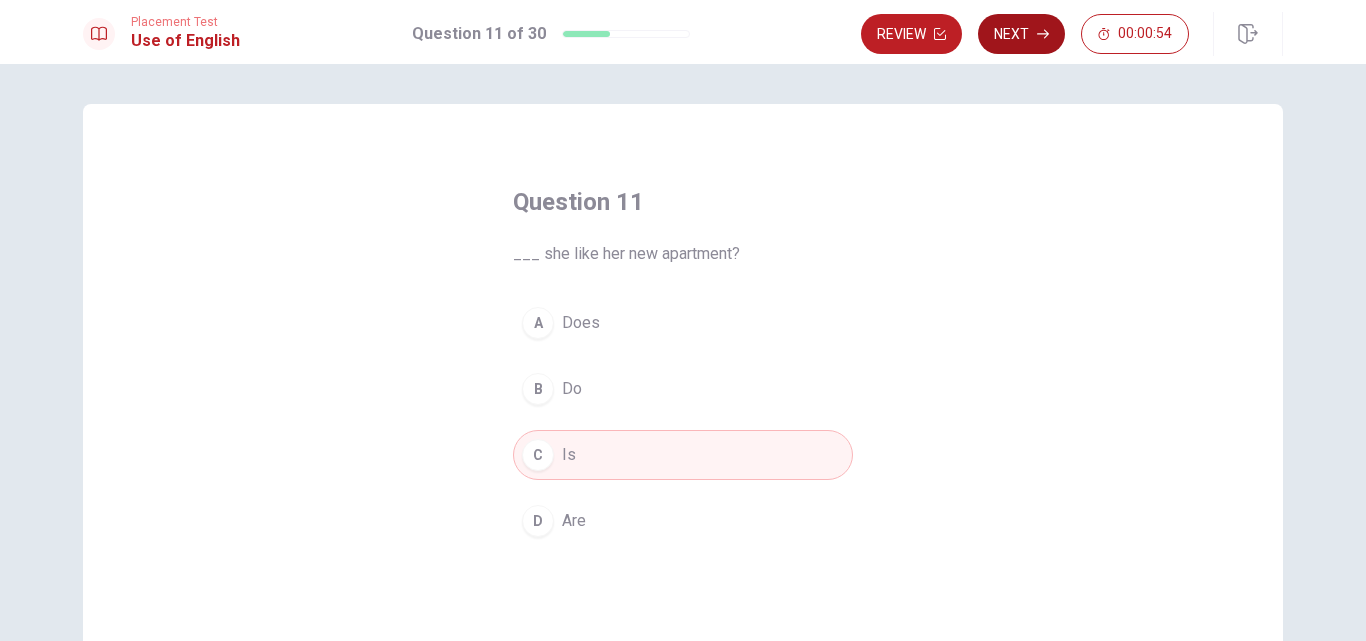 click on "Next" at bounding box center (1021, 34) 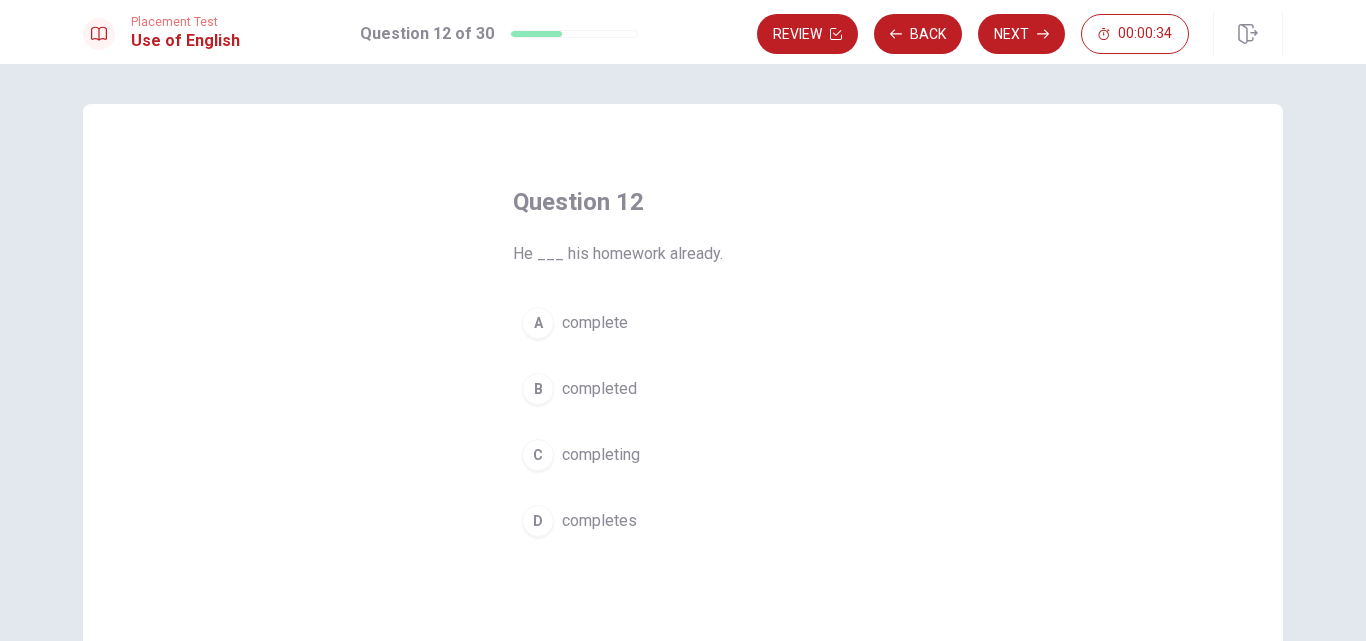 click on "D completes" at bounding box center [683, 521] 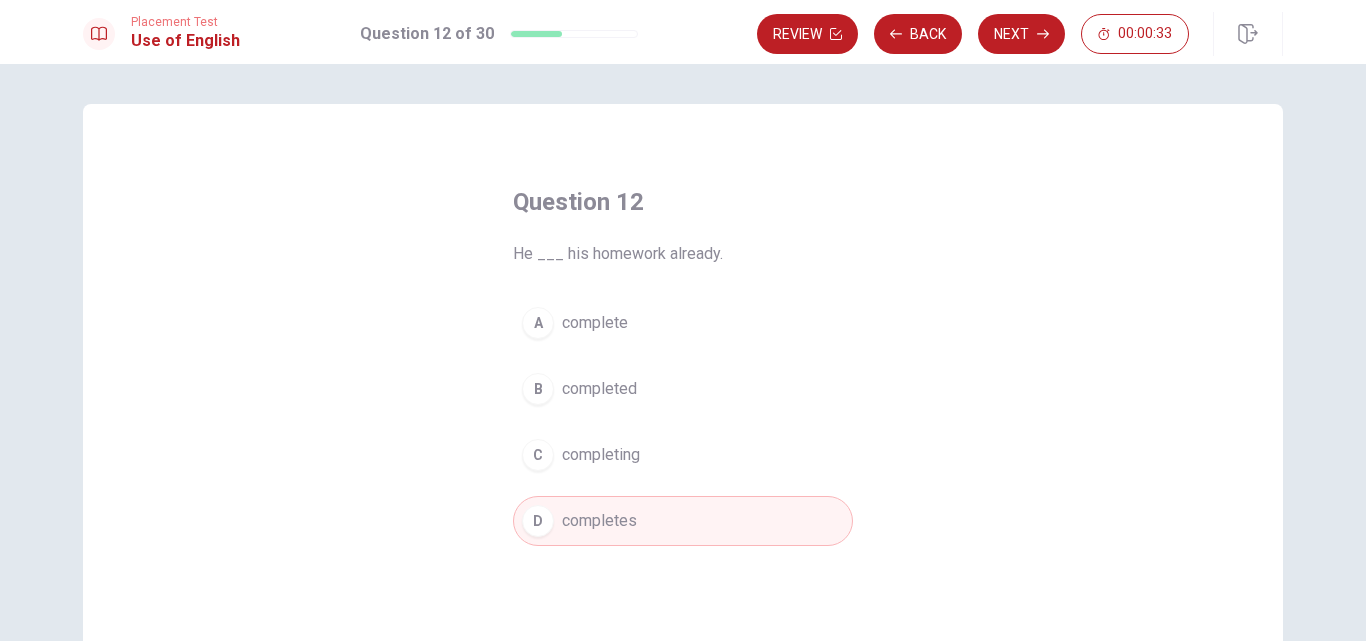 click on "D completes" at bounding box center (683, 521) 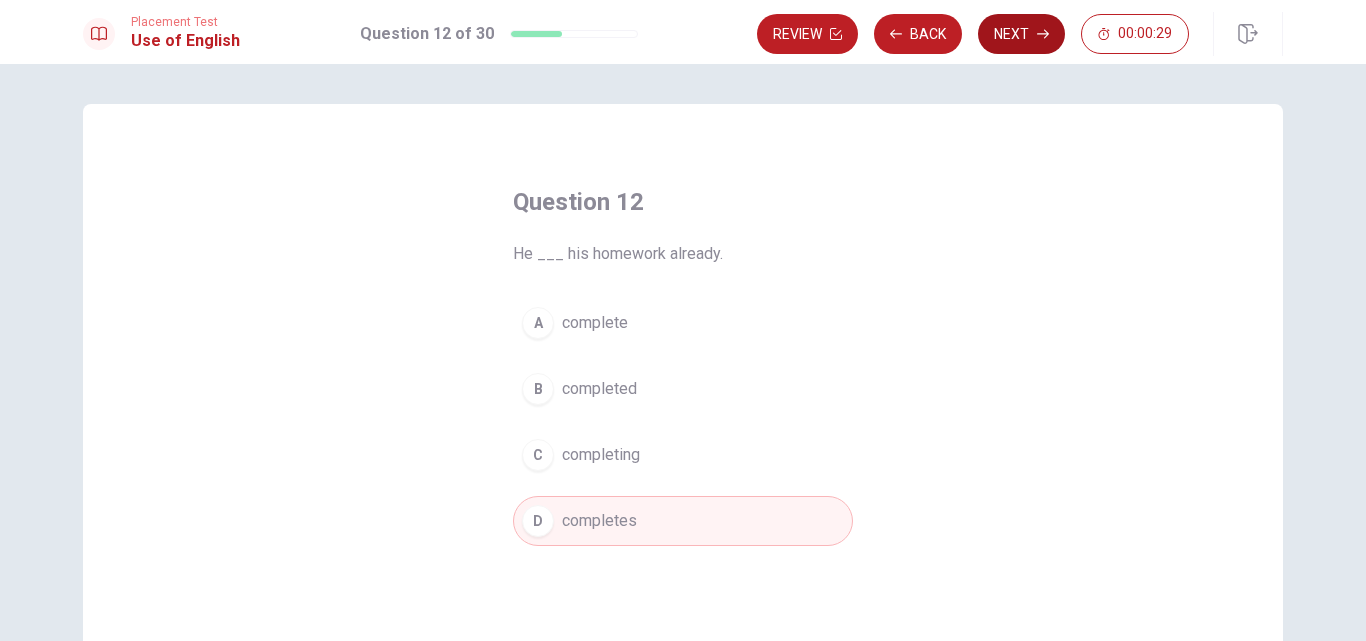 click on "Next" at bounding box center [1021, 34] 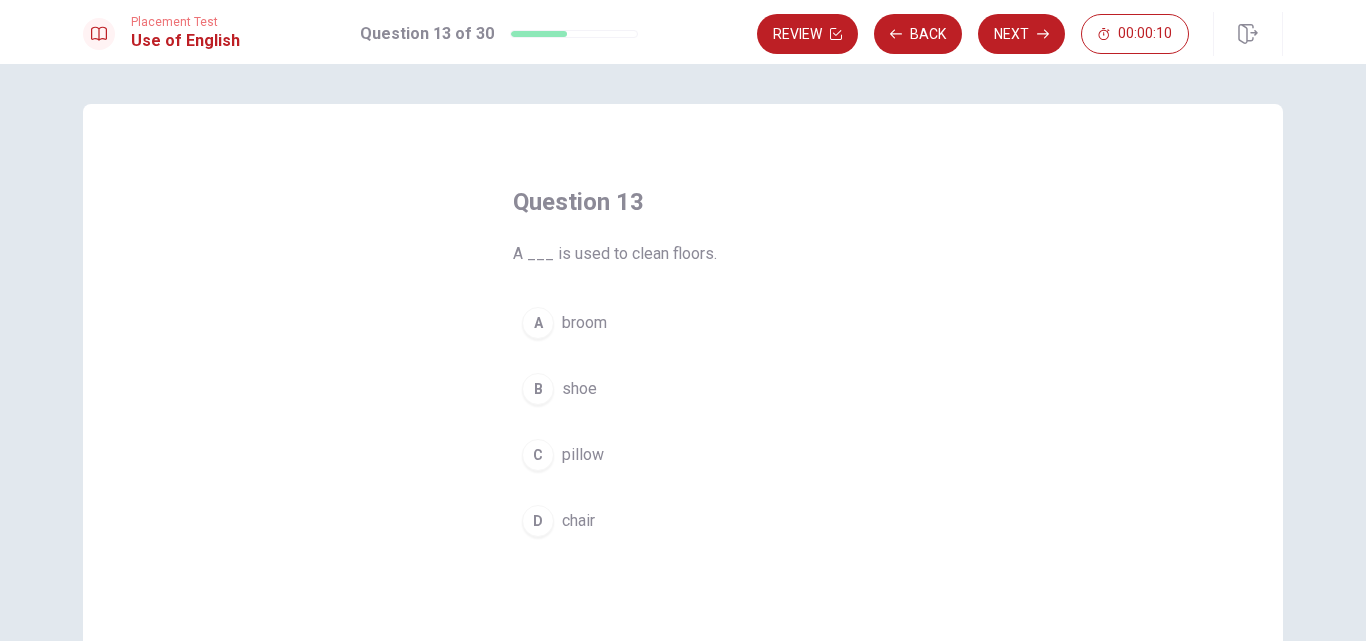 click on "A" at bounding box center (538, 323) 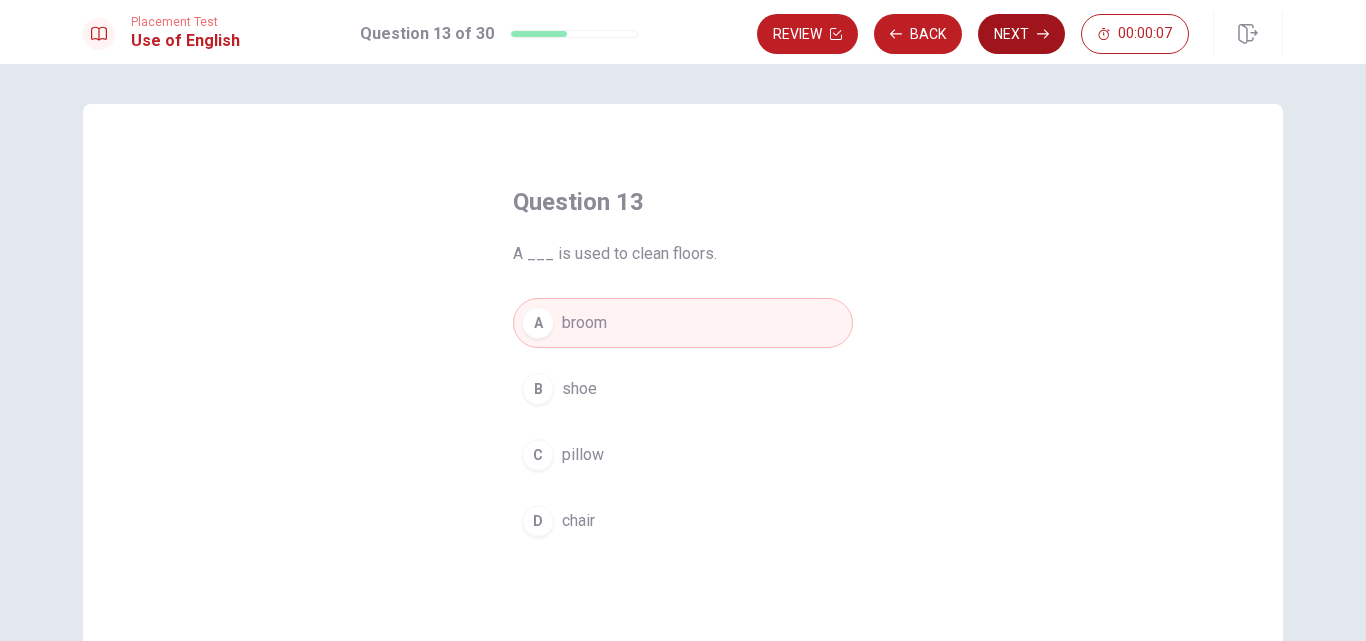 click on "Next" at bounding box center [1021, 34] 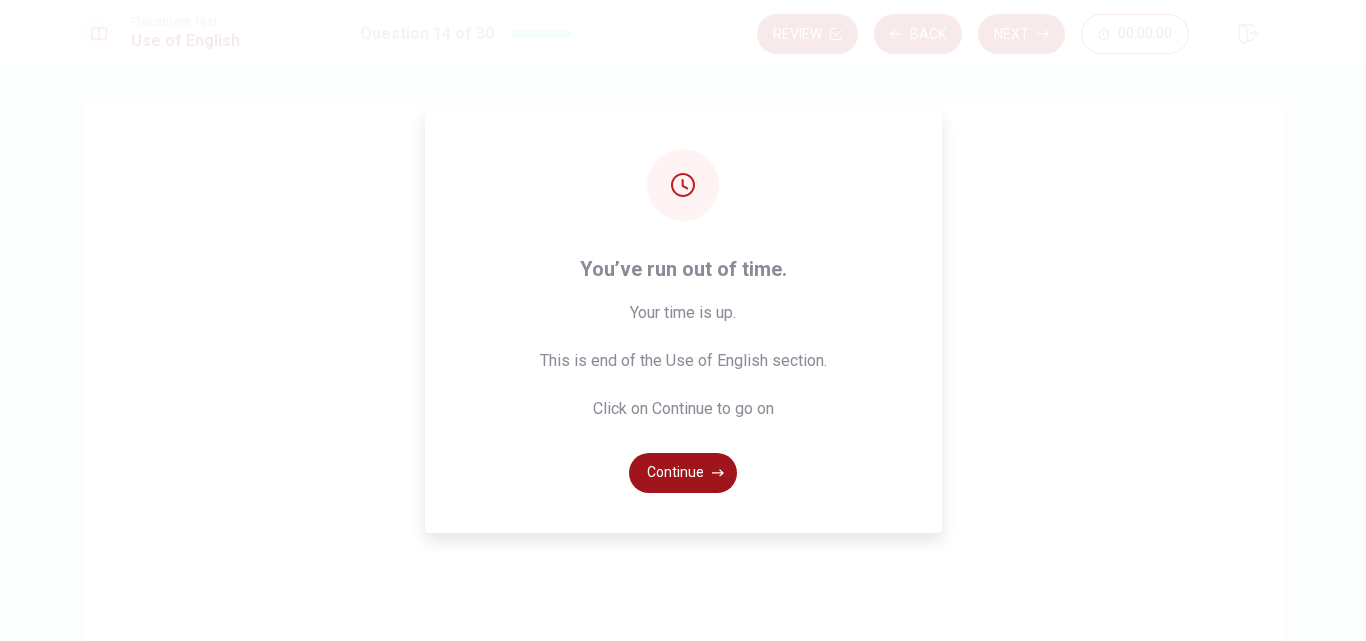 click on "Continue" at bounding box center [683, 473] 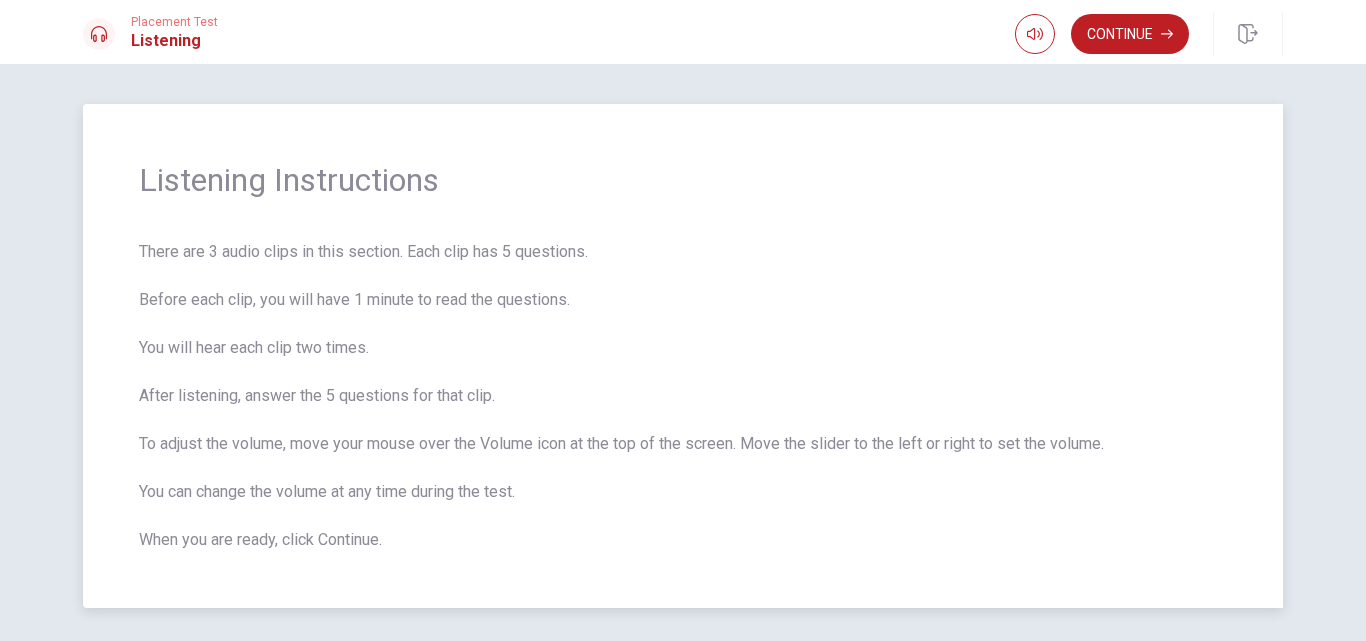 drag, startPoint x: 135, startPoint y: 247, endPoint x: 554, endPoint y: 527, distance: 503.94543 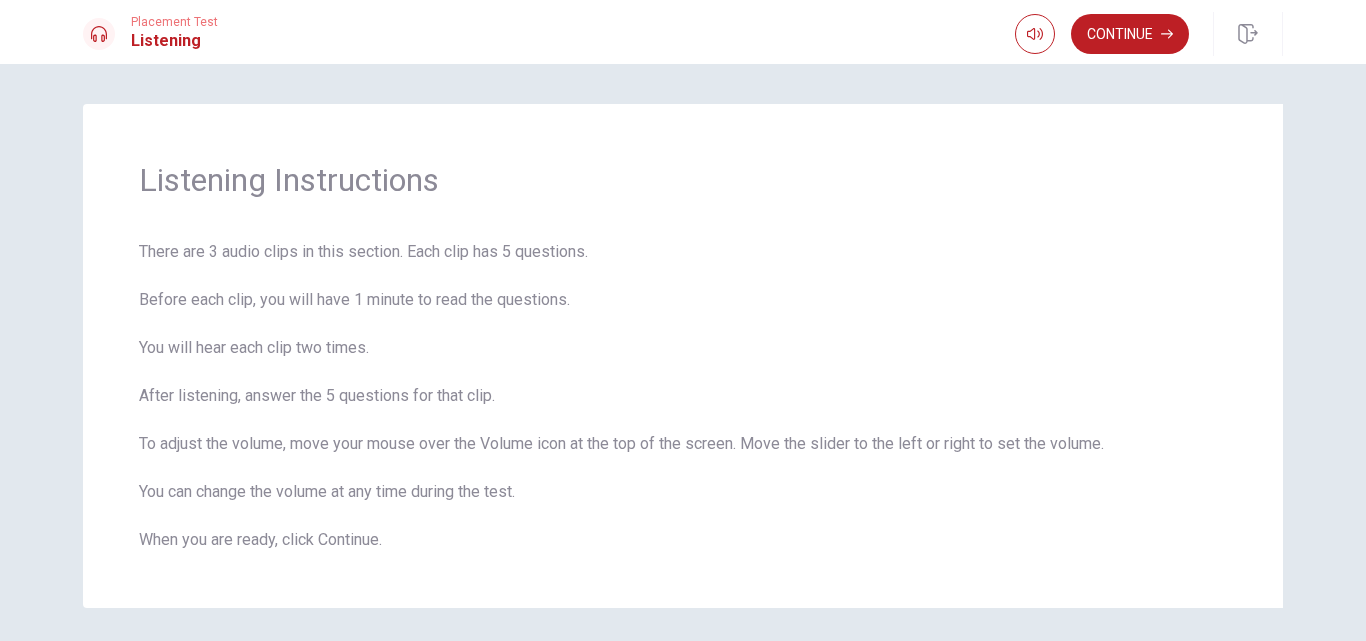click on "Listening Instructions
There are 3 audio clips in this section. Each clip has 5 questions.
Before each clip, you will have 1 minute to read the questions.
You will hear each clip two times.
After listening, answer the 5 questions for that clip.
To adjust the volume, move your mouse over the Volume icon at the top of the screen. Move the slider to the left or right to set the volume.
You can change the volume at any time during the test.
When you are ready, click Continue. © Copyright  2025" at bounding box center (683, 352) 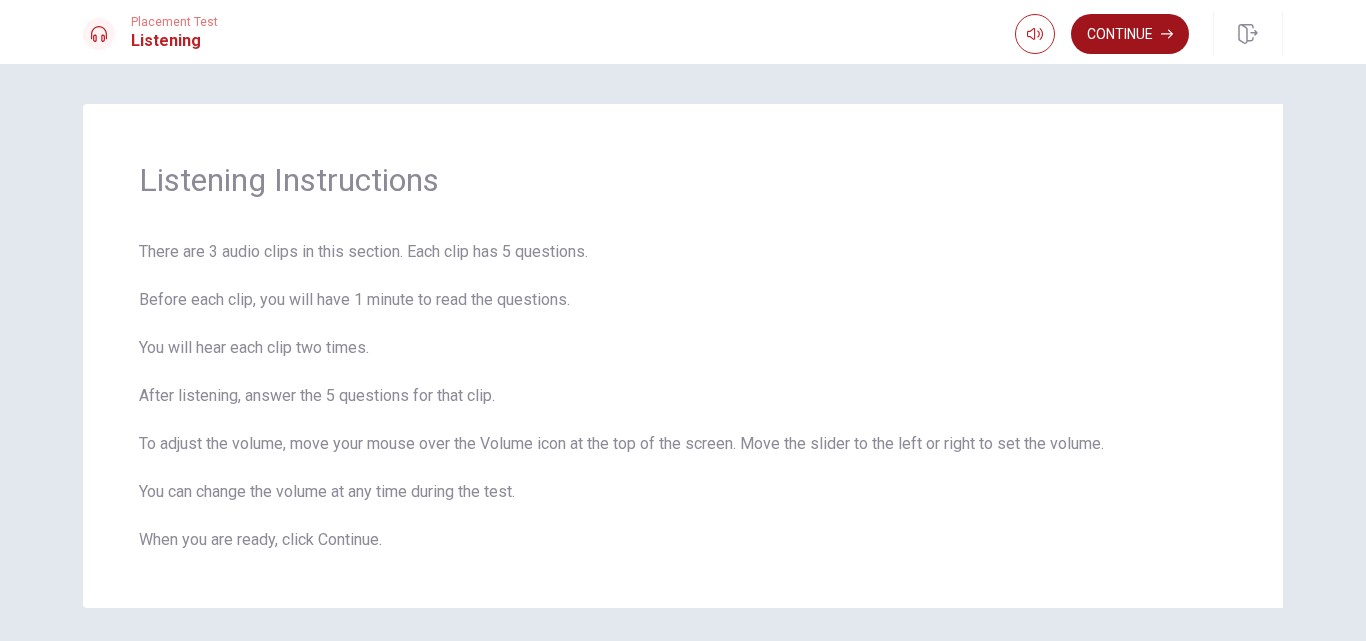click on "Continue" at bounding box center [1130, 34] 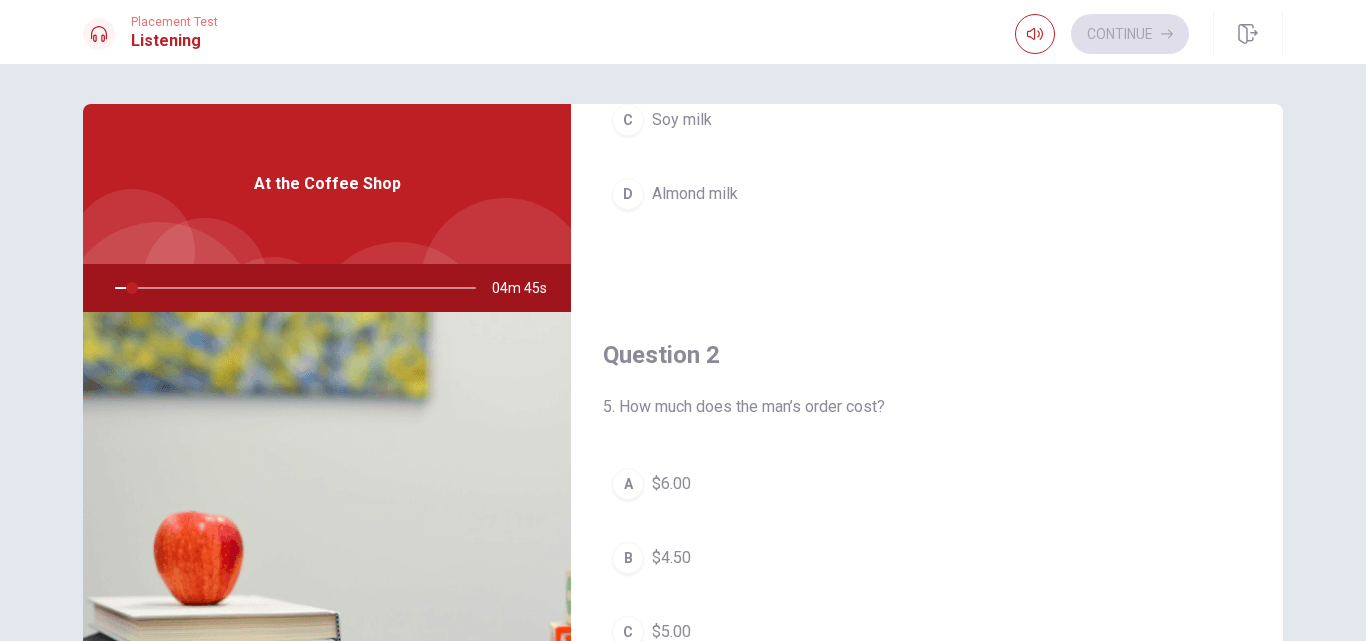 scroll, scrollTop: 343, scrollLeft: 0, axis: vertical 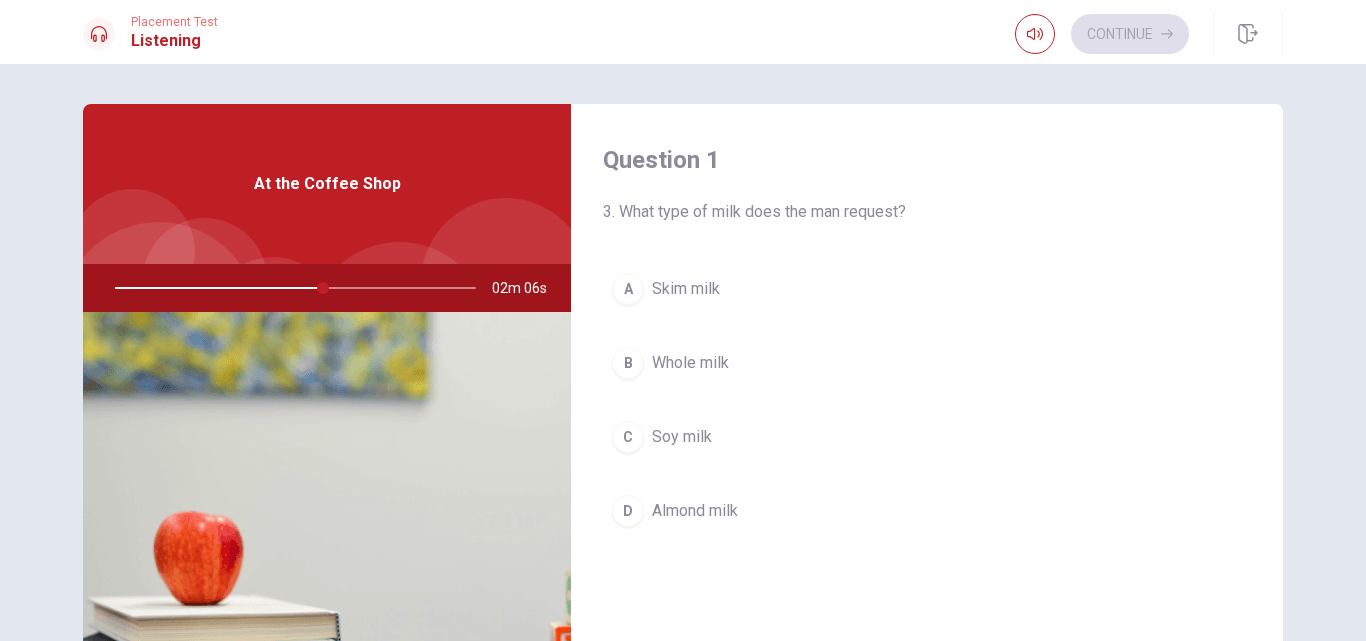 click on "Soy milk" at bounding box center [682, 437] 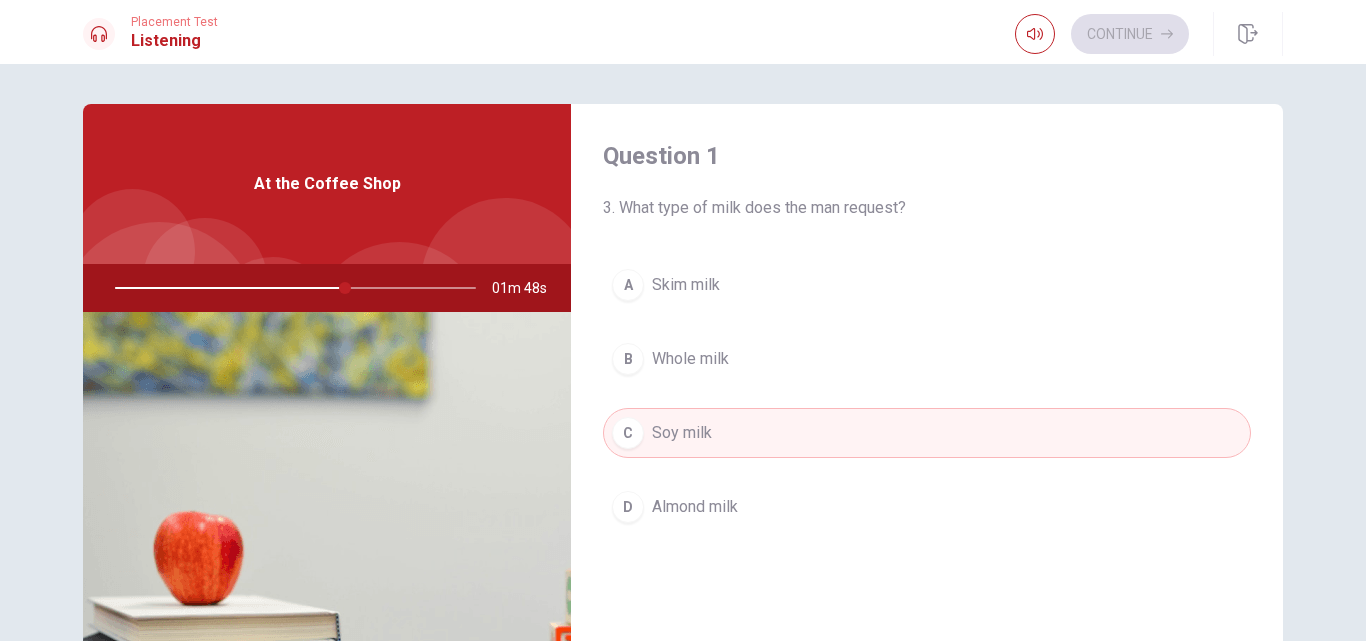 scroll, scrollTop: 0, scrollLeft: 0, axis: both 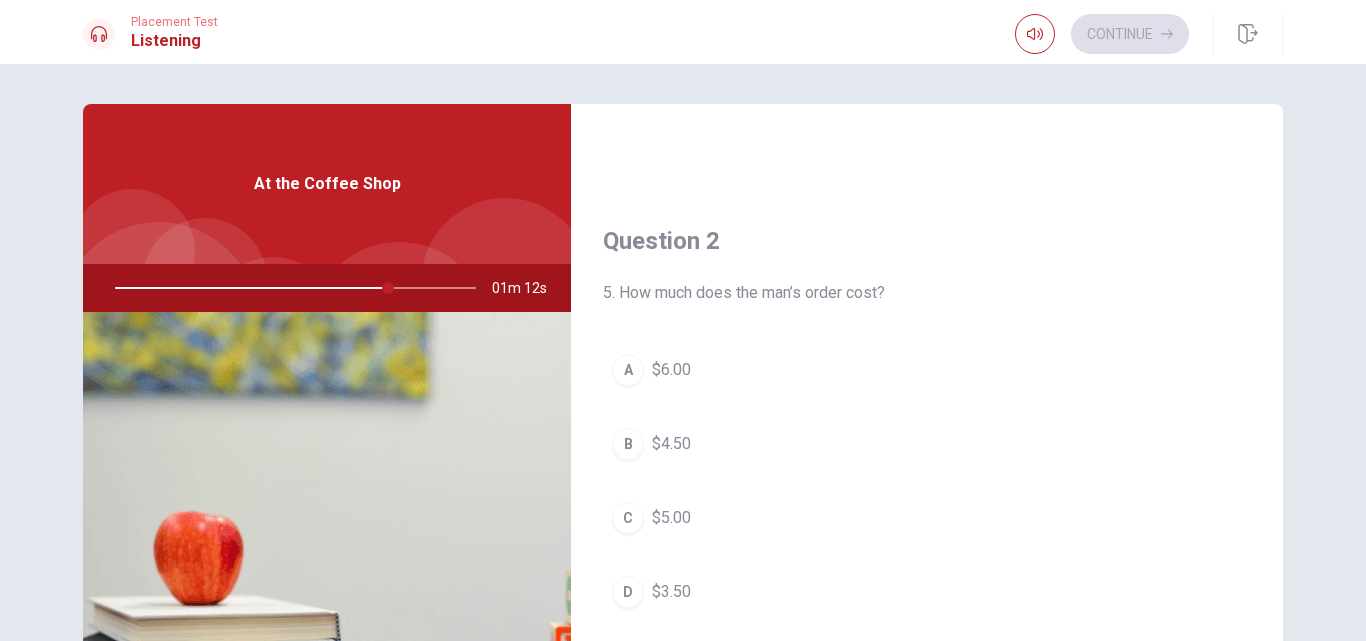 click on "Question 2 5. How much does the man’s order cost? A $6.00 B $4.50 C $5.00 D $3.50" at bounding box center (927, 441) 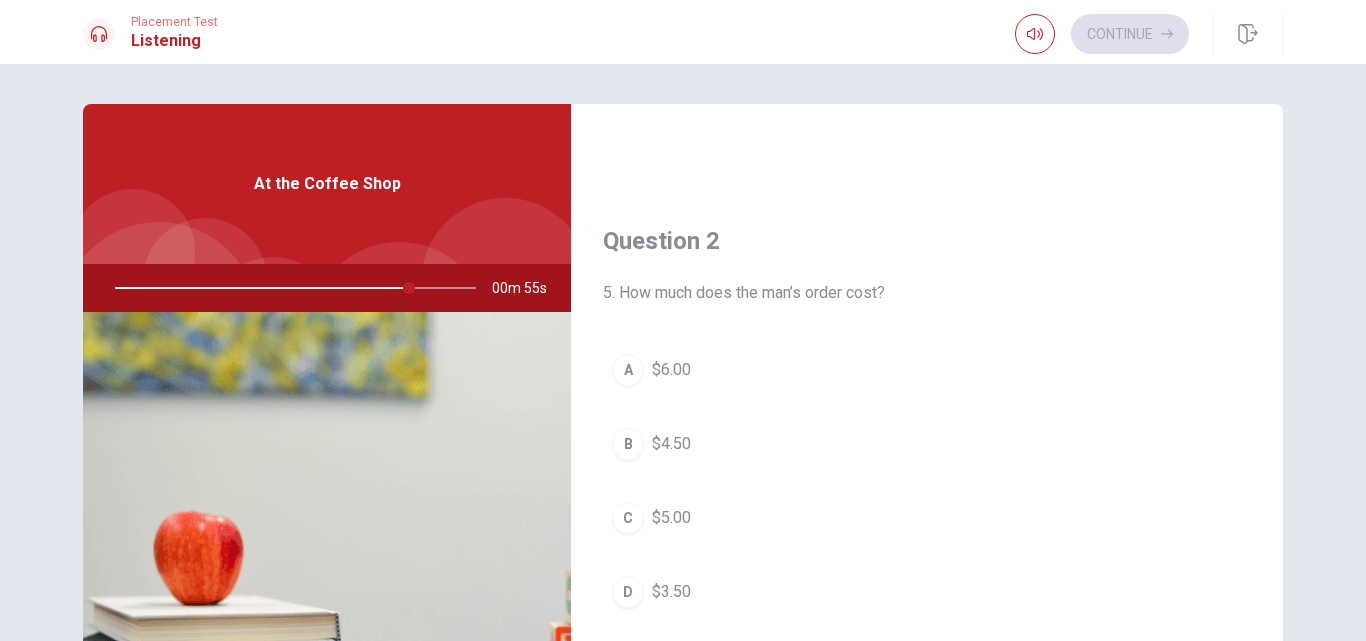 click on "B" at bounding box center (628, 444) 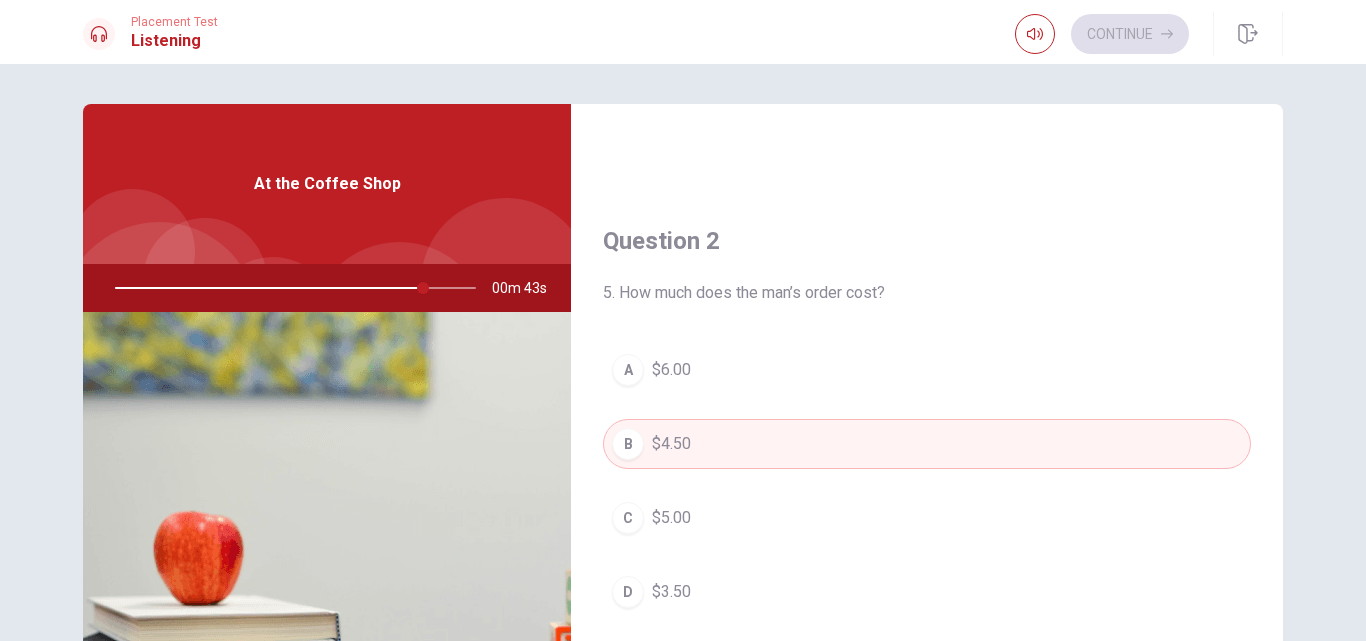 scroll, scrollTop: 435, scrollLeft: 0, axis: vertical 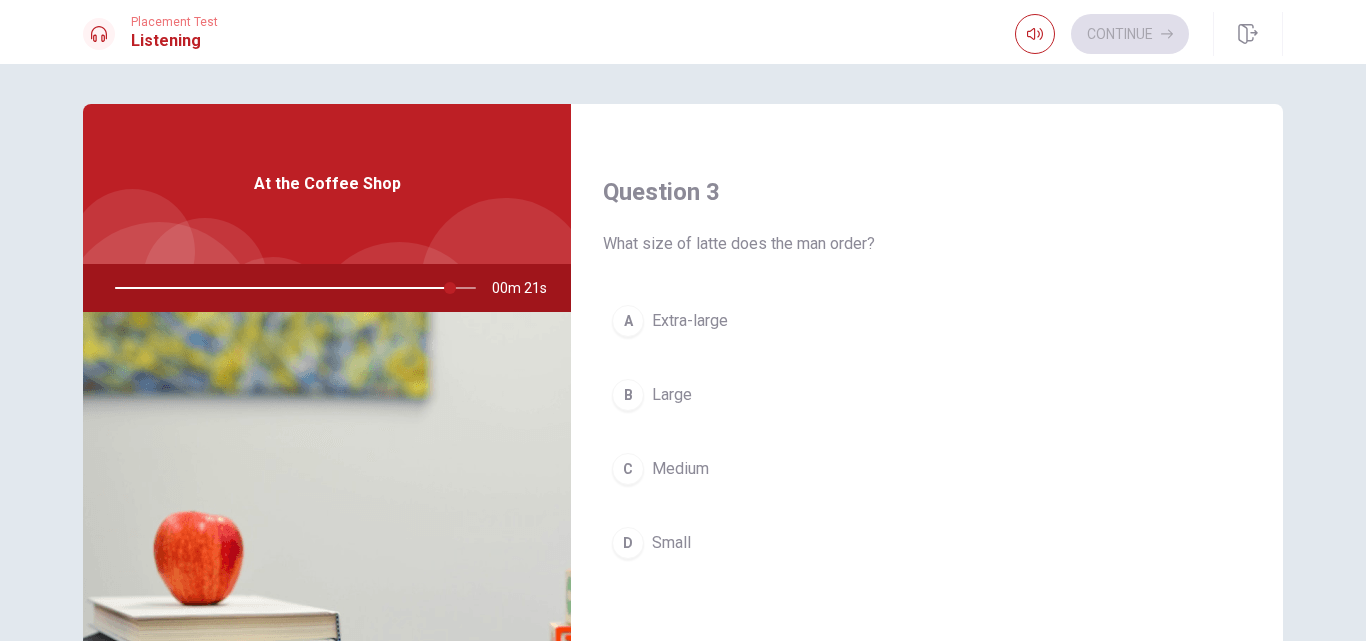 click on "A Extra-large" at bounding box center (927, 321) 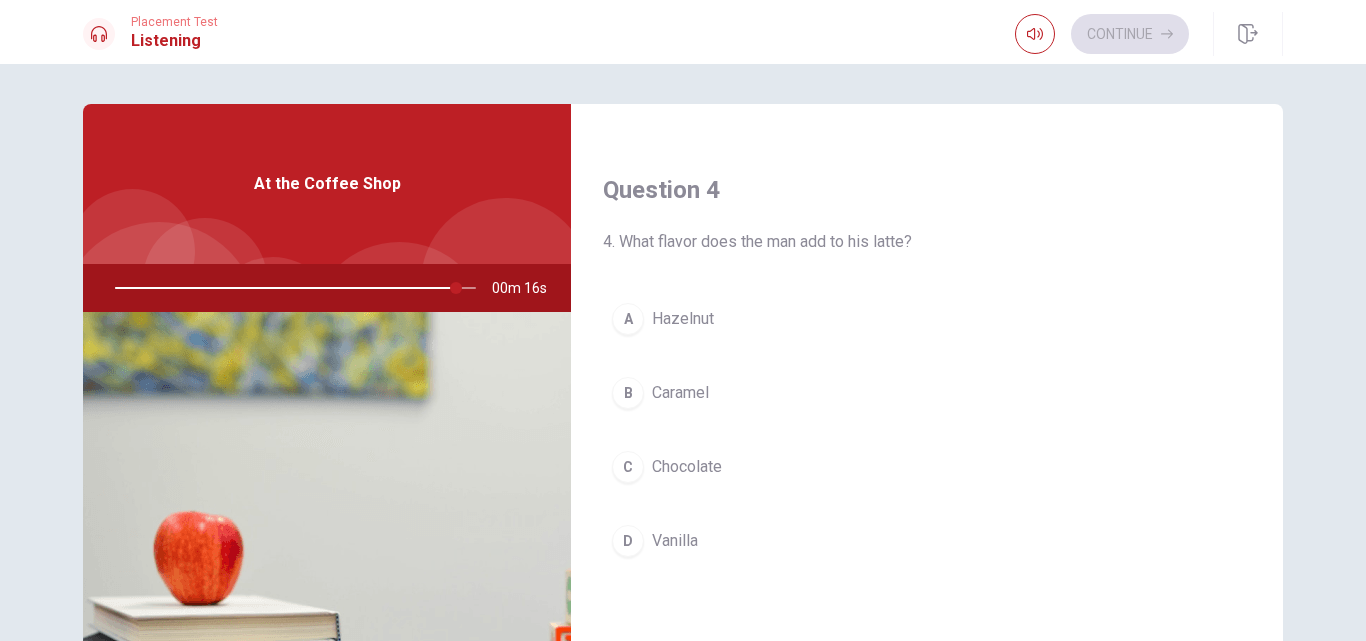 scroll, scrollTop: 1510, scrollLeft: 0, axis: vertical 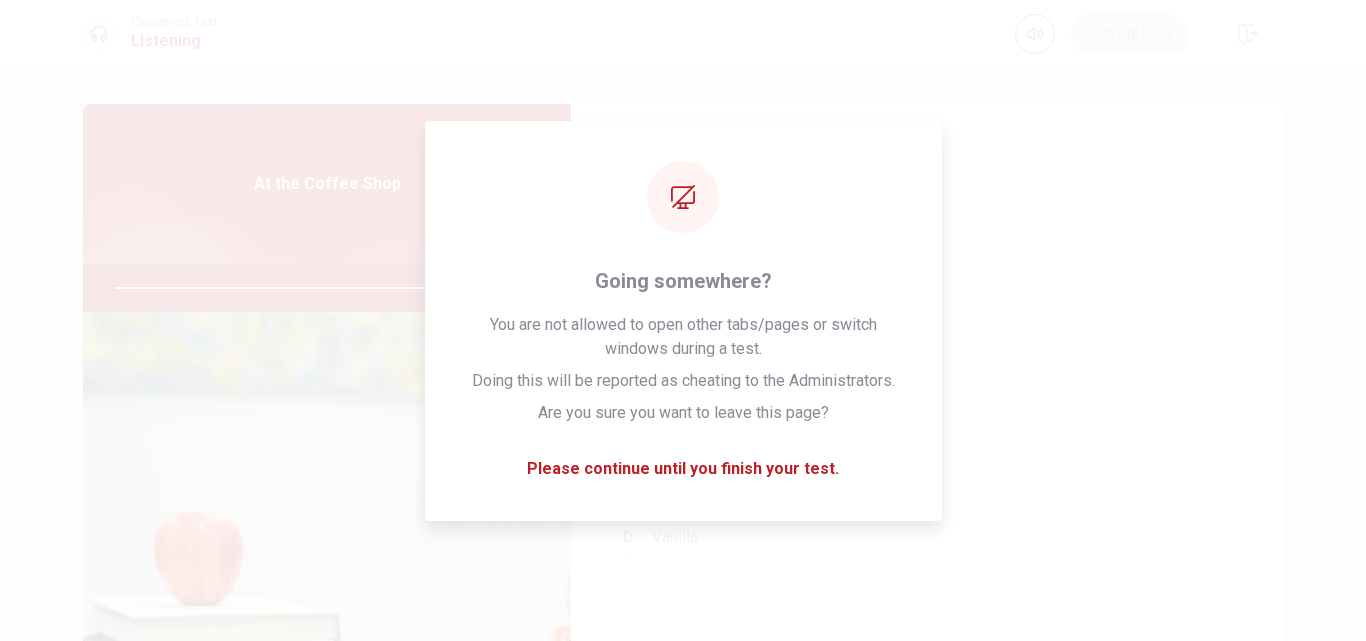 click on "C Chocolate" at bounding box center (927, 463) 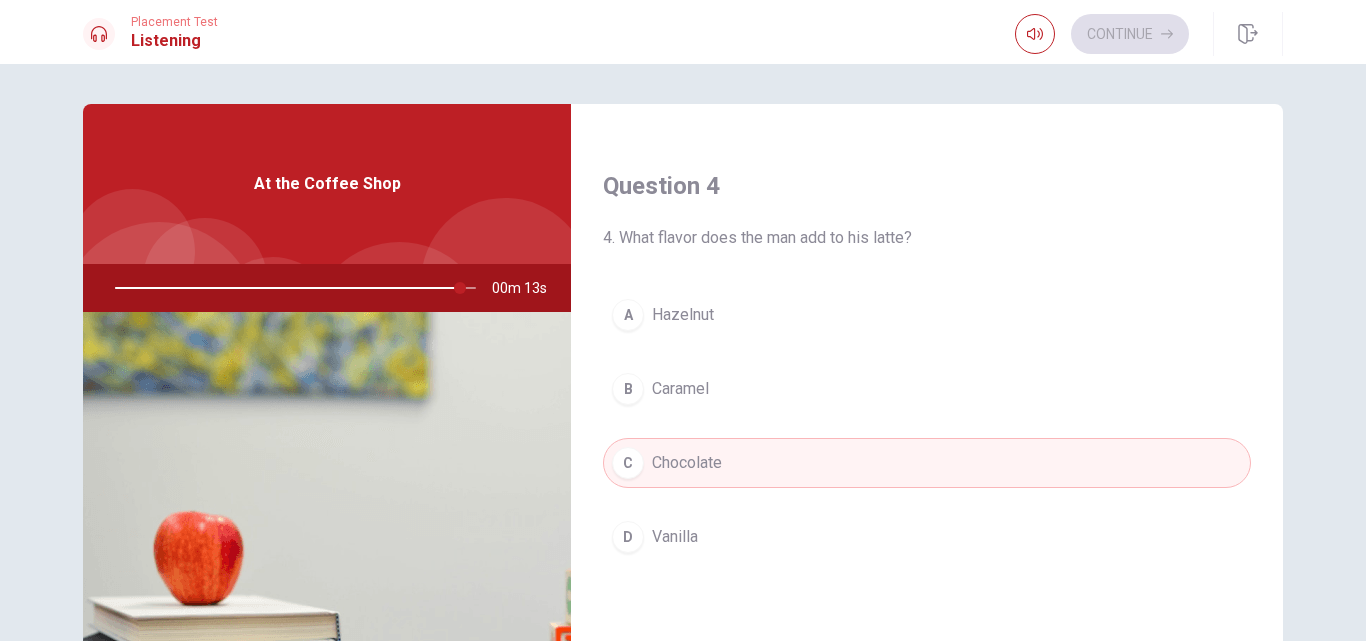 click on "C Chocolate" at bounding box center (927, 463) 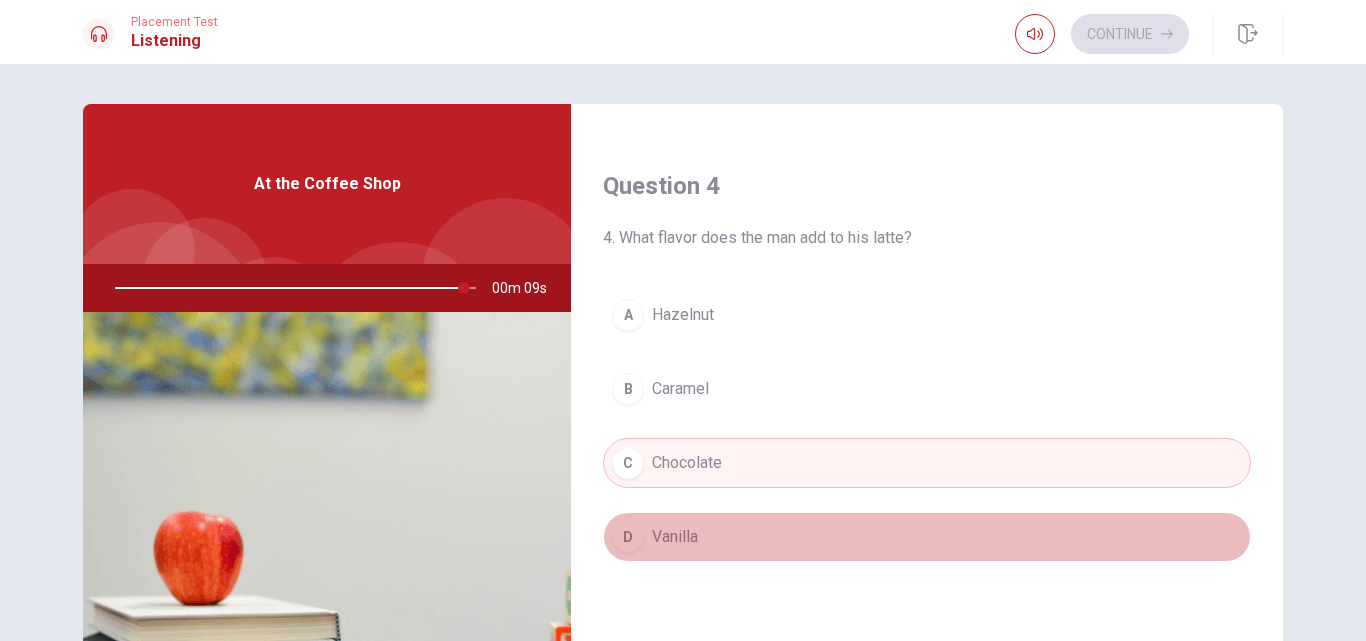 drag, startPoint x: 1218, startPoint y: 516, endPoint x: 1164, endPoint y: 519, distance: 54.08327 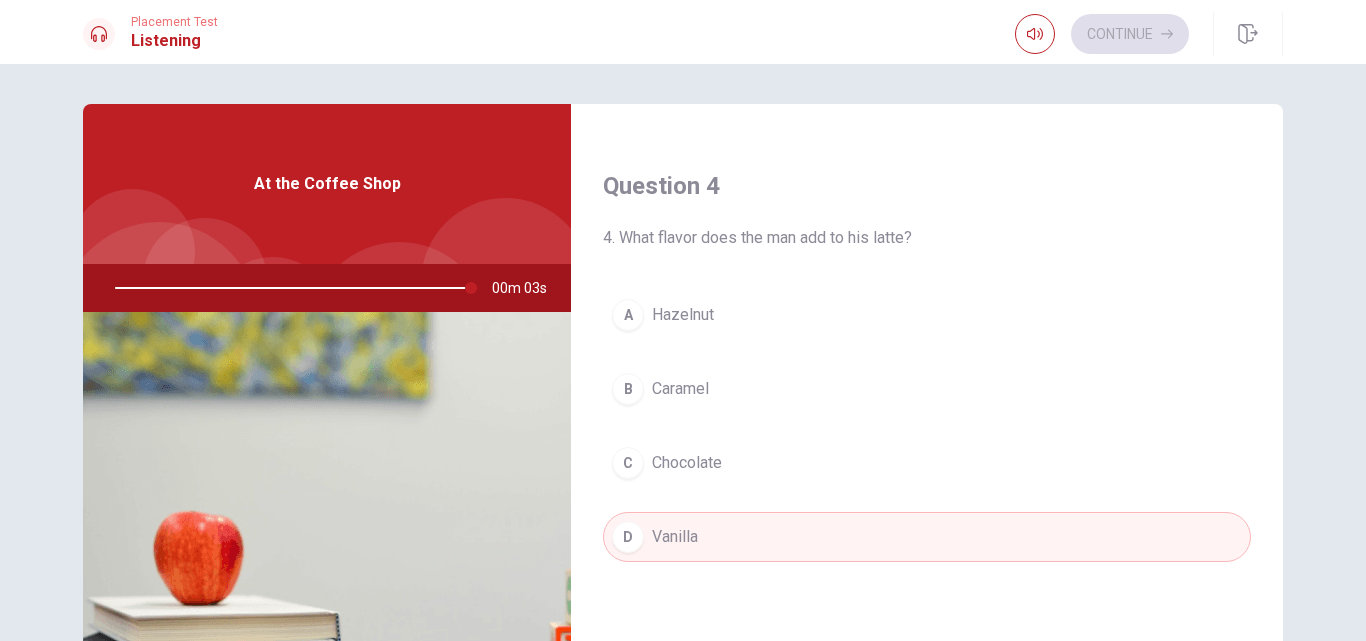 scroll, scrollTop: 1514, scrollLeft: 0, axis: vertical 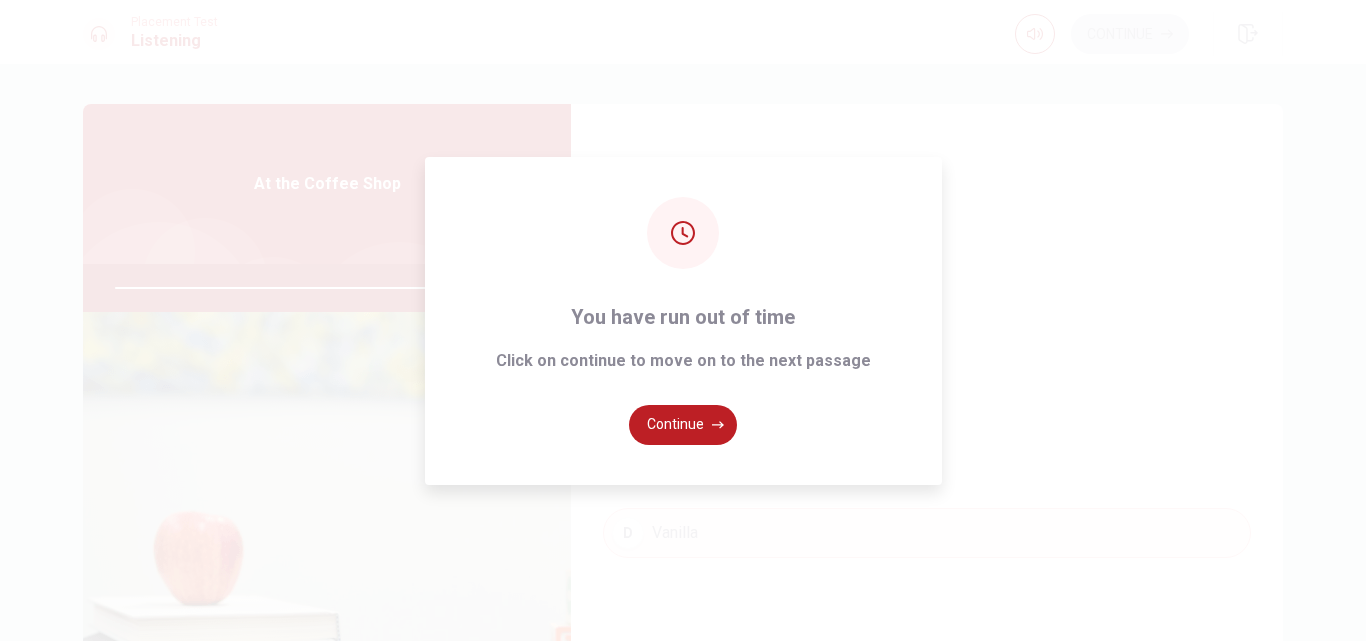 click on "You have run out of time Click on continue to move on to the next passage Continue" at bounding box center (683, 320) 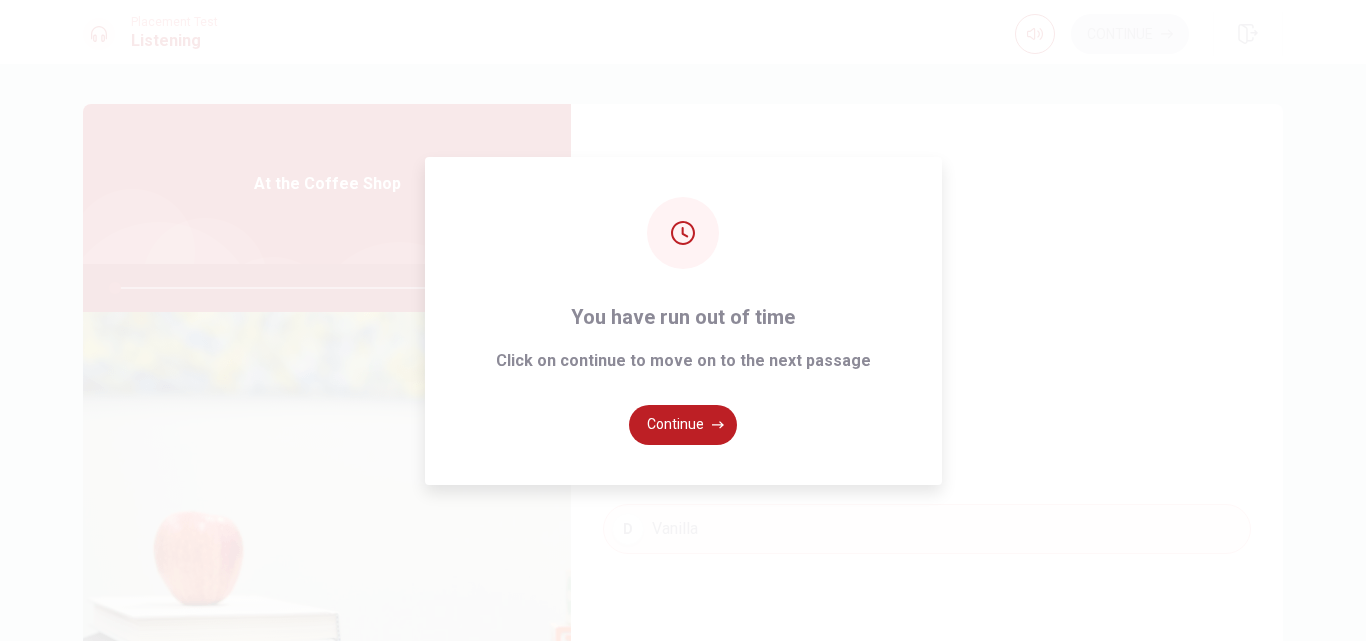 click on "You have run out of time Click on continue to move on to the next passage Continue" at bounding box center (683, 320) 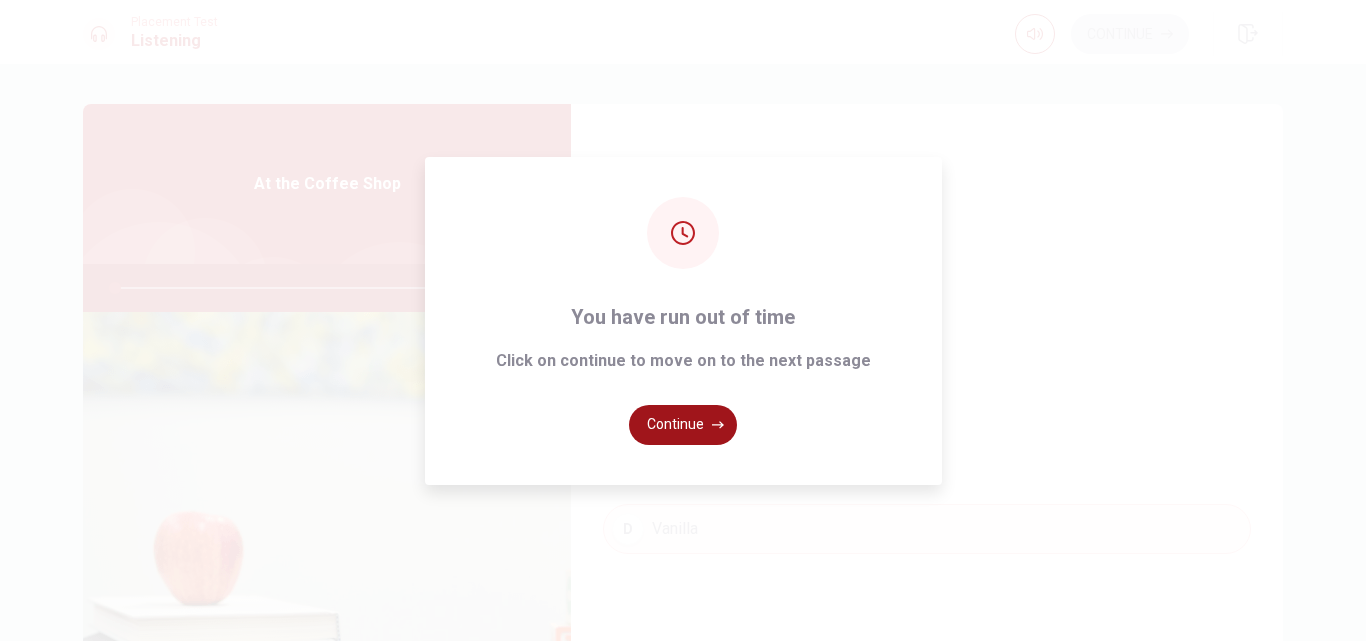 click on "Continue" at bounding box center [683, 425] 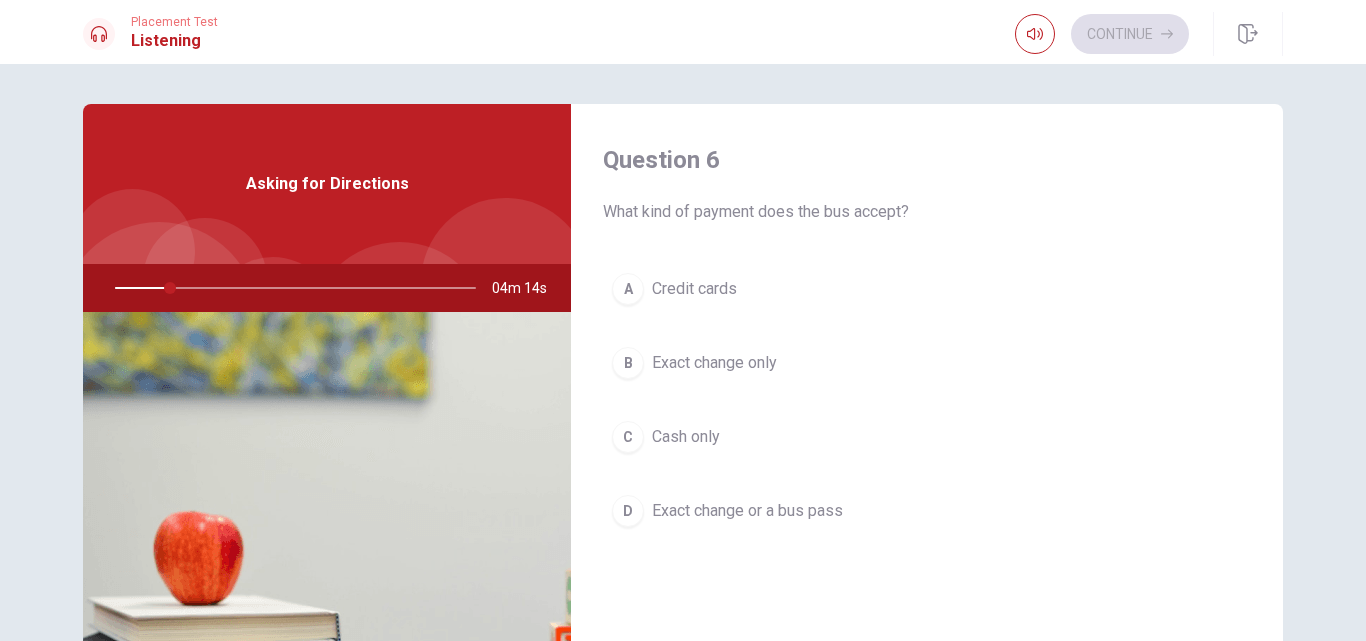 click on "Credit cards" at bounding box center [694, 289] 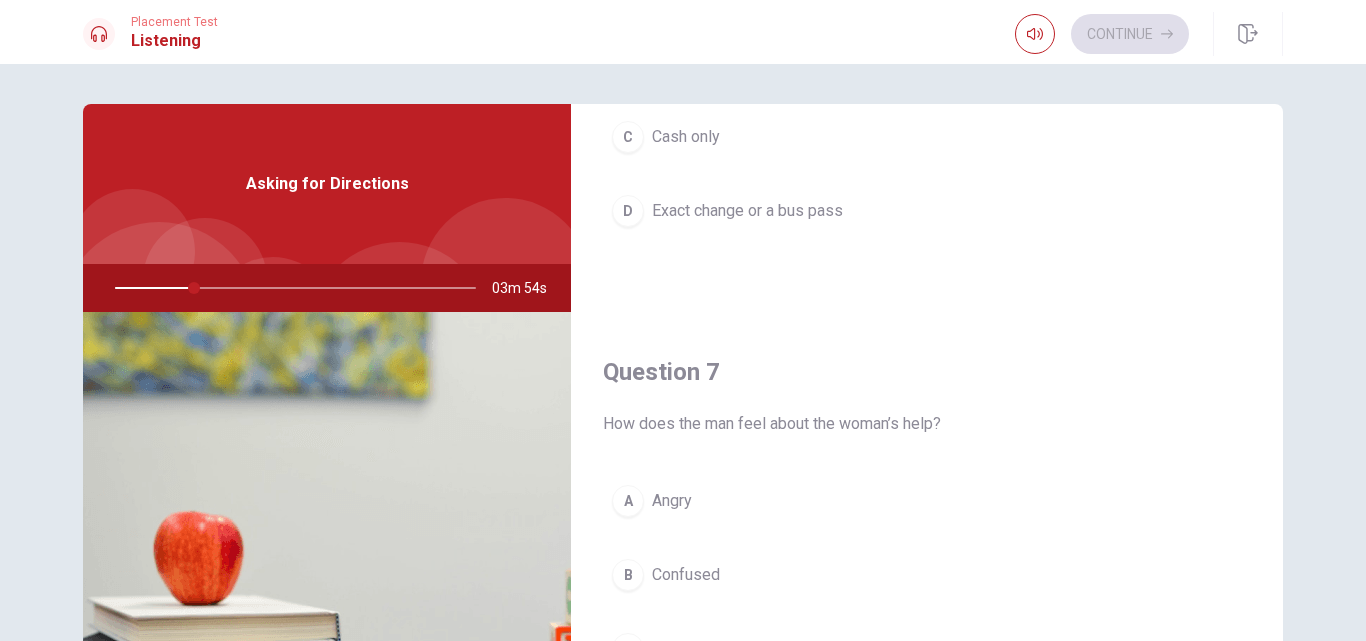 scroll, scrollTop: 400, scrollLeft: 0, axis: vertical 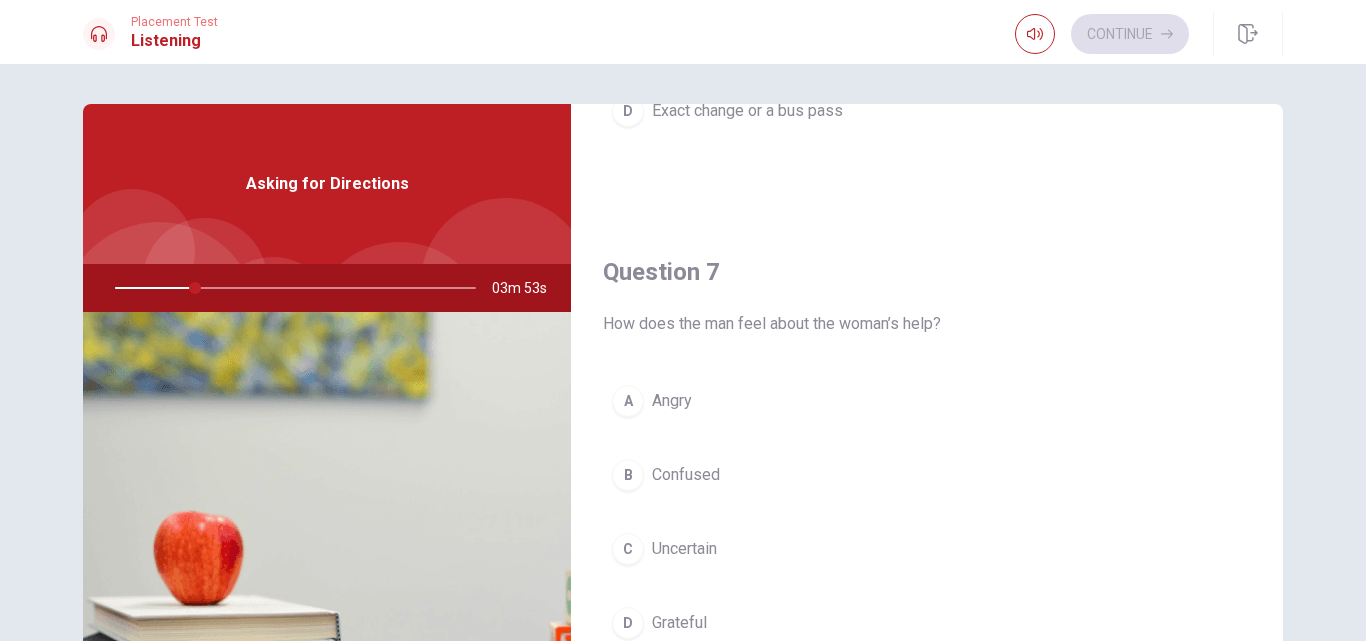 drag, startPoint x: 636, startPoint y: 316, endPoint x: 933, endPoint y: 324, distance: 297.10773 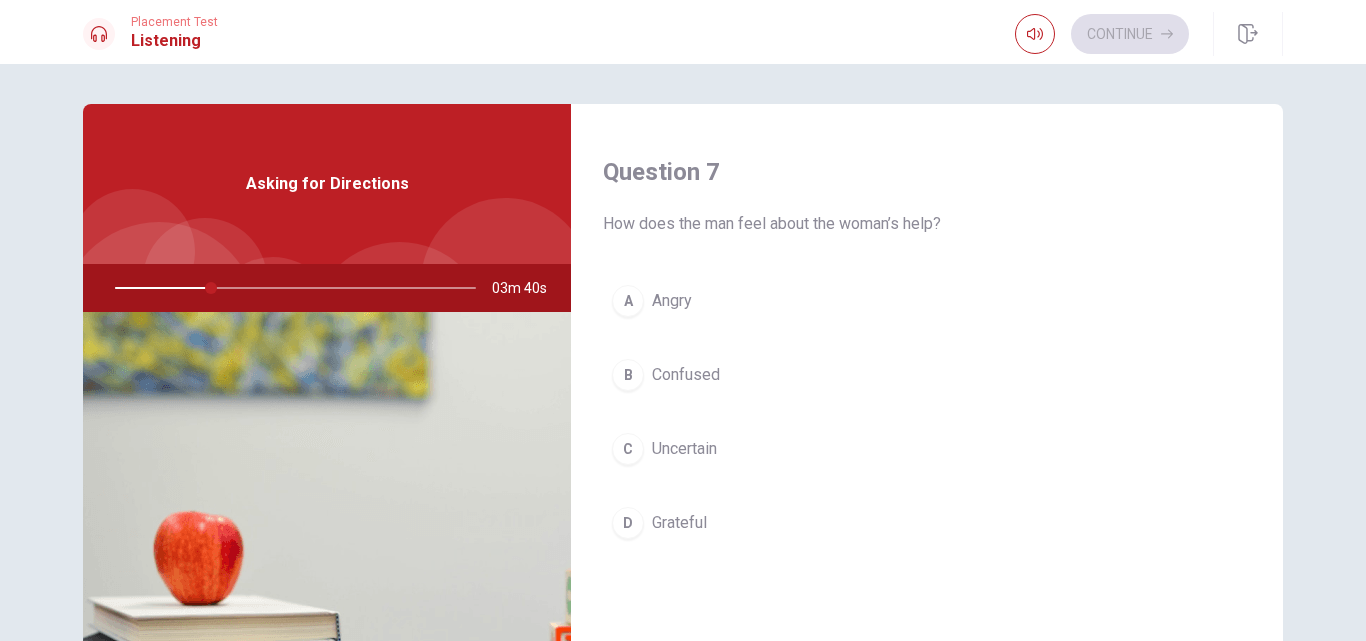 scroll, scrollTop: 0, scrollLeft: 0, axis: both 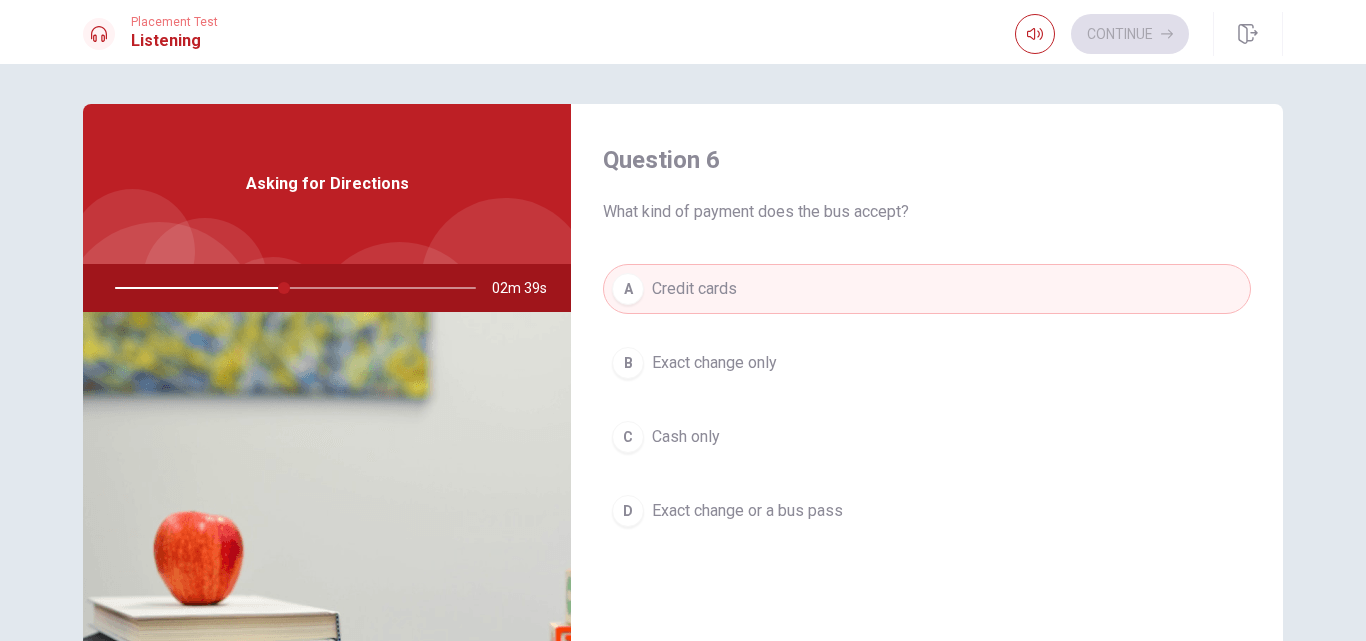 click on "B Exact change only" at bounding box center (927, 363) 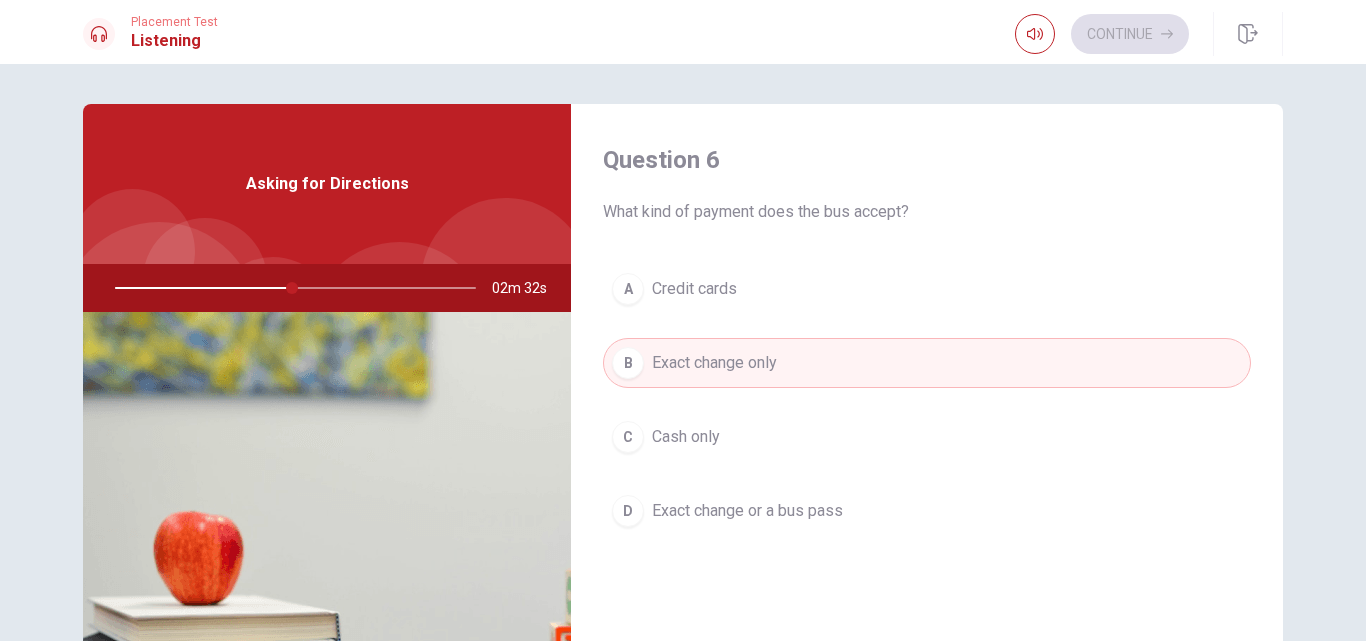 click on "Exact change or a bus pass" at bounding box center (747, 511) 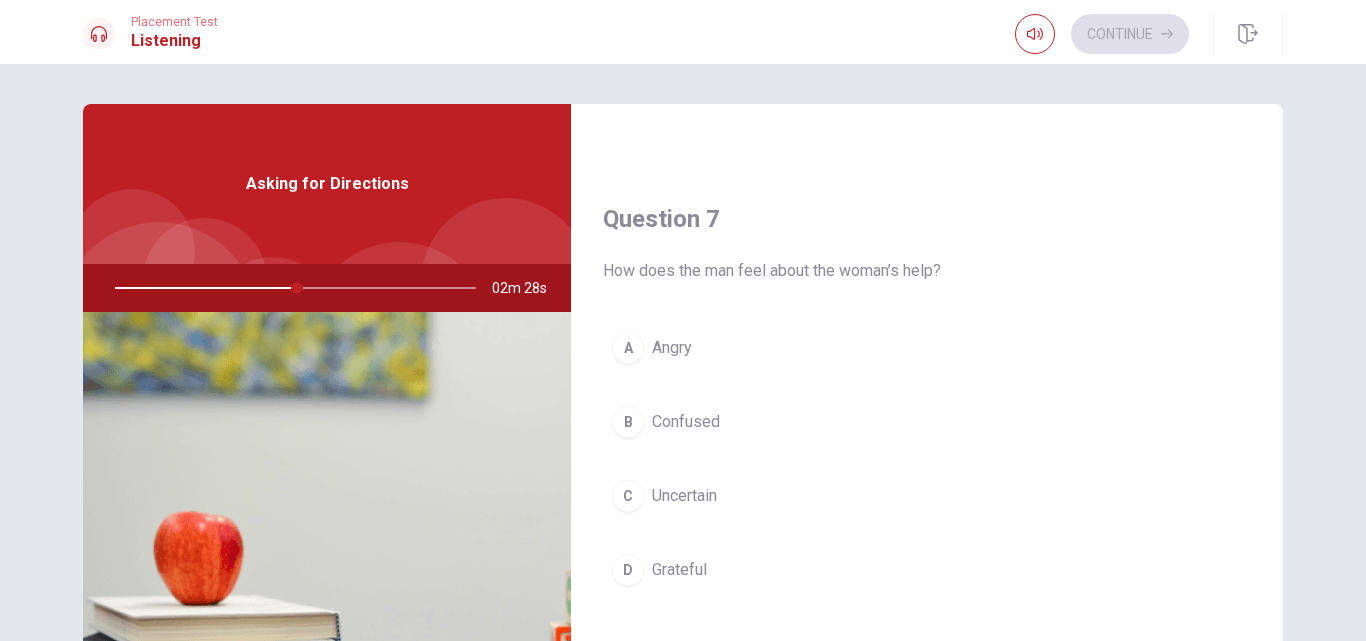 scroll, scrollTop: 500, scrollLeft: 0, axis: vertical 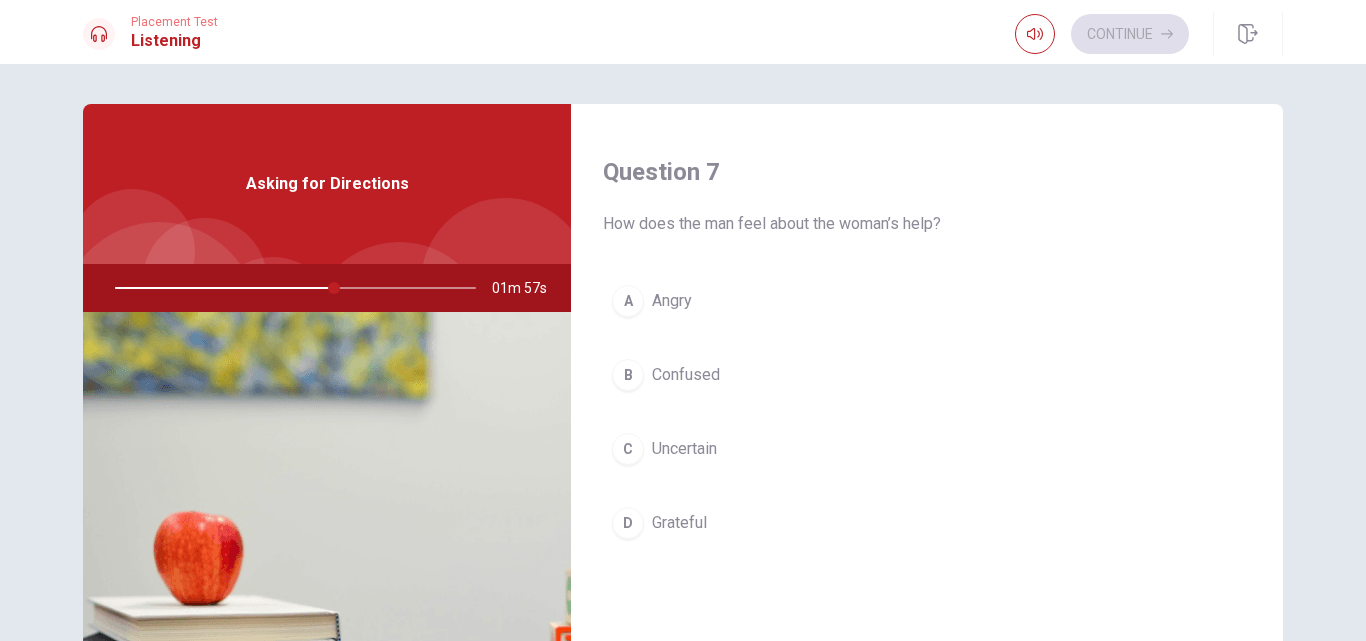 drag, startPoint x: 709, startPoint y: 478, endPoint x: 679, endPoint y: 516, distance: 48.414875 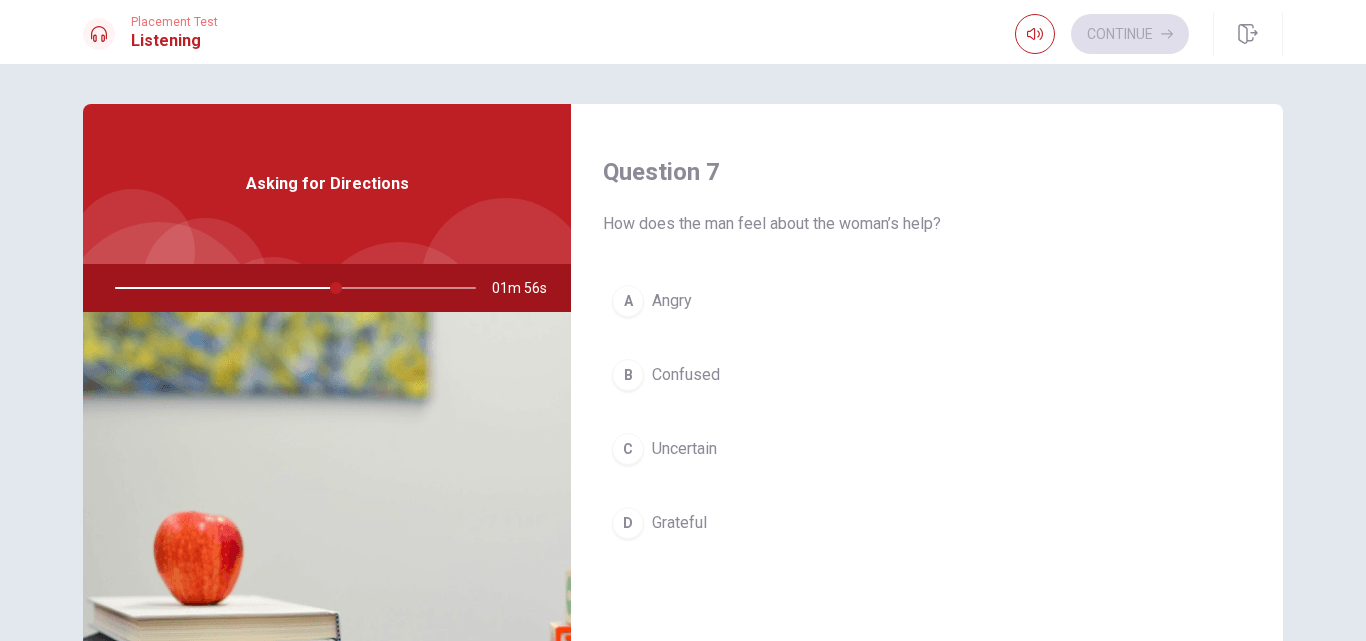 click on "Grateful" at bounding box center (679, 523) 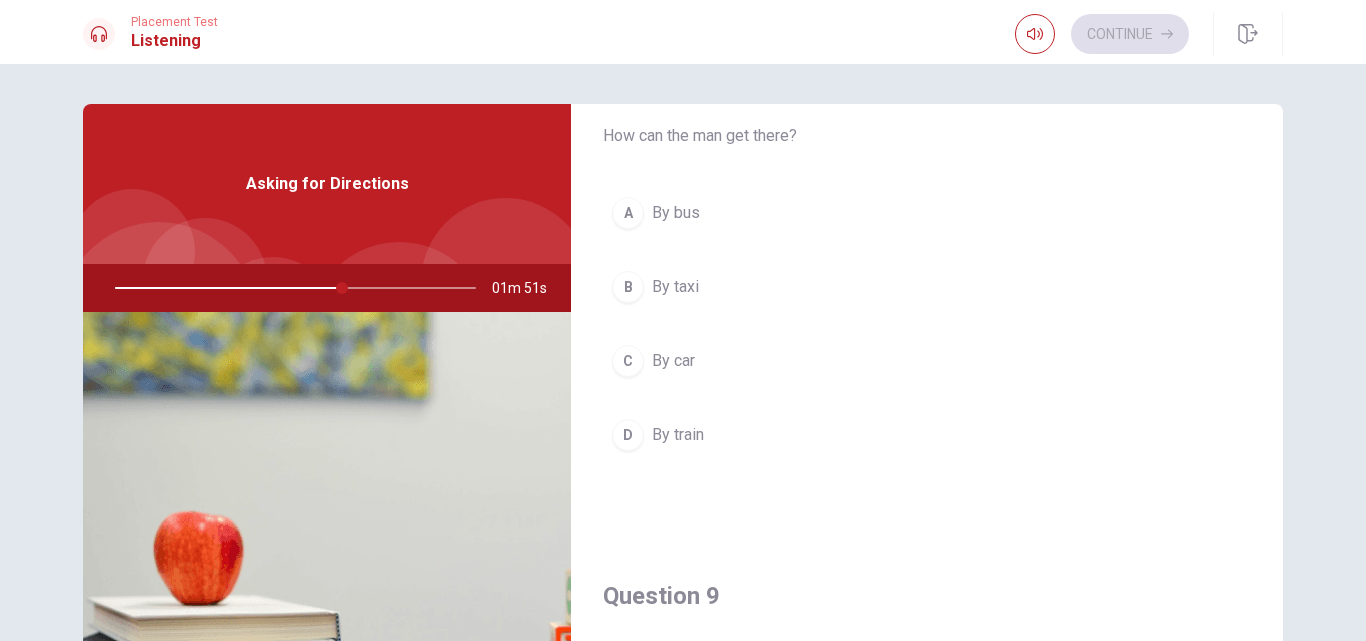 scroll, scrollTop: 1000, scrollLeft: 0, axis: vertical 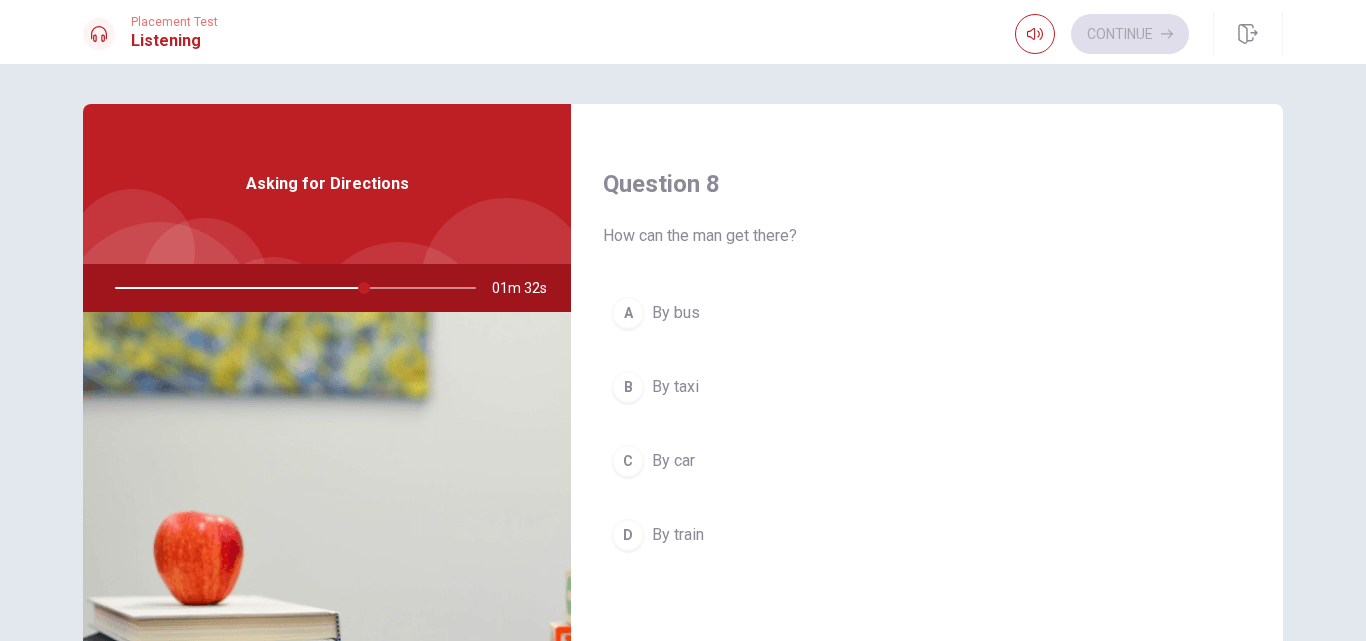 click on "By bus" at bounding box center [676, 313] 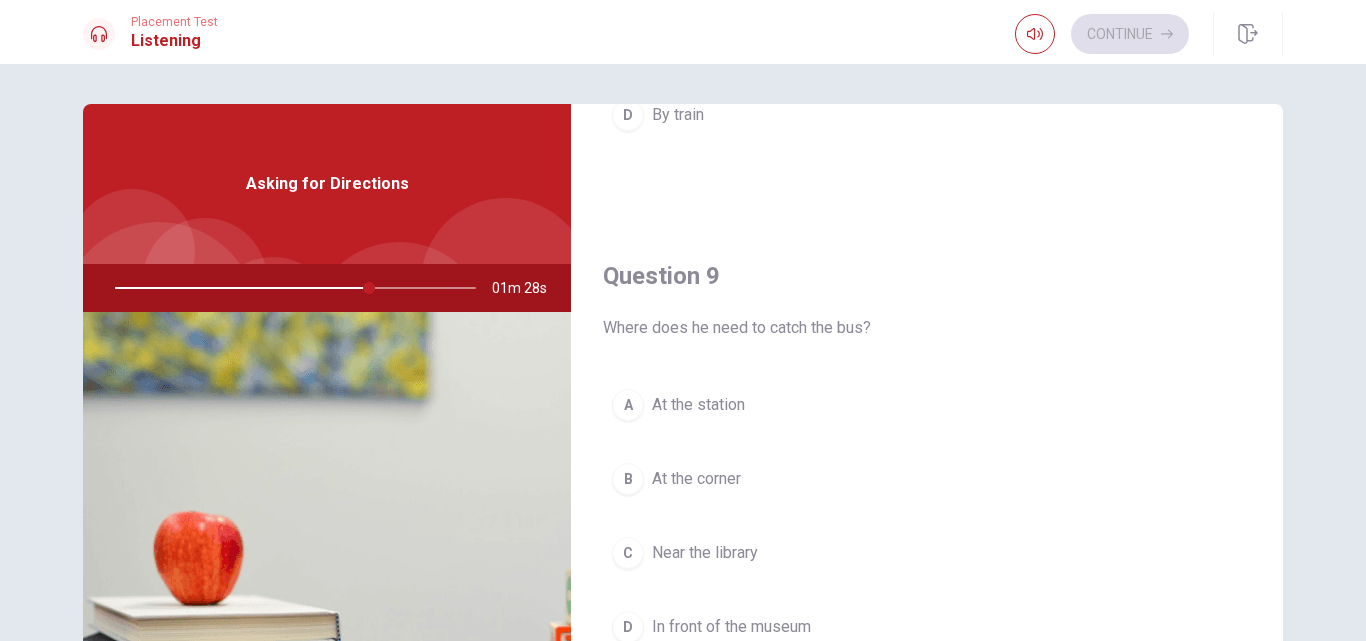 scroll, scrollTop: 1500, scrollLeft: 0, axis: vertical 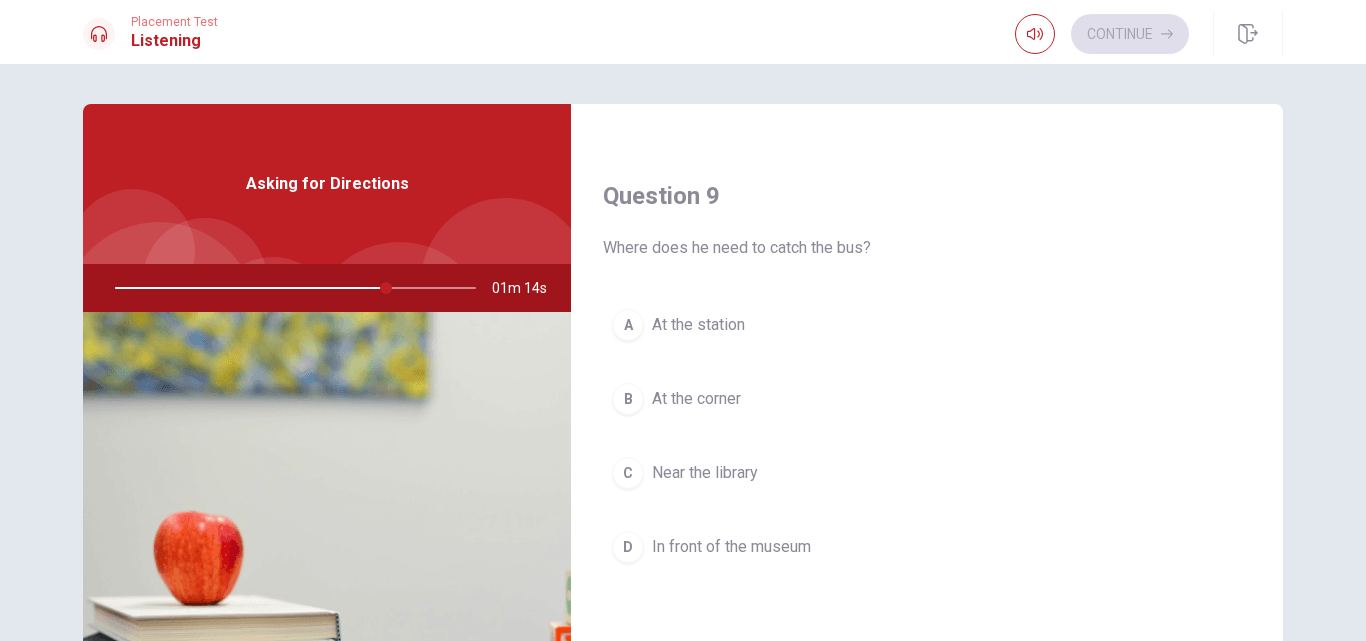 click on "At the station" at bounding box center (698, 325) 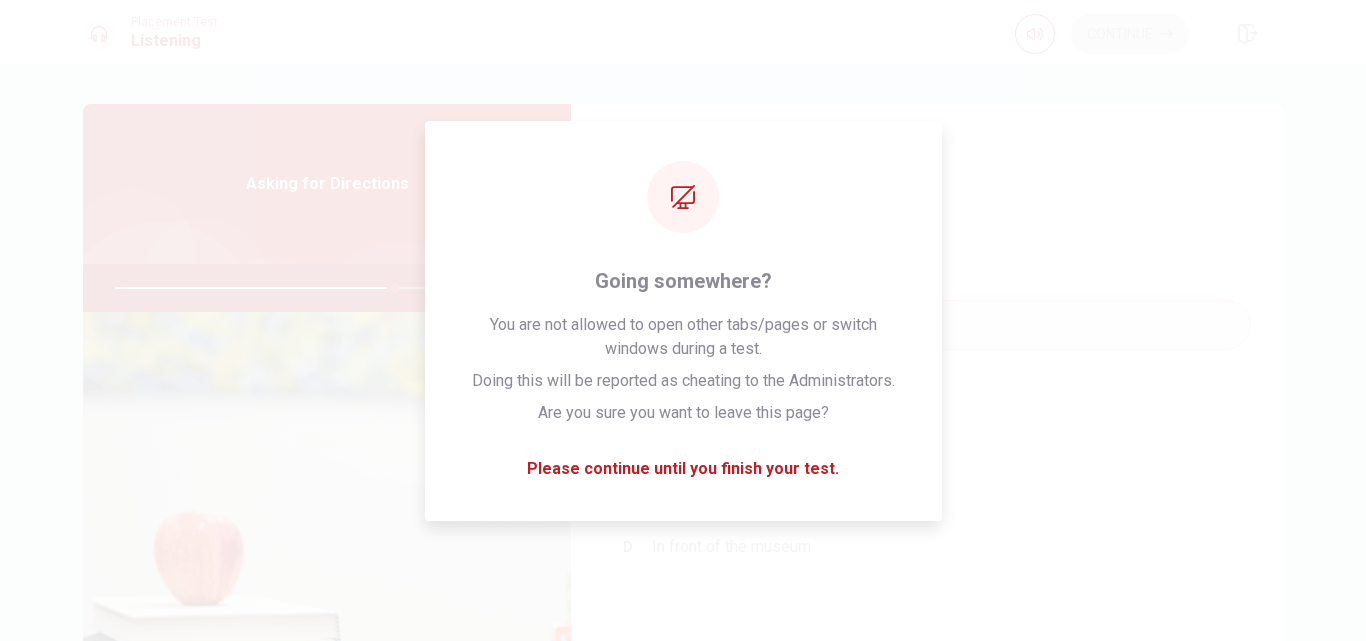 scroll, scrollTop: 1865, scrollLeft: 0, axis: vertical 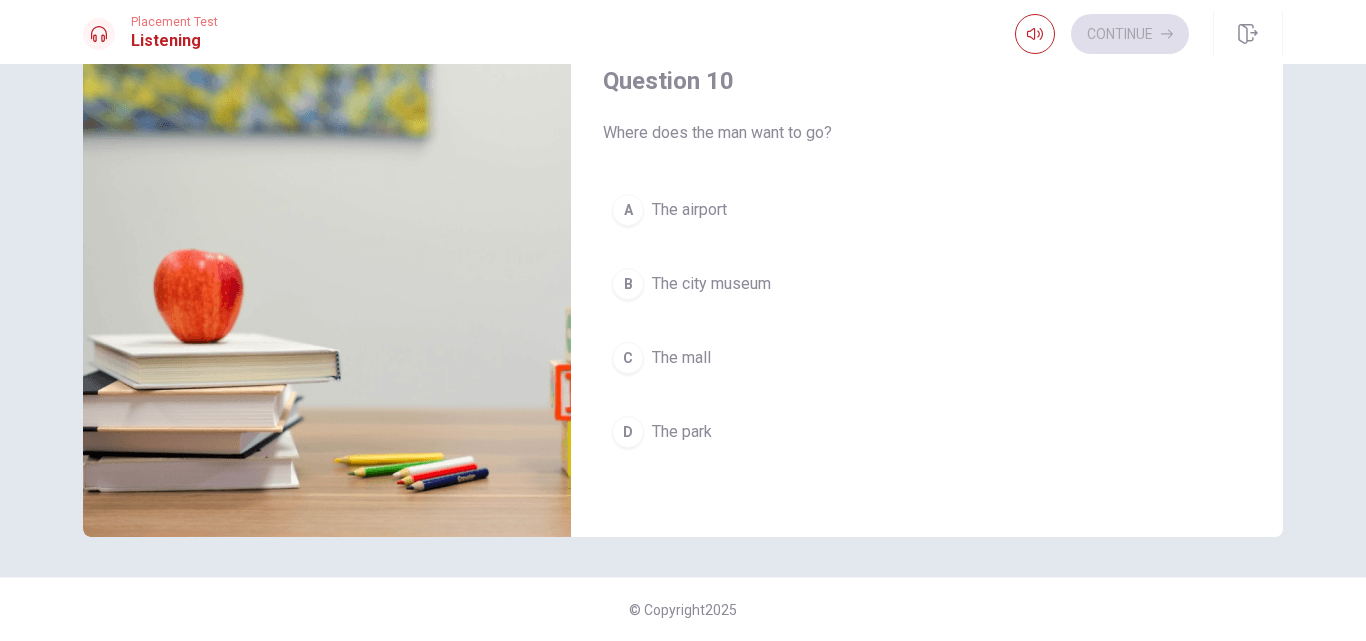 click on "The airport" at bounding box center (689, 210) 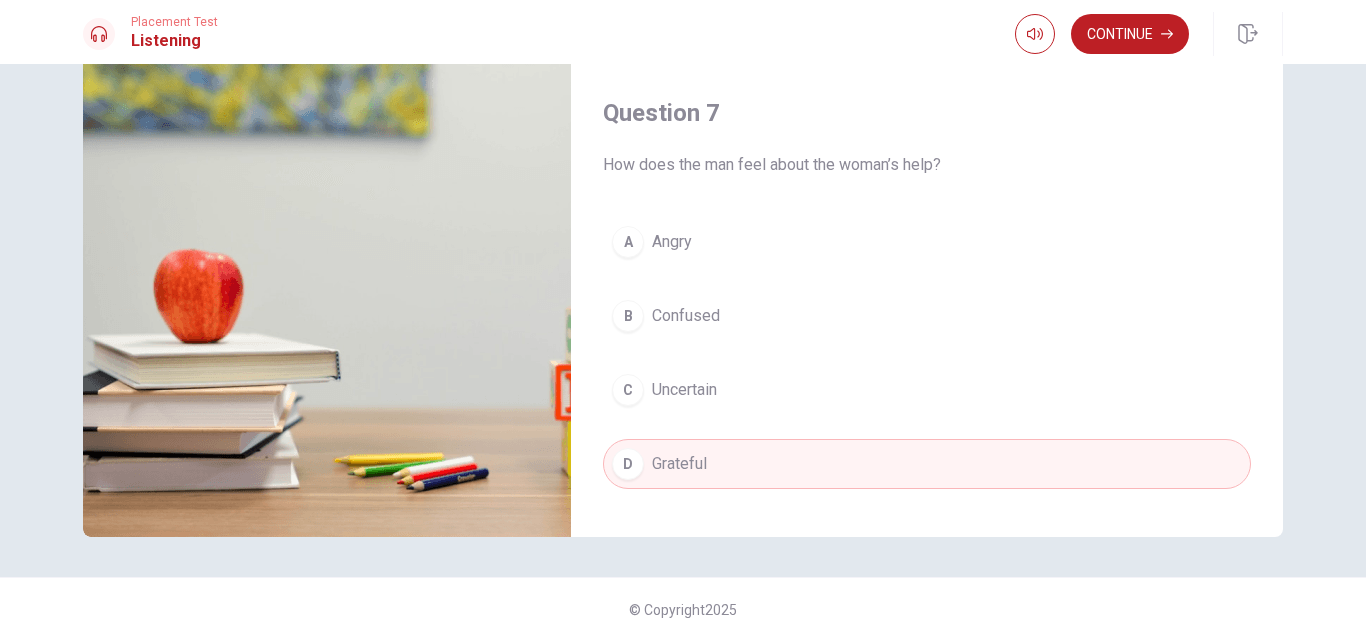 scroll, scrollTop: 265, scrollLeft: 0, axis: vertical 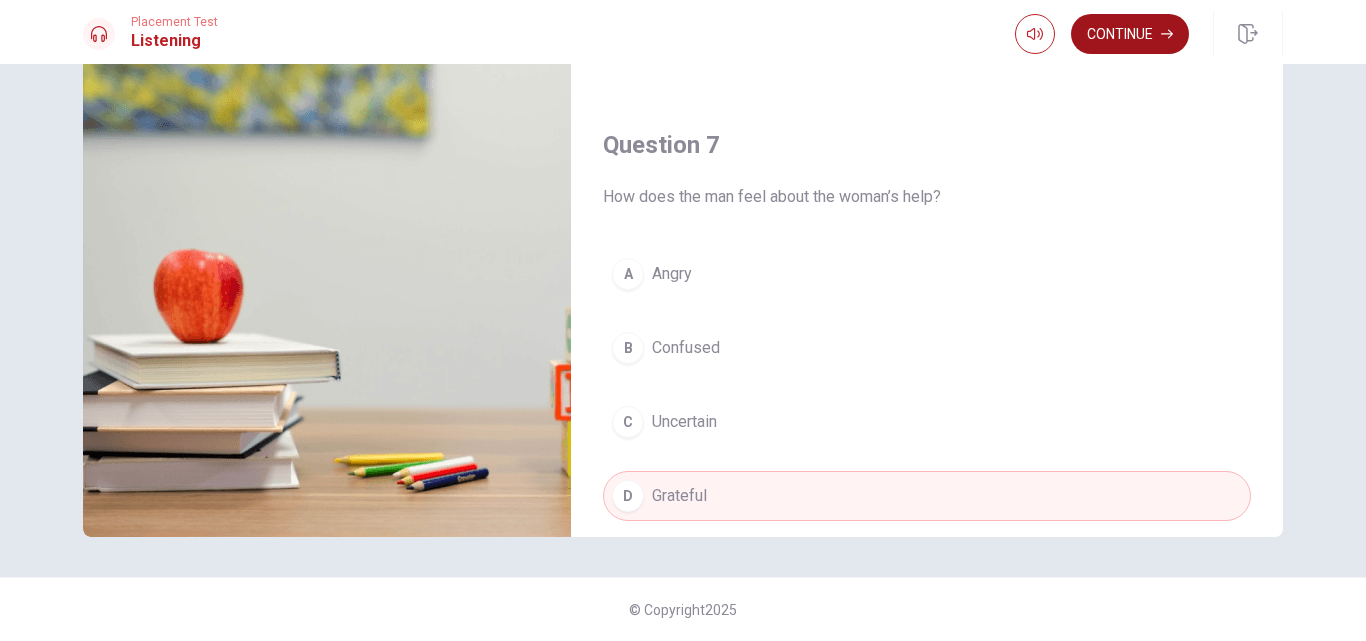 click on "Continue" at bounding box center [1130, 34] 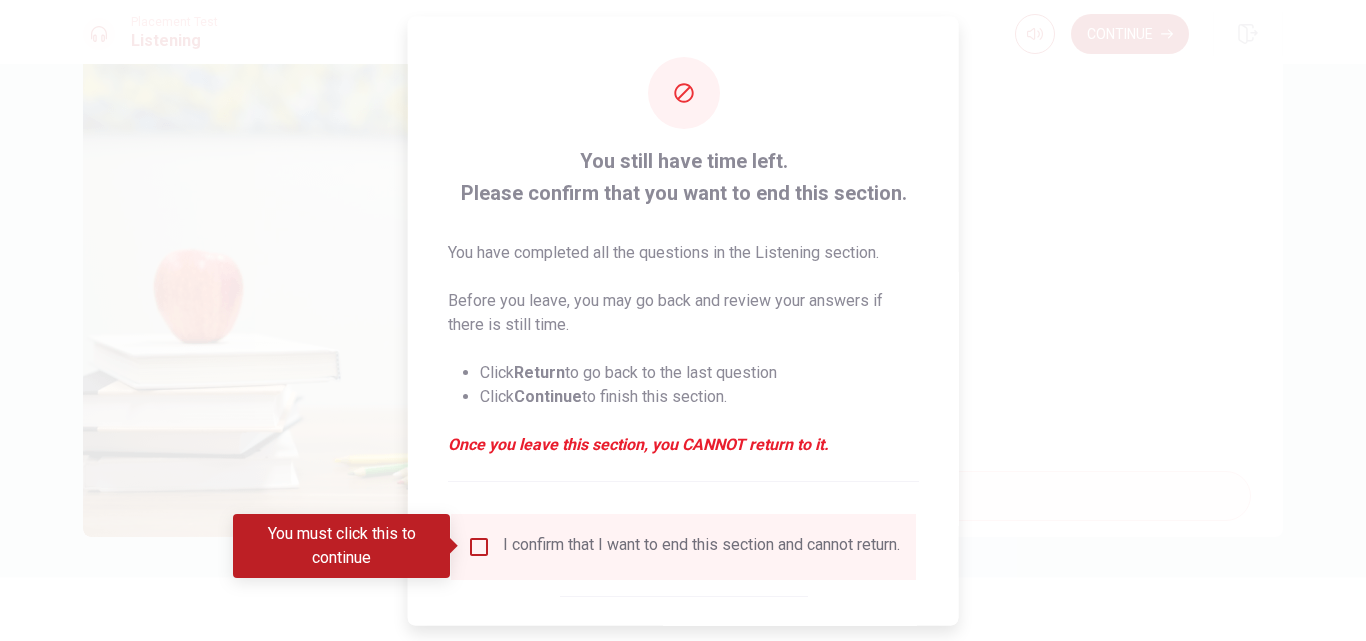 click at bounding box center [479, 546] 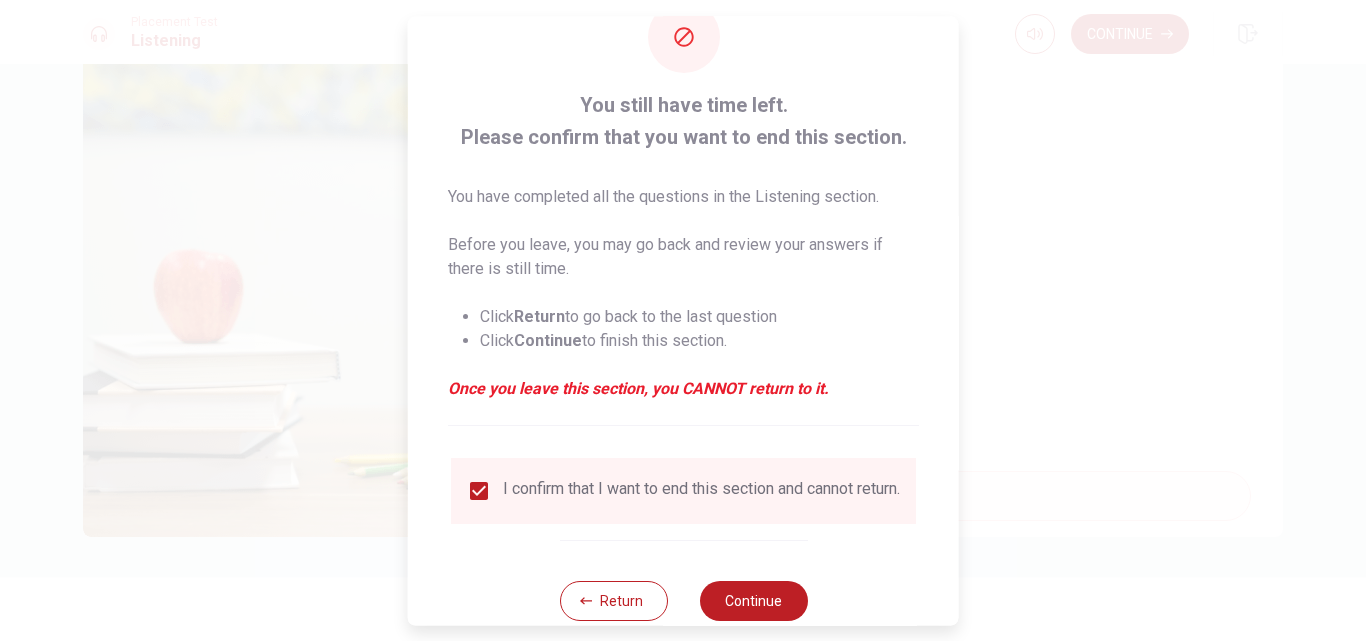 scroll, scrollTop: 105, scrollLeft: 0, axis: vertical 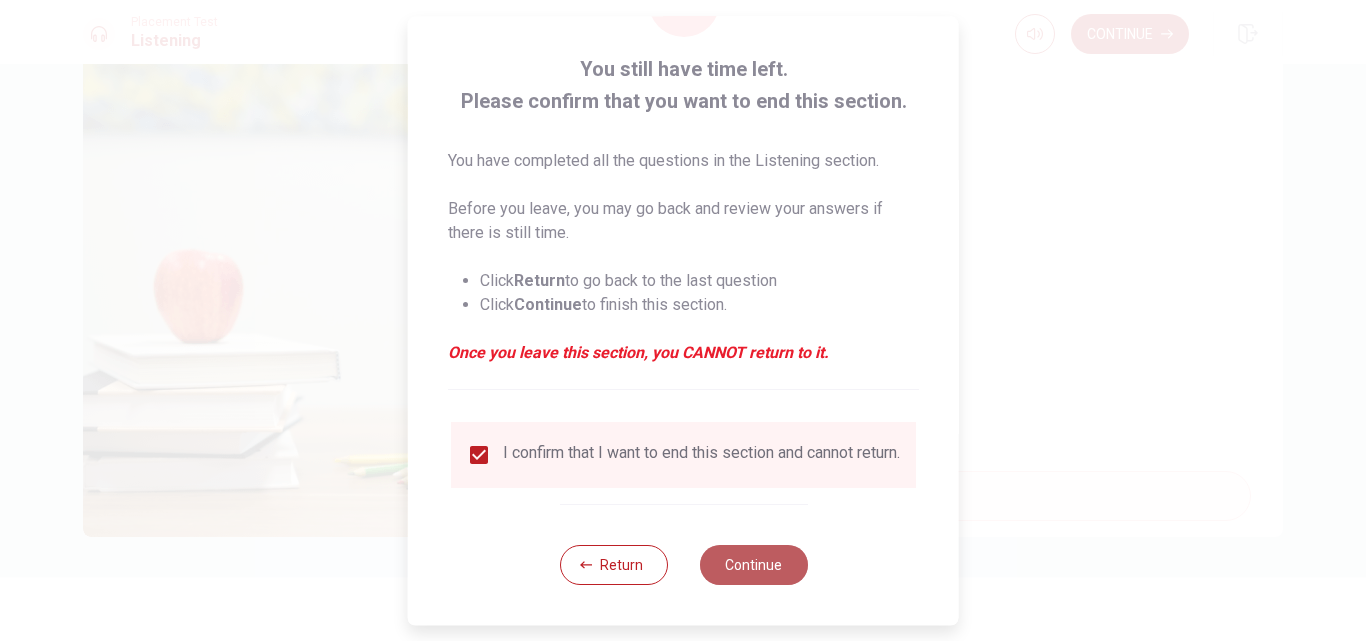 click on "Continue" at bounding box center (753, 565) 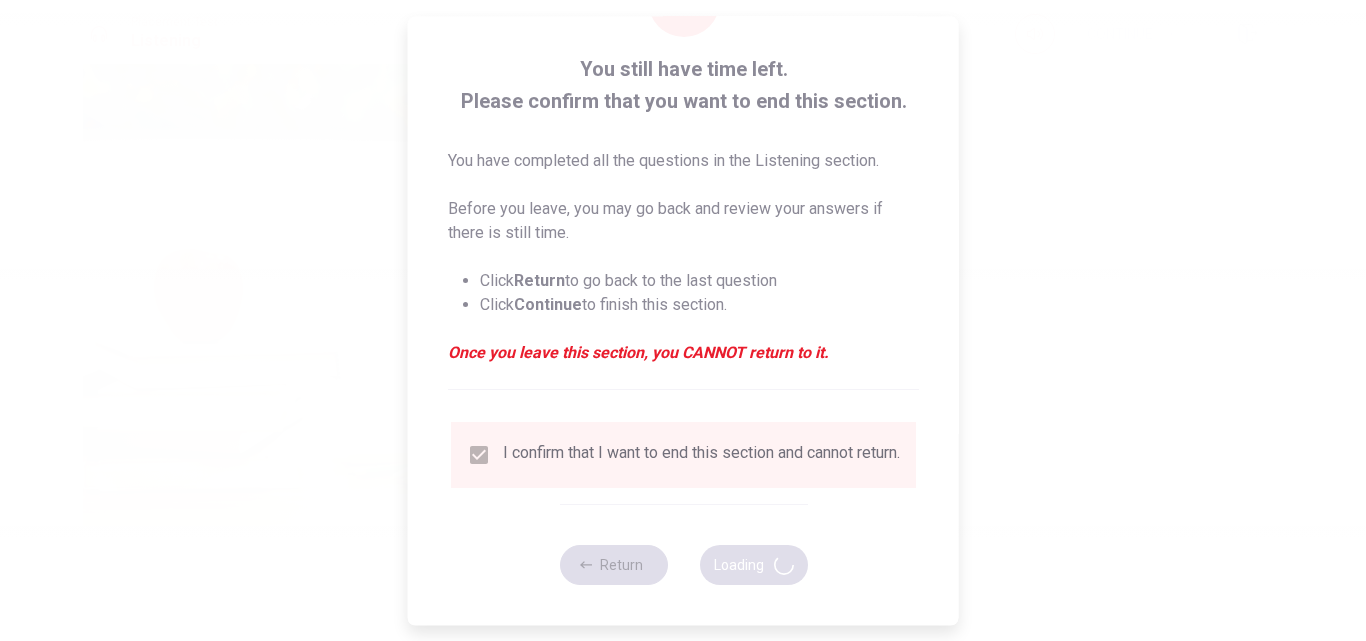 type on "93" 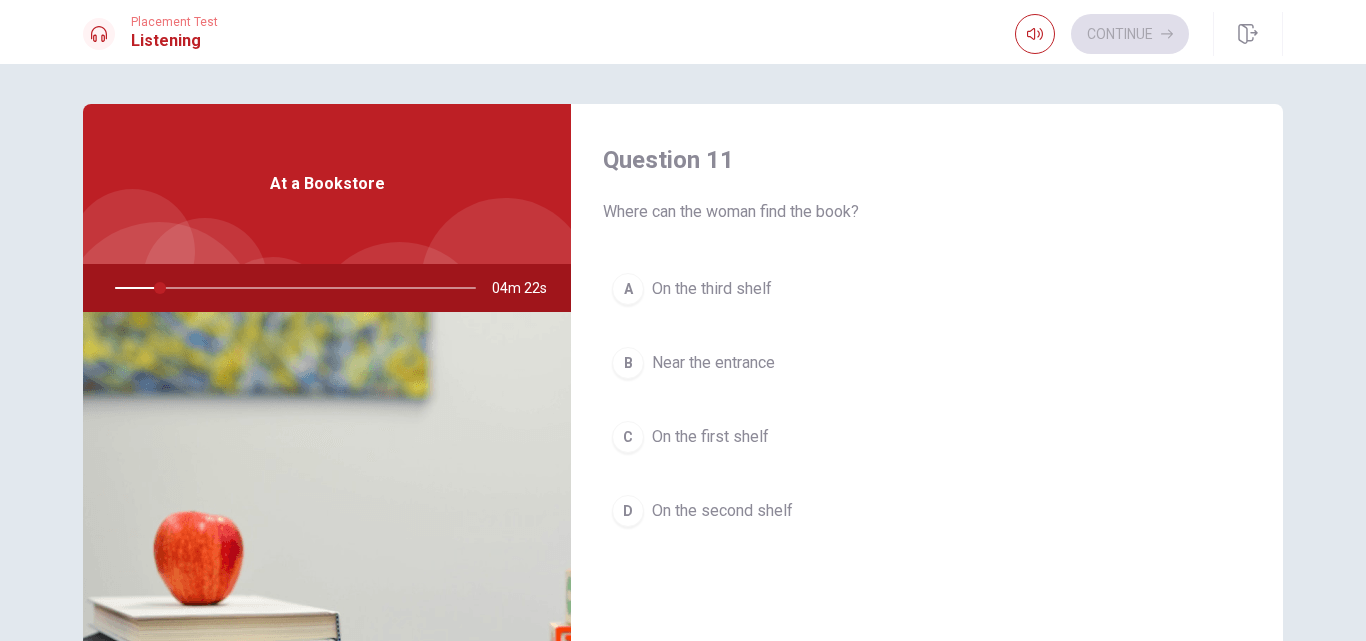 scroll, scrollTop: 262, scrollLeft: 0, axis: vertical 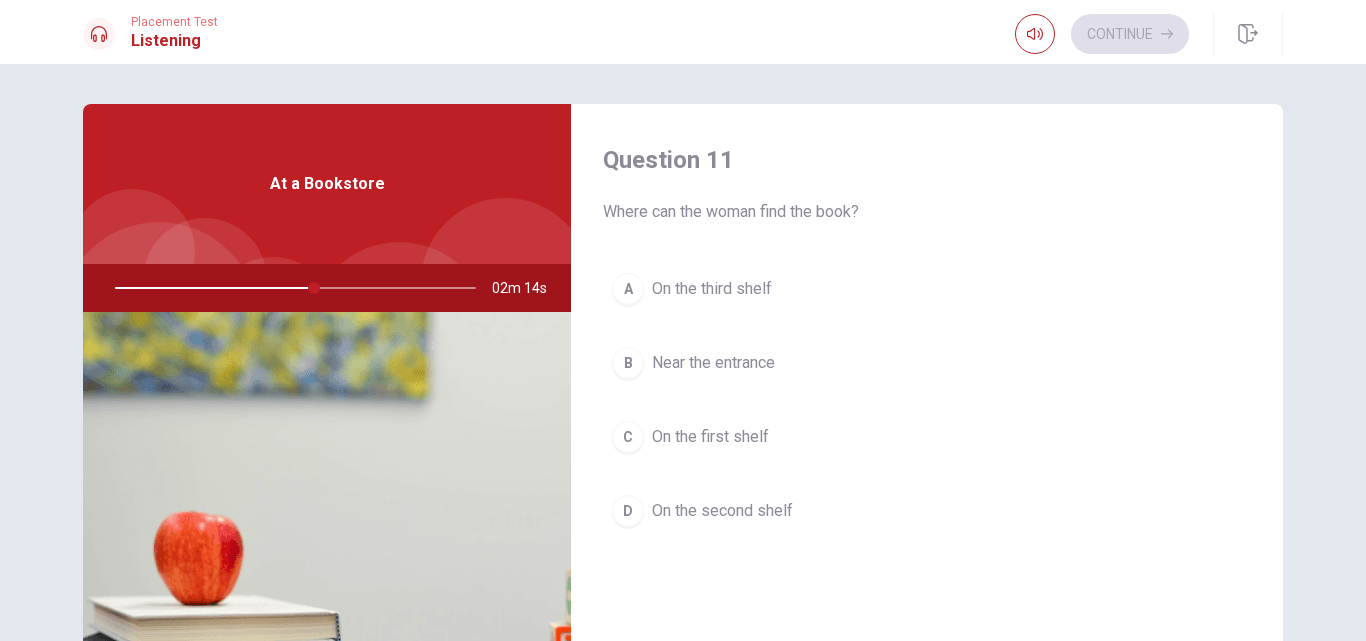 click on "On the third shelf" at bounding box center (712, 289) 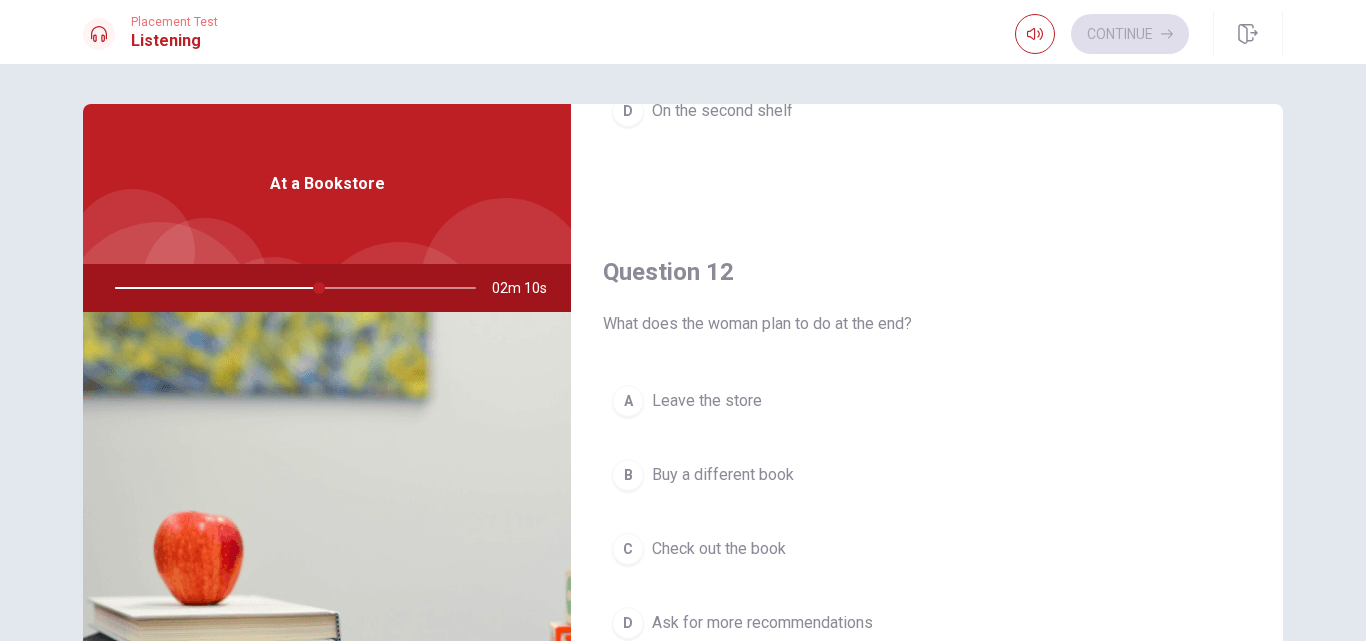 scroll, scrollTop: 500, scrollLeft: 0, axis: vertical 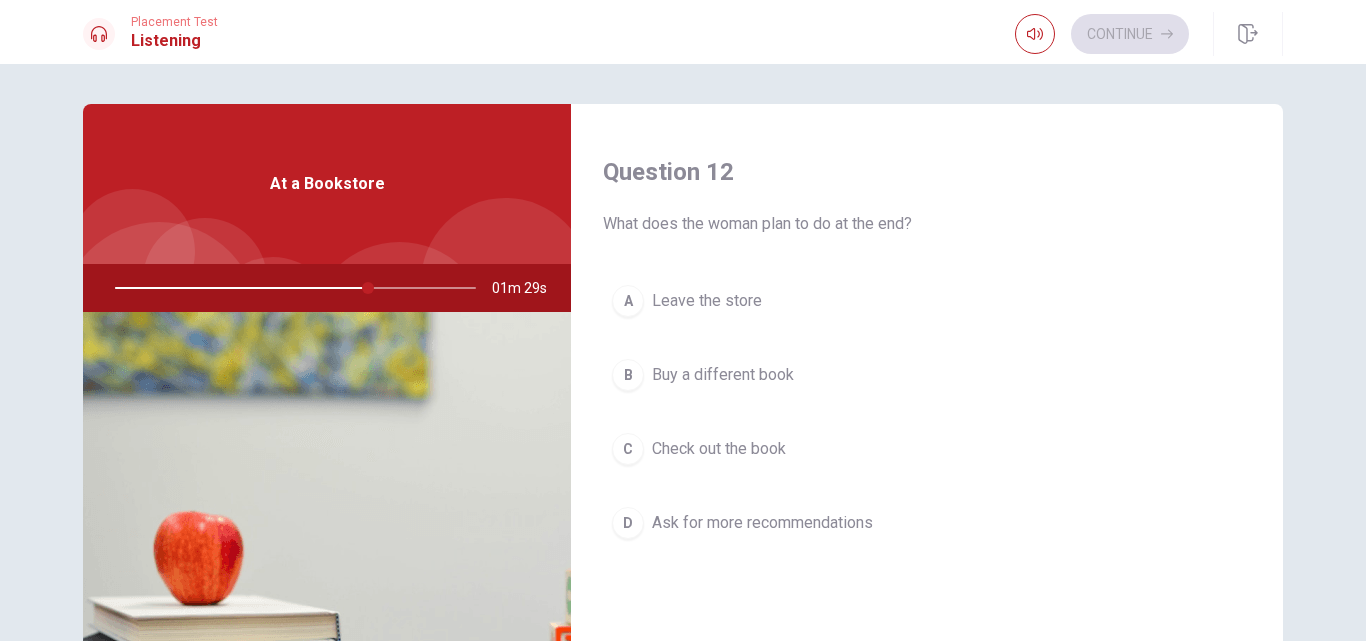click on "Check out the book" at bounding box center (719, 449) 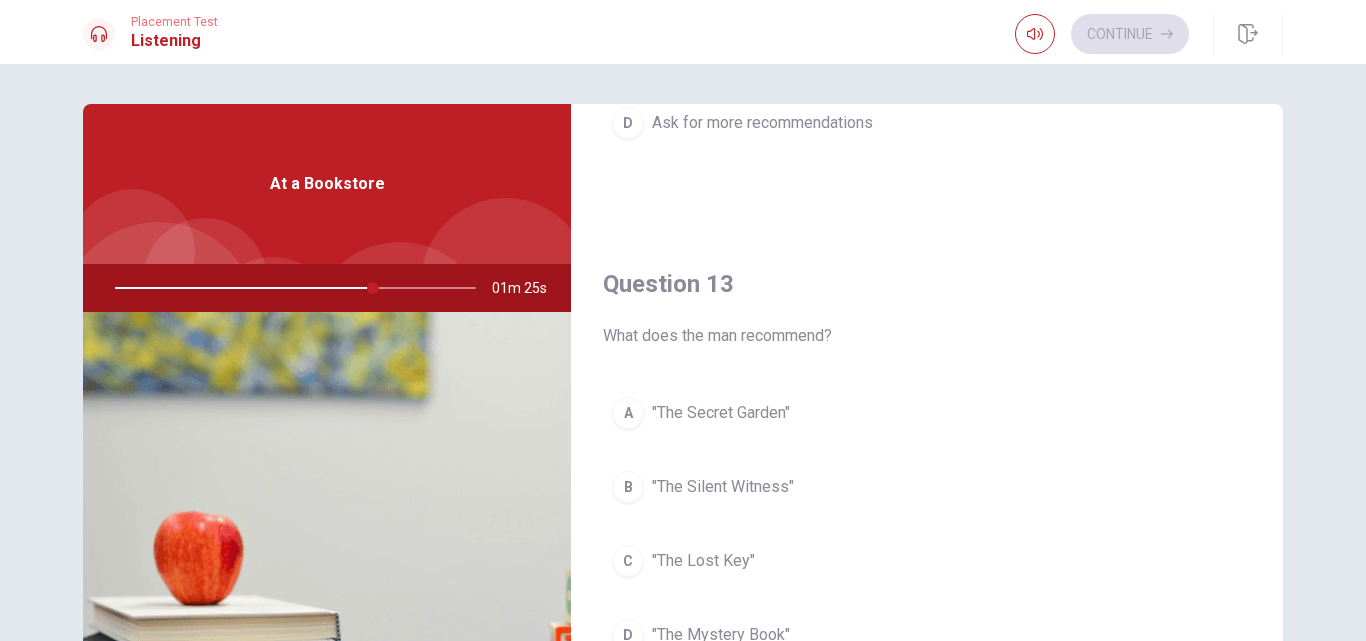 scroll, scrollTop: 1000, scrollLeft: 0, axis: vertical 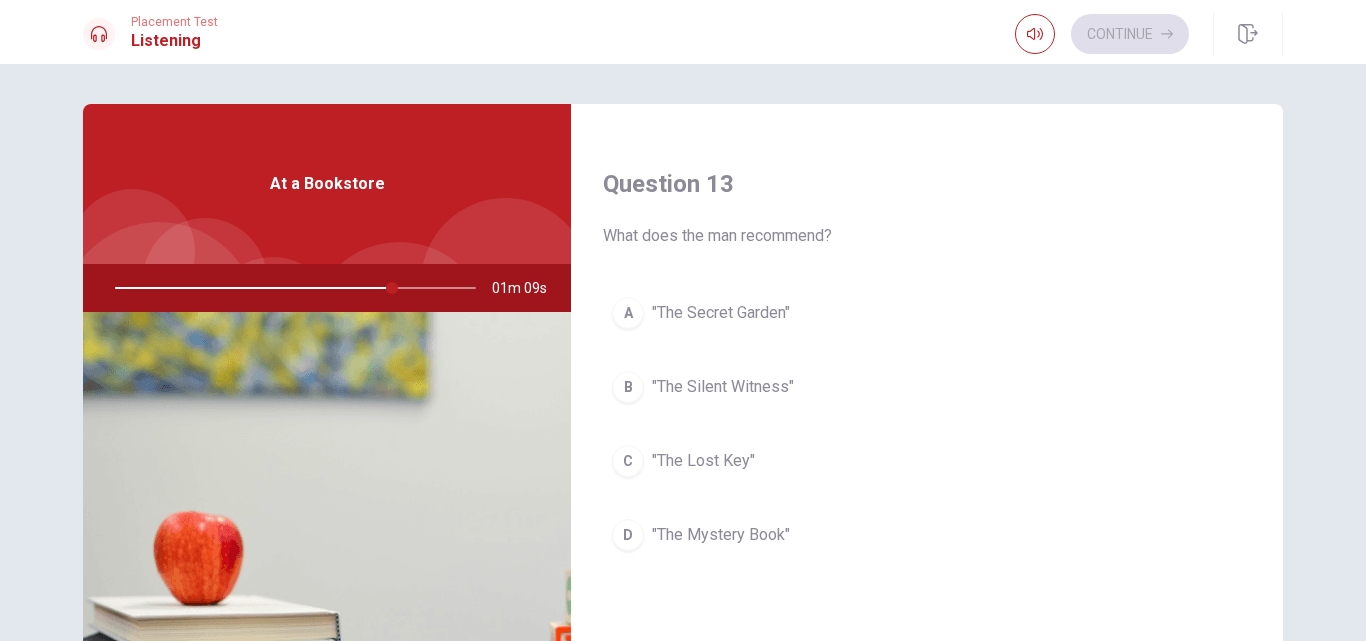 click on ""The Secret Garden"" at bounding box center (721, 313) 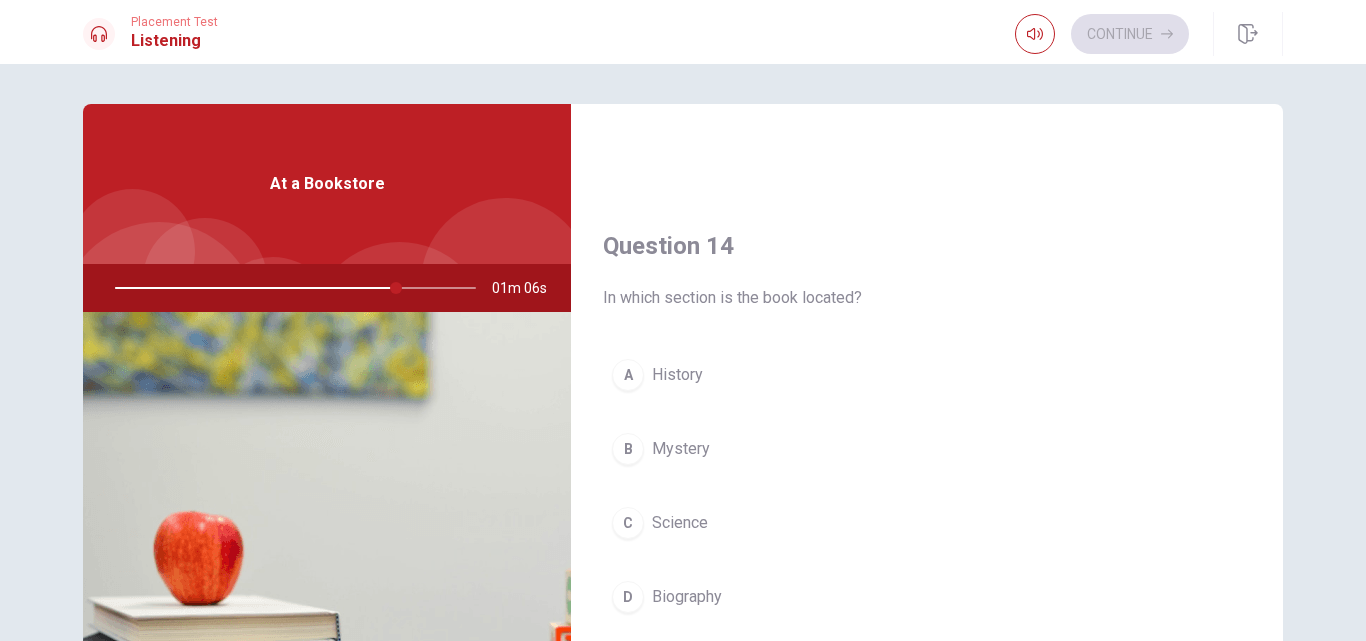 scroll, scrollTop: 1500, scrollLeft: 0, axis: vertical 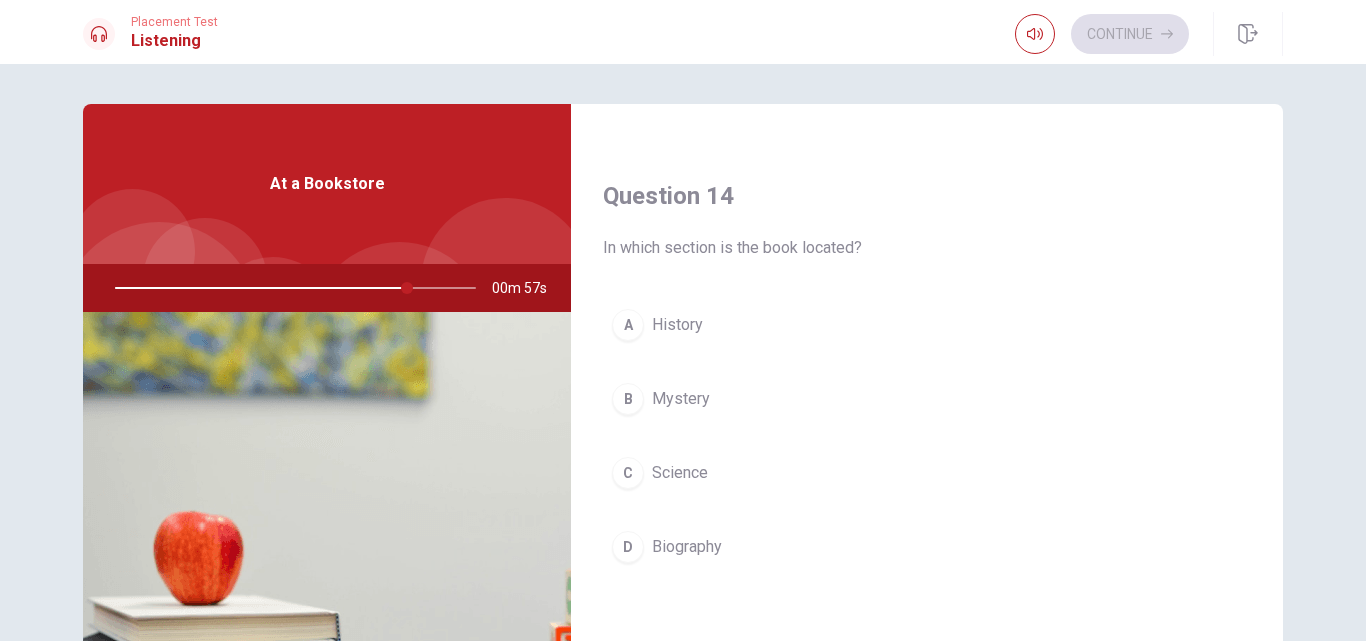 click on "History" at bounding box center (677, 325) 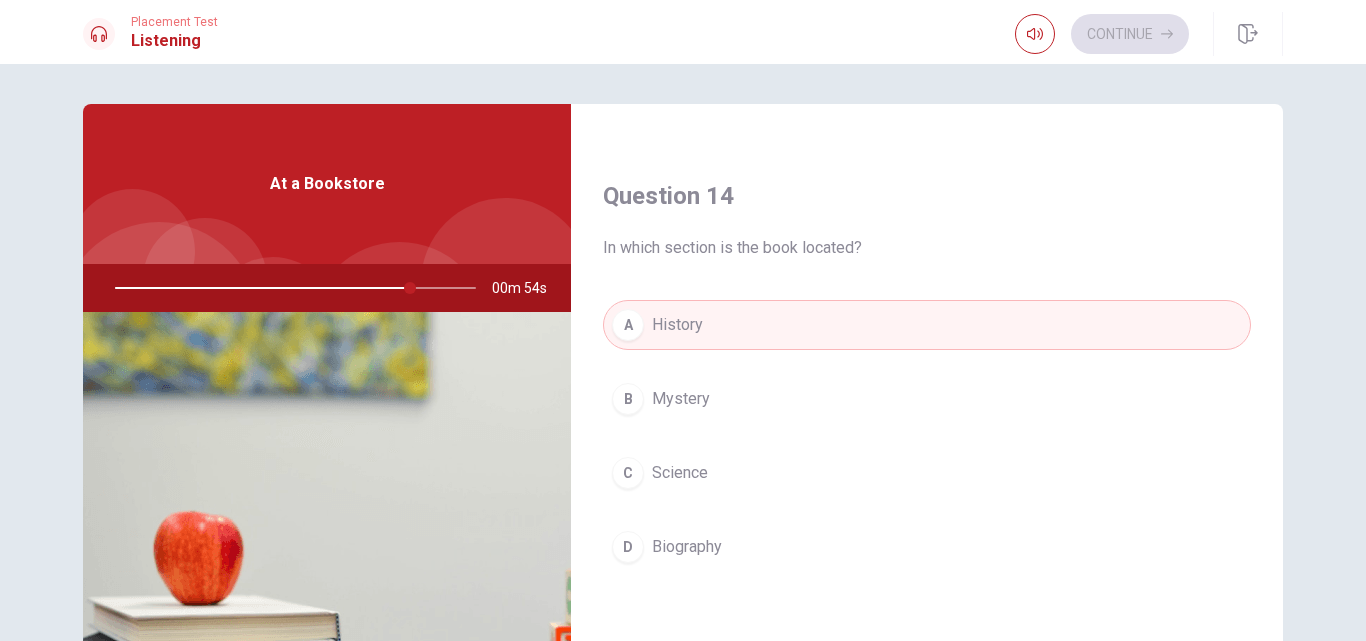 scroll, scrollTop: 262, scrollLeft: 0, axis: vertical 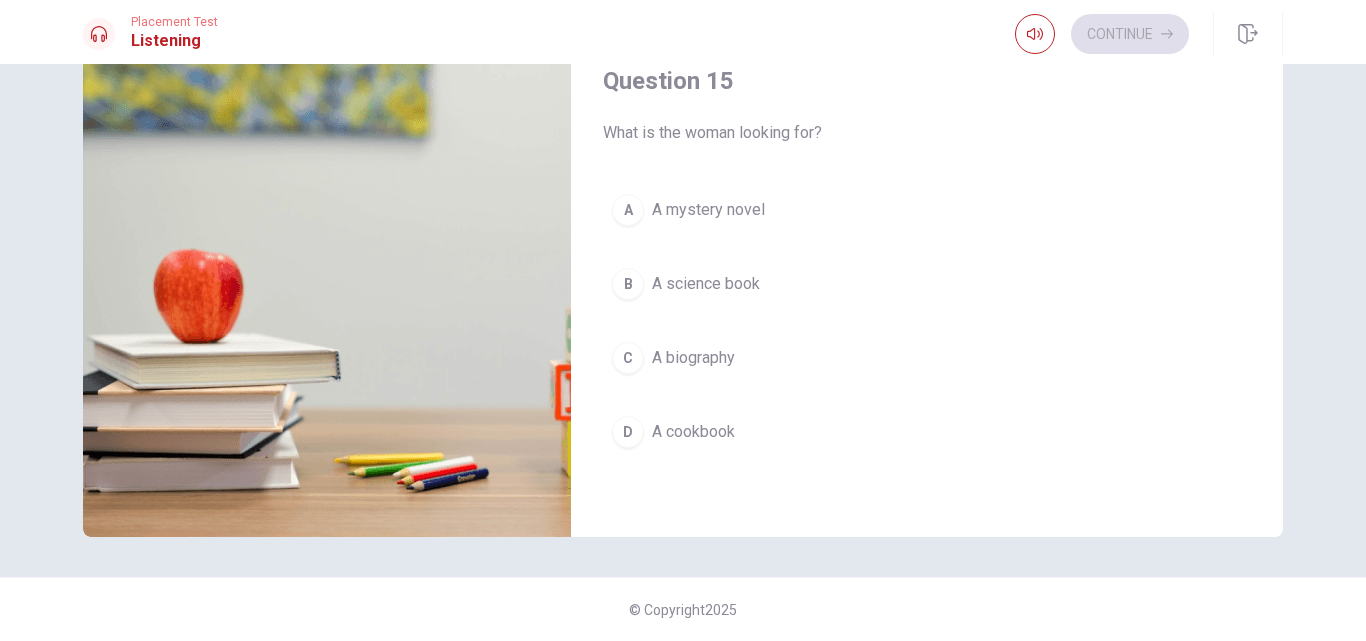 click on "A cookbook" at bounding box center (693, 432) 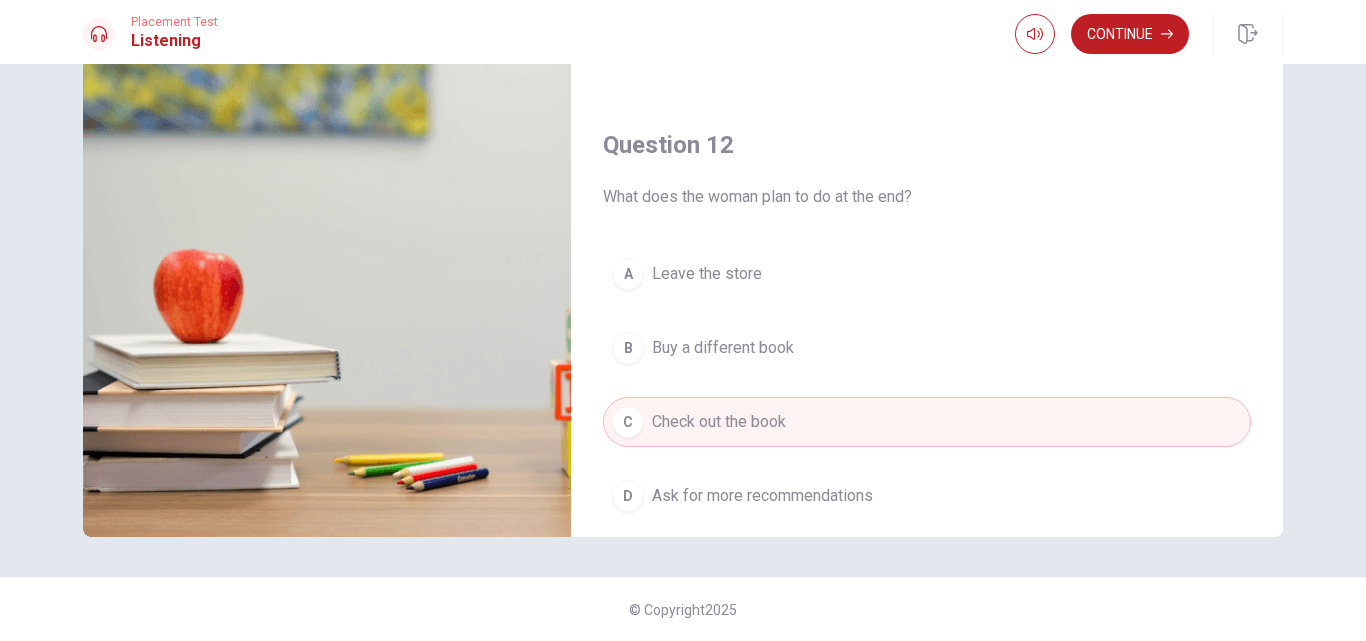 scroll, scrollTop: 0, scrollLeft: 0, axis: both 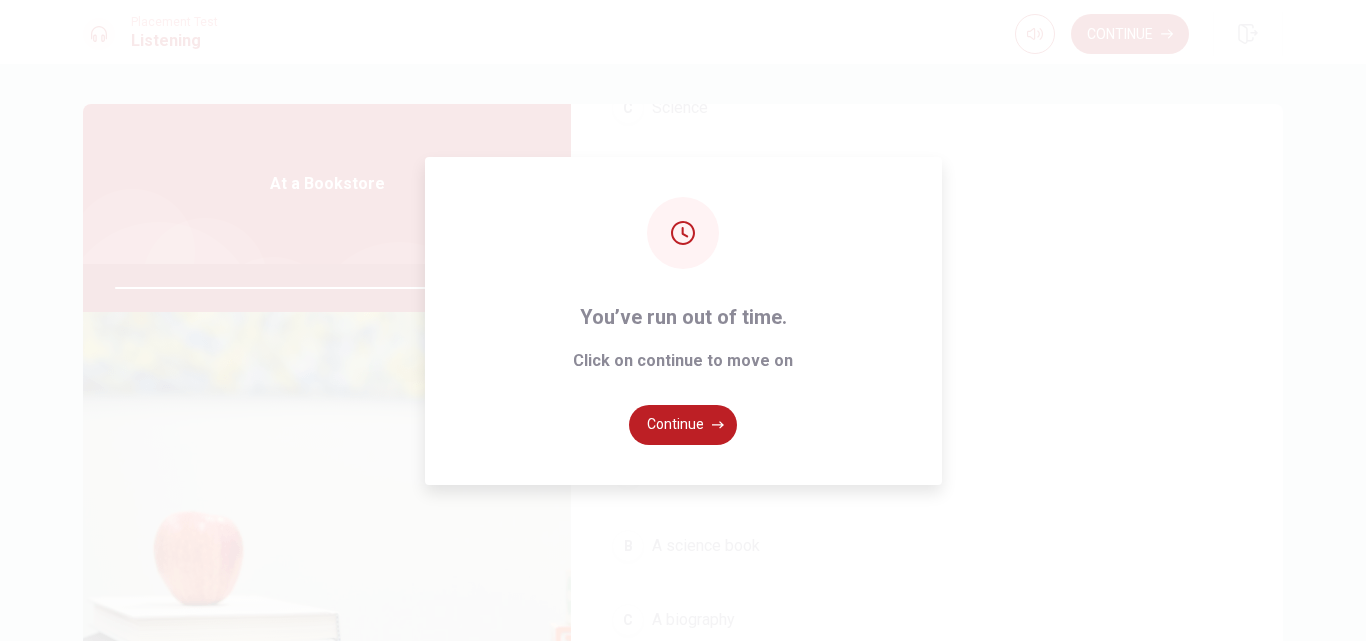 type on "0" 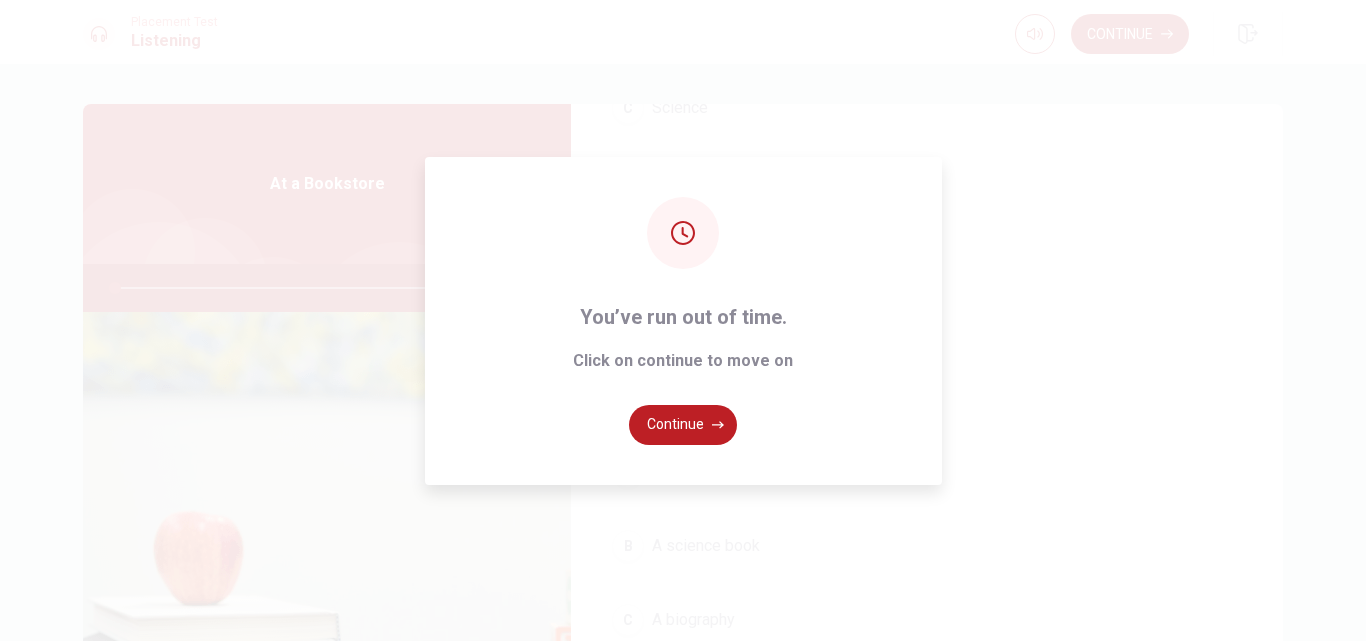 click on "Continue" at bounding box center (683, 425) 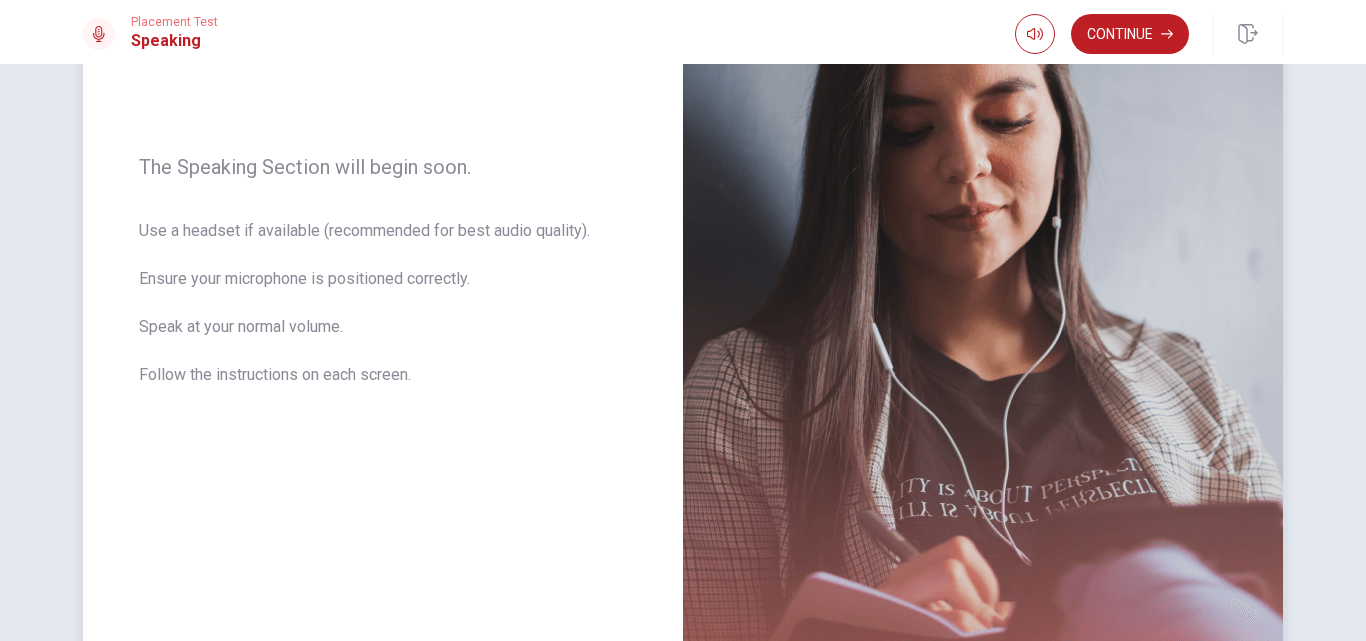 scroll, scrollTop: 239, scrollLeft: 0, axis: vertical 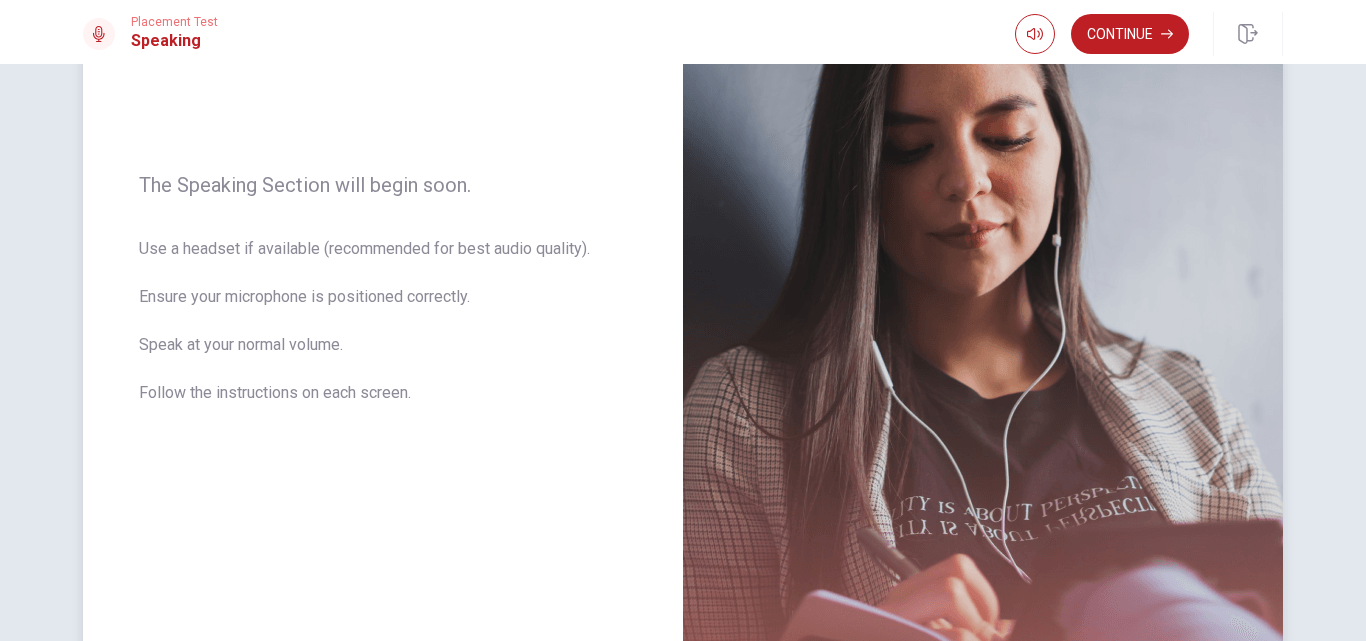 click on "Use a headset if available (recommended for best audio quality).
Ensure your microphone is positioned correctly.
Speak at your normal volume.
Follow the instructions on each screen." at bounding box center (383, 333) 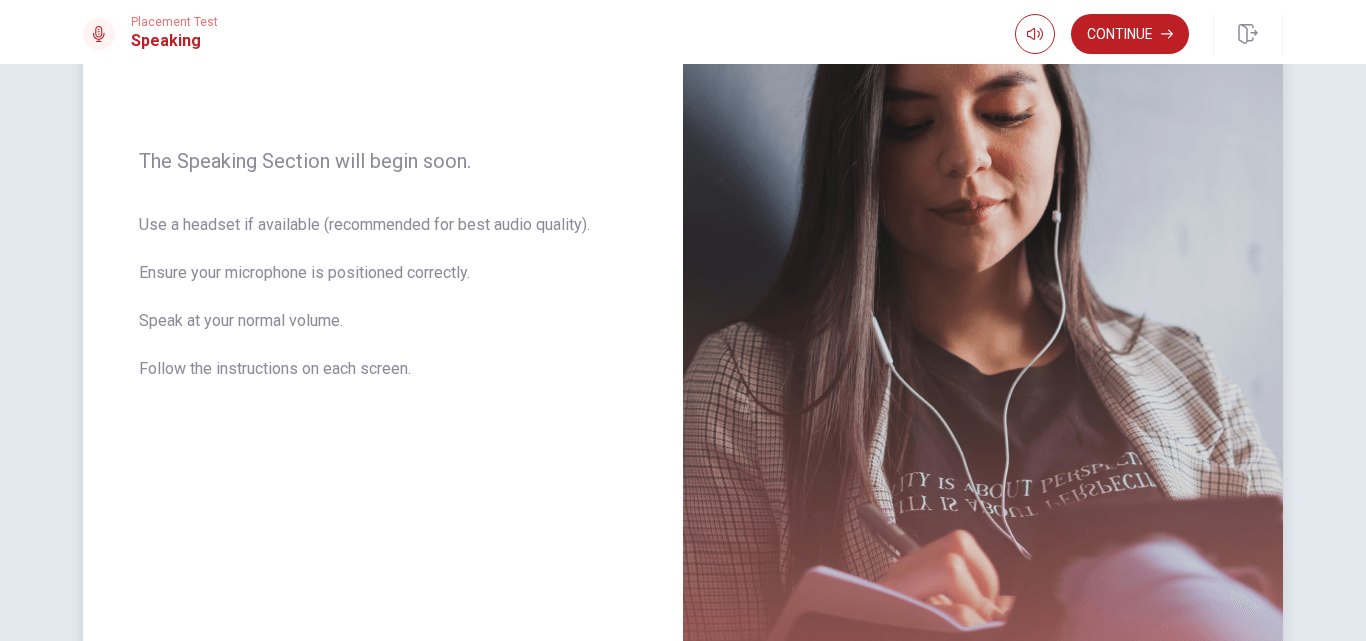 scroll, scrollTop: 39, scrollLeft: 0, axis: vertical 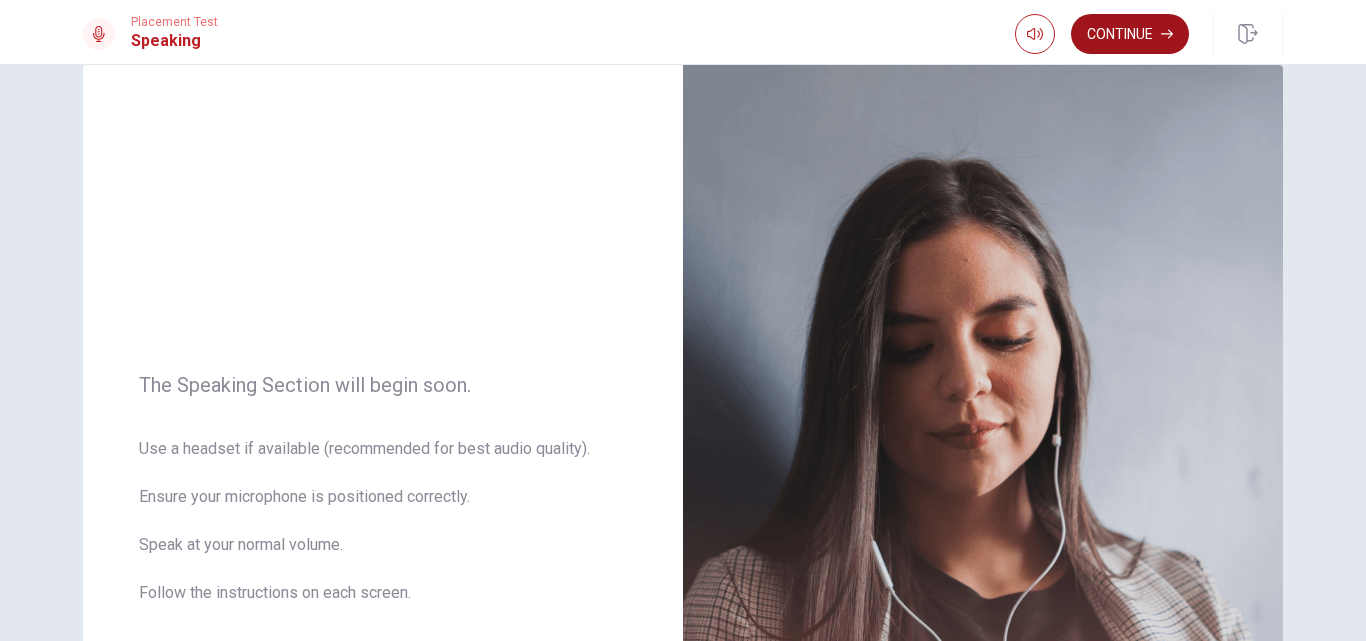 click on "Continue" at bounding box center [1130, 34] 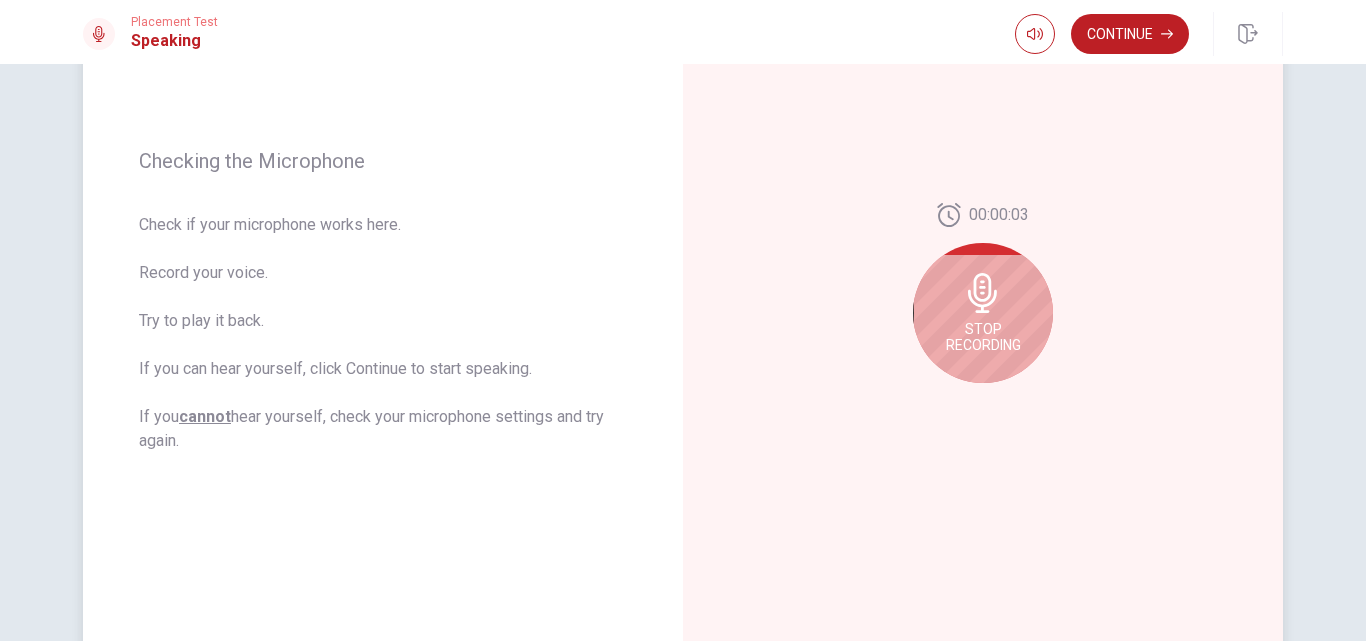 scroll, scrollTop: 339, scrollLeft: 0, axis: vertical 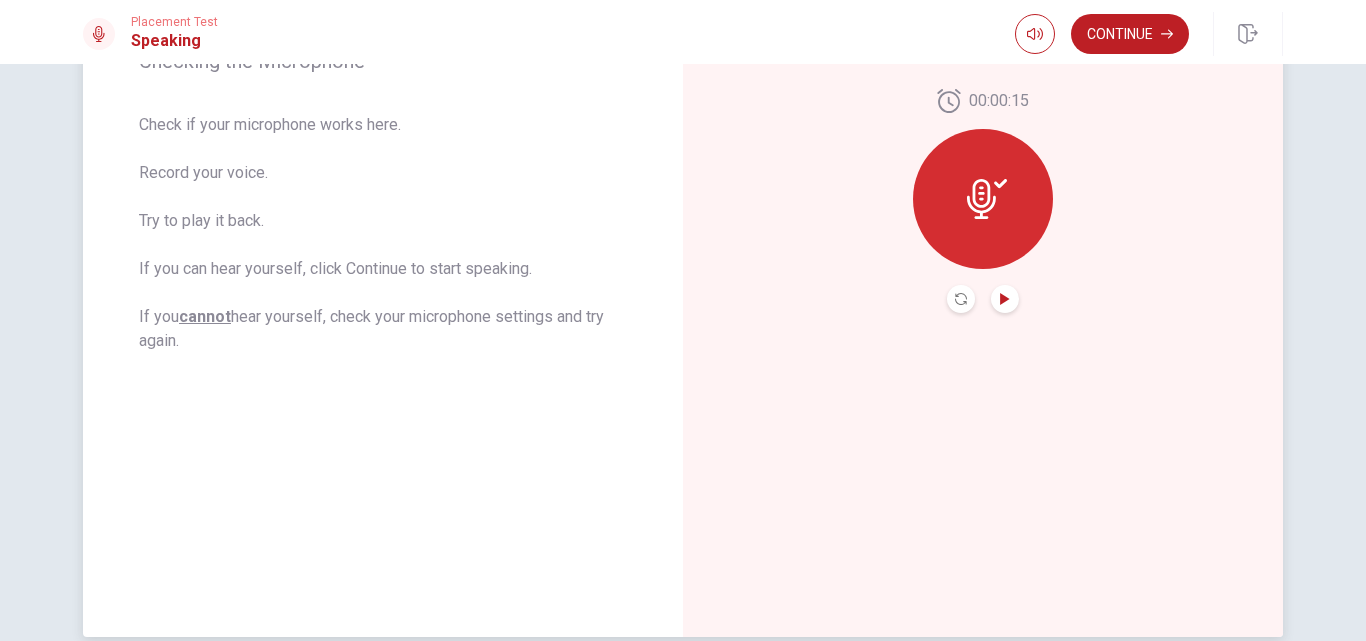 click 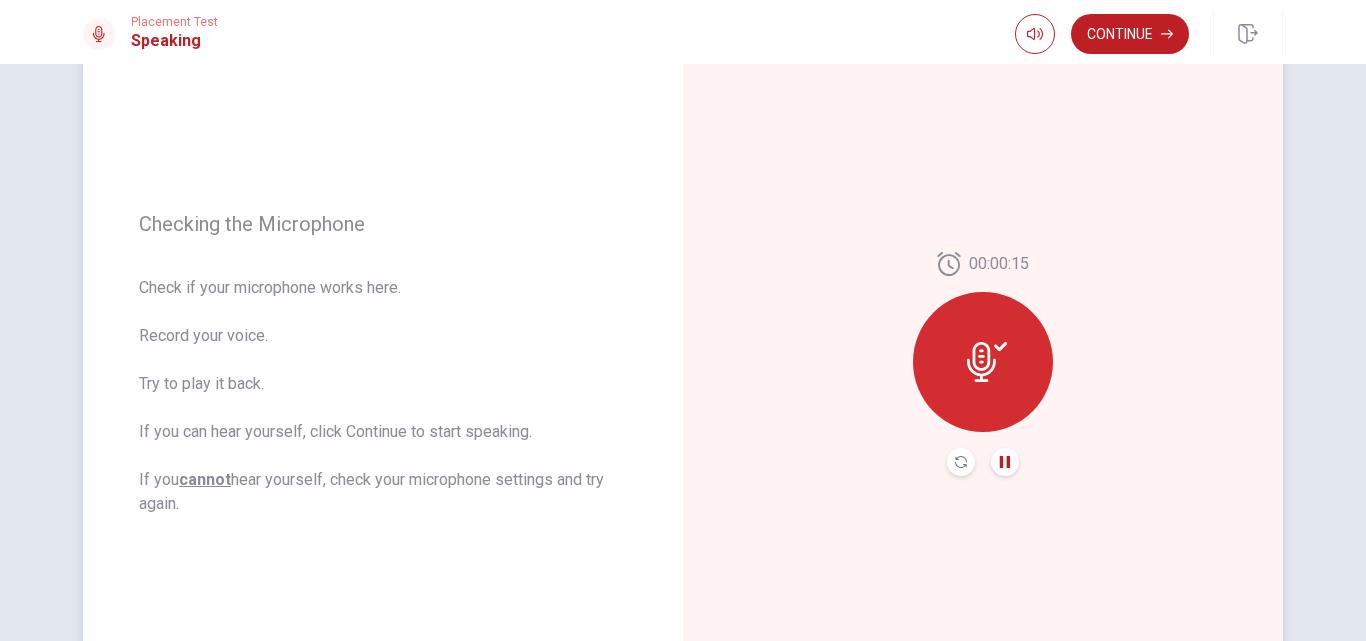 scroll, scrollTop: 239, scrollLeft: 0, axis: vertical 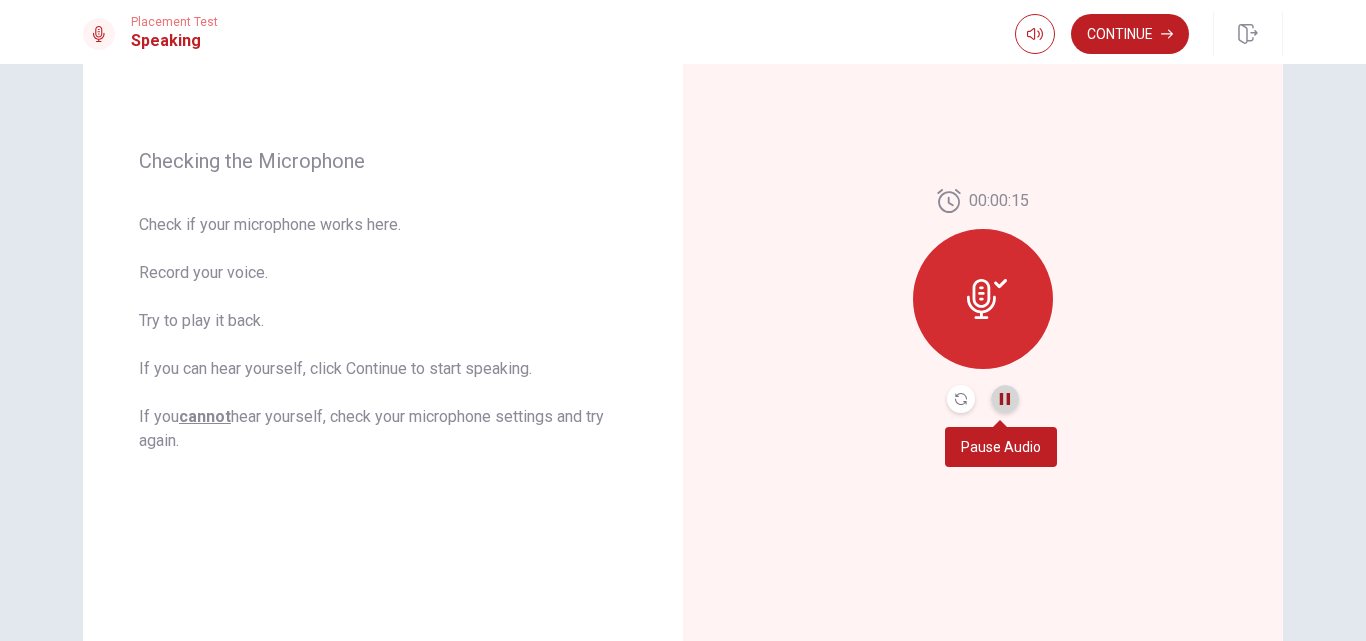 click at bounding box center [1005, 399] 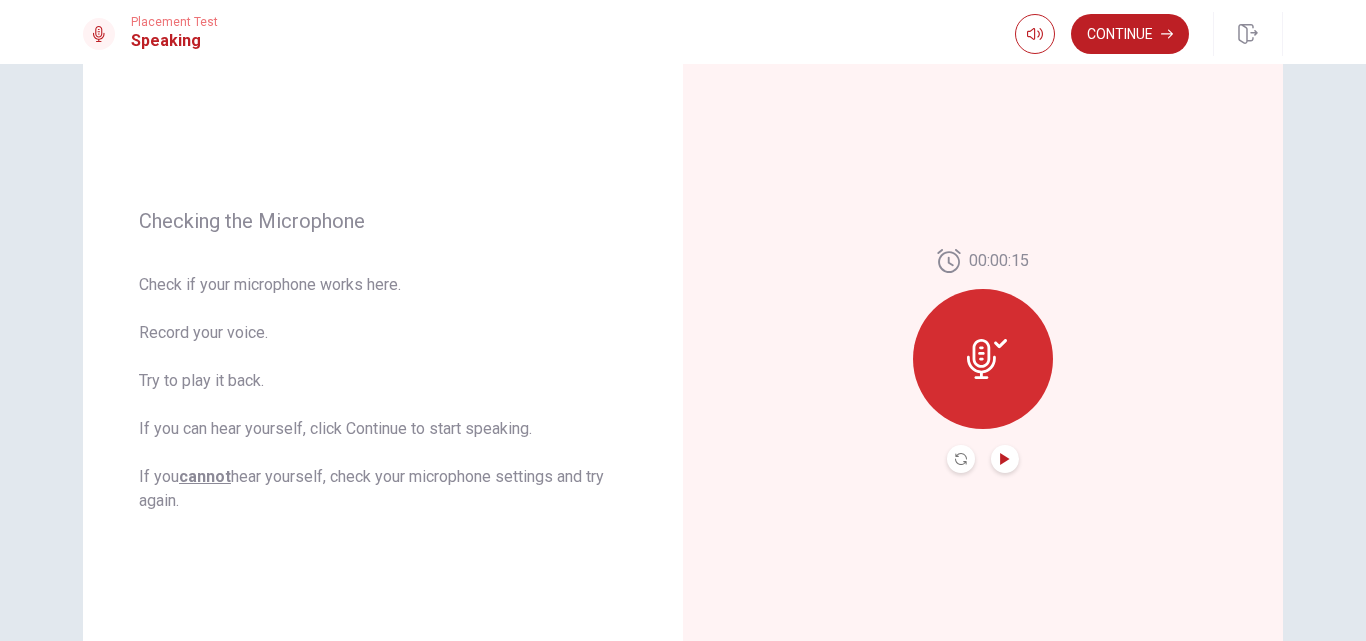 scroll, scrollTop: 200, scrollLeft: 0, axis: vertical 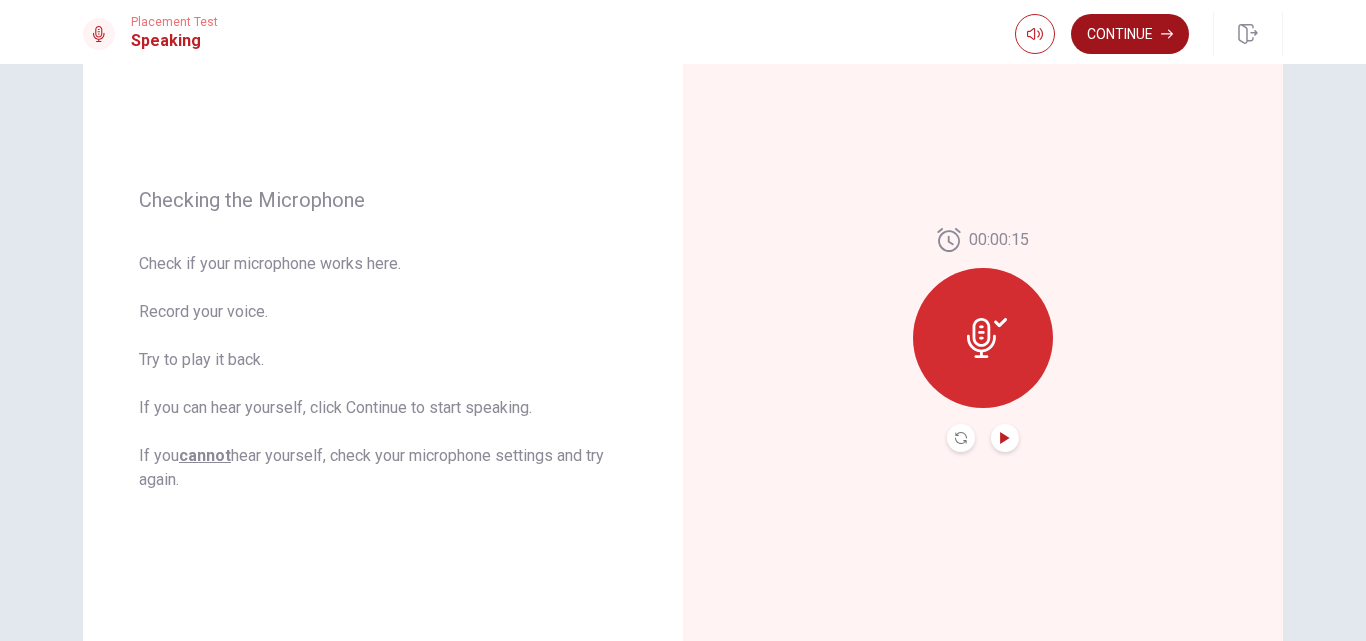 click on "Continue" at bounding box center [1130, 34] 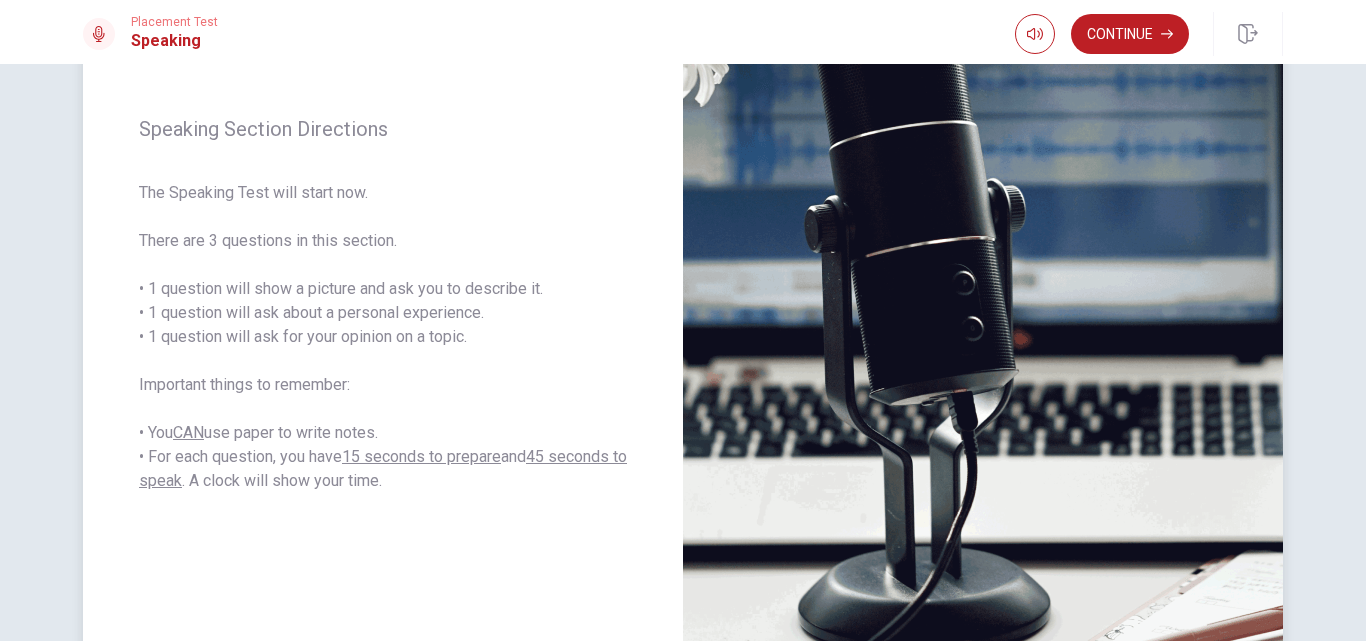 scroll, scrollTop: 200, scrollLeft: 0, axis: vertical 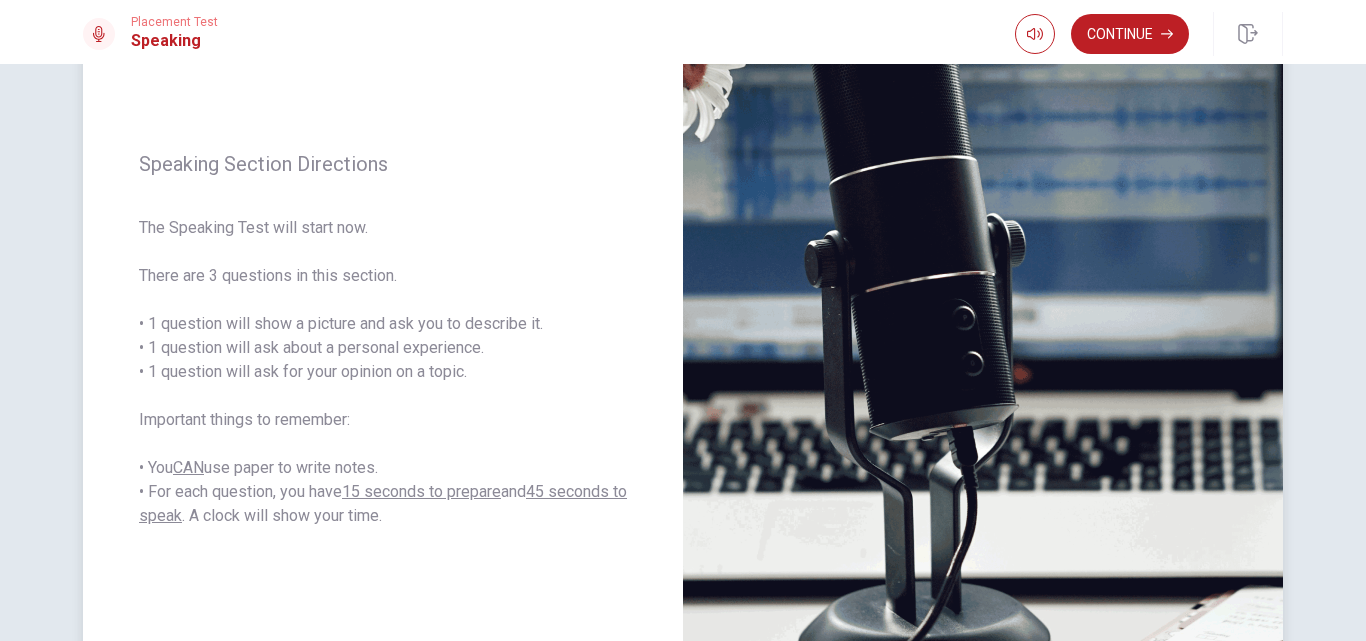 click on "The Speaking Test will start now.
There are 3 questions in this section.
• 1 question will show a picture and ask you to describe it.
• 1 question will ask about a personal experience.
• 1 question will ask for your opinion on a topic.
Important things to remember:
• You  CAN  use paper to write notes.
• For each question, you have  15 seconds to prepare  and  45 seconds to speak . A clock will show your time." at bounding box center (383, 372) 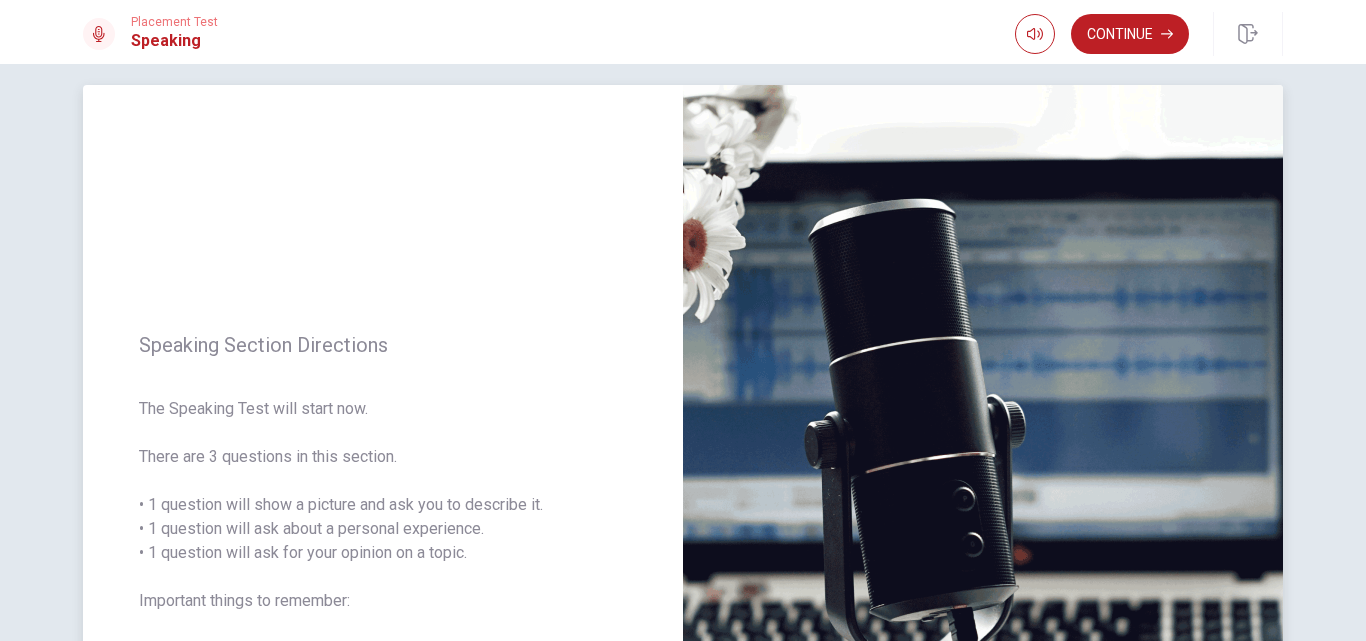 scroll, scrollTop: 0, scrollLeft: 0, axis: both 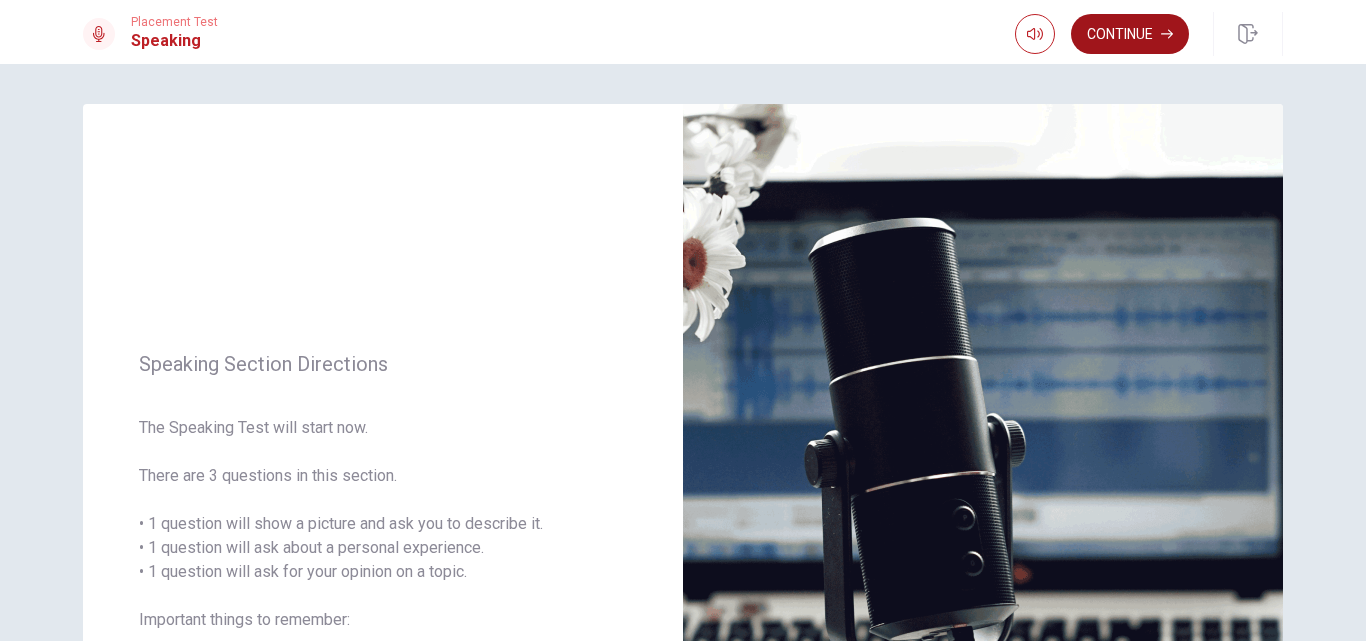 click on "Continue" at bounding box center (1130, 34) 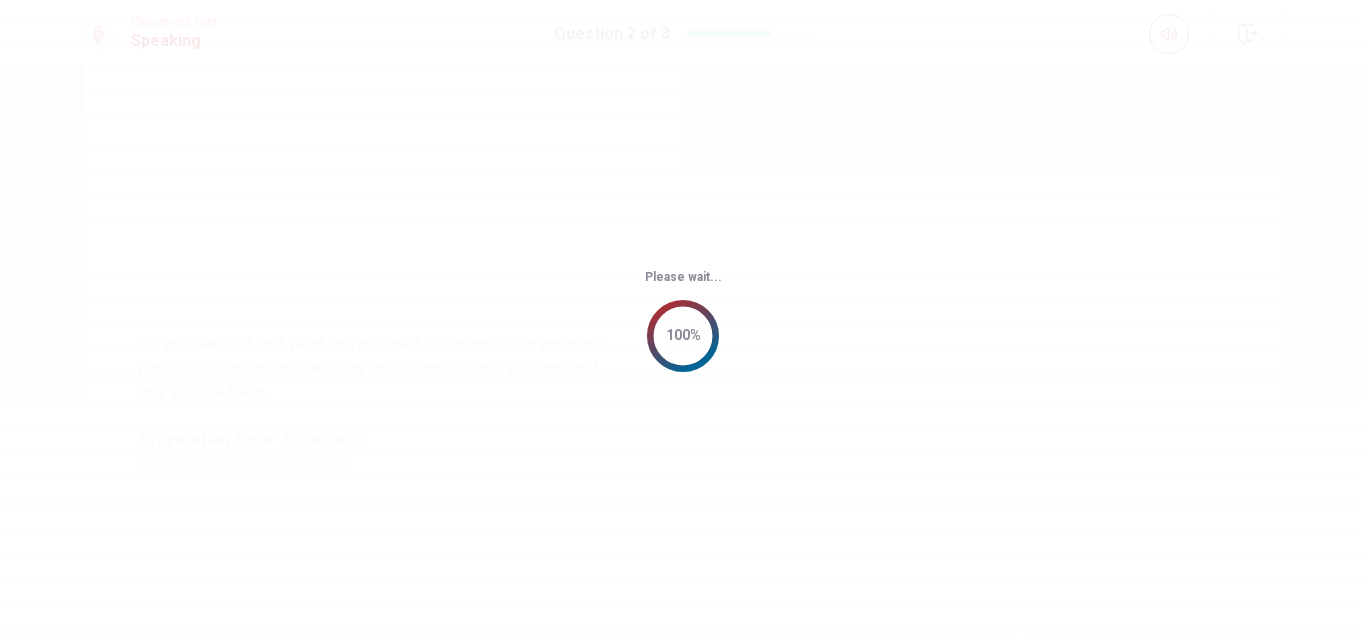 scroll, scrollTop: 0, scrollLeft: 0, axis: both 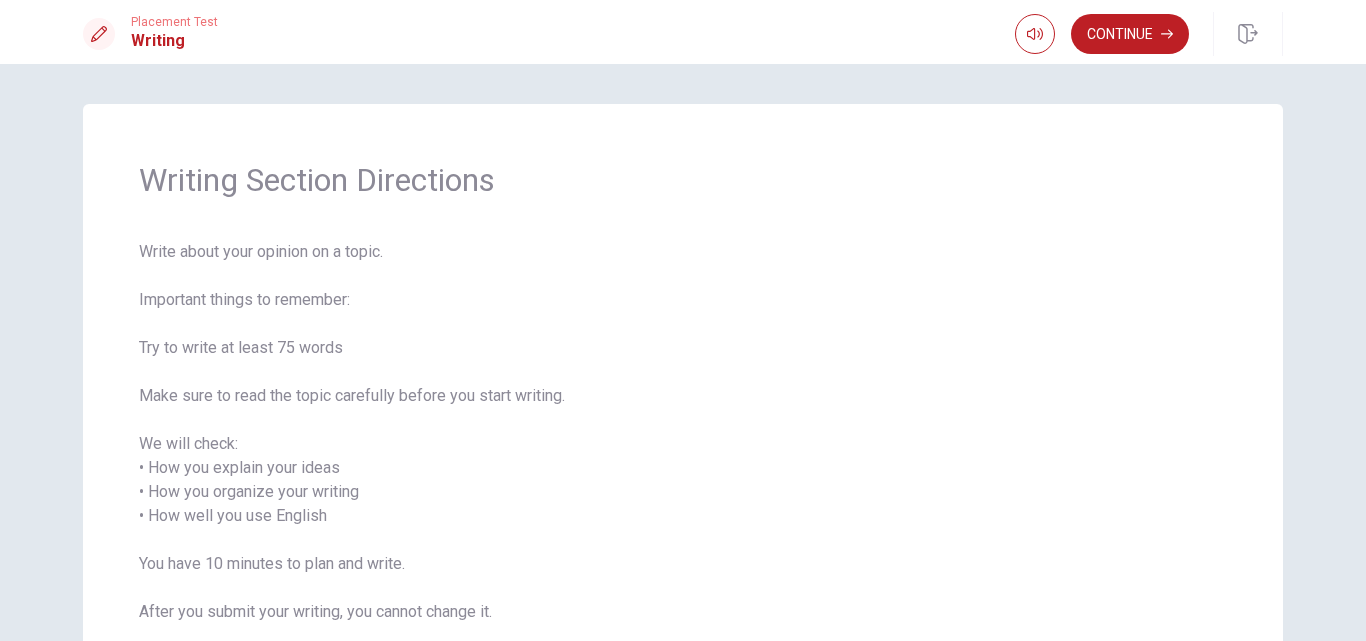 click on "Writing Section Directions" at bounding box center [683, 180] 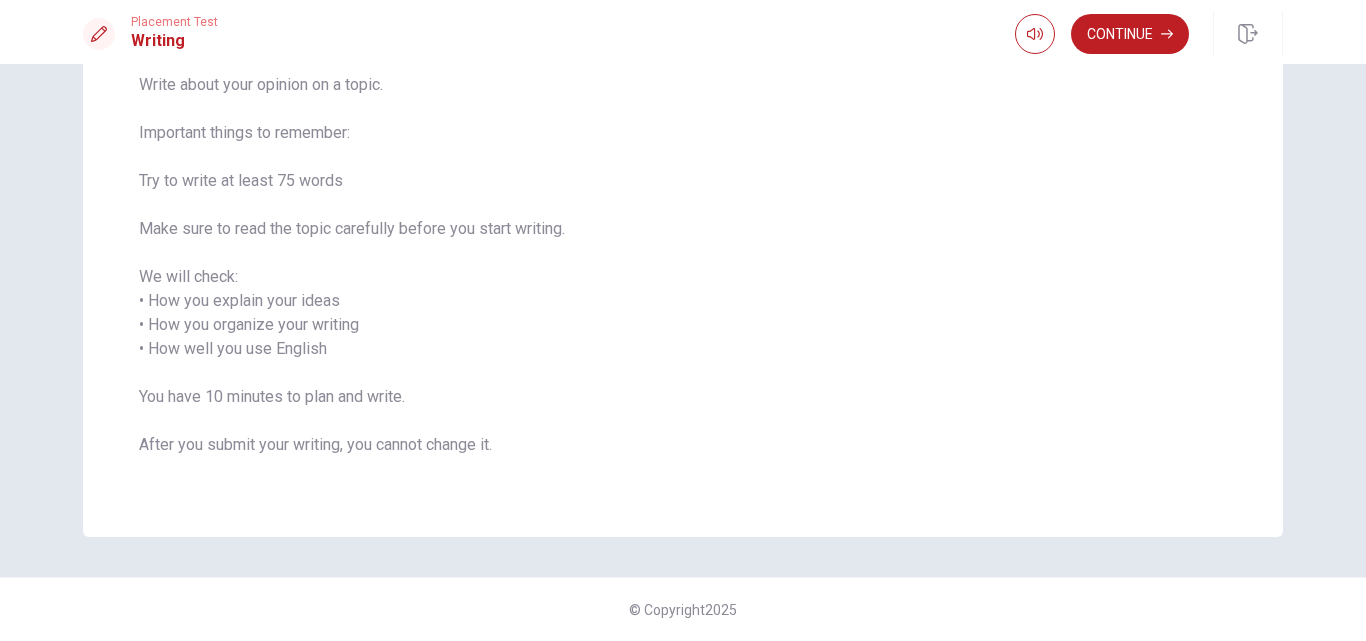 click on "Write about your opinion on a topic.
Important things to remember:
Try to write at least 75 words
Make sure to read the topic carefully before you start writing.
We will check:
• How you explain your ideas
• How you organize your writing
• How well you use English
You have 10 minutes to plan and write.
After you submit your writing, you cannot change it." at bounding box center [683, 277] 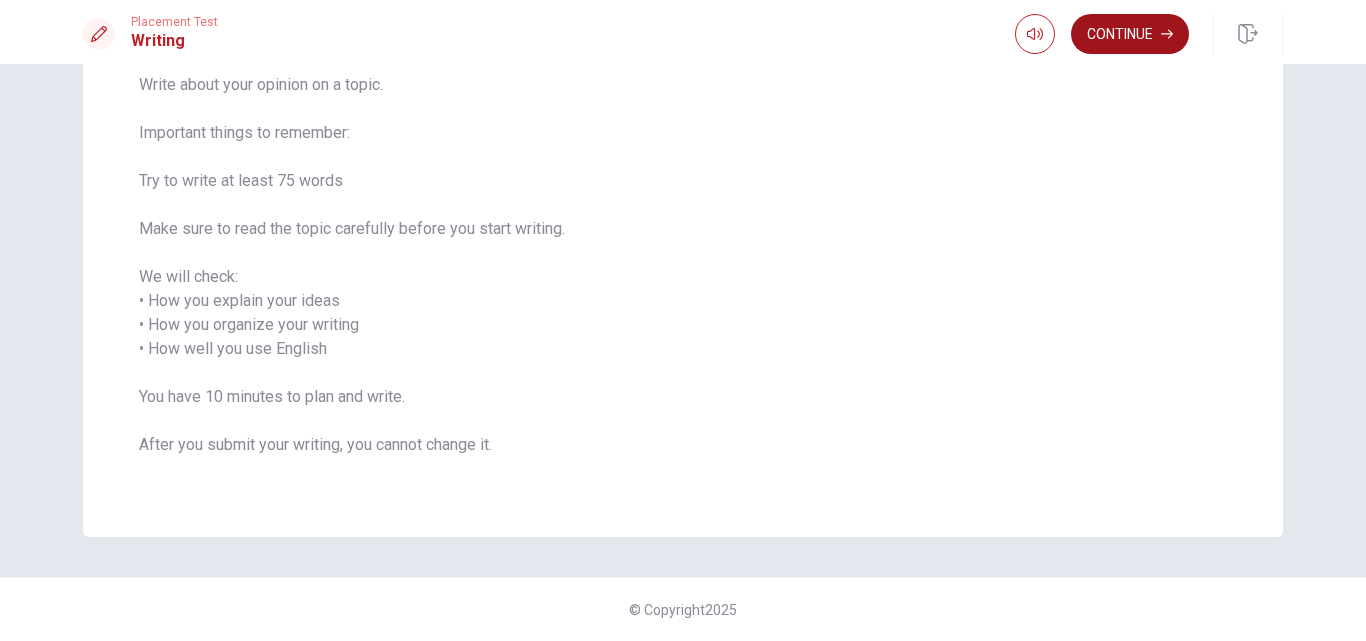 click on "Continue" at bounding box center [1130, 34] 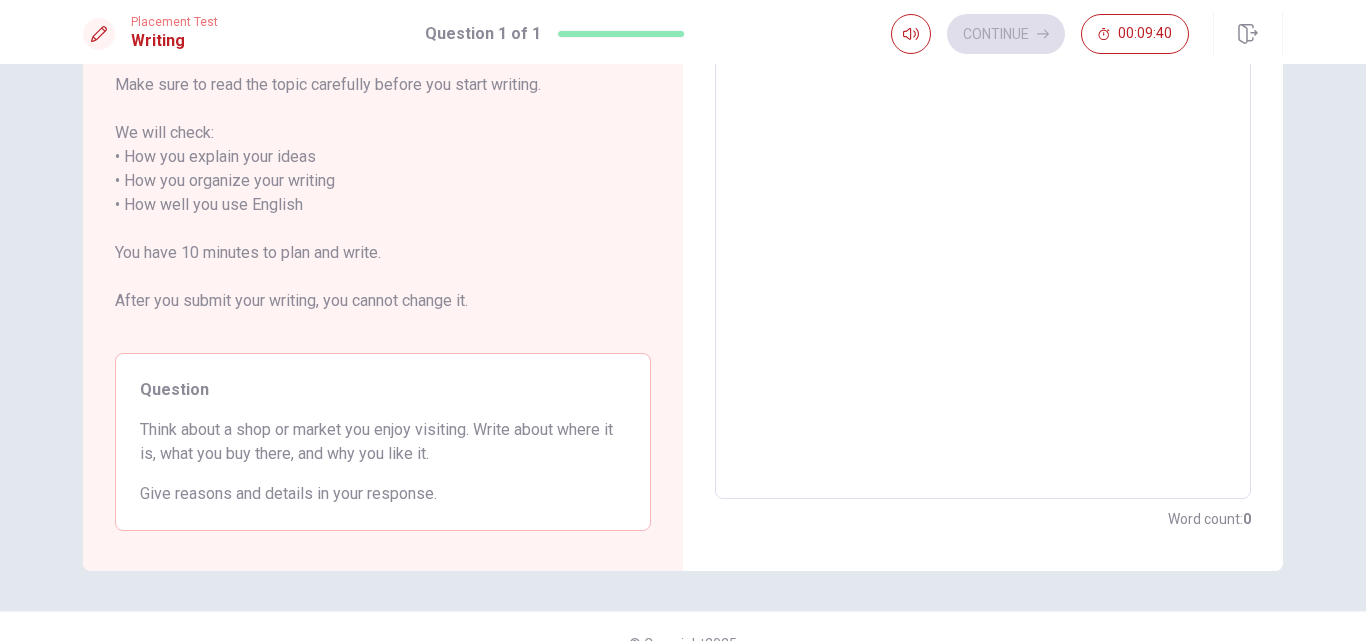 scroll, scrollTop: 297, scrollLeft: 0, axis: vertical 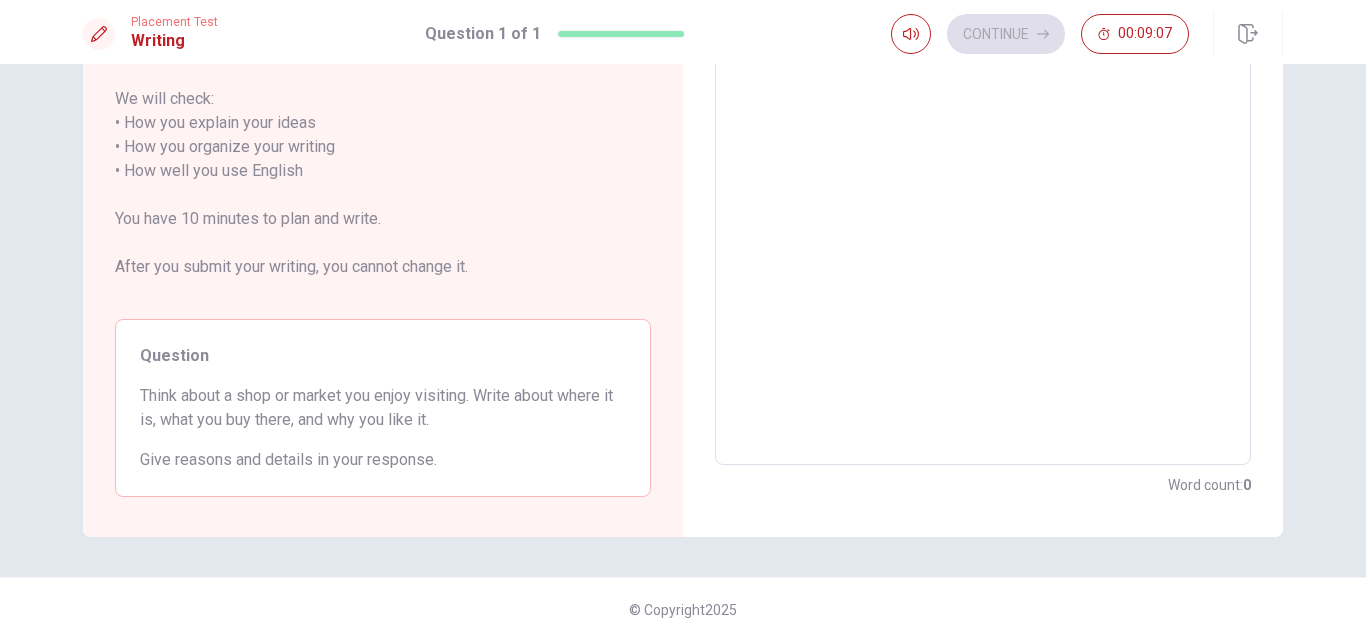 click on "Think about a shop or market you enjoy visiting. Write about where it is, what you buy there, and why you like it." at bounding box center (383, 408) 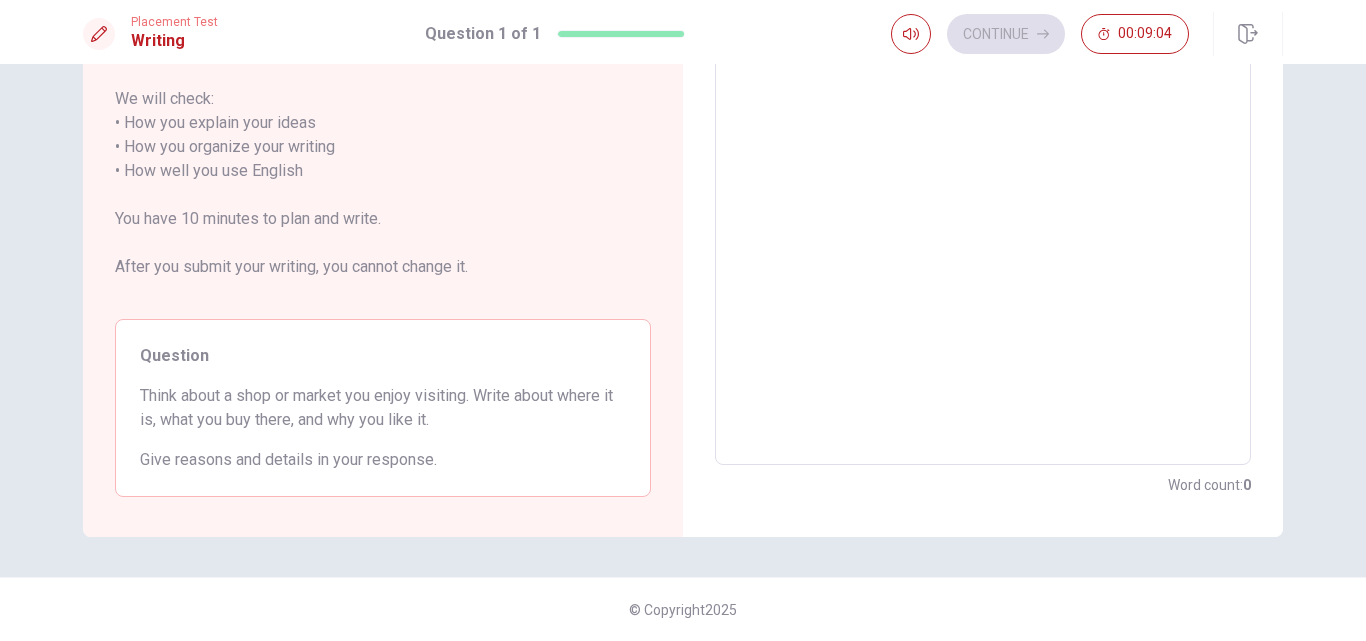 click on "Give reasons and details in your response." at bounding box center [383, 460] 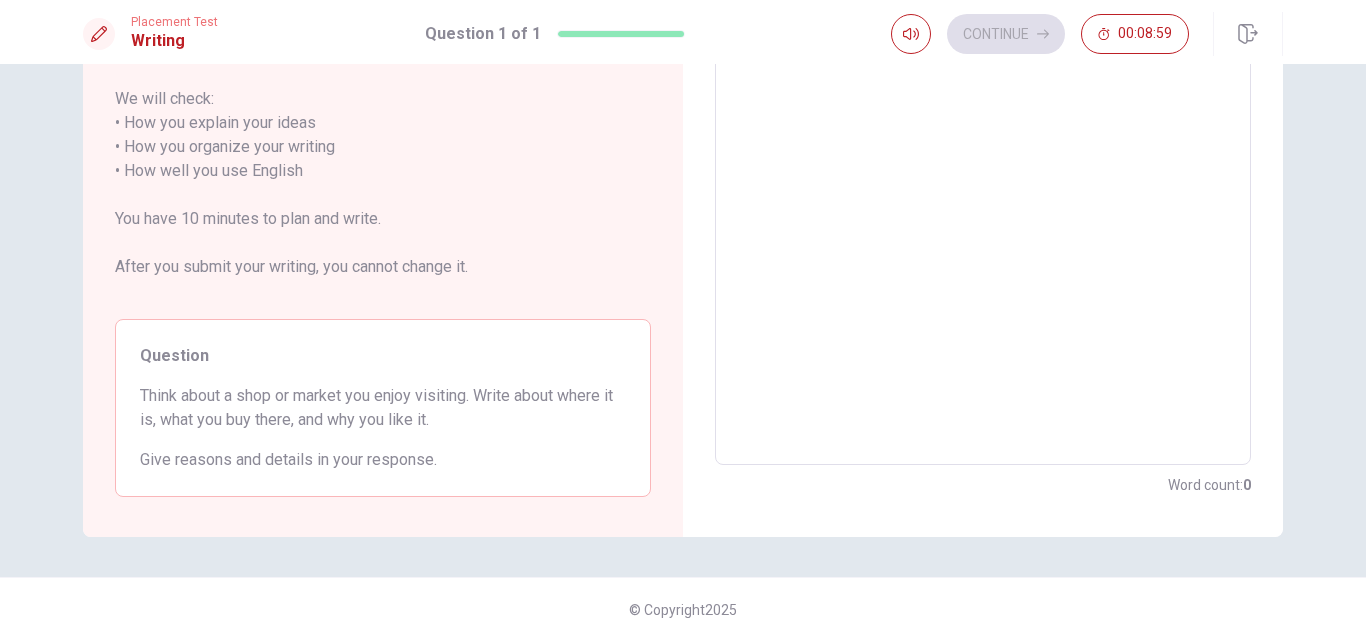 click at bounding box center [983, 171] 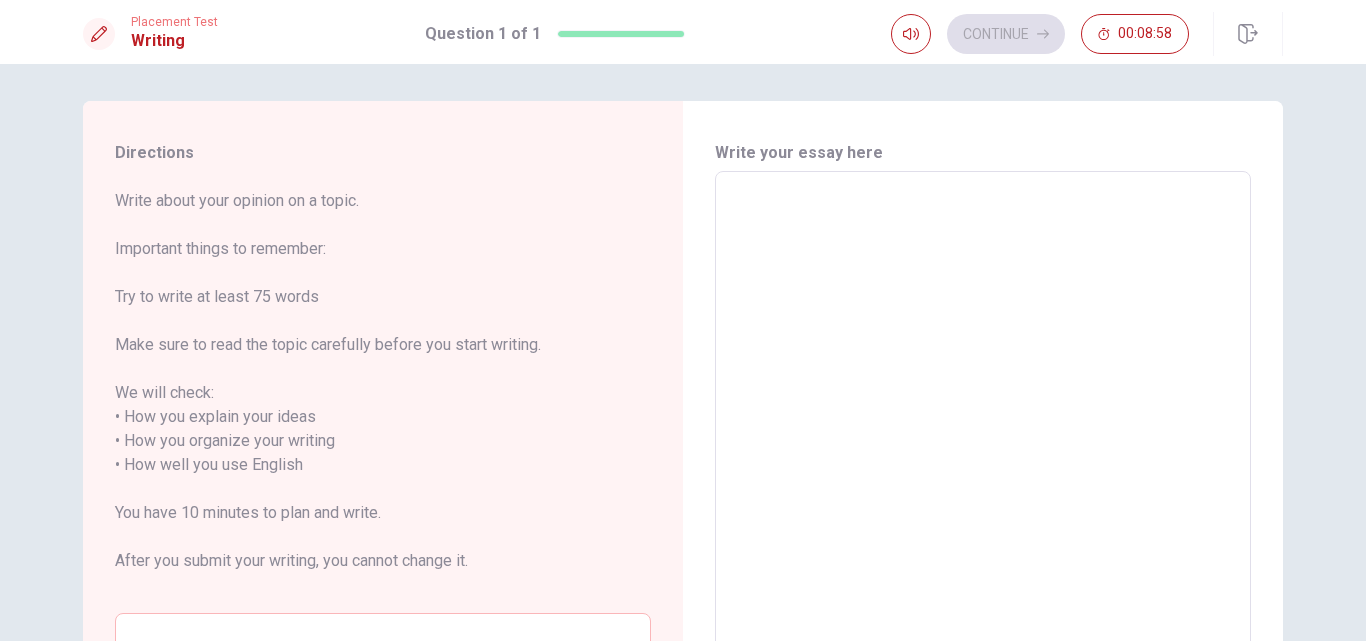 scroll, scrollTop: 0, scrollLeft: 0, axis: both 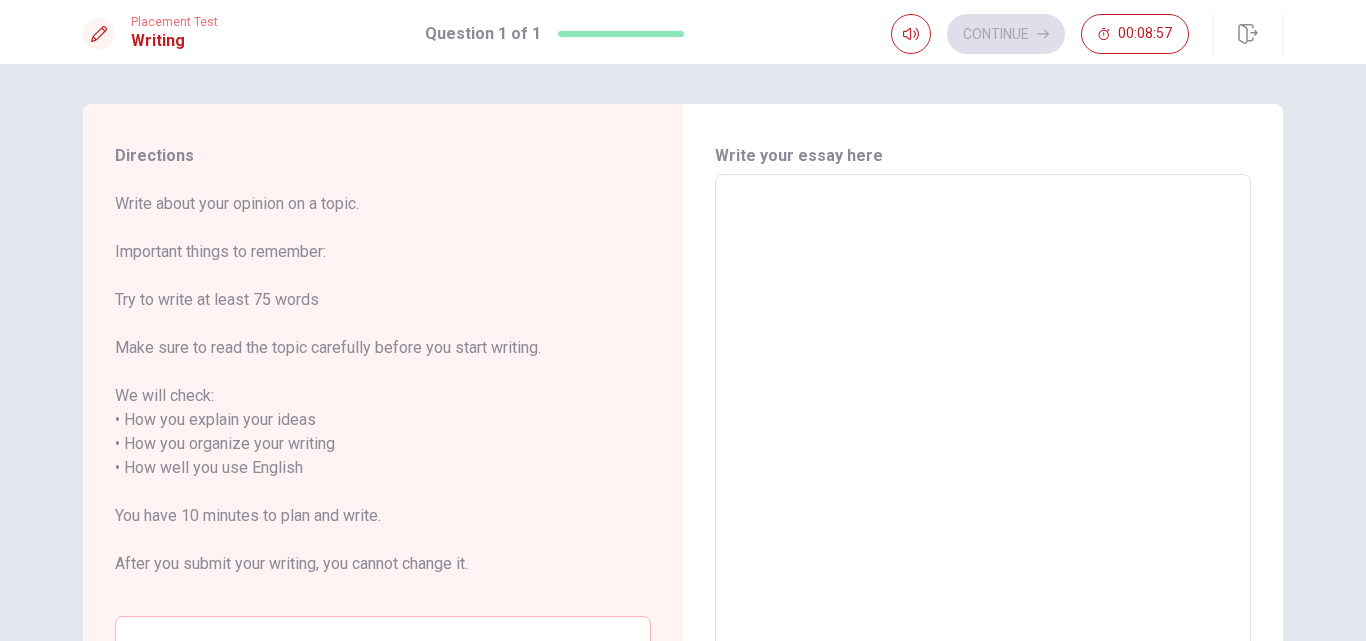click at bounding box center [983, 468] 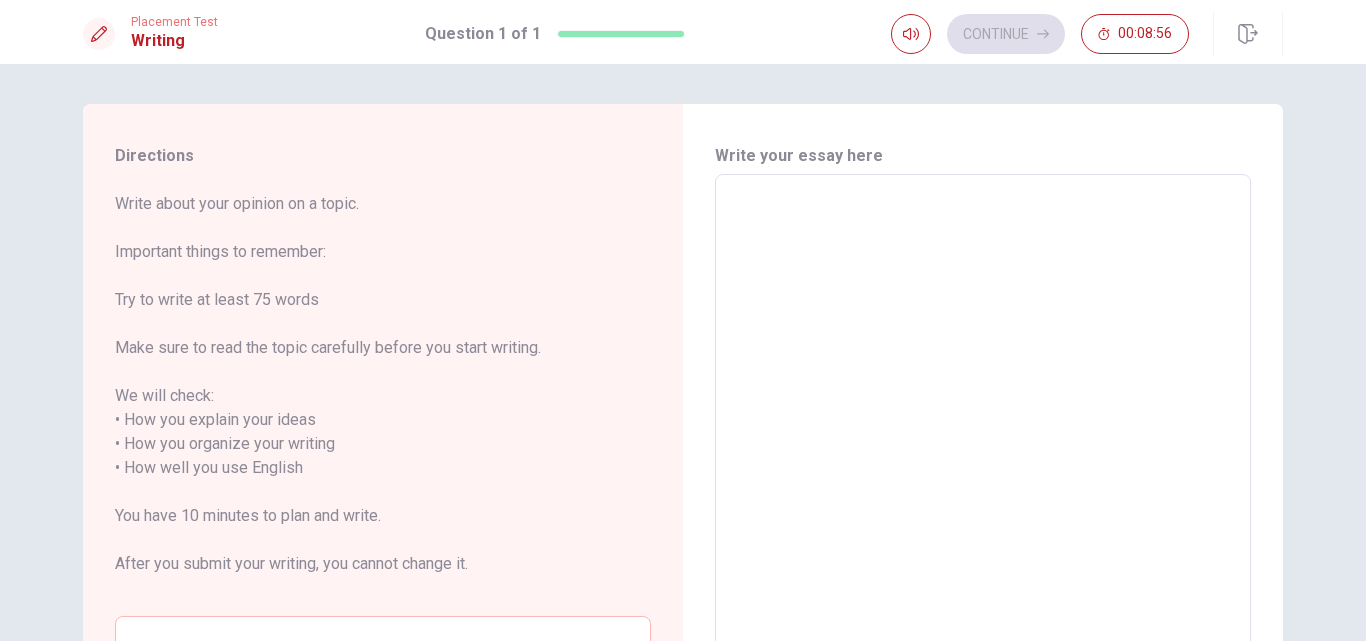 type on "b" 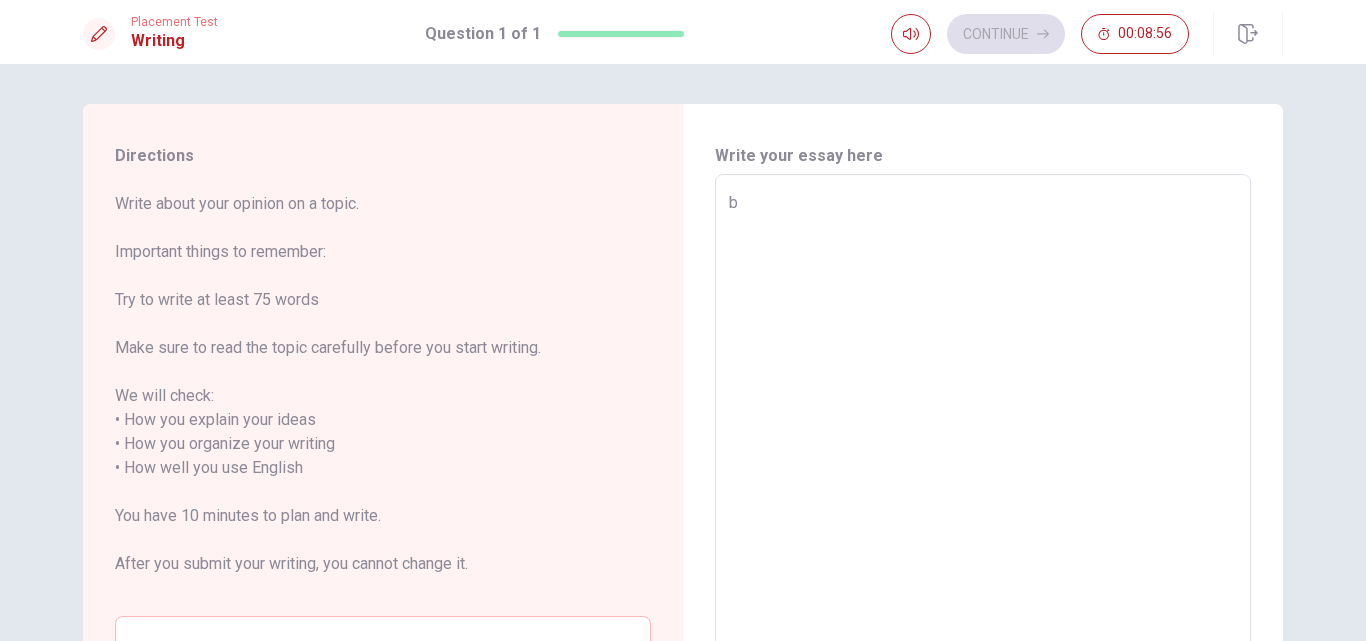 type on "x" 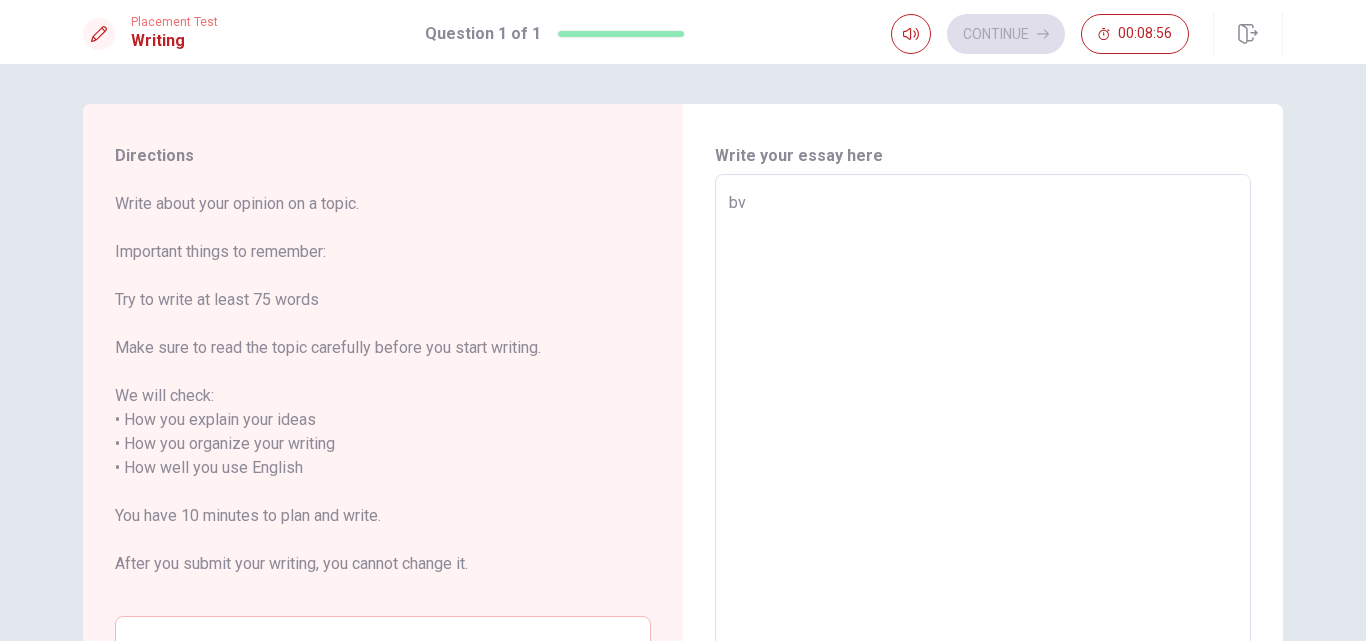 type on "x" 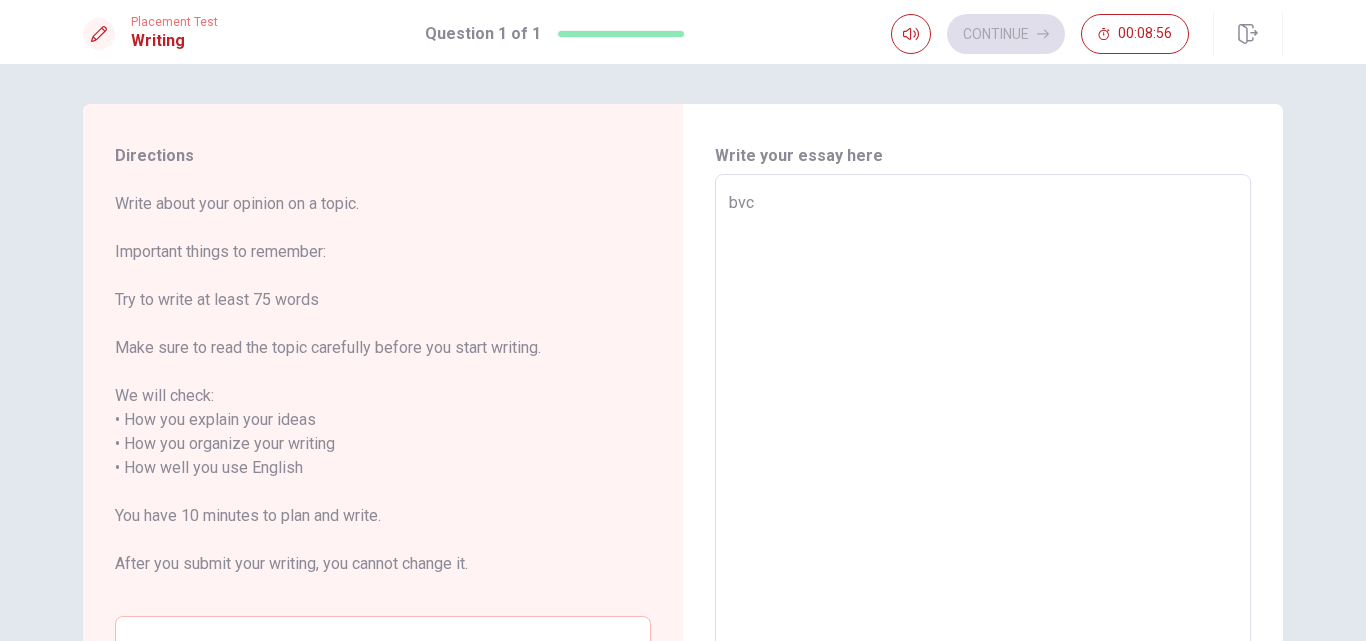 type on "x" 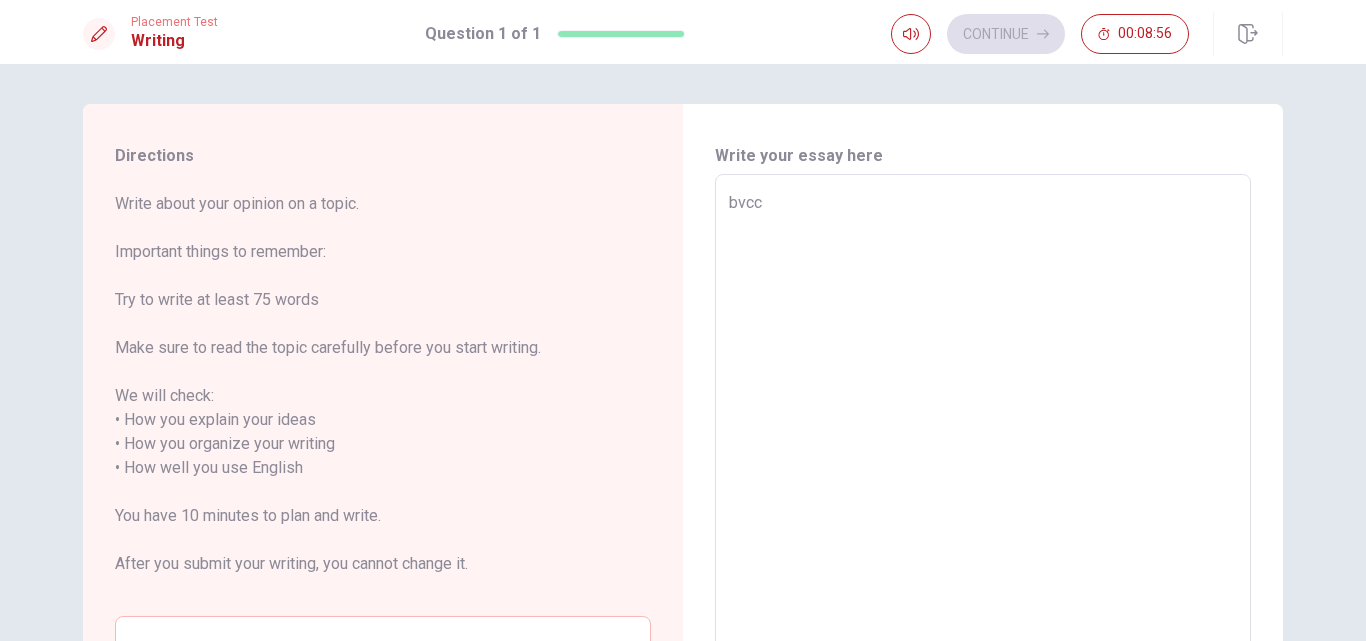type on "bvccv" 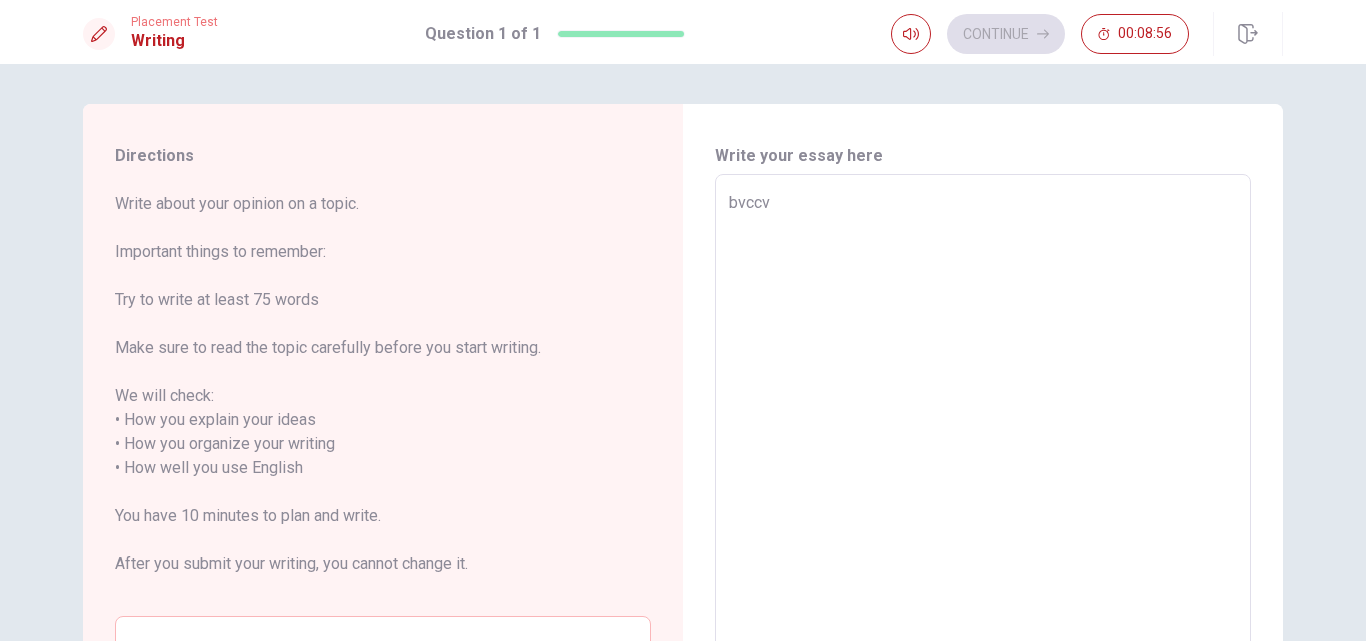 type on "bvccvg" 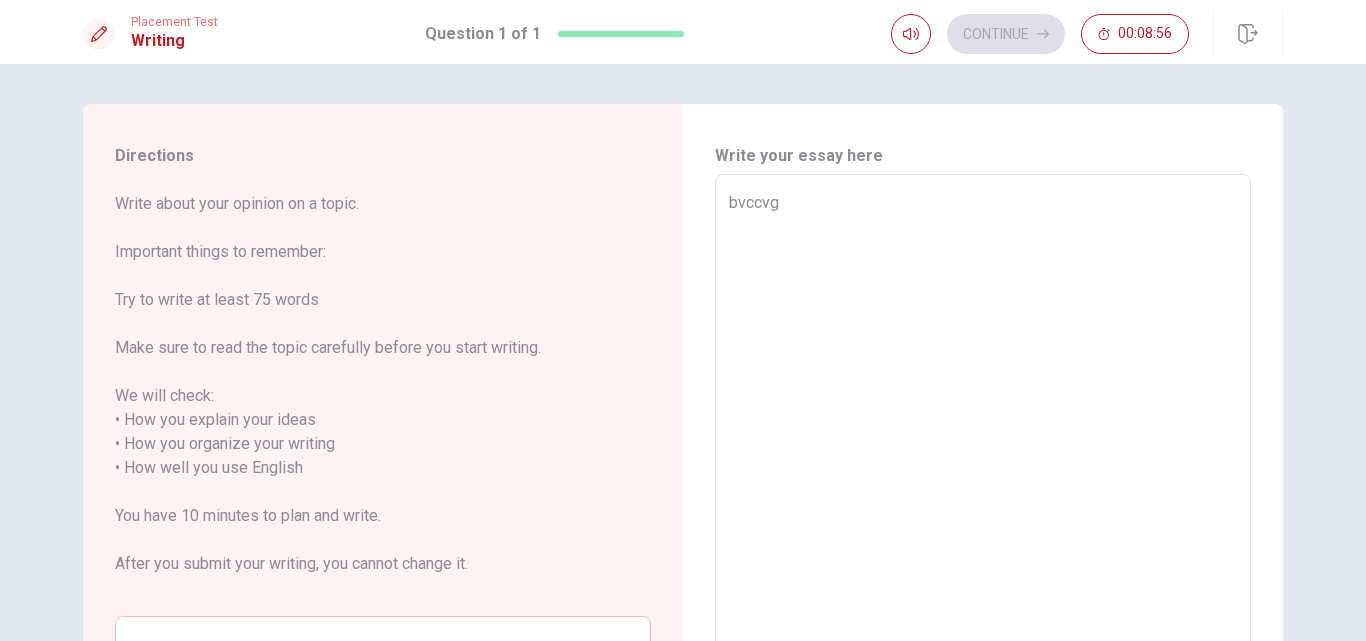 type on "x" 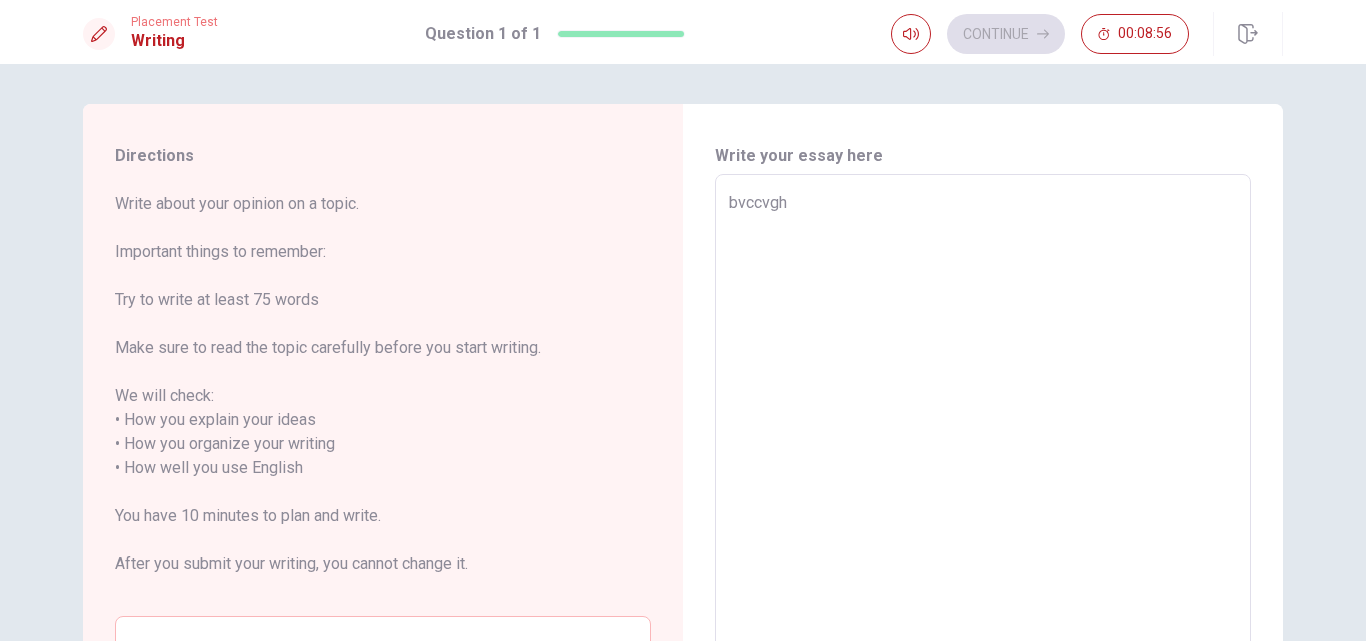 type on "bvccvghv" 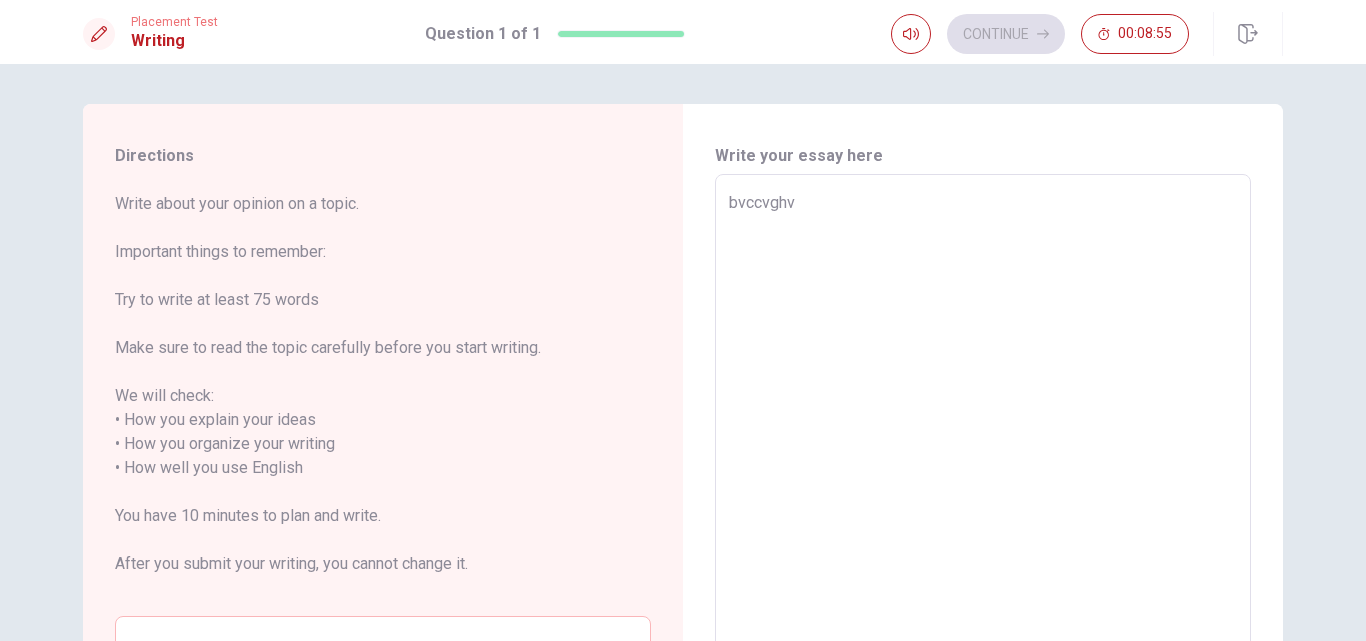 type on "bvccvghv" 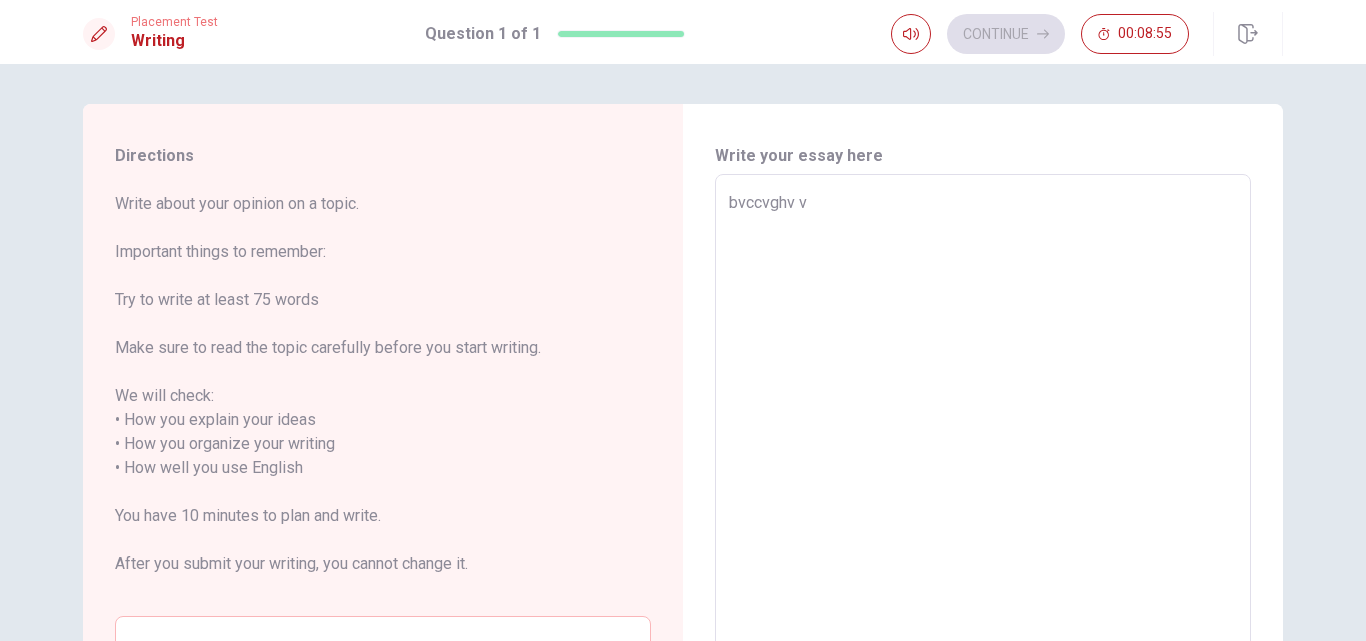 type on "x" 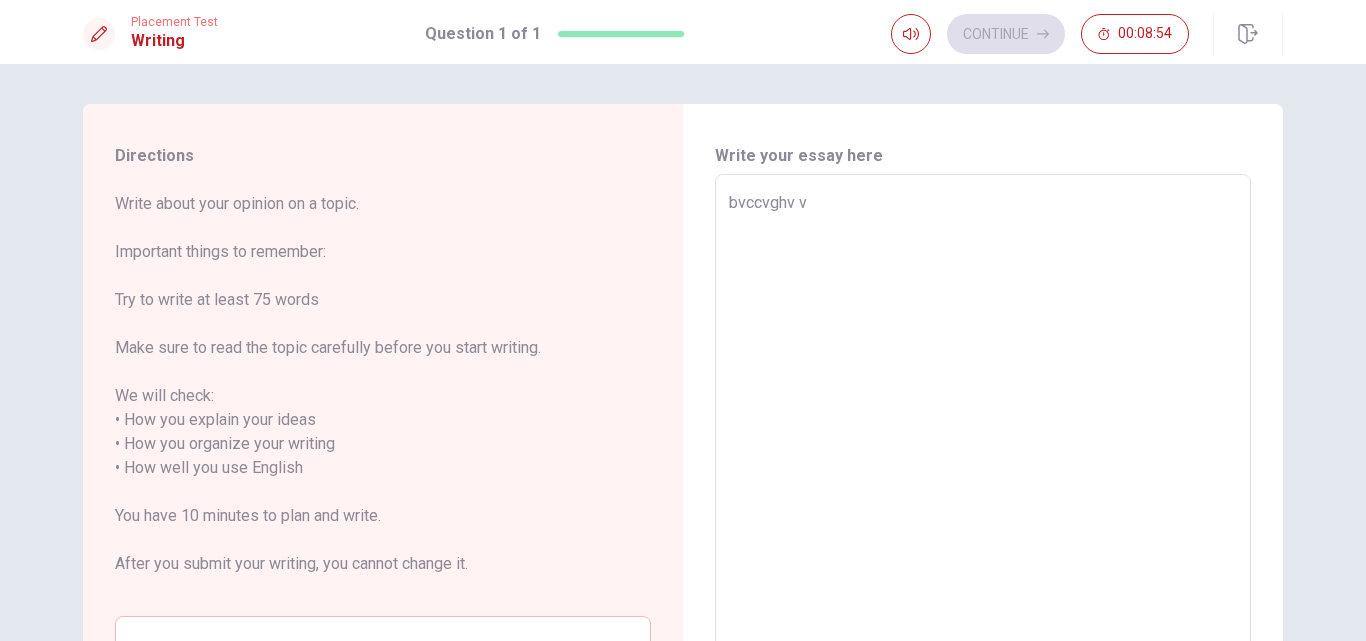 type on "bvccvghv" 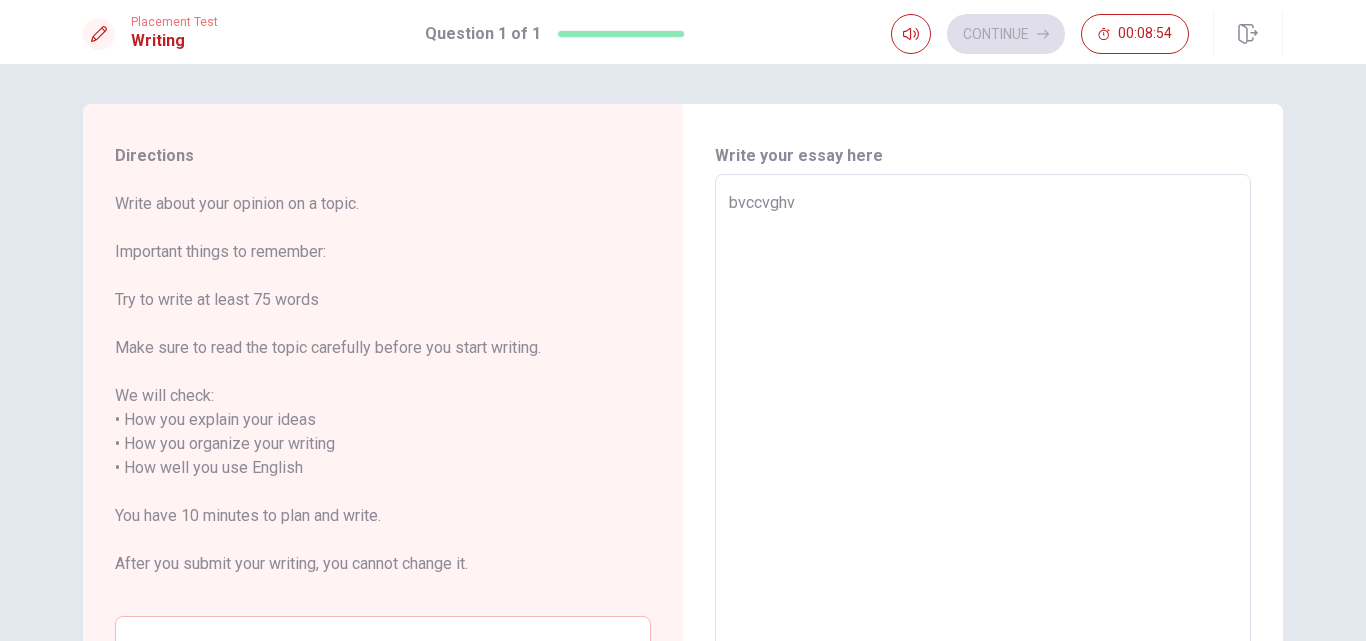 type on "x" 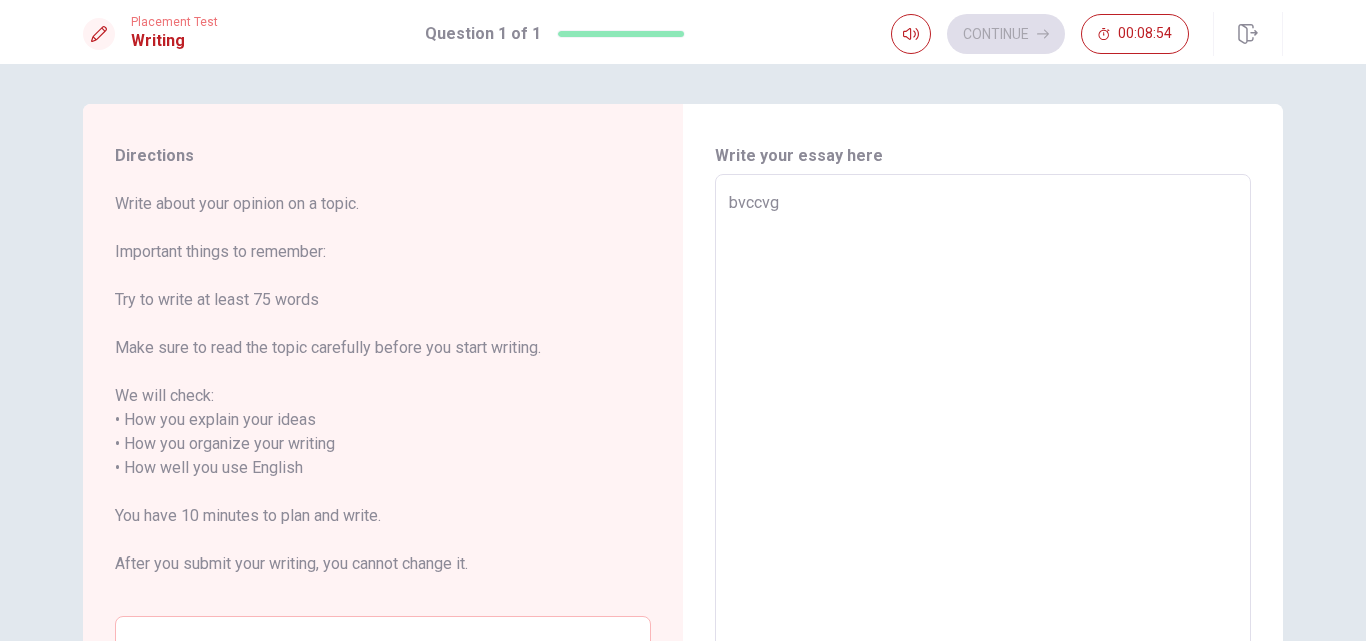 type on "bvccv" 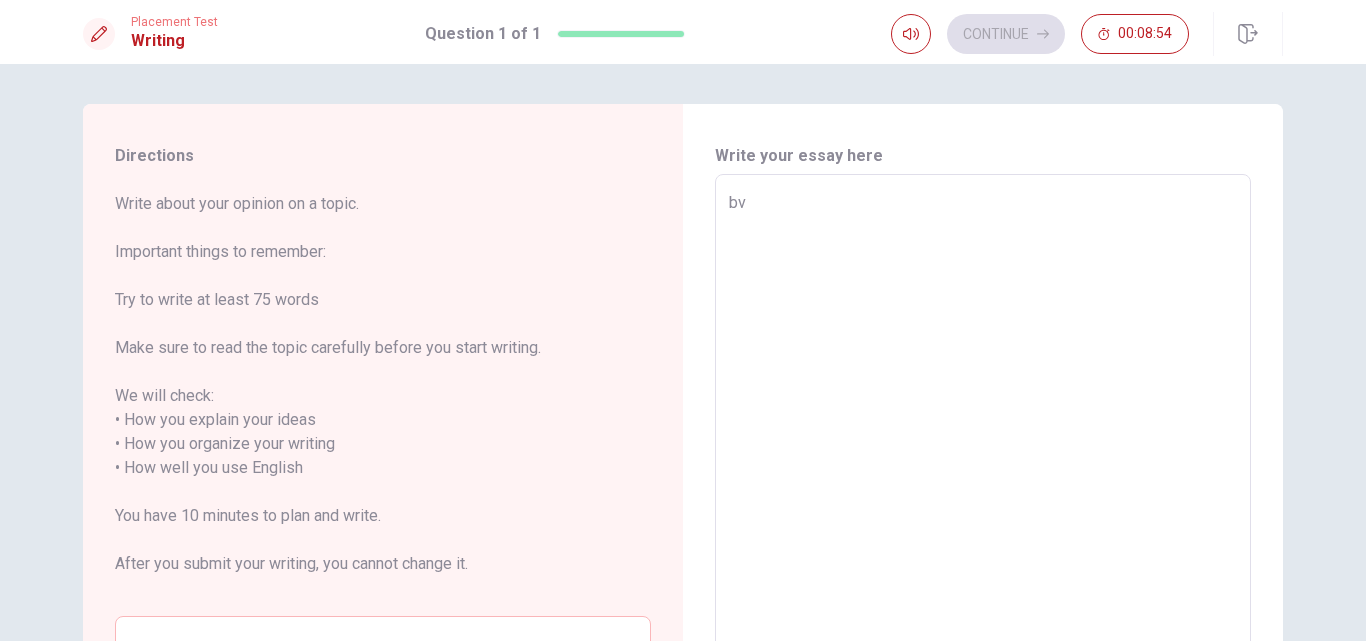 type on "b" 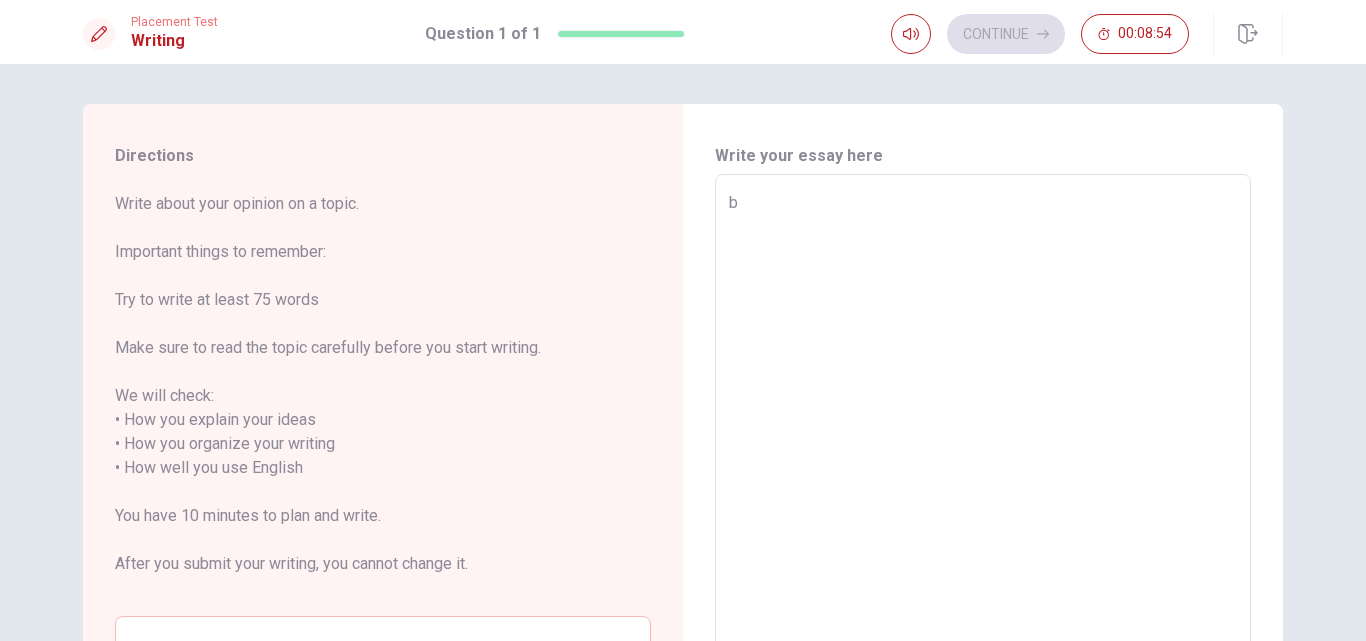 type 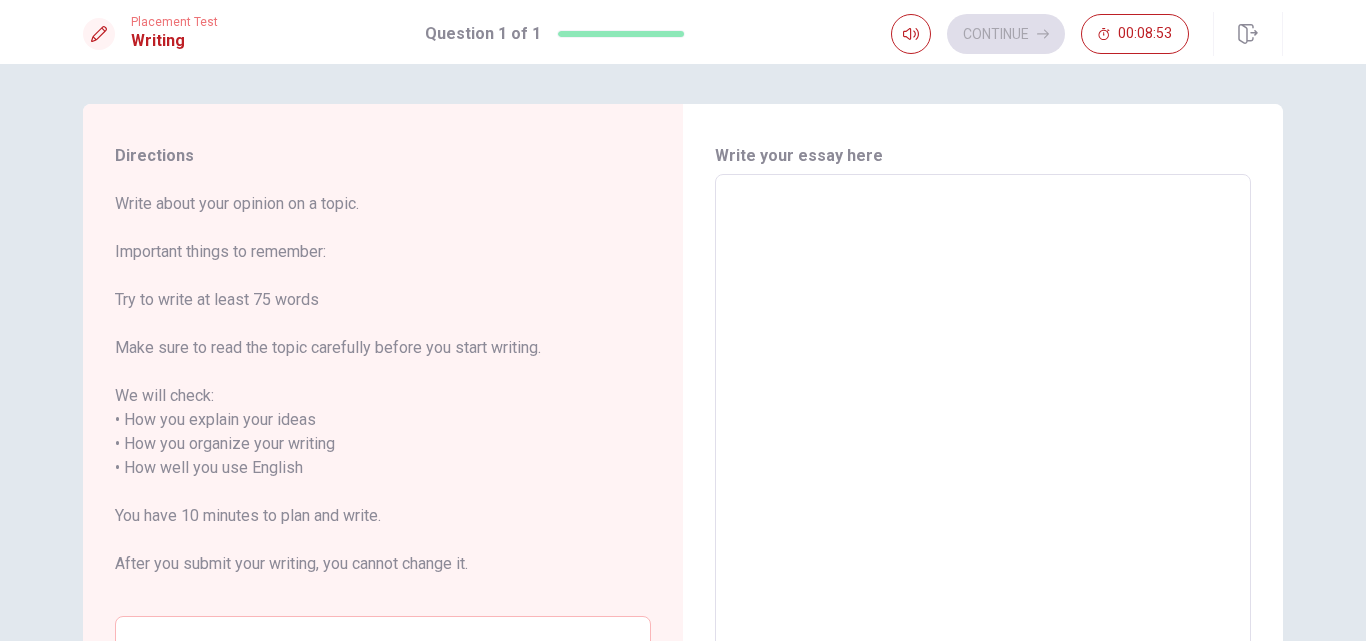 type on "x" 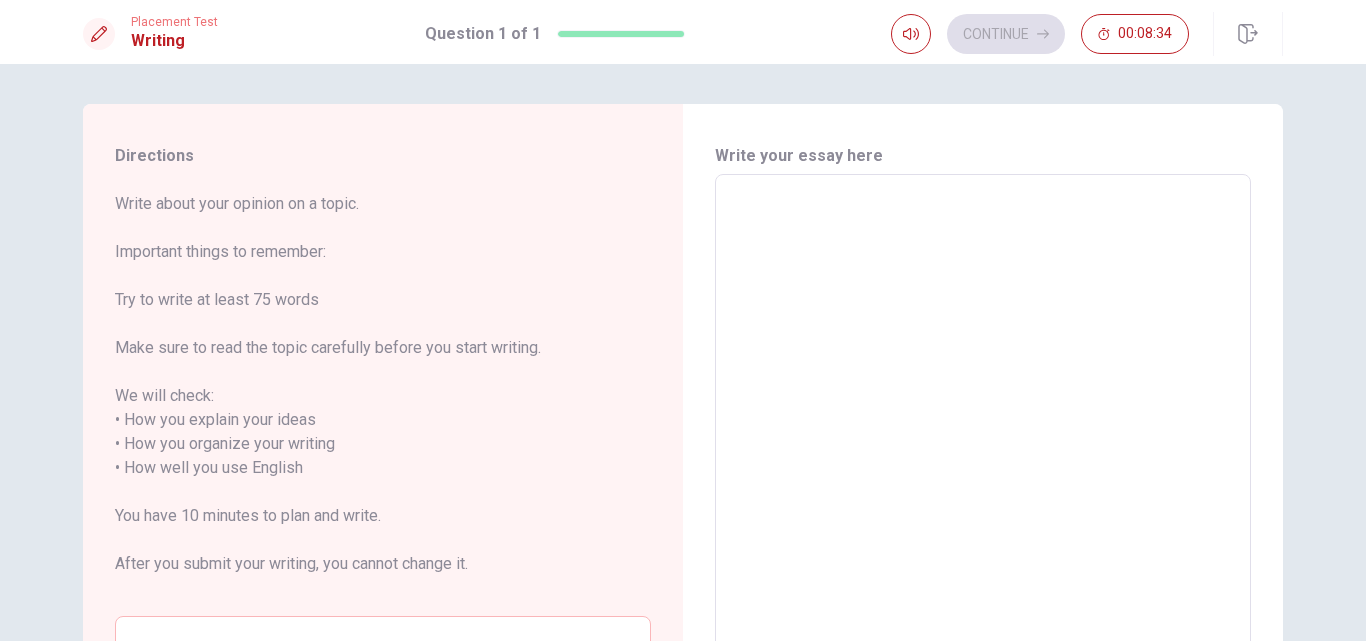 type on "I" 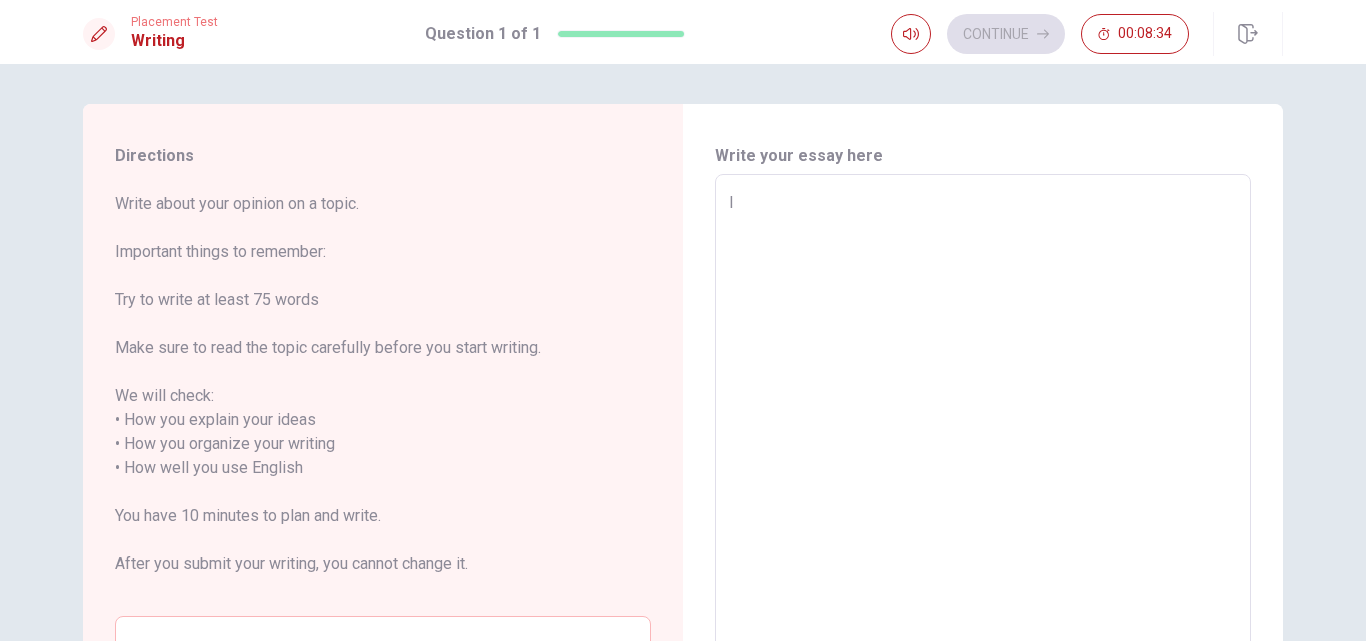 type on "x" 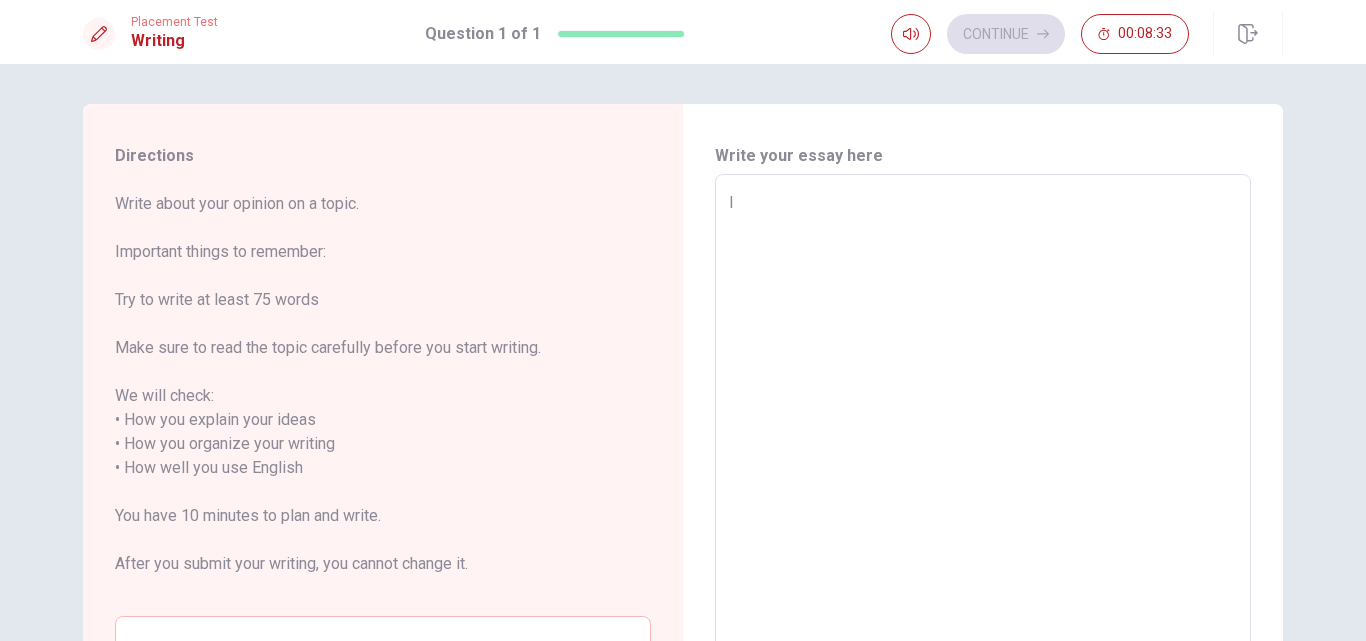 type on "I l" 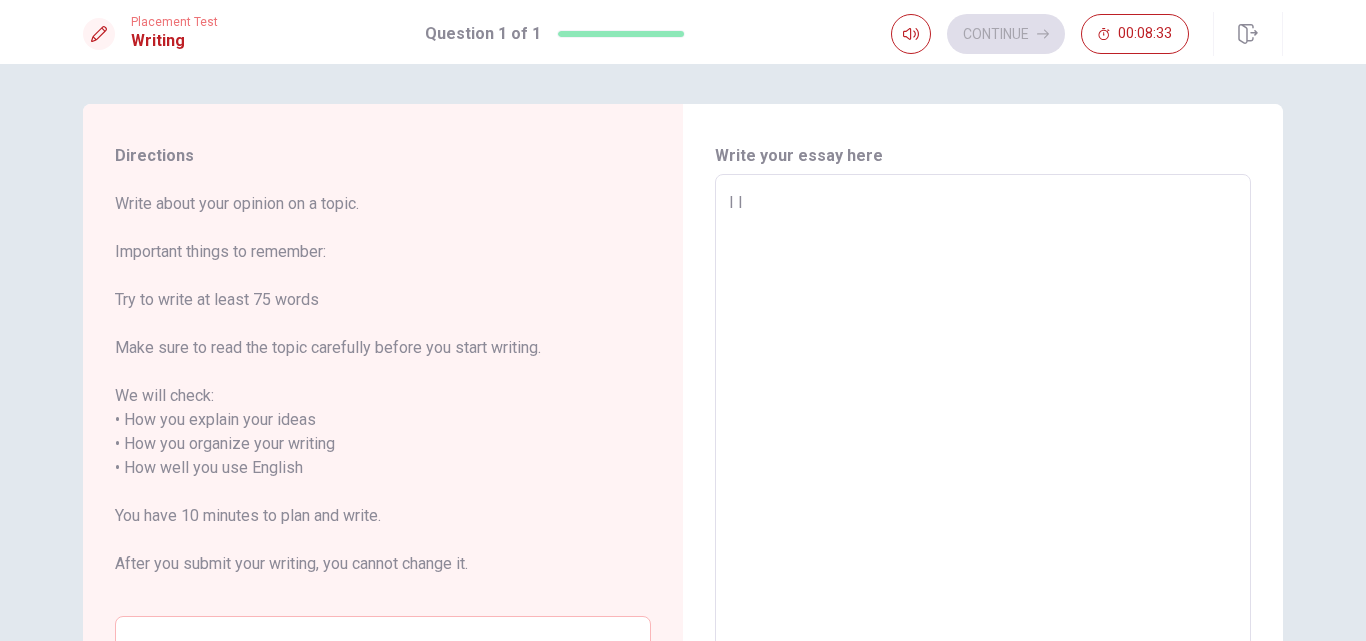 type on "I li" 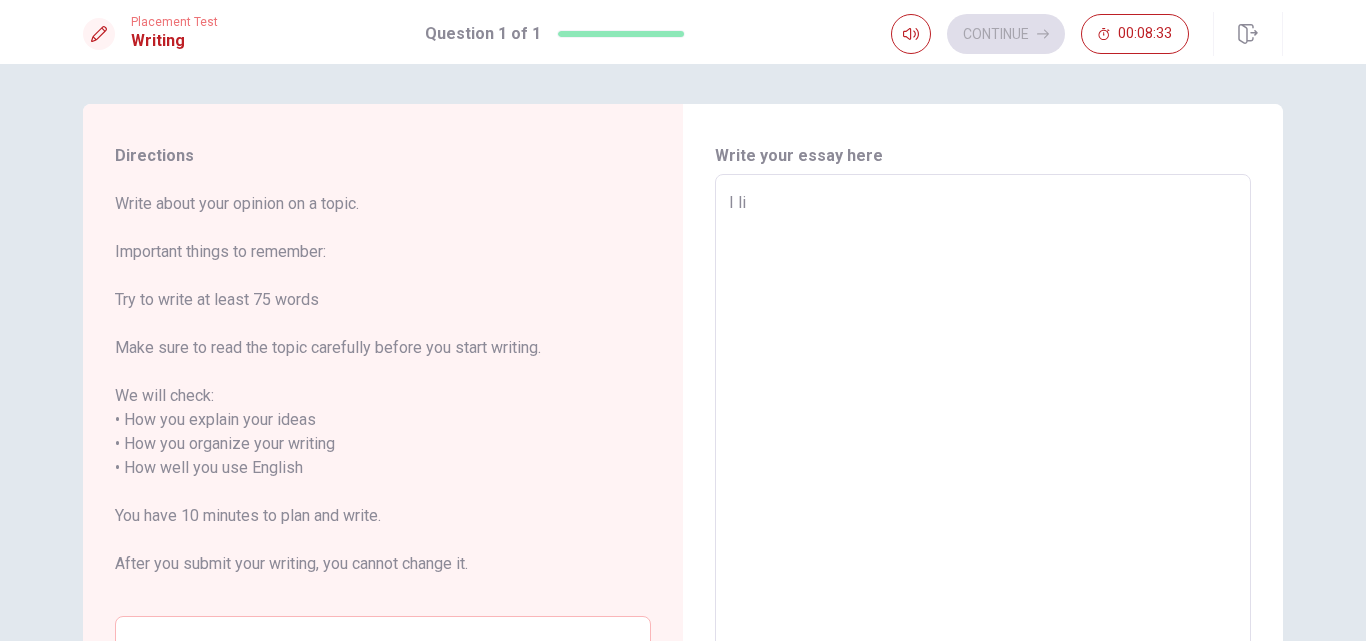 type on "x" 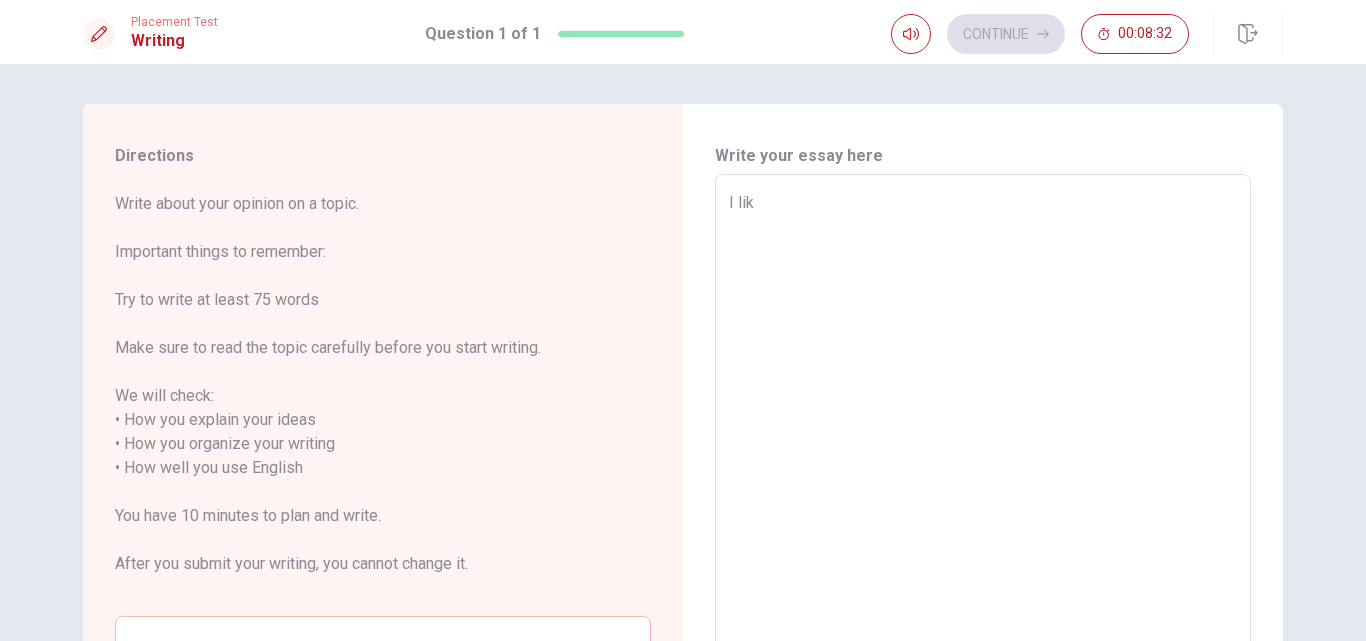 type on "I like" 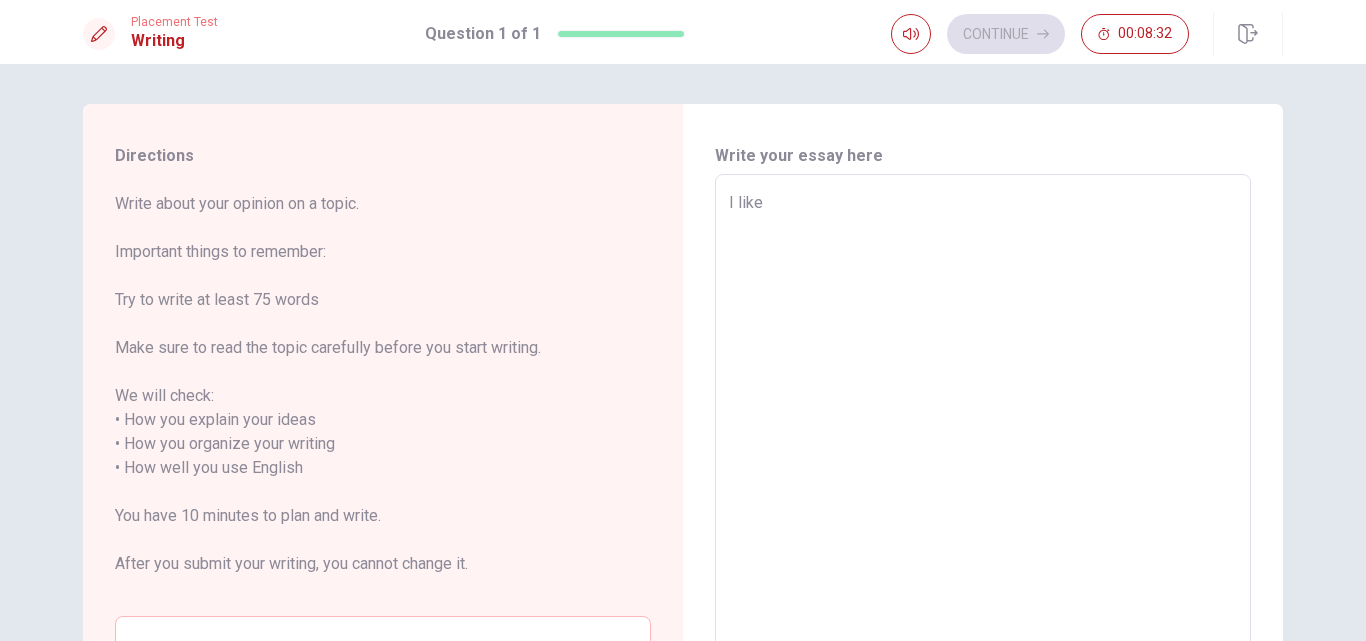 type on "I like t" 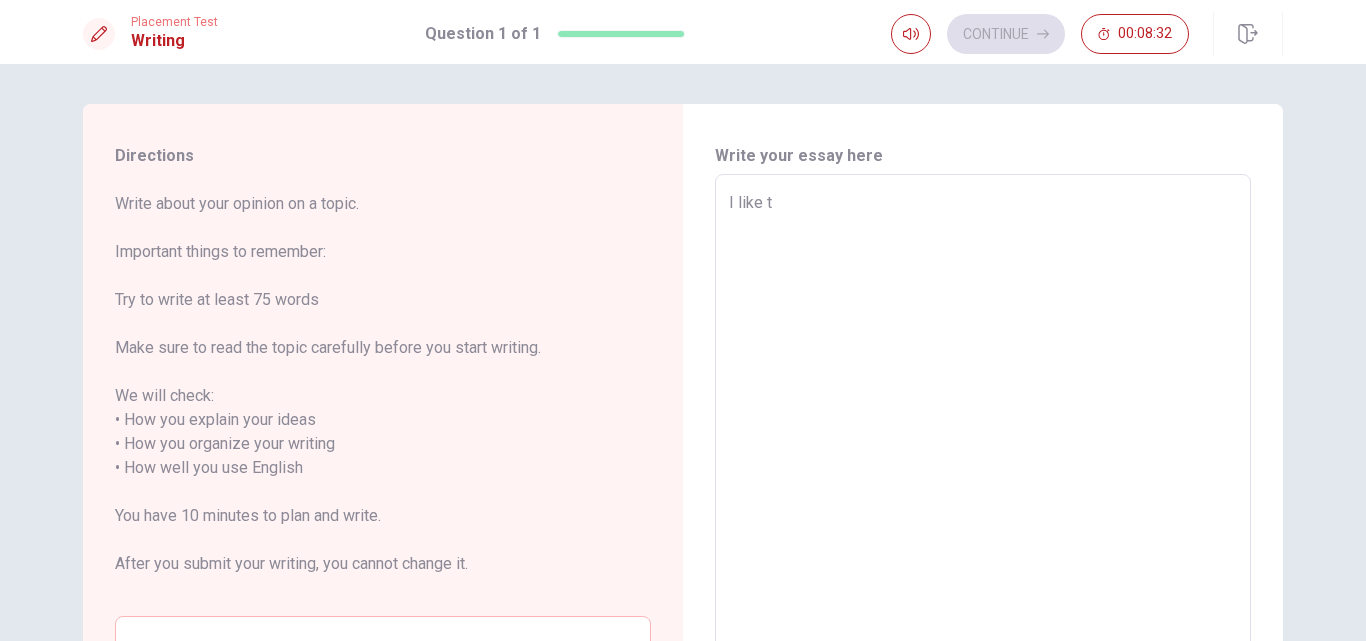 type on "I like to" 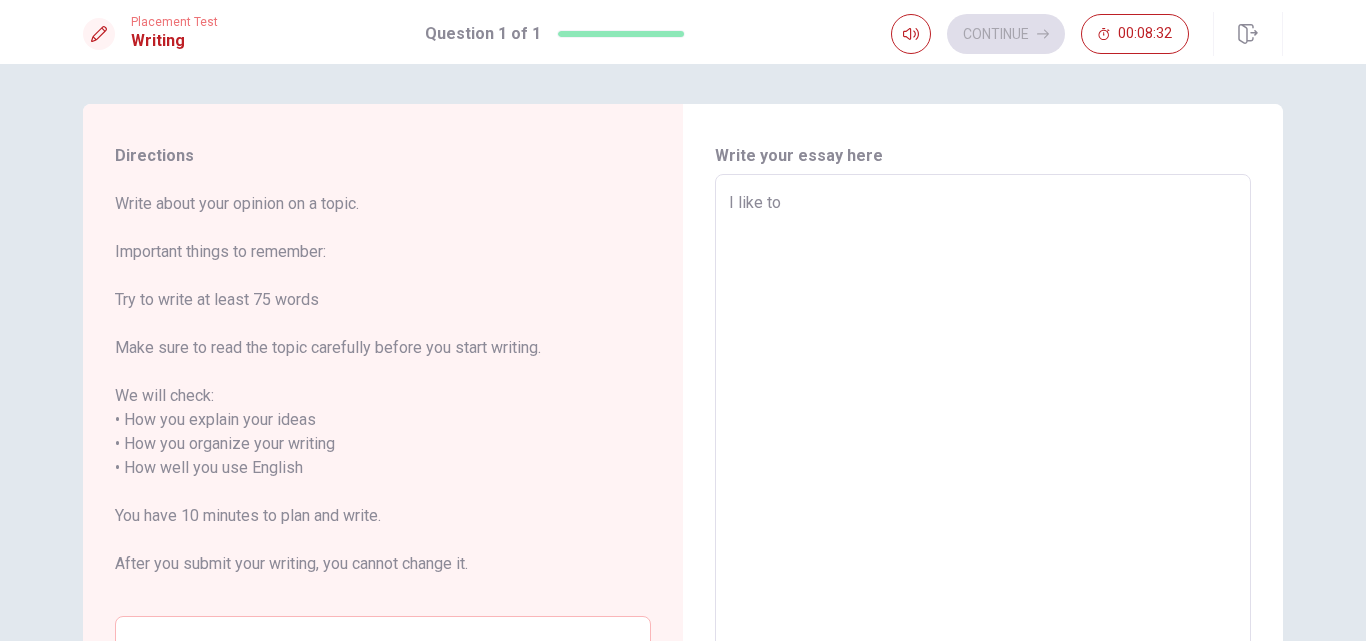 type on "x" 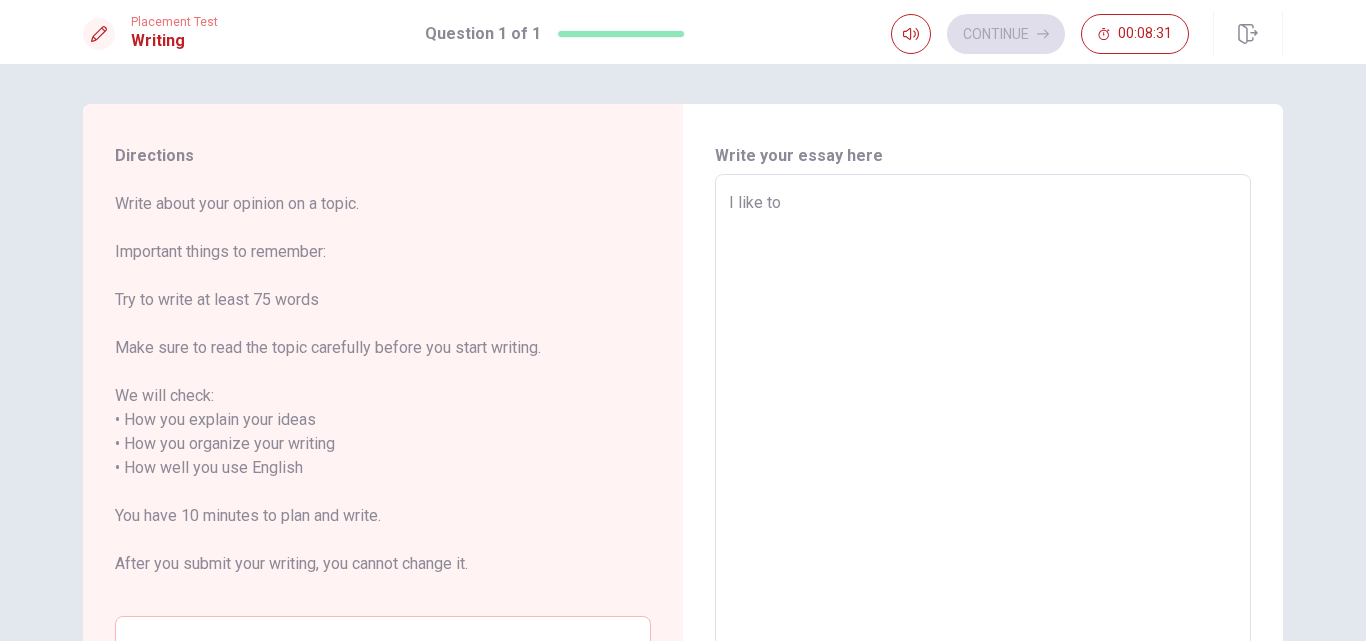 type on "x" 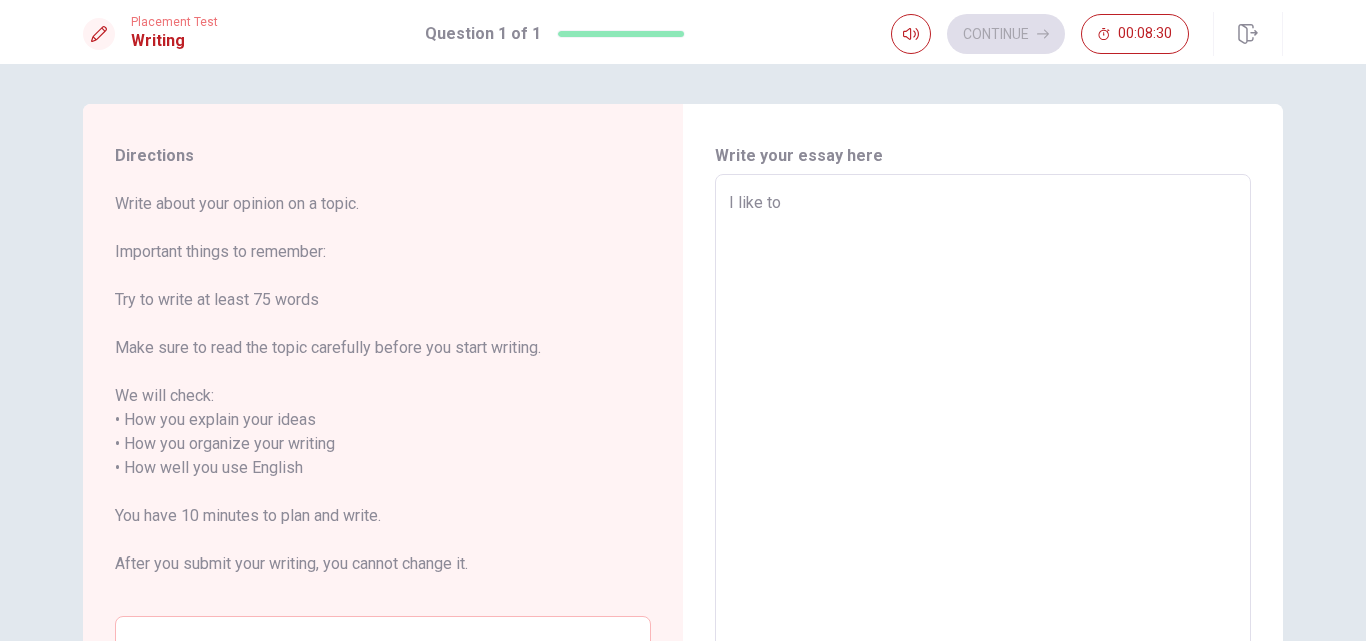 type on "I like to t" 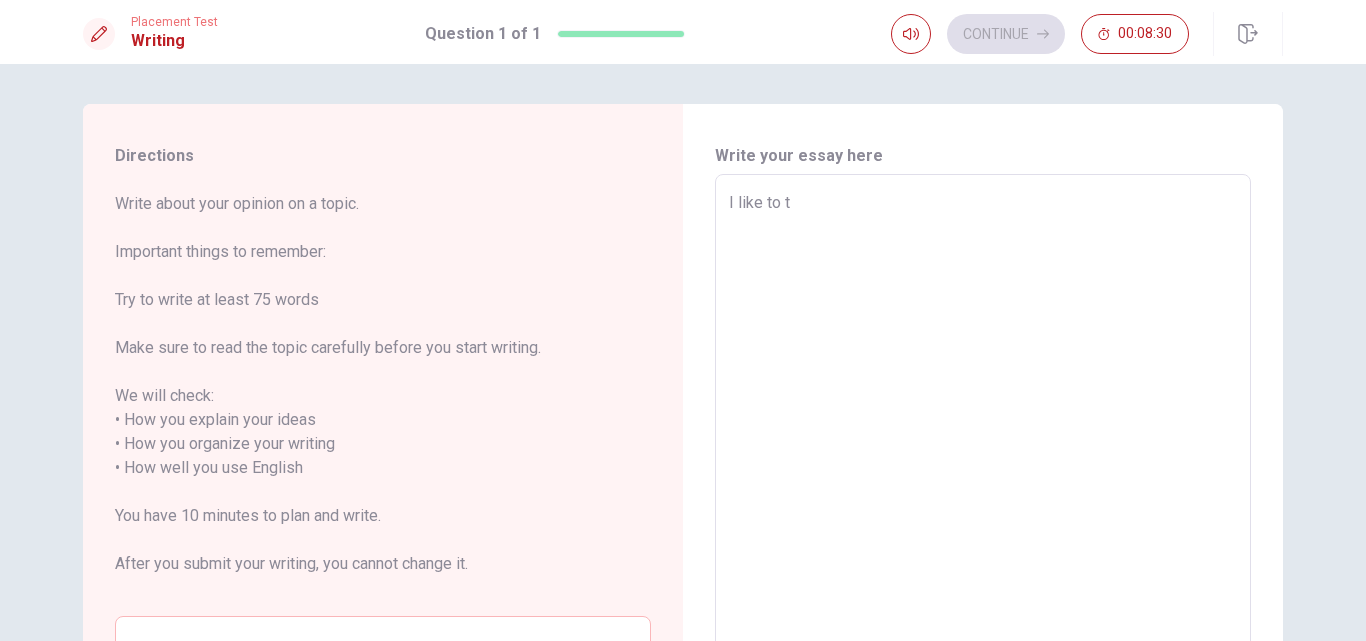 type on "x" 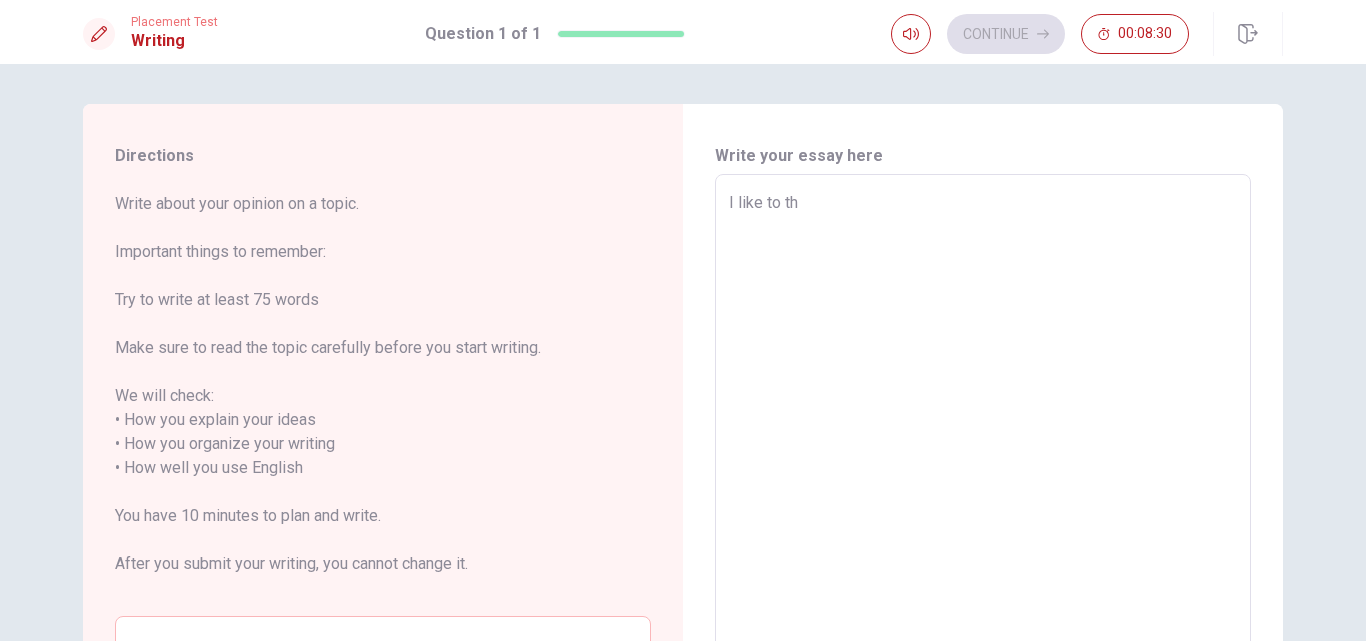 type on "x" 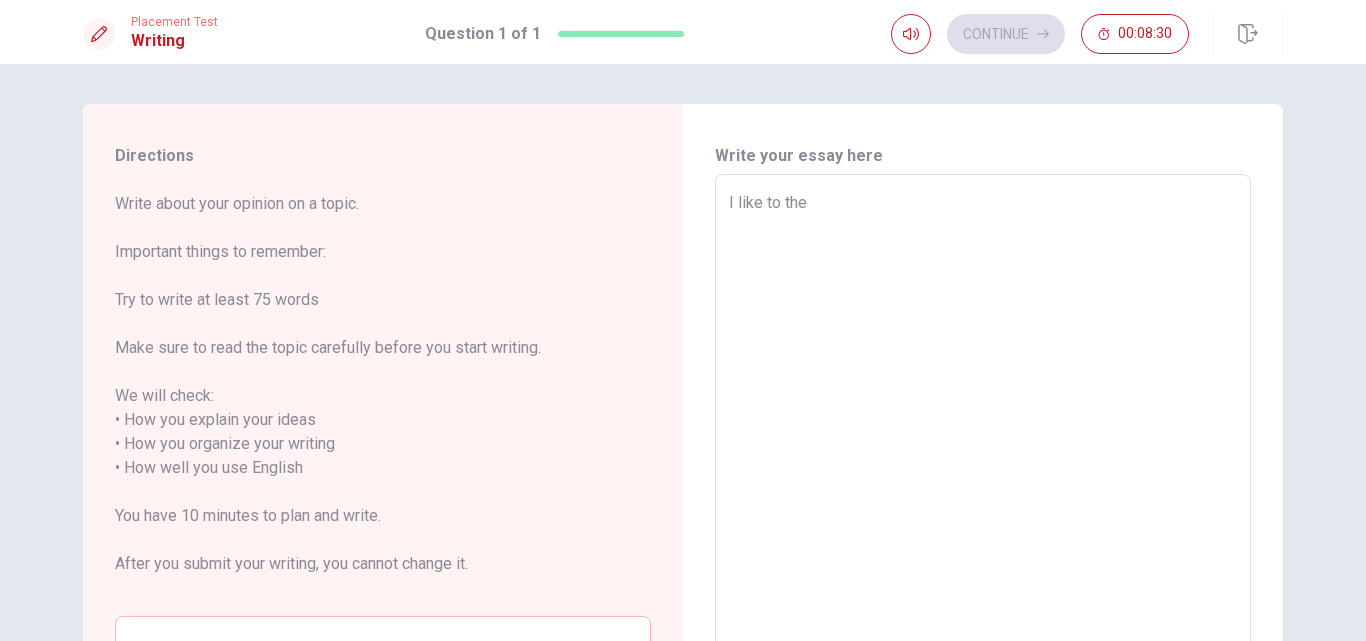 type on "x" 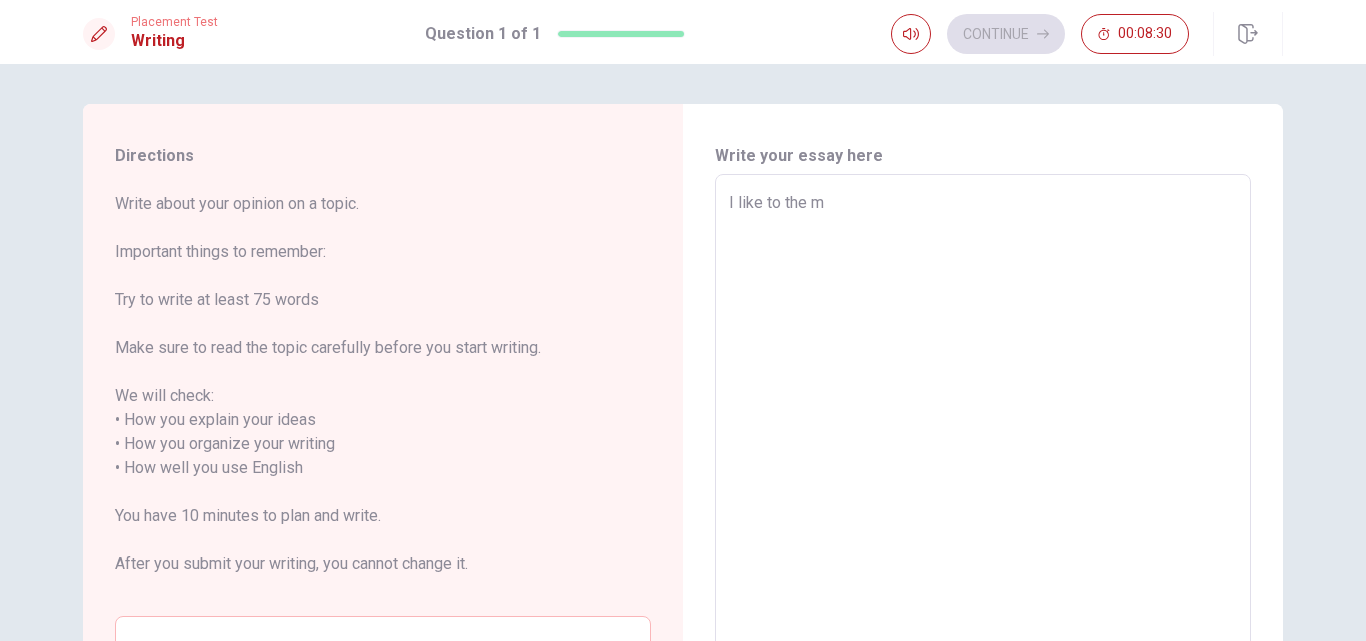 type on "x" 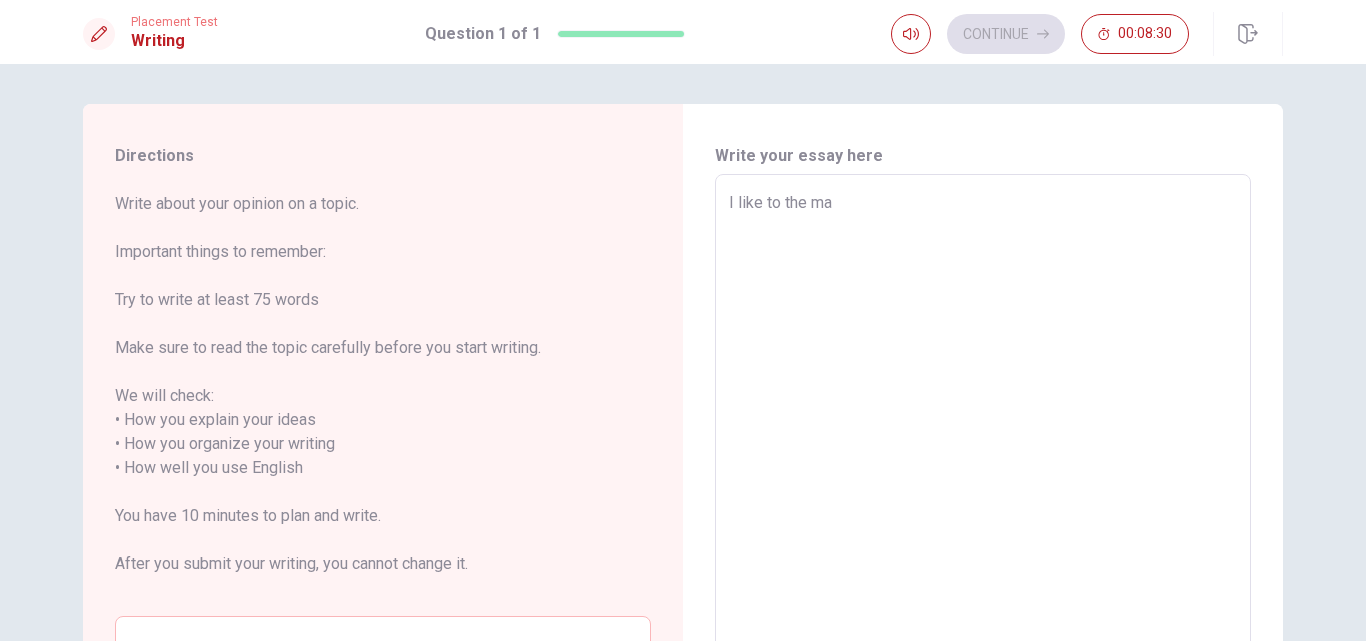 type on "I like to the mal" 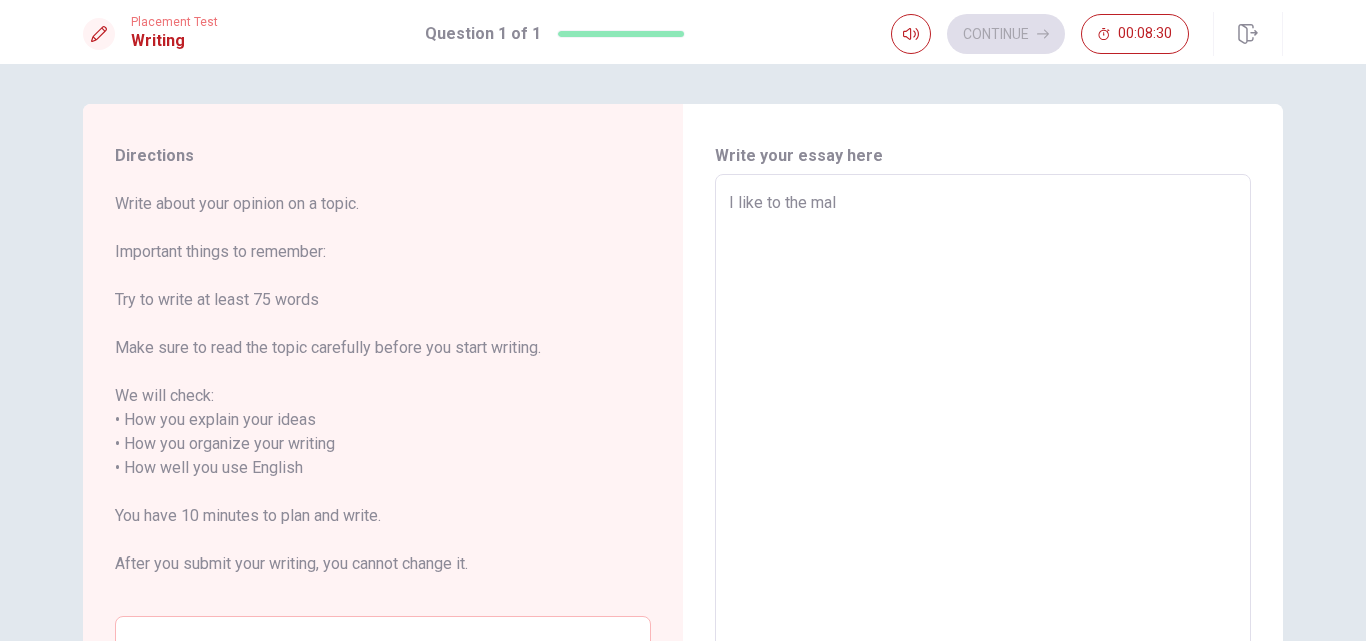type on "x" 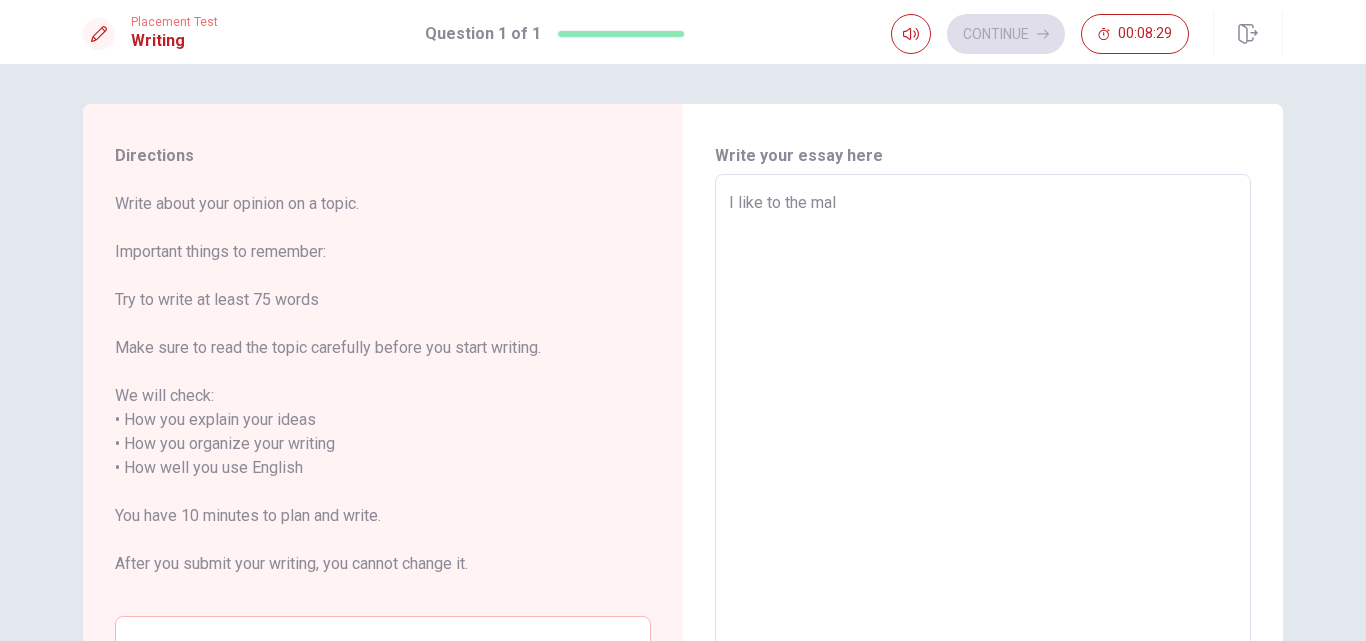 type on "I like to the mall" 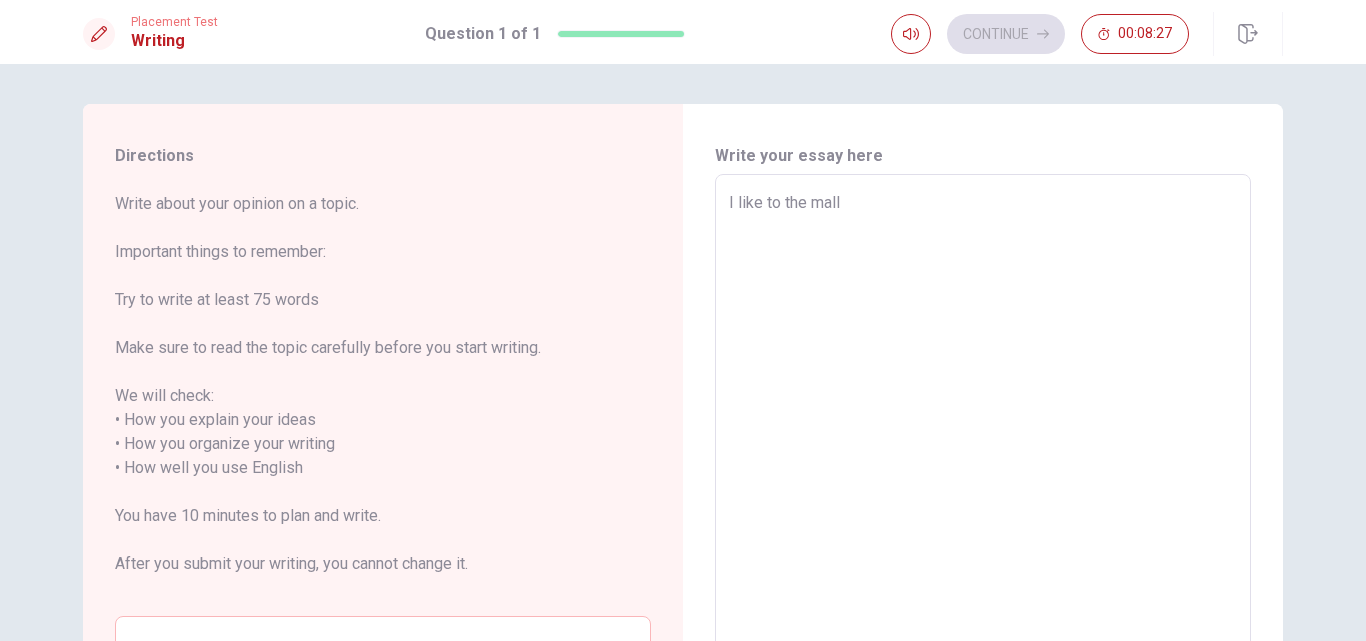 type on "x" 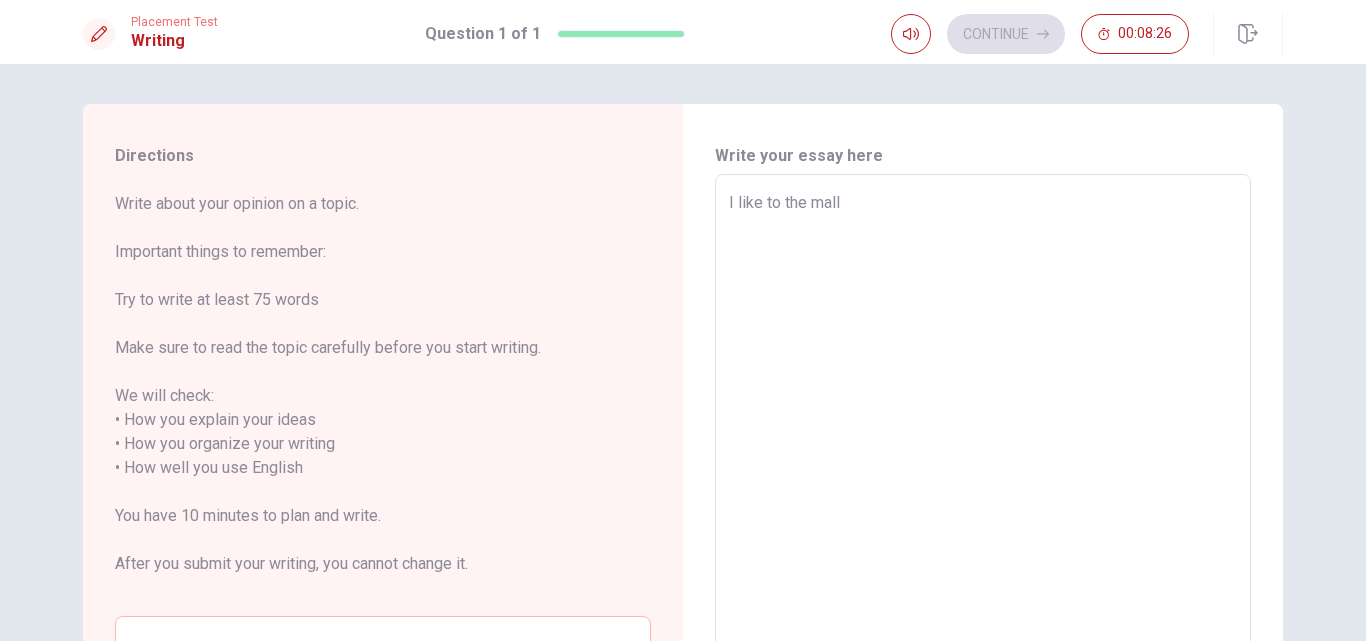 type on "I like to the mal" 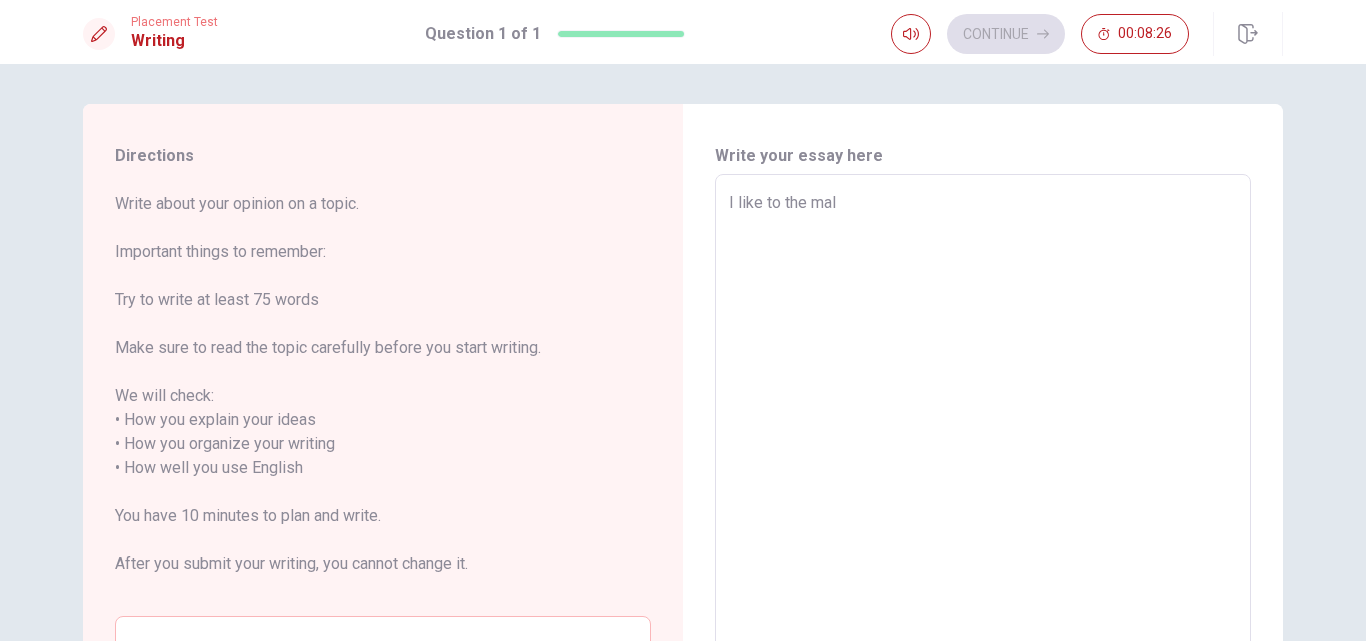 type on "x" 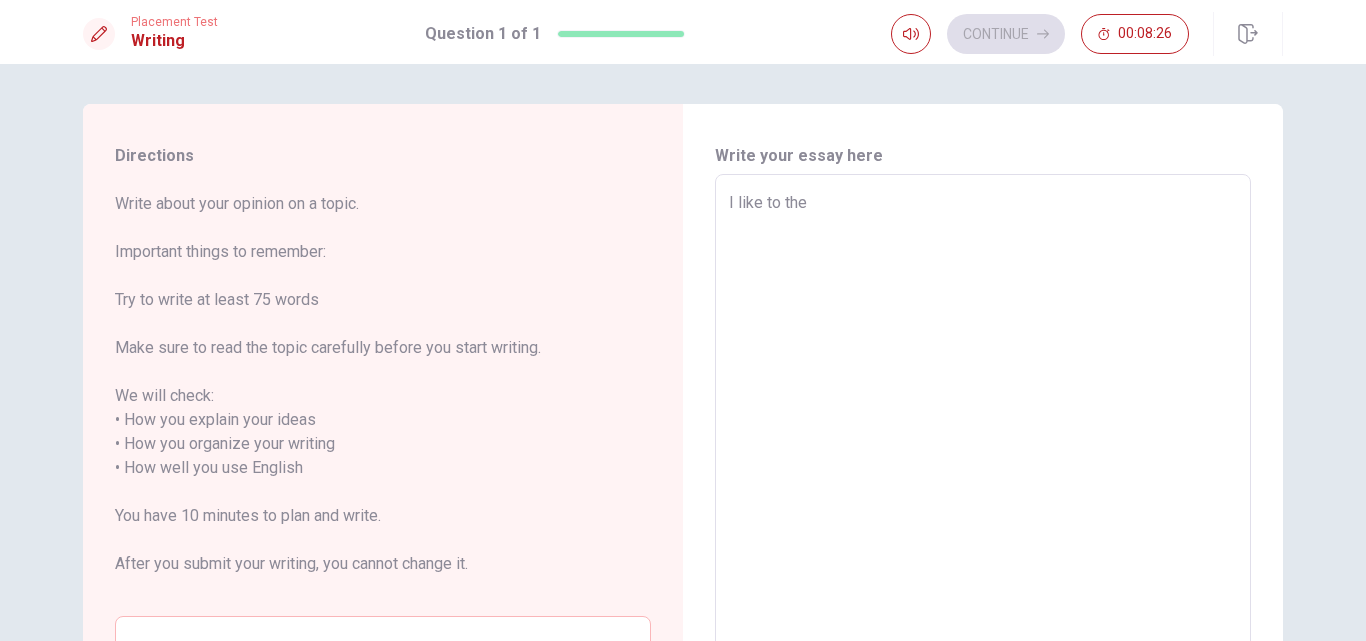 type on "I like to the" 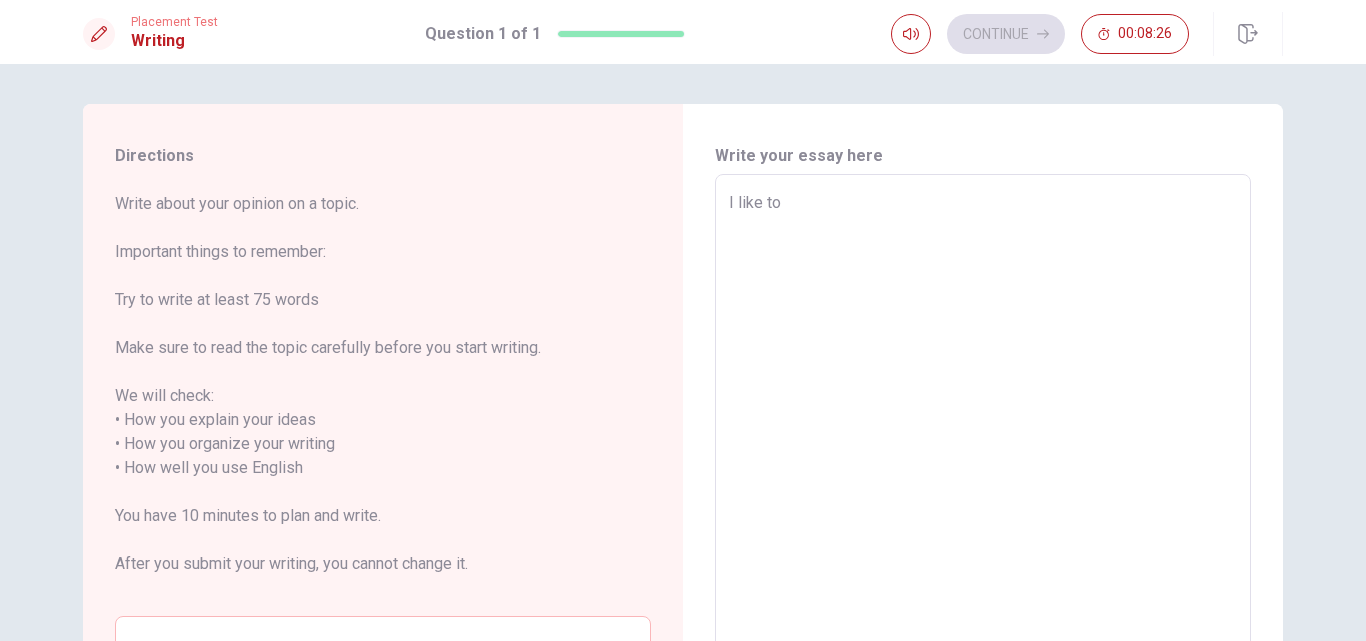 type on "I like to" 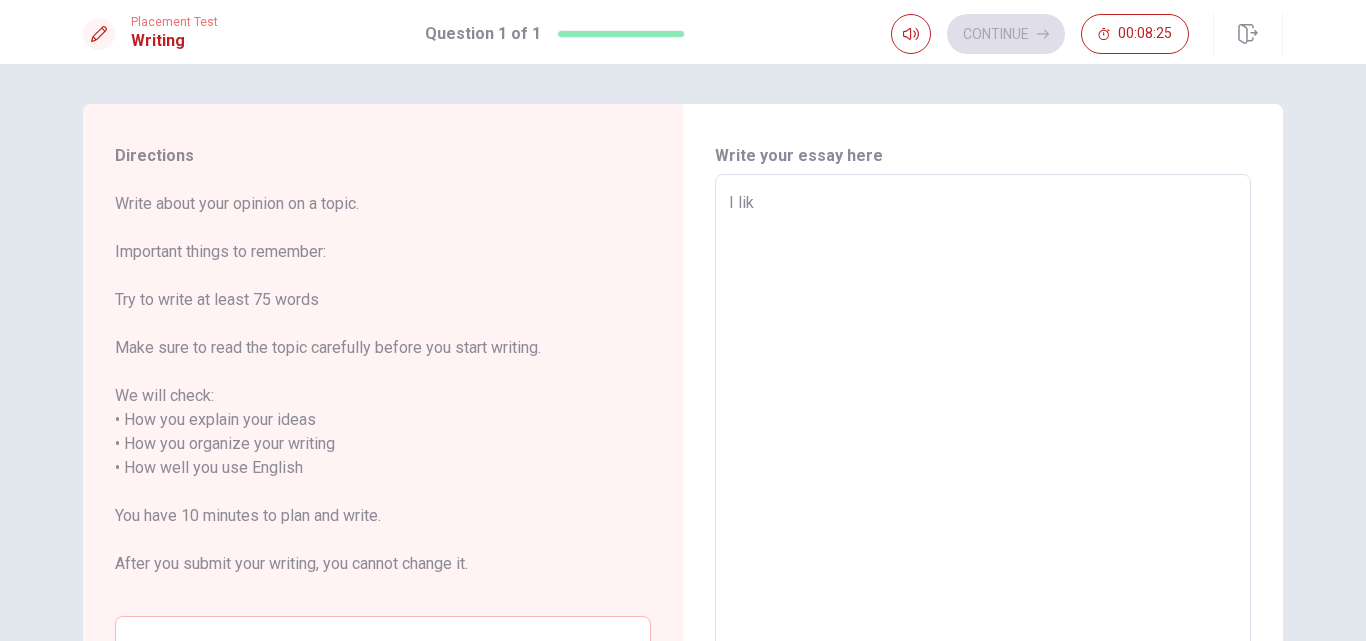 type on "I li" 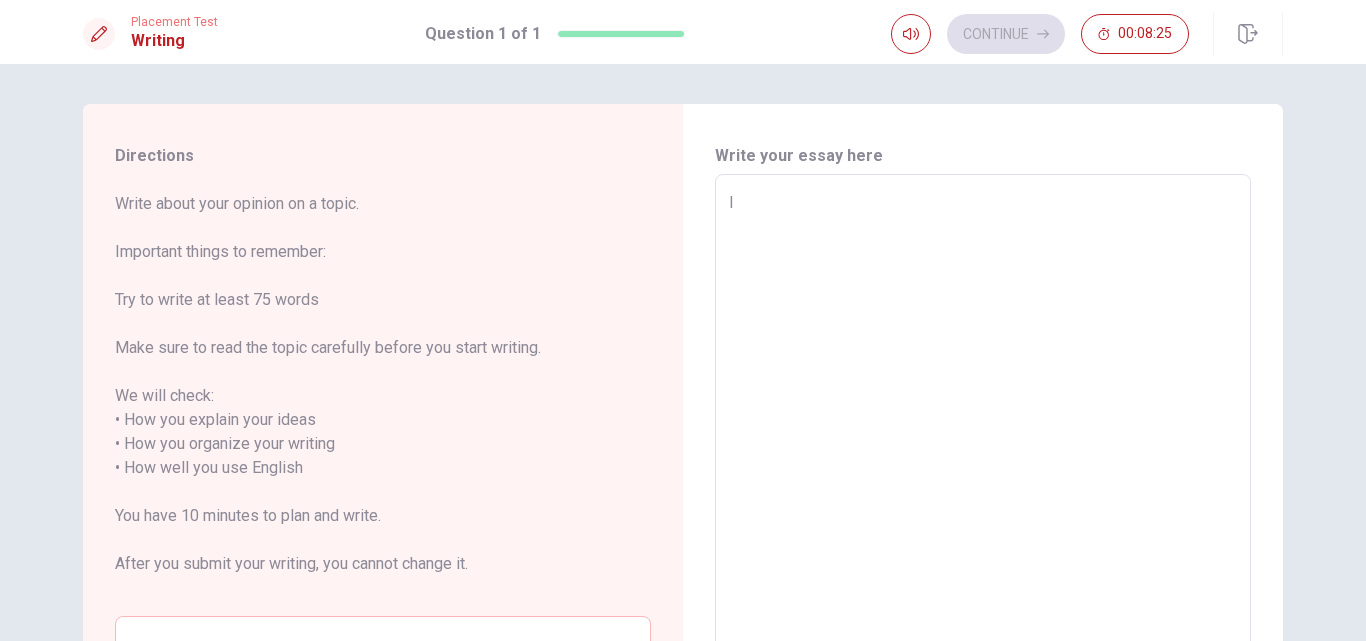 type on "I" 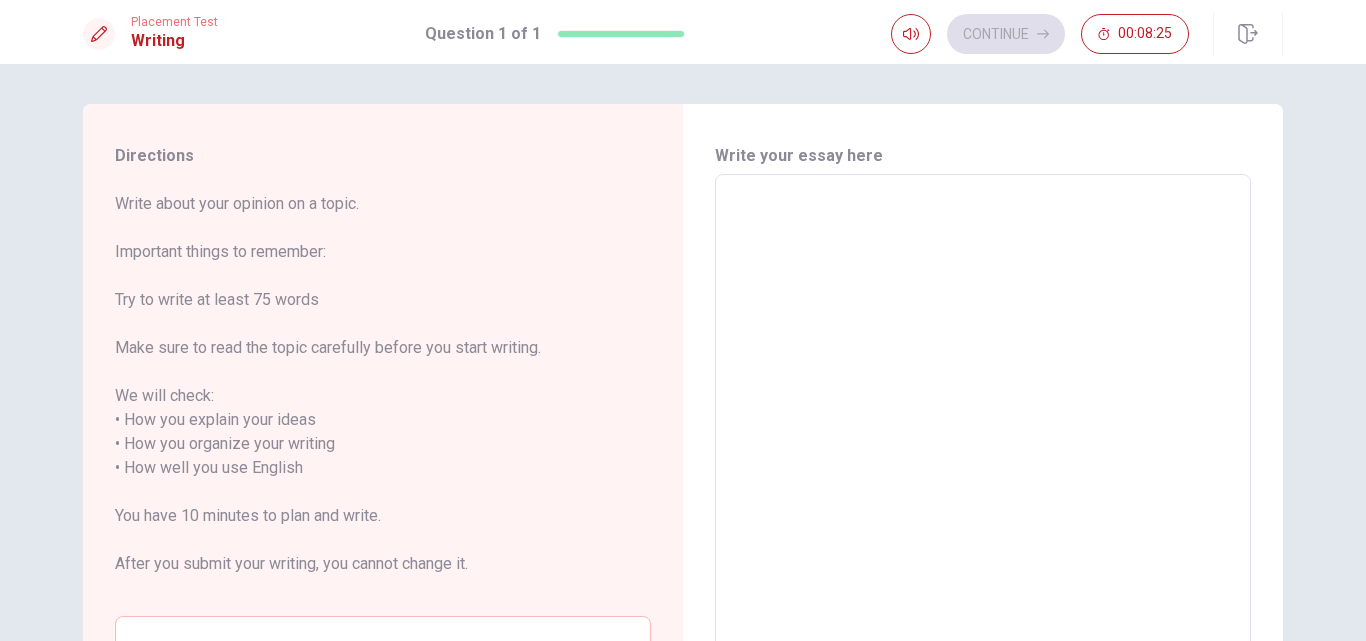 type on "x" 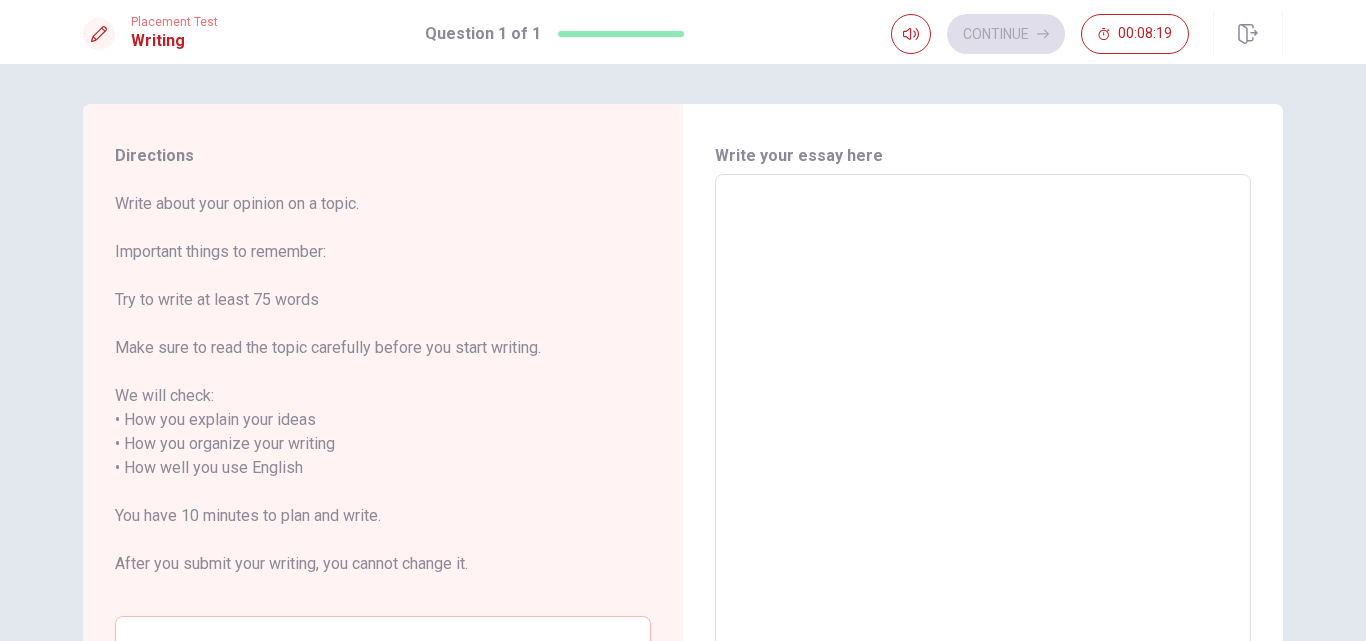 type on "i" 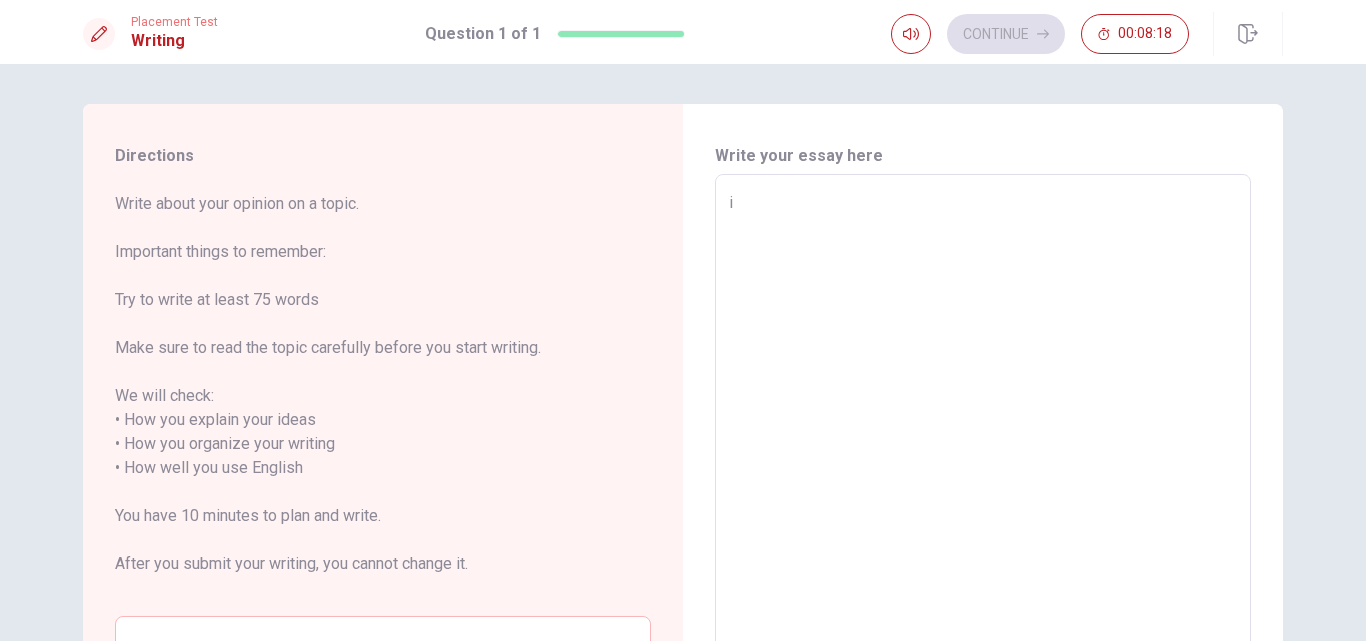 type on "x" 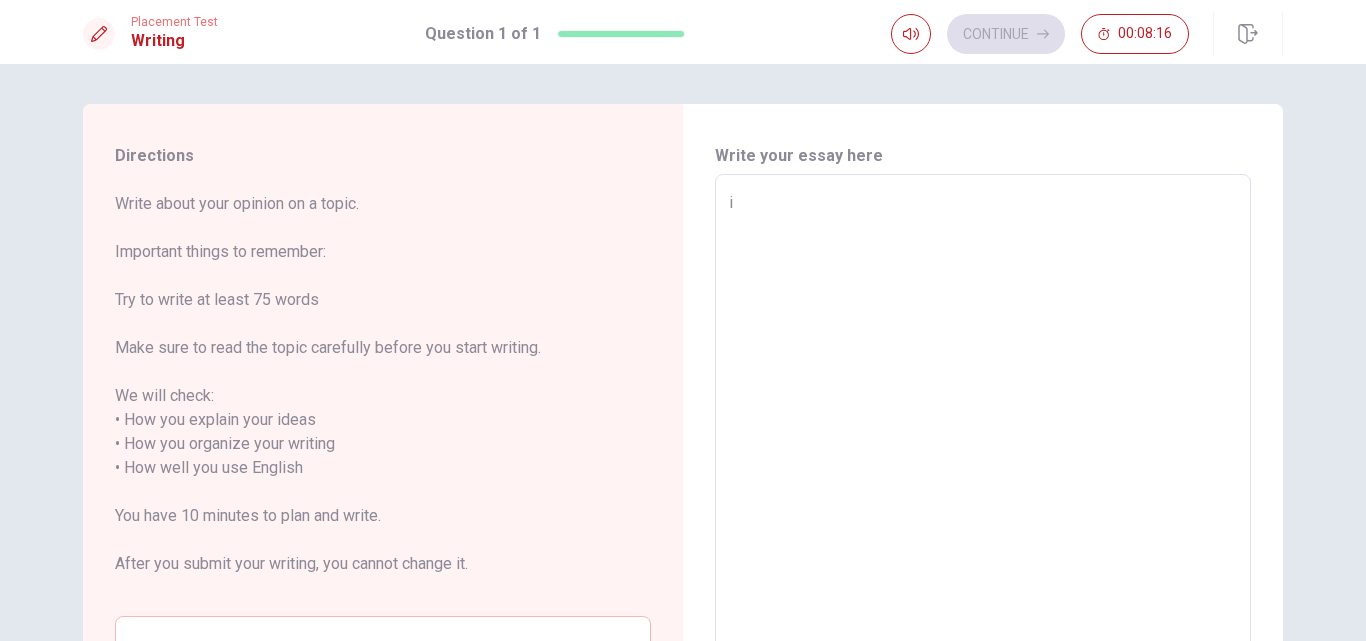 type on "x" 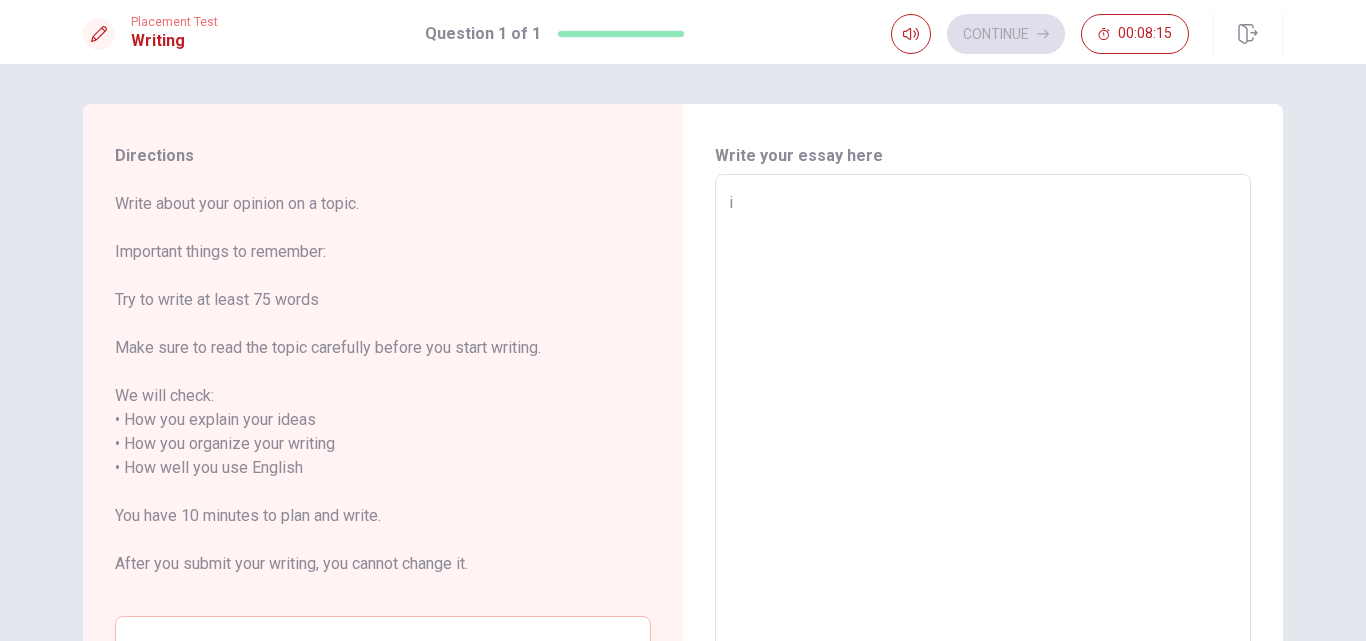type on "i l" 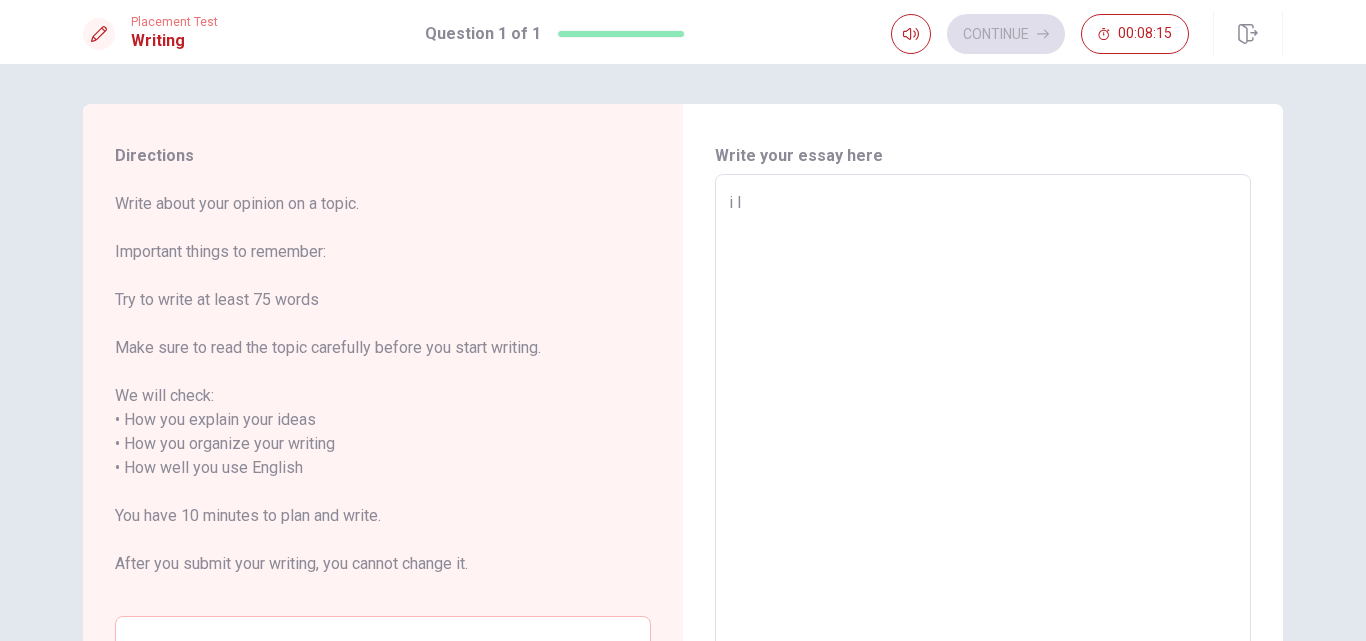 type on "x" 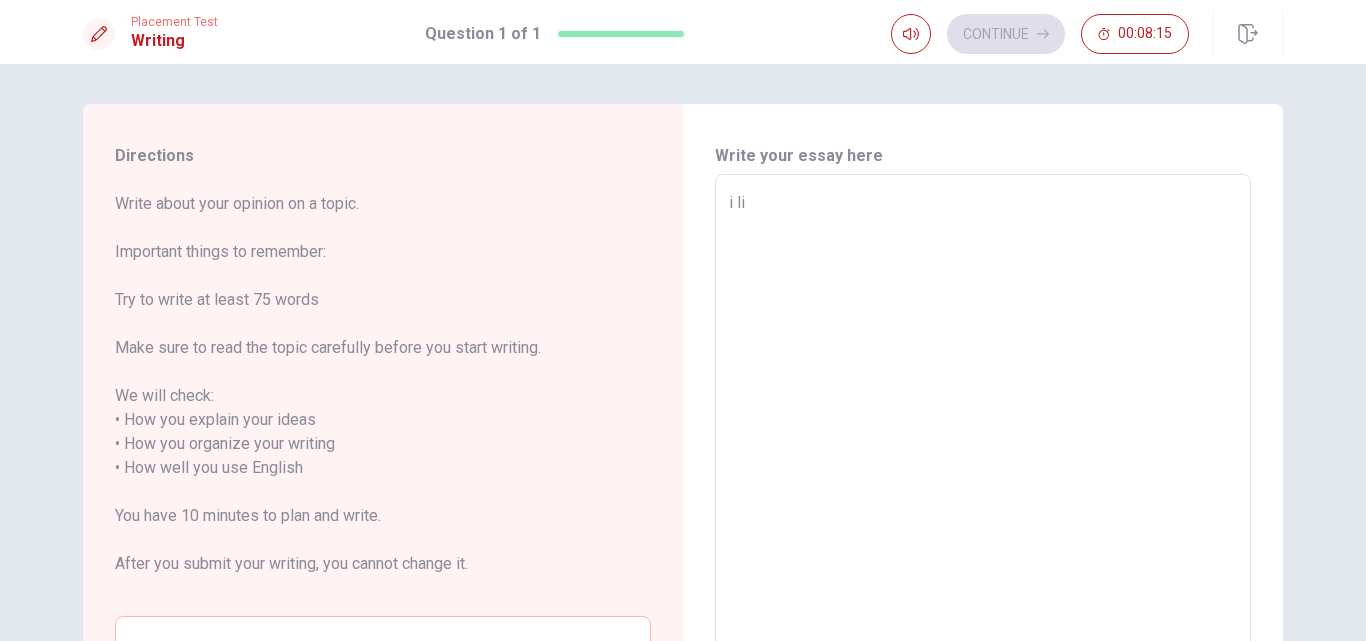 type on "x" 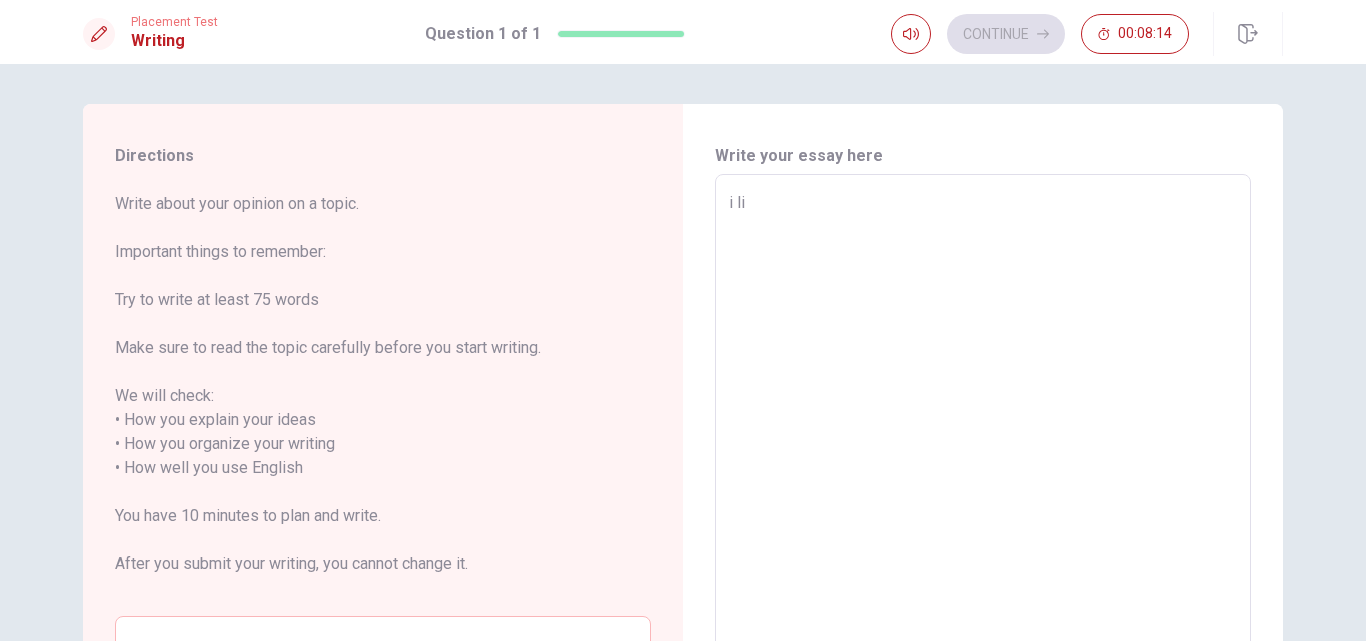 type on "i lik" 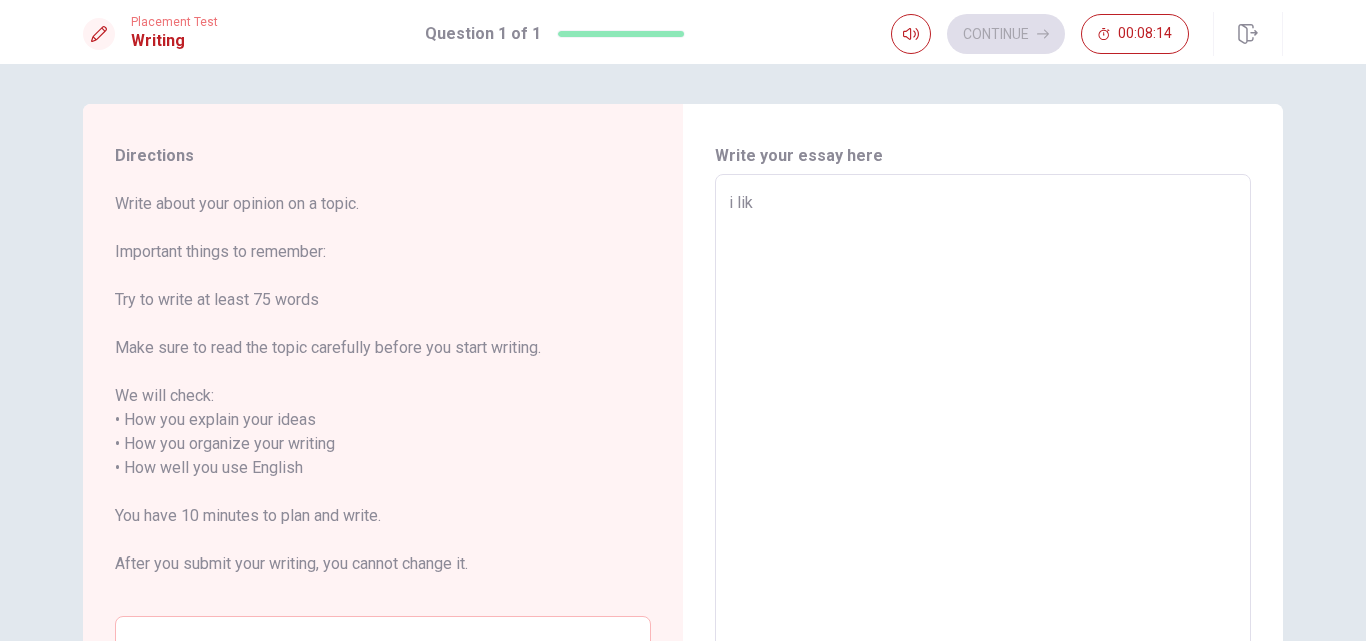type on "x" 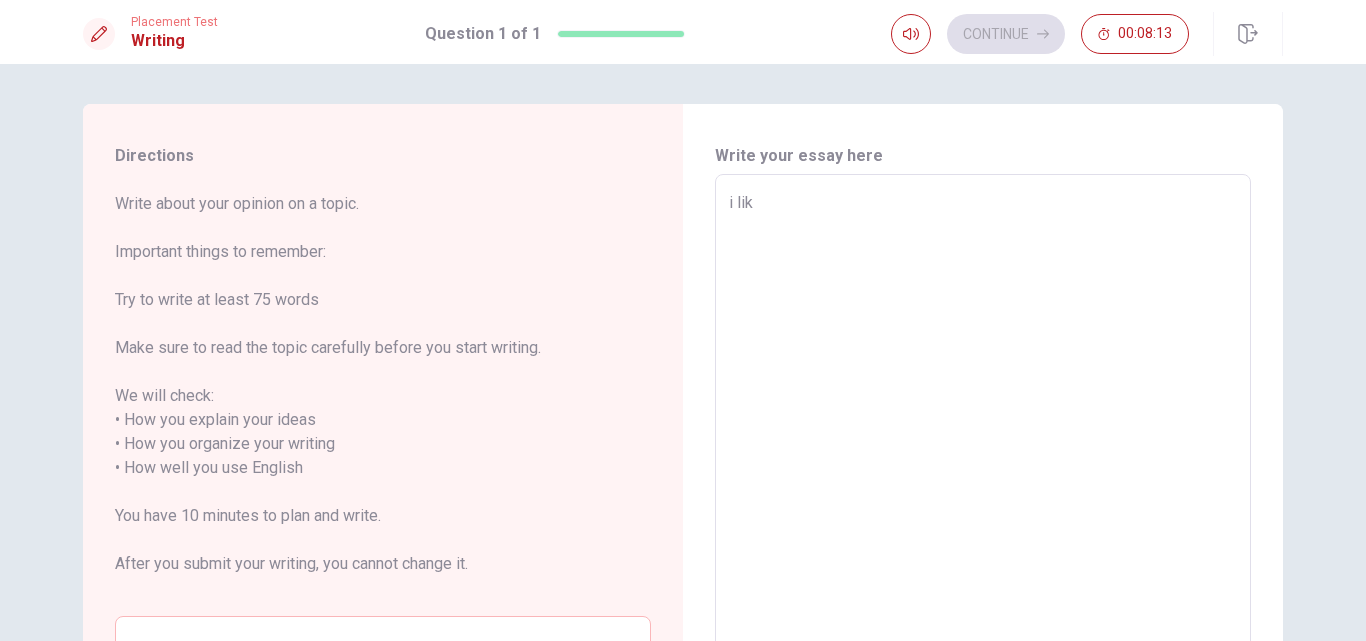 type on "i like" 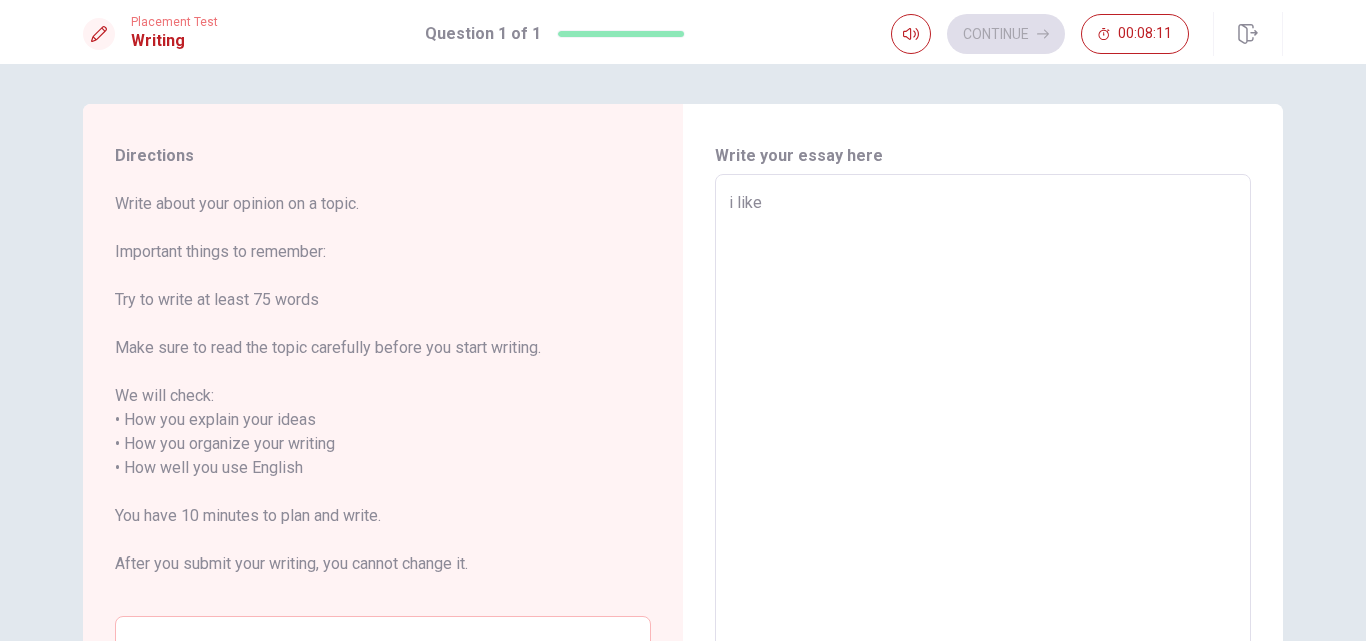 click on "i like" at bounding box center [983, 468] 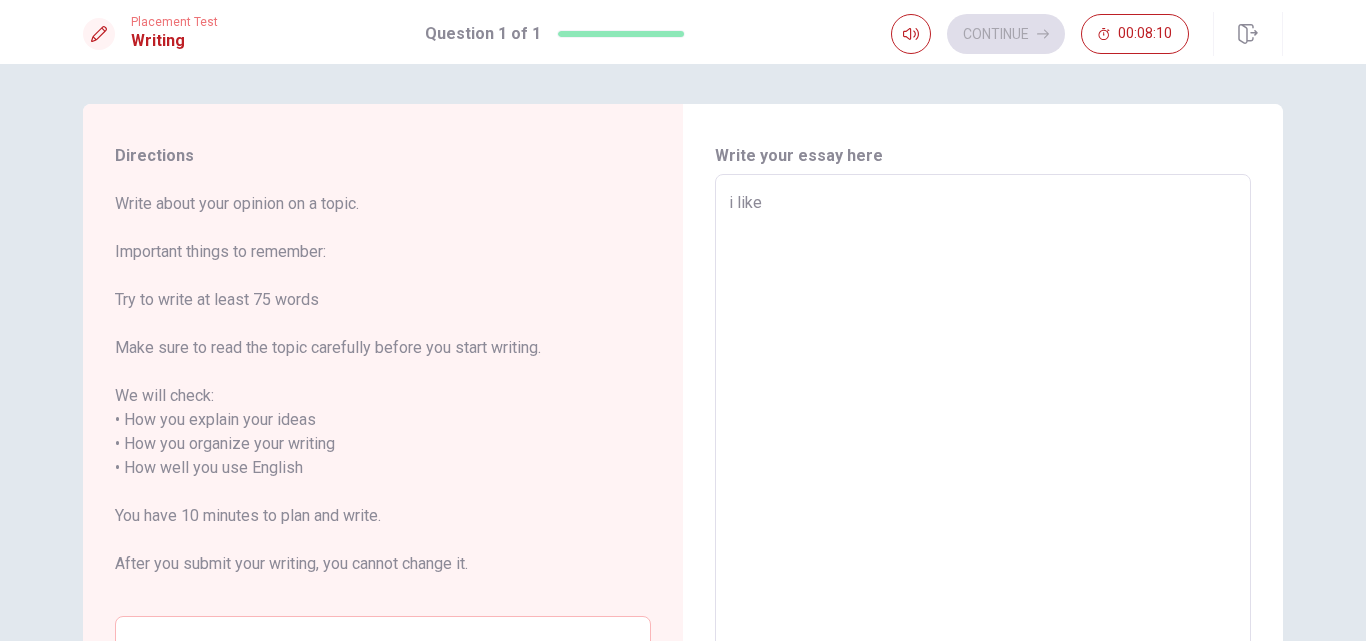type on "i liket" 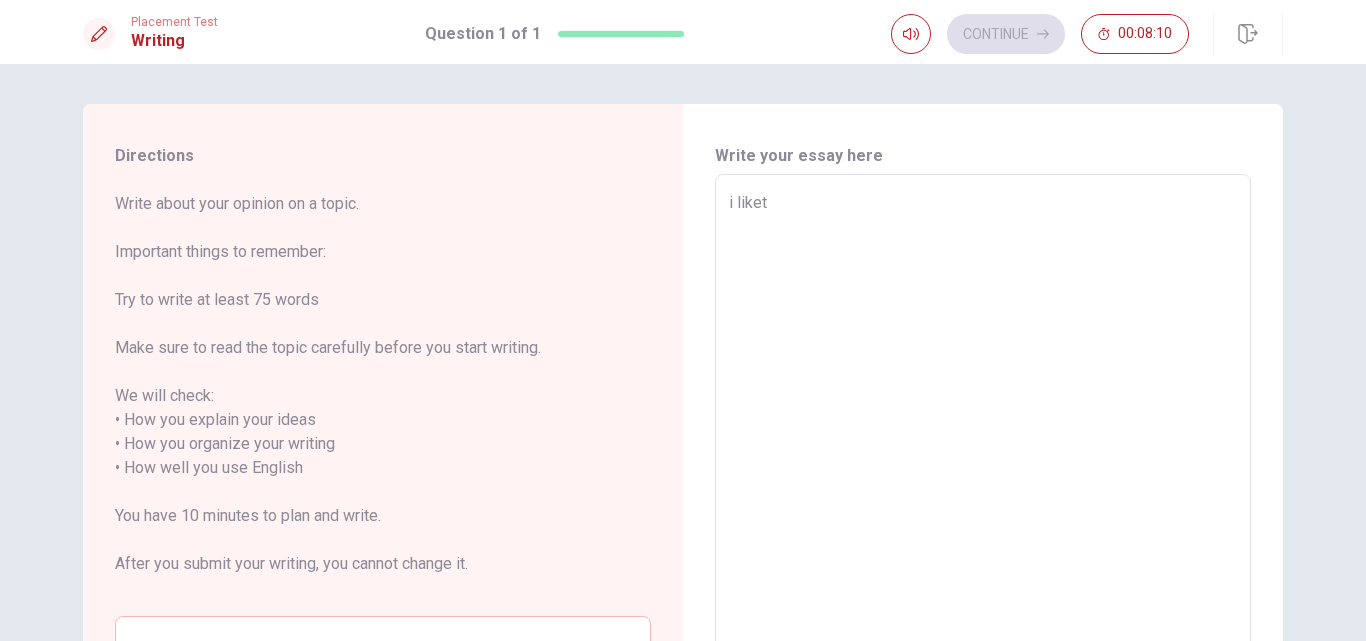 type on "x" 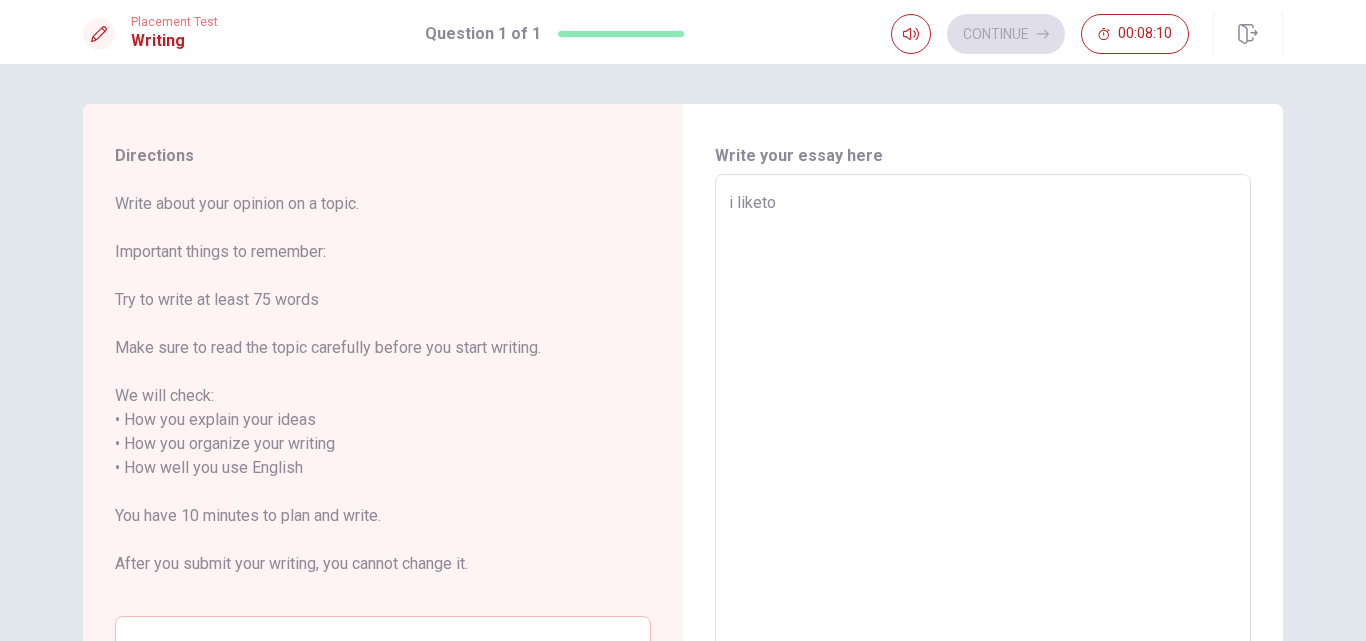 type on "x" 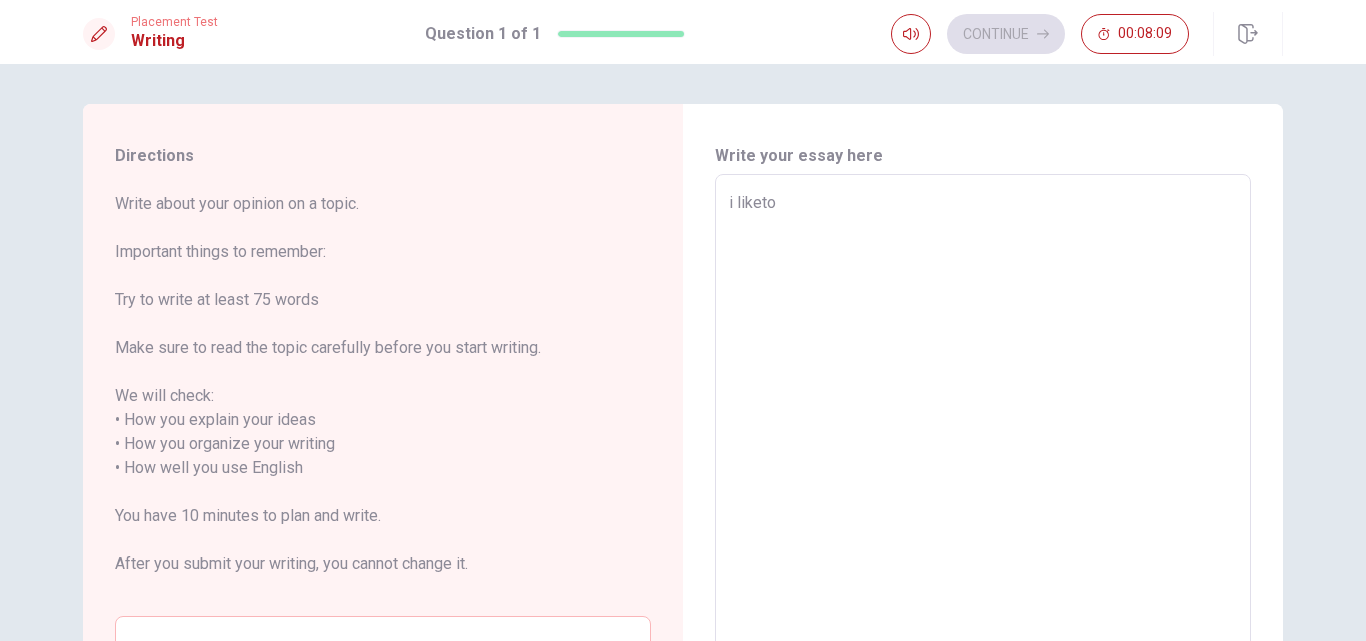 type on "i liket" 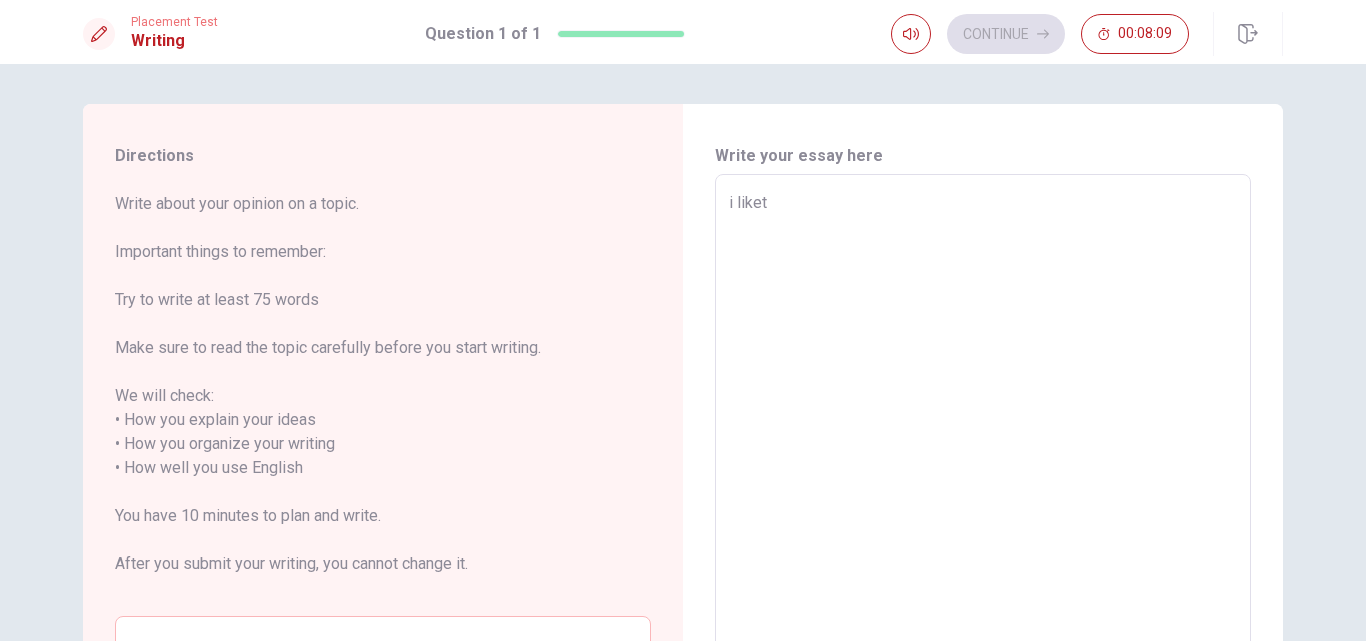 type on "x" 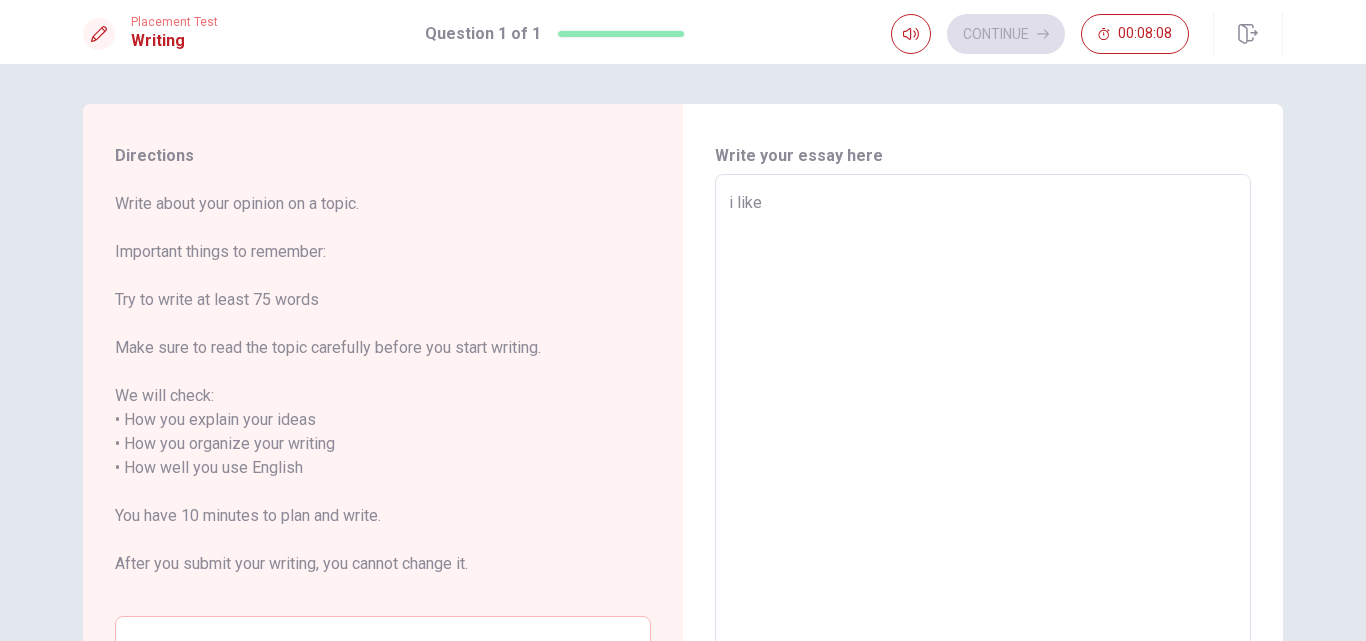 type on "x" 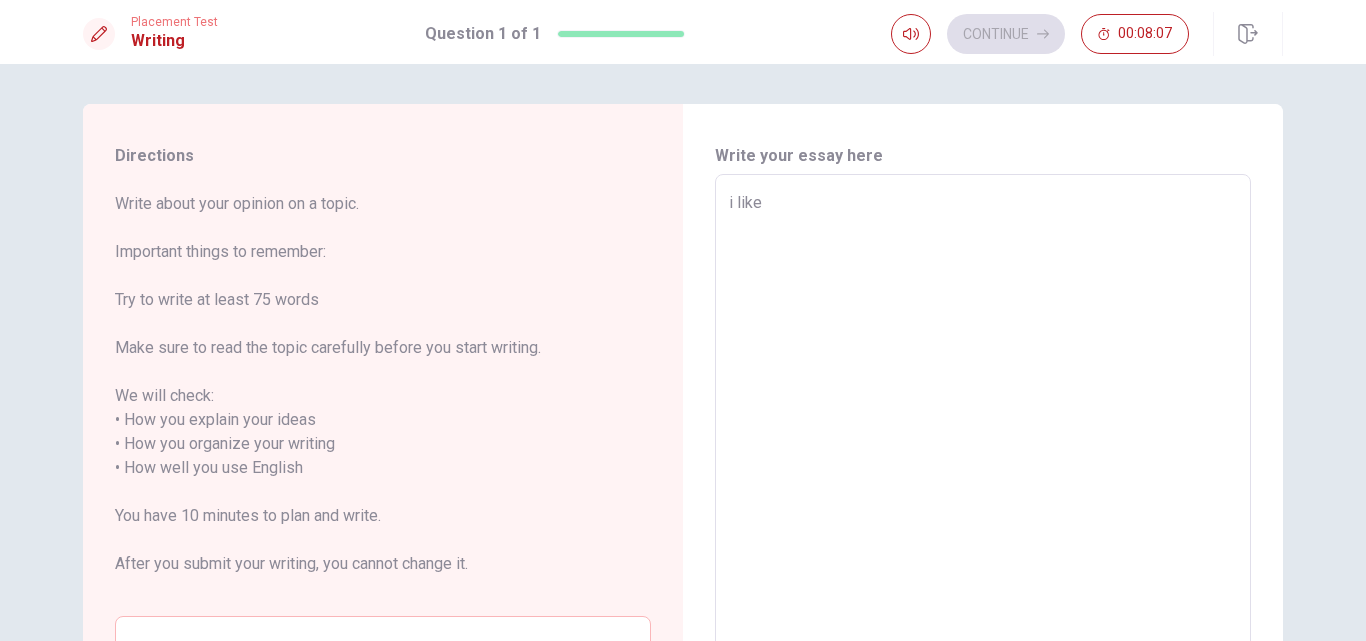 type on "x" 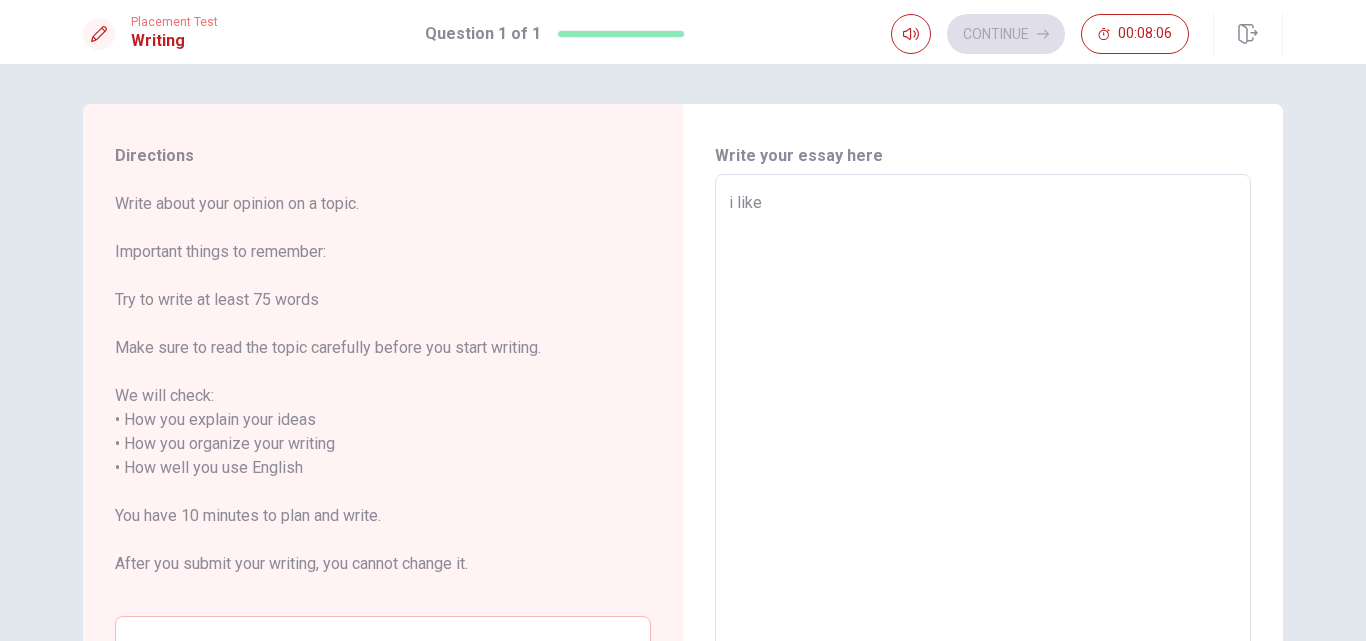 type on "i like t" 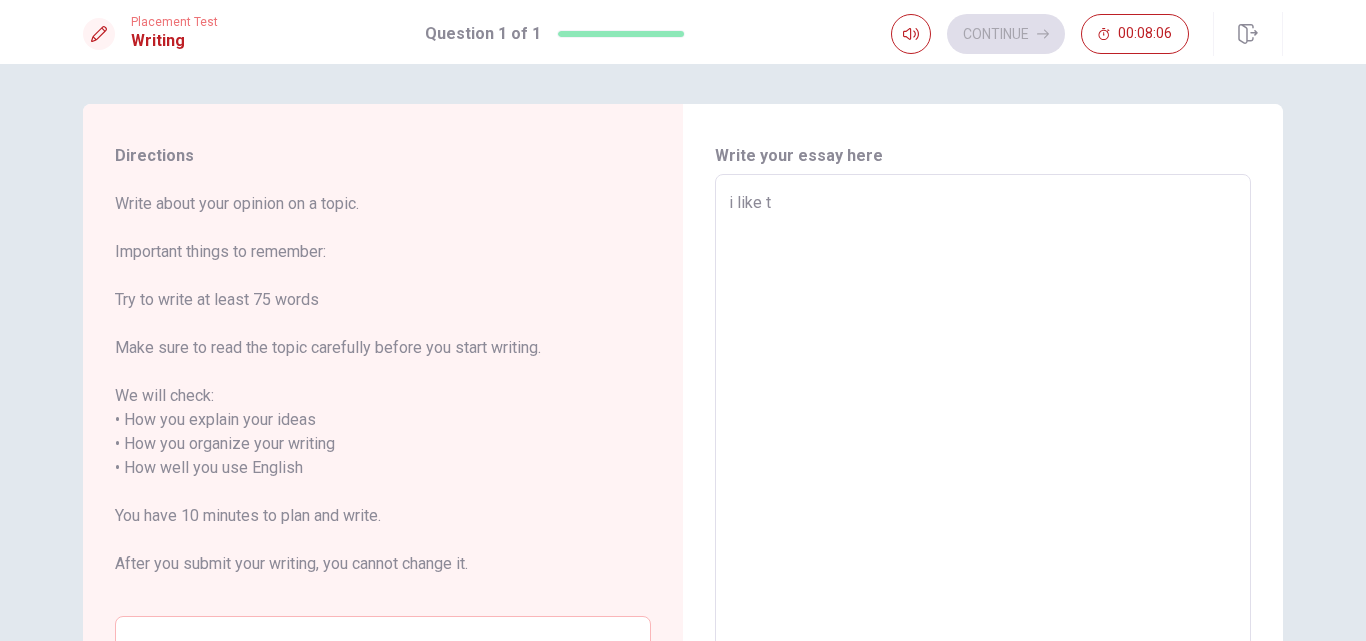 type on "x" 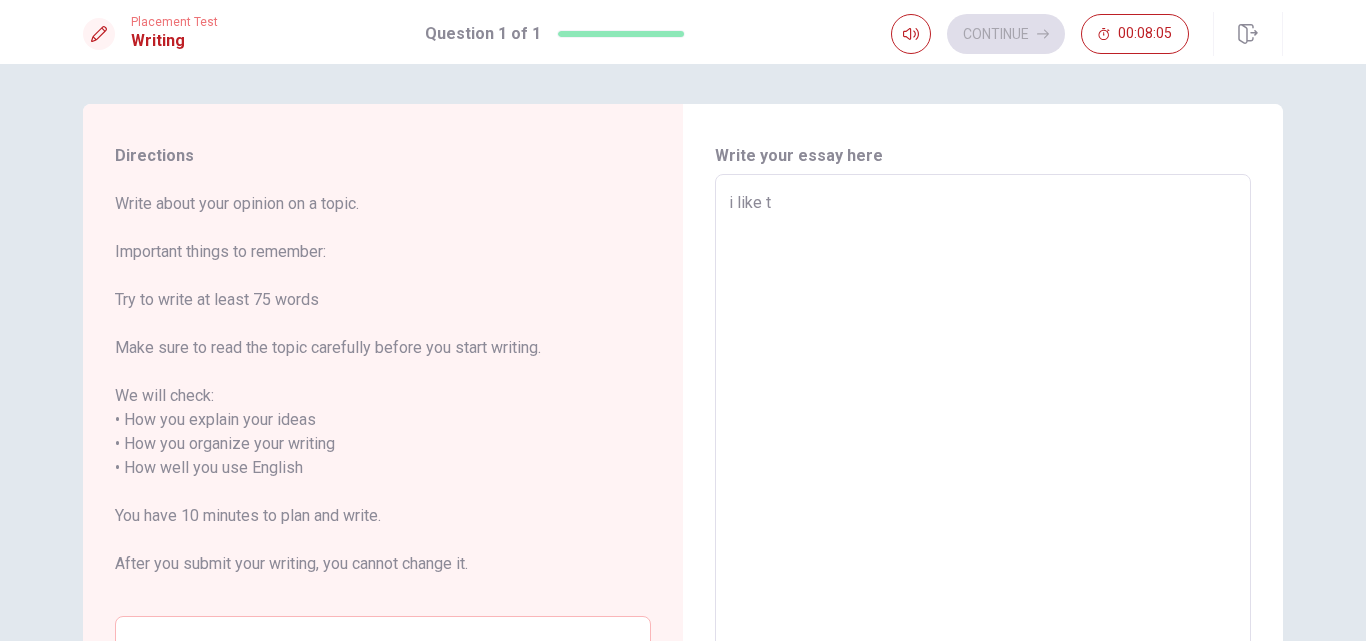 type on "i like to" 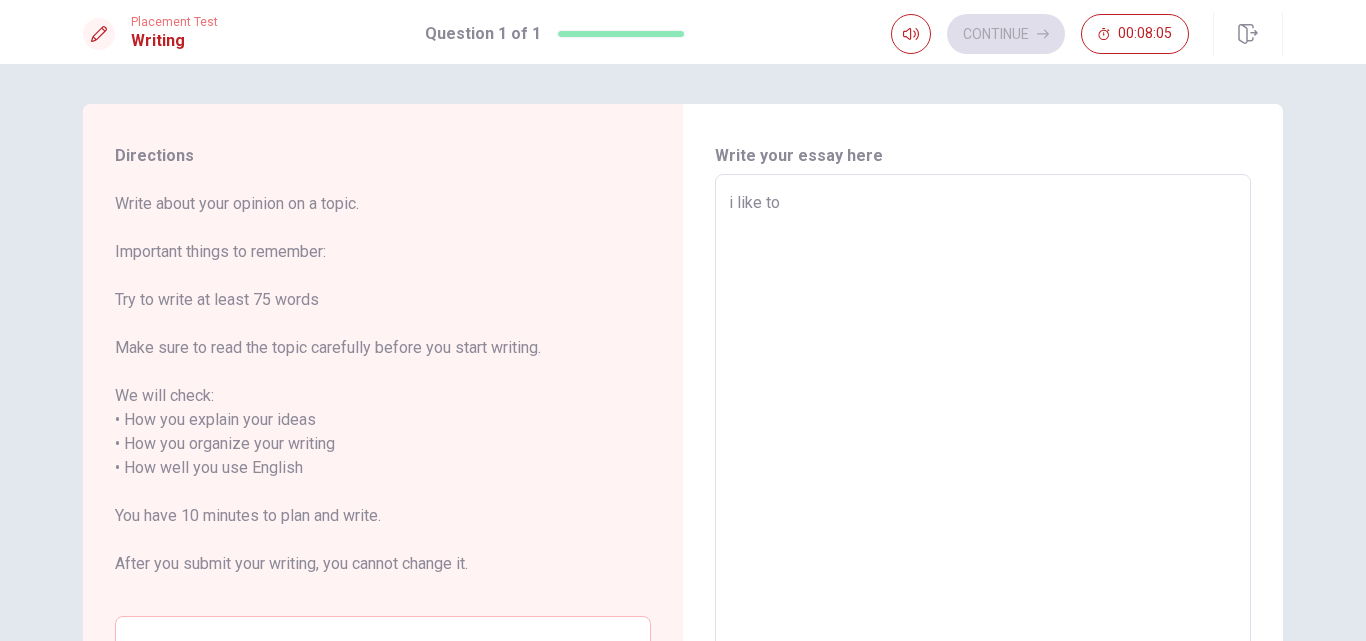 type on "x" 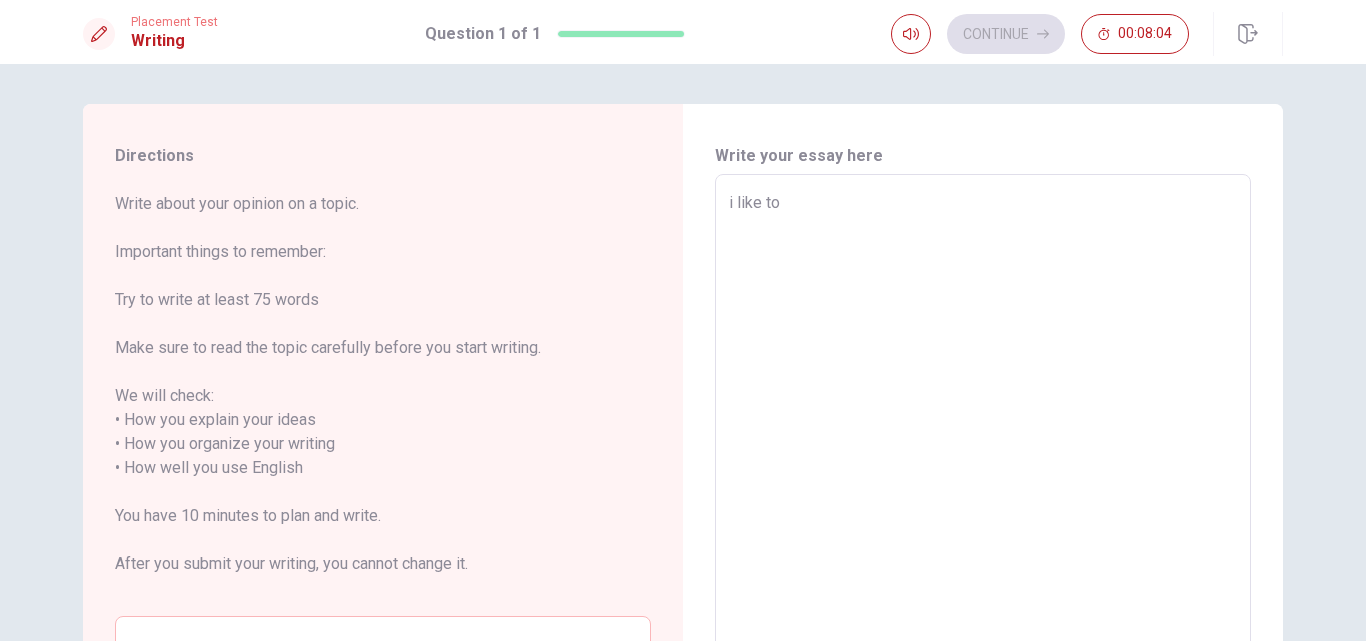 type on "i like to" 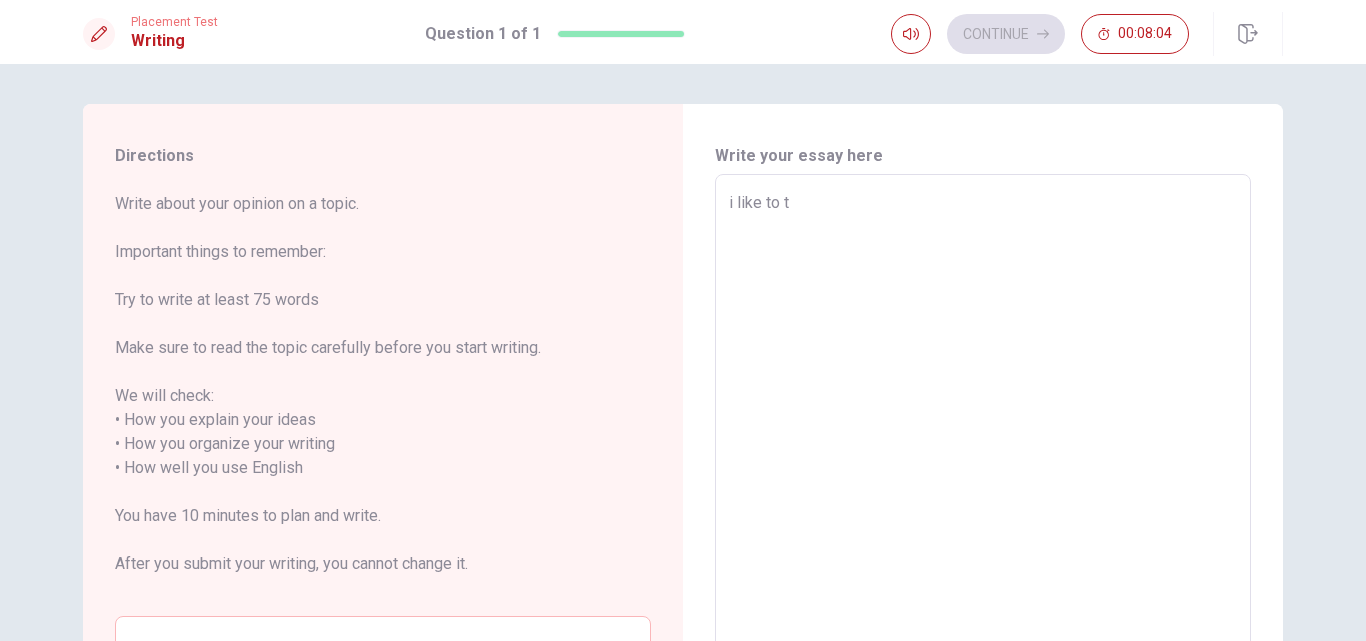 type on "x" 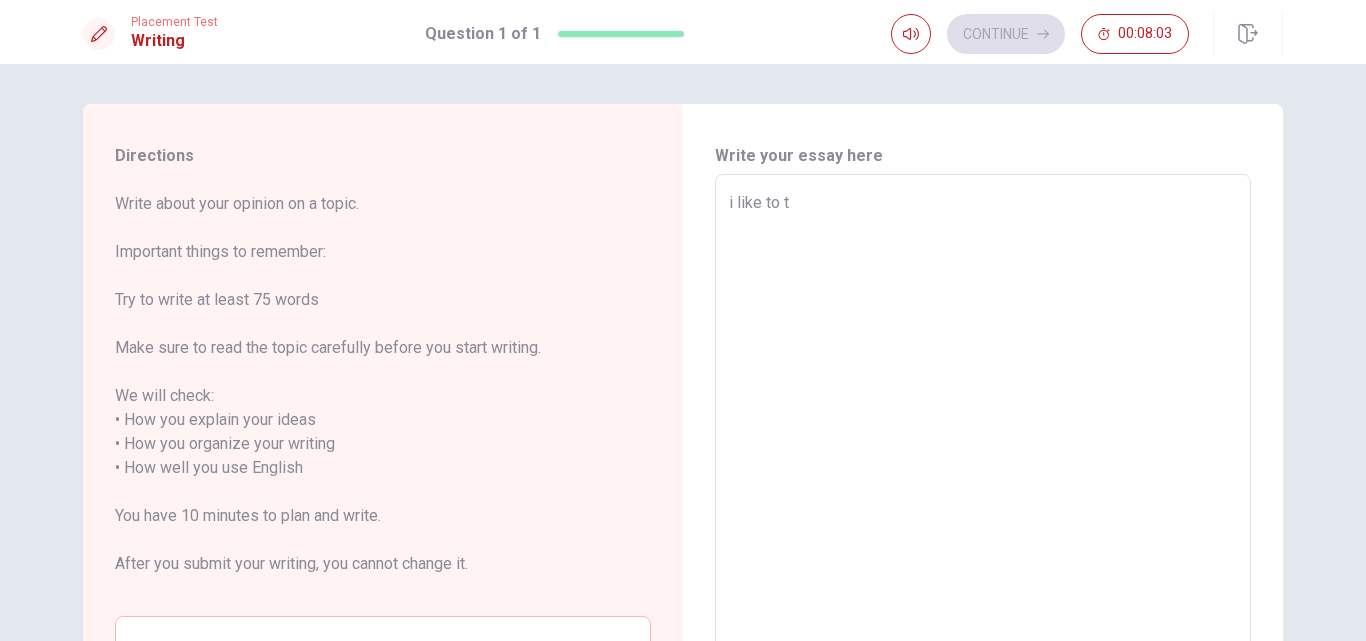 type on "i like to th" 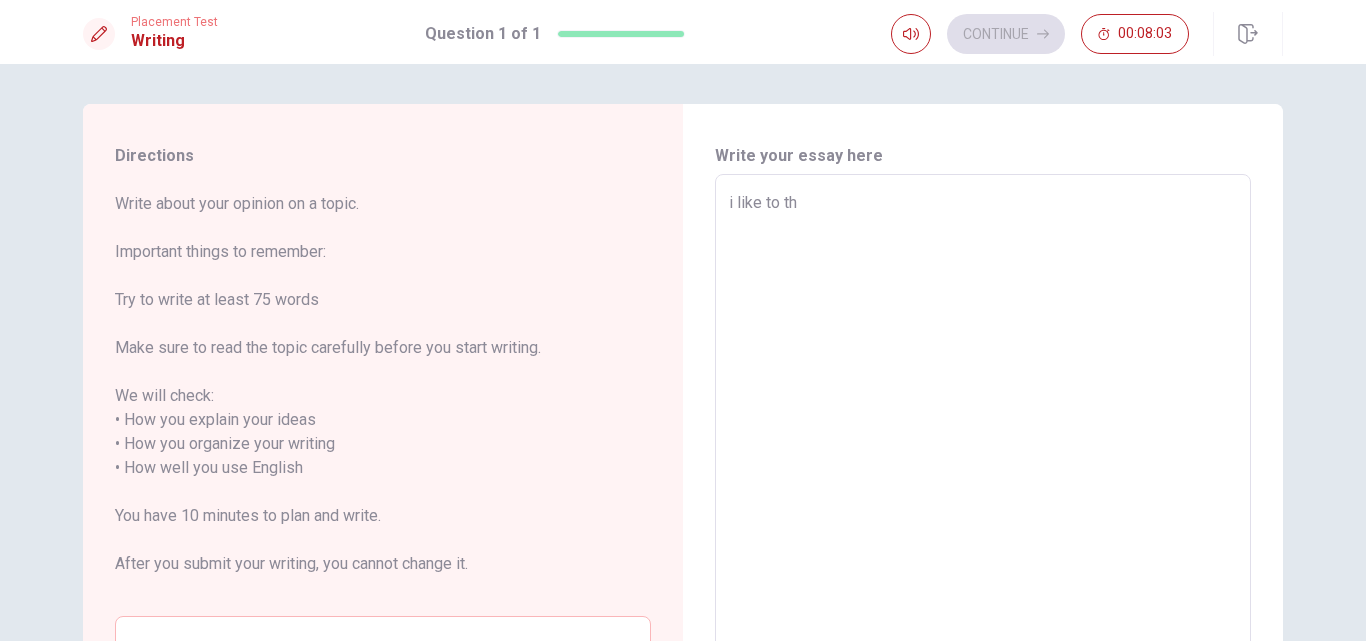 type on "x" 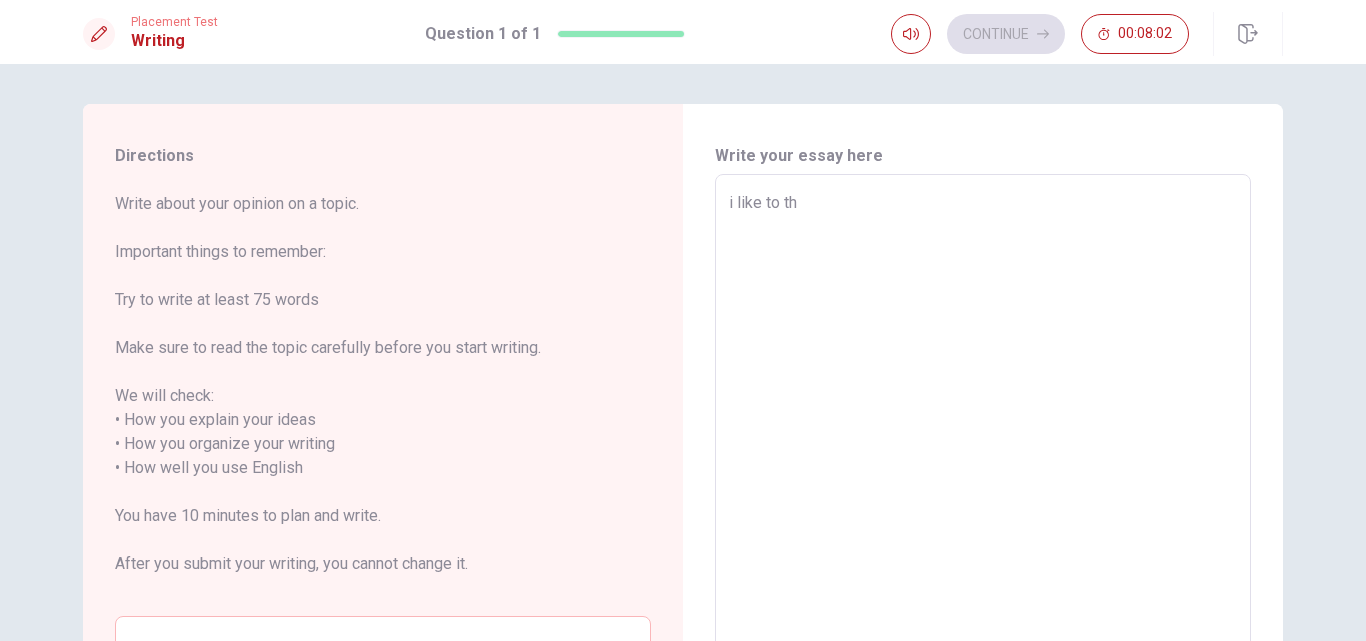 type on "i like to the" 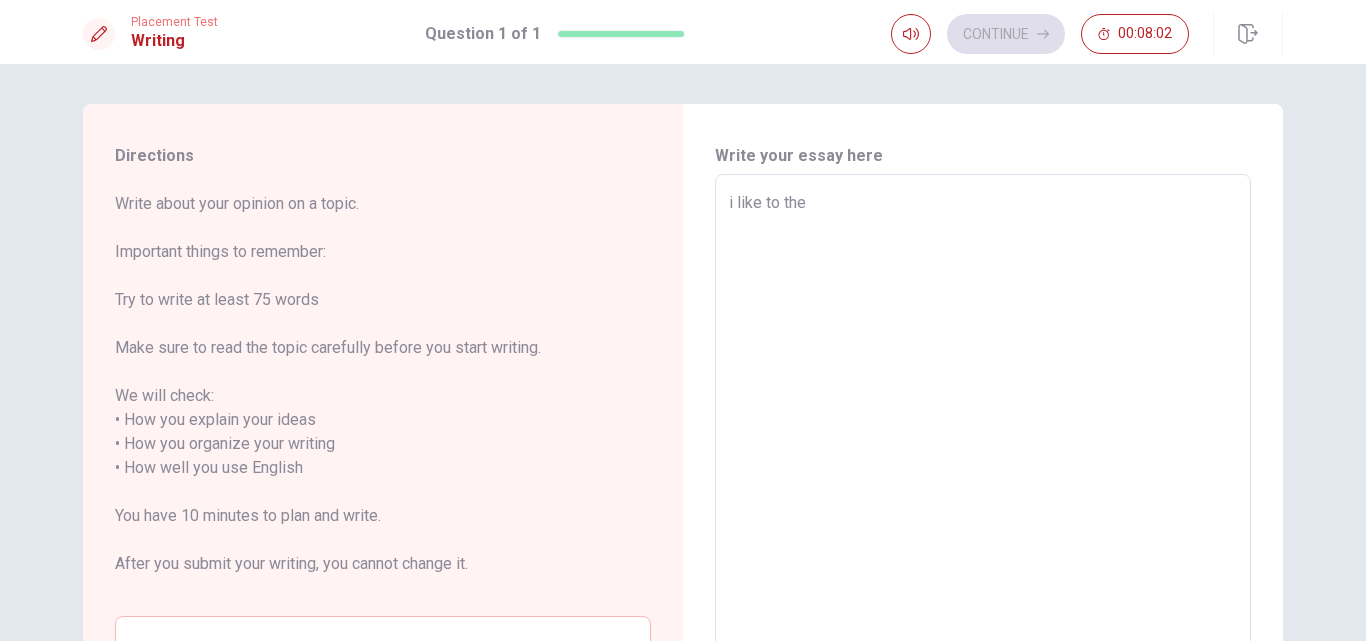 type on "x" 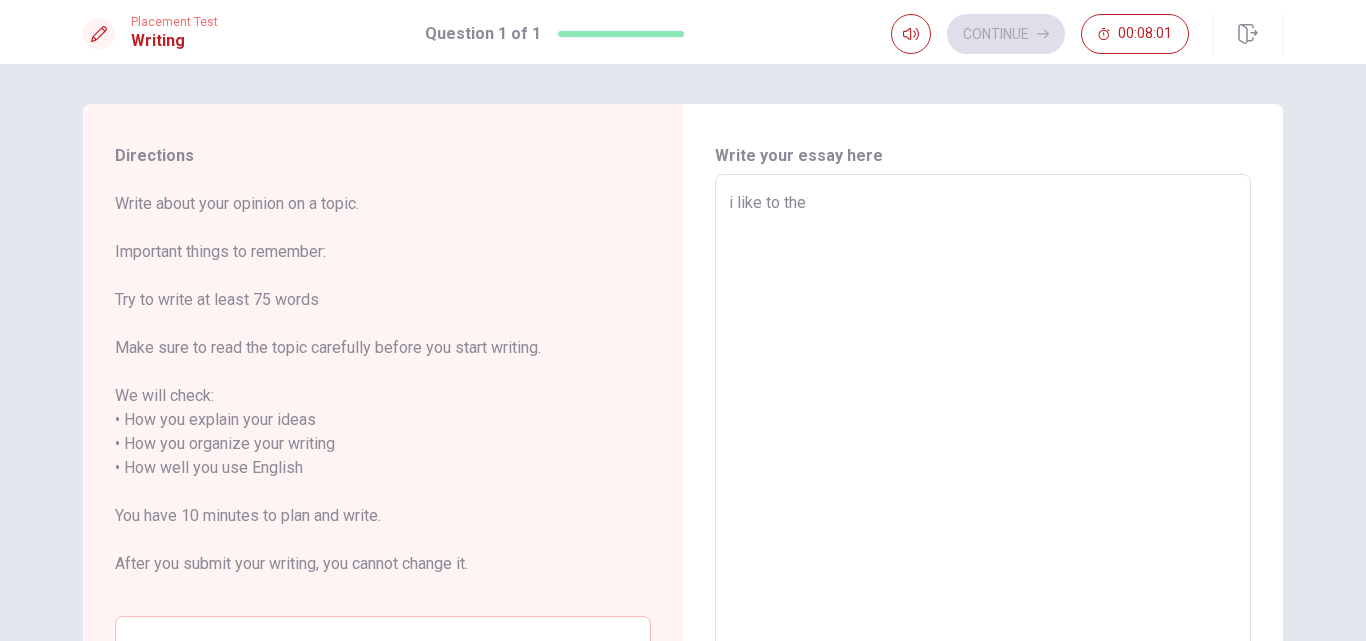 type on "i like to the" 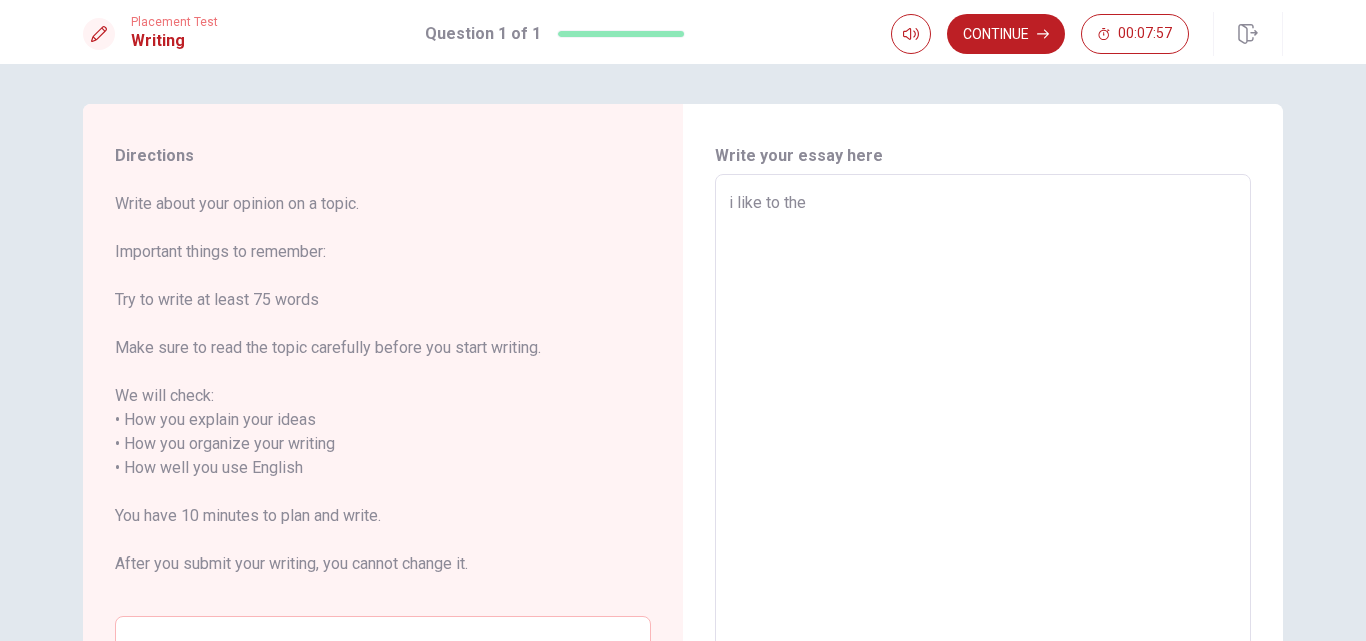 type on "x" 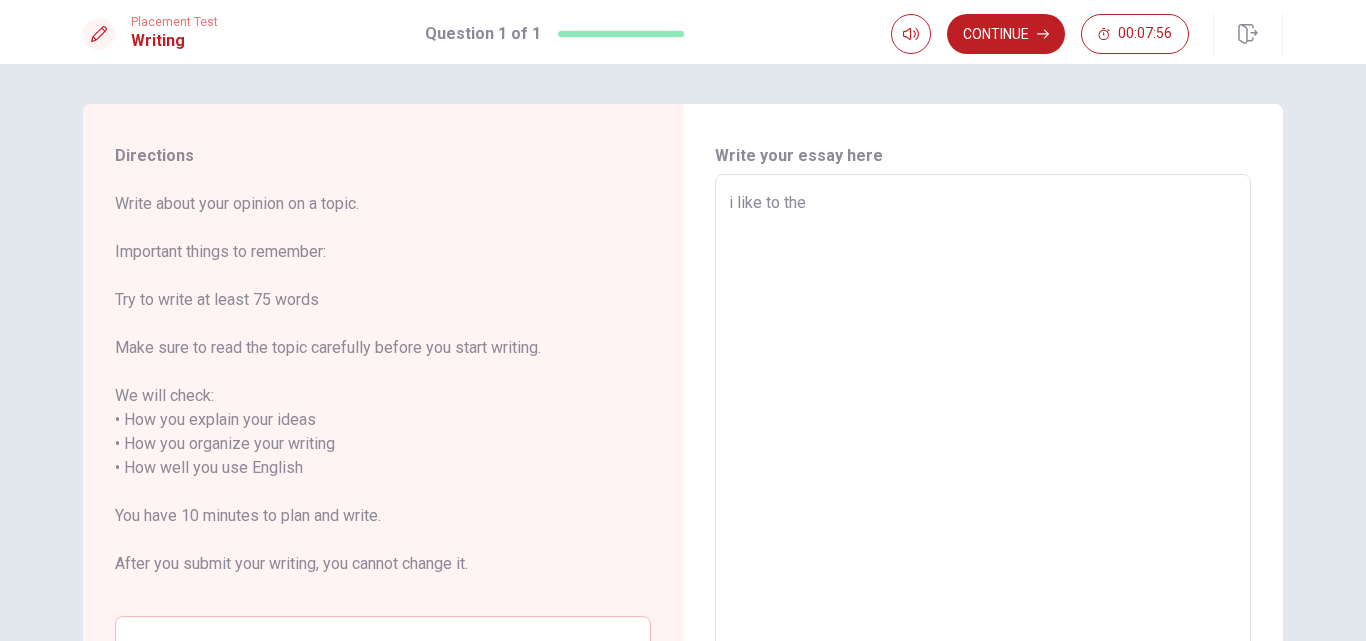 type on "i like to the m" 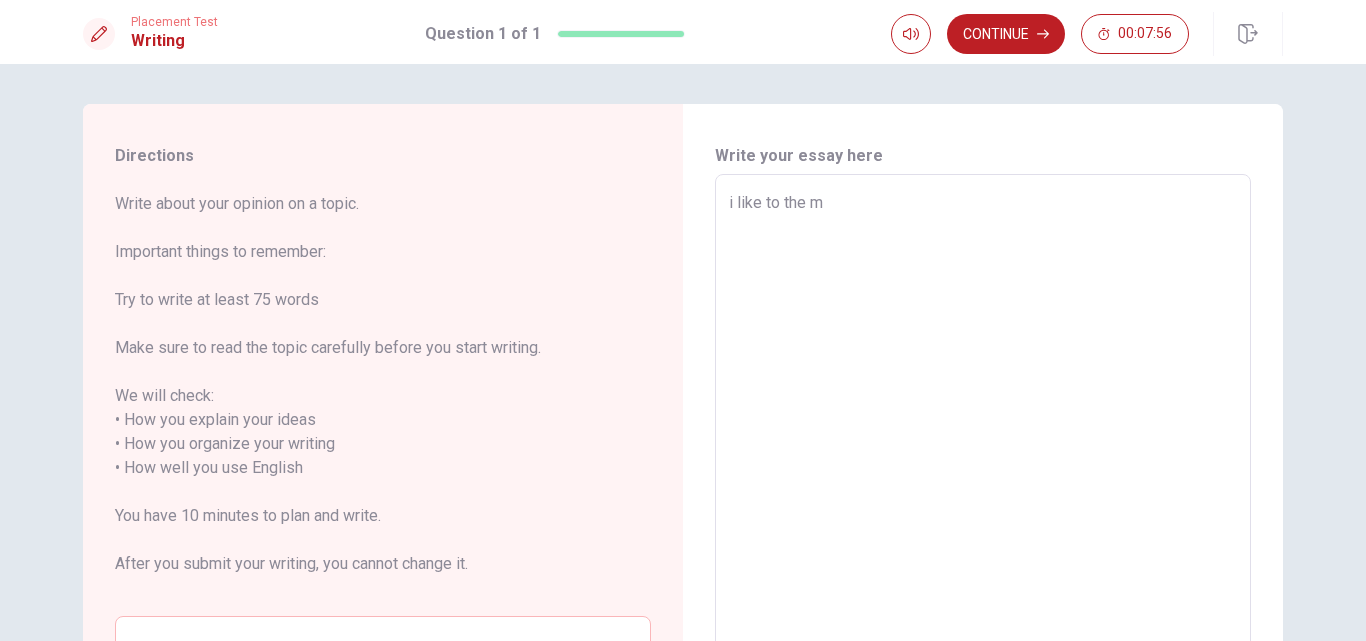 type on "x" 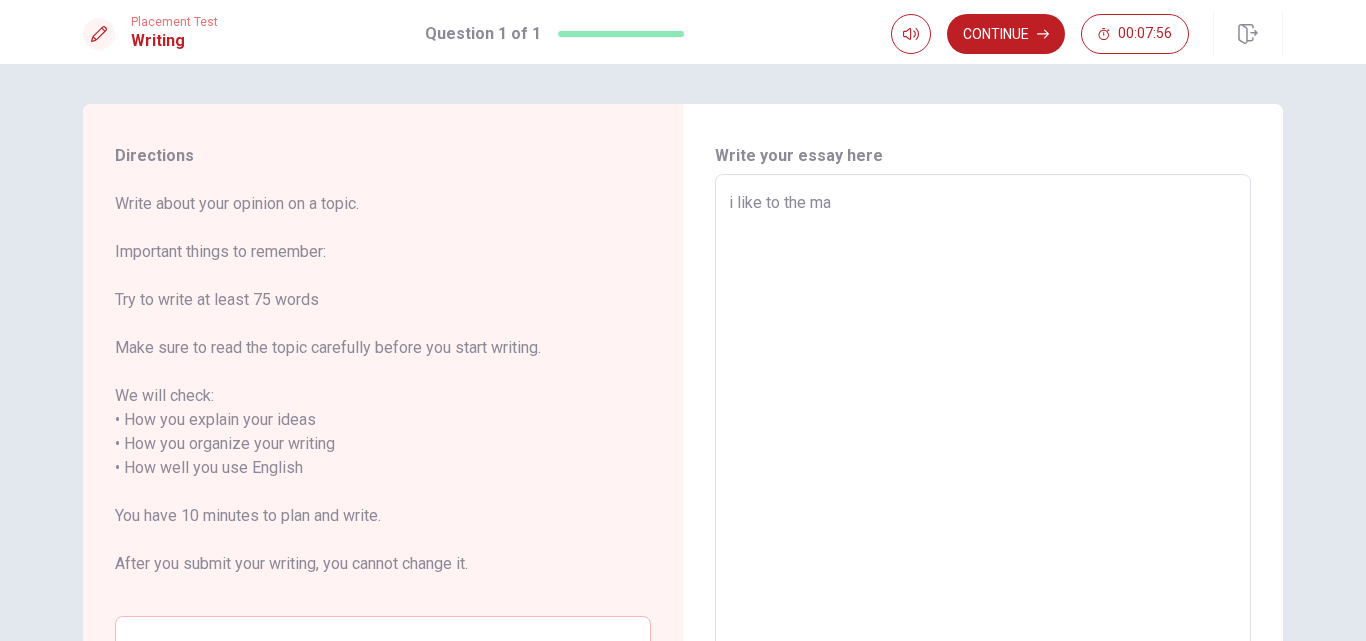 type on "x" 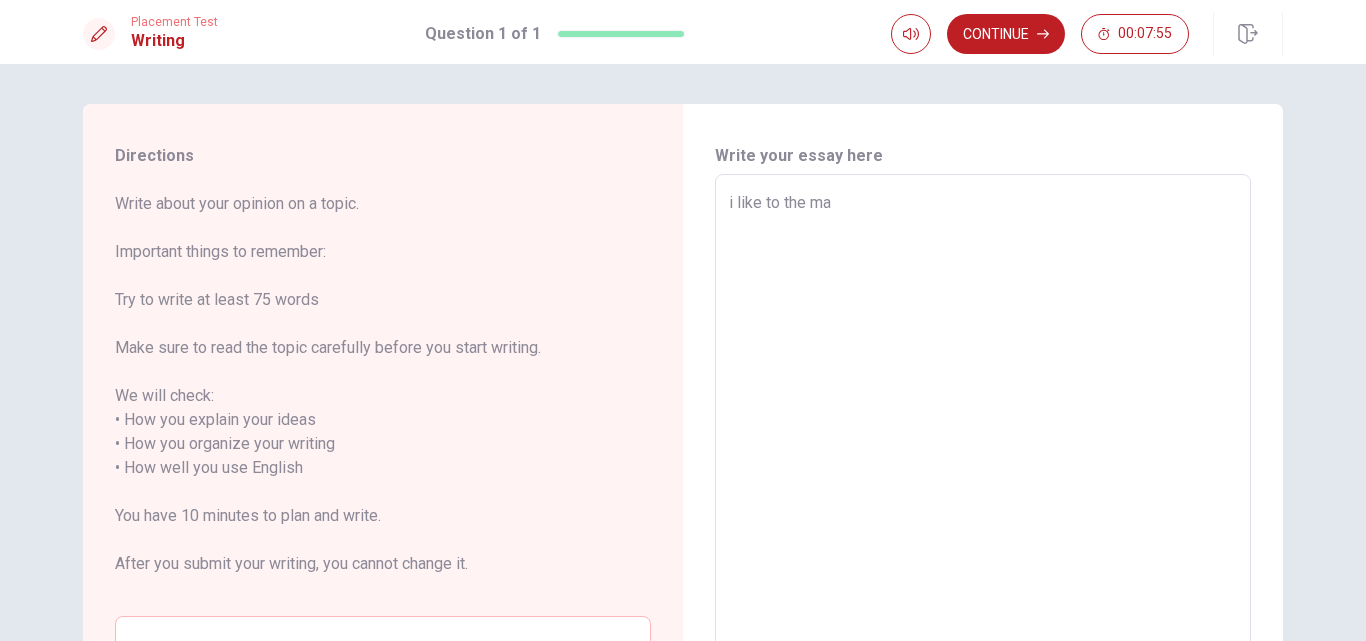 type on "i like to the mal" 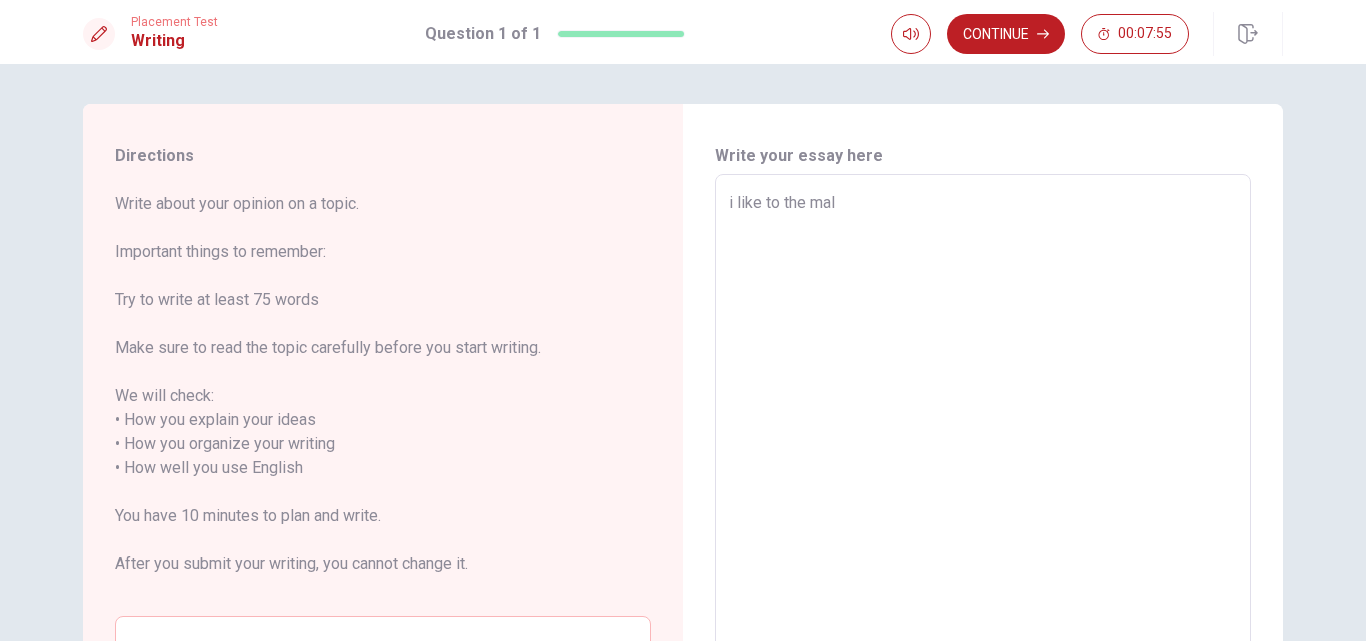 type on "x" 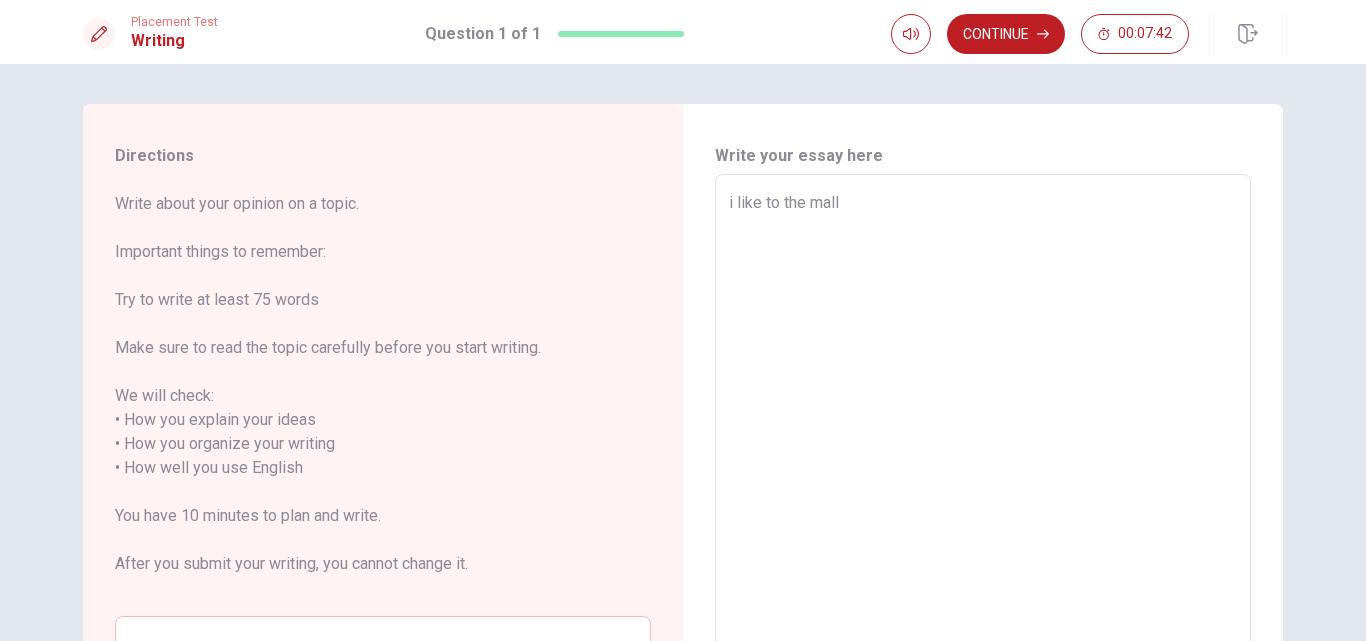 type on "x" 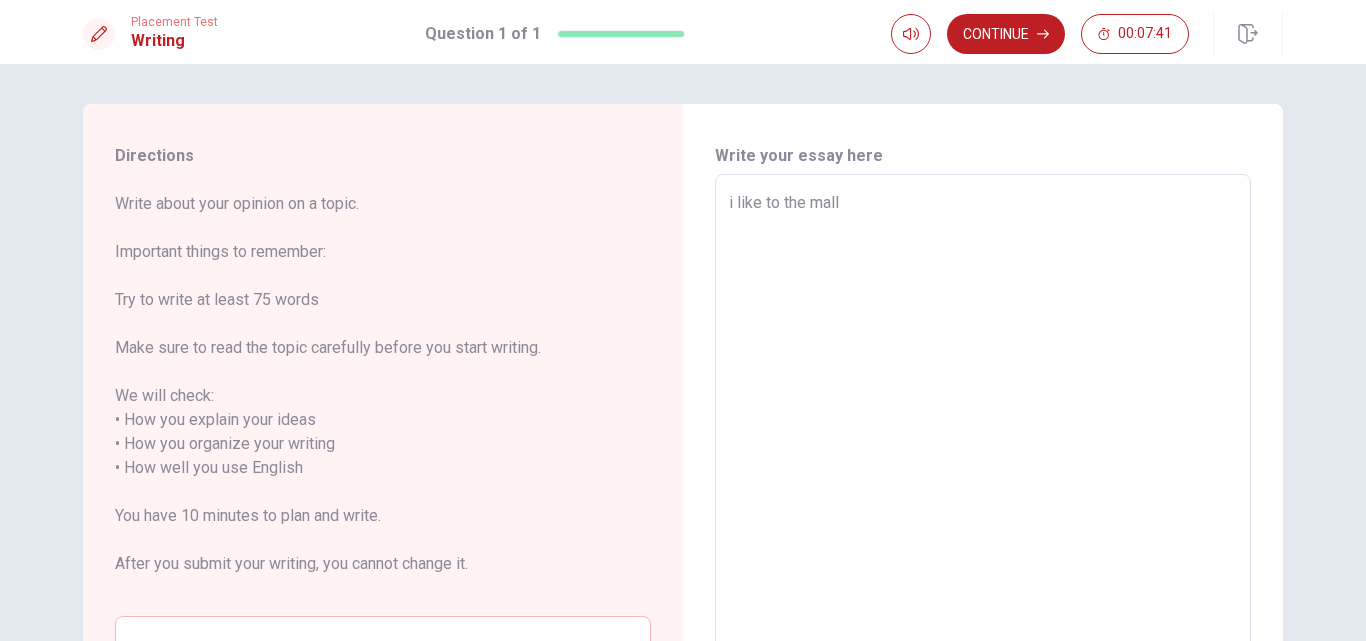 type on "i like to the mall" 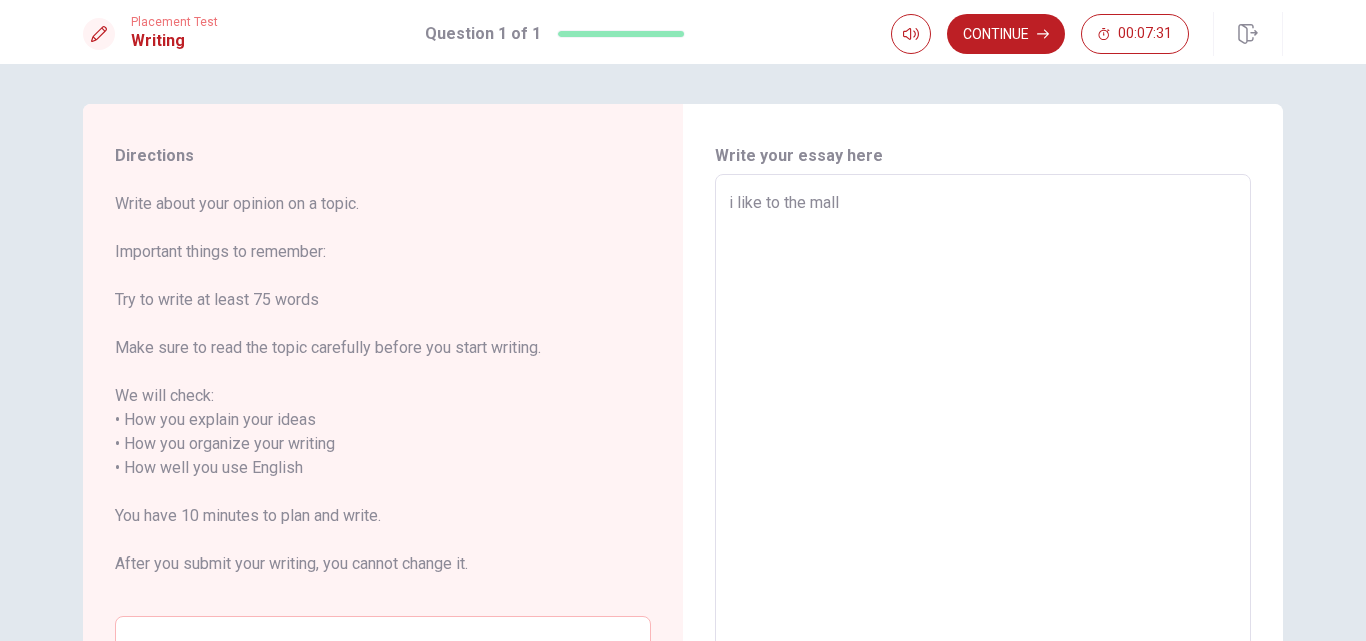 type on "x" 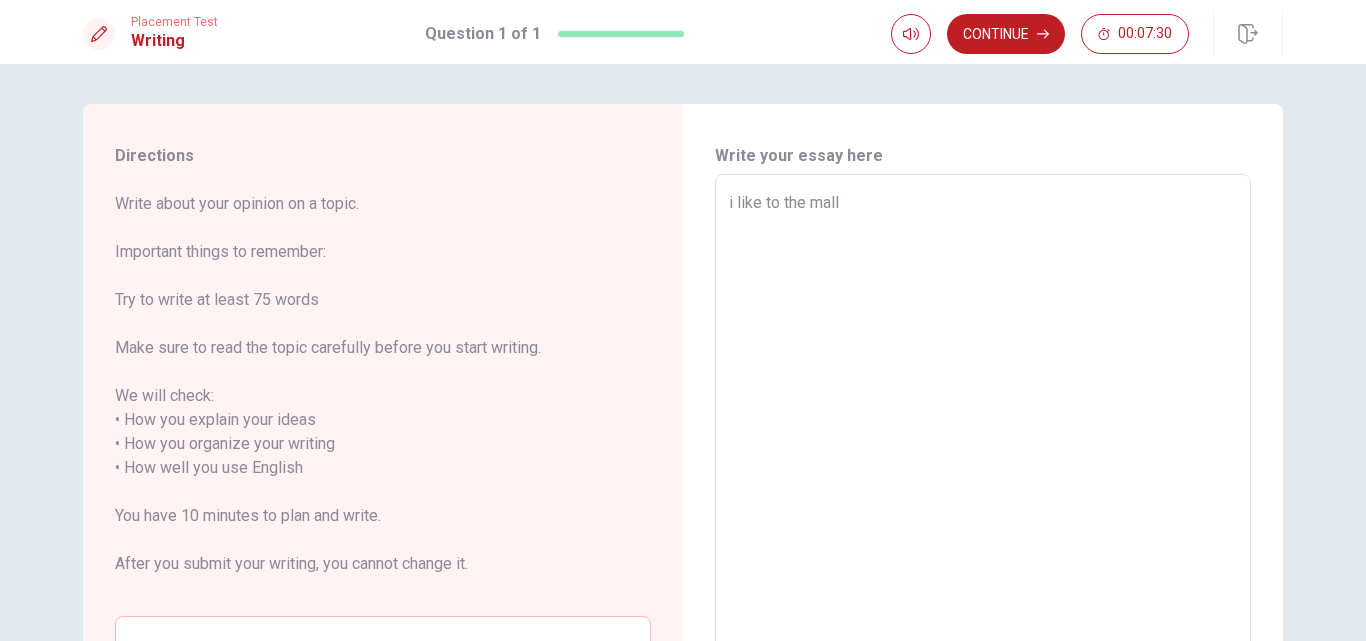 type on "i like to the mall w" 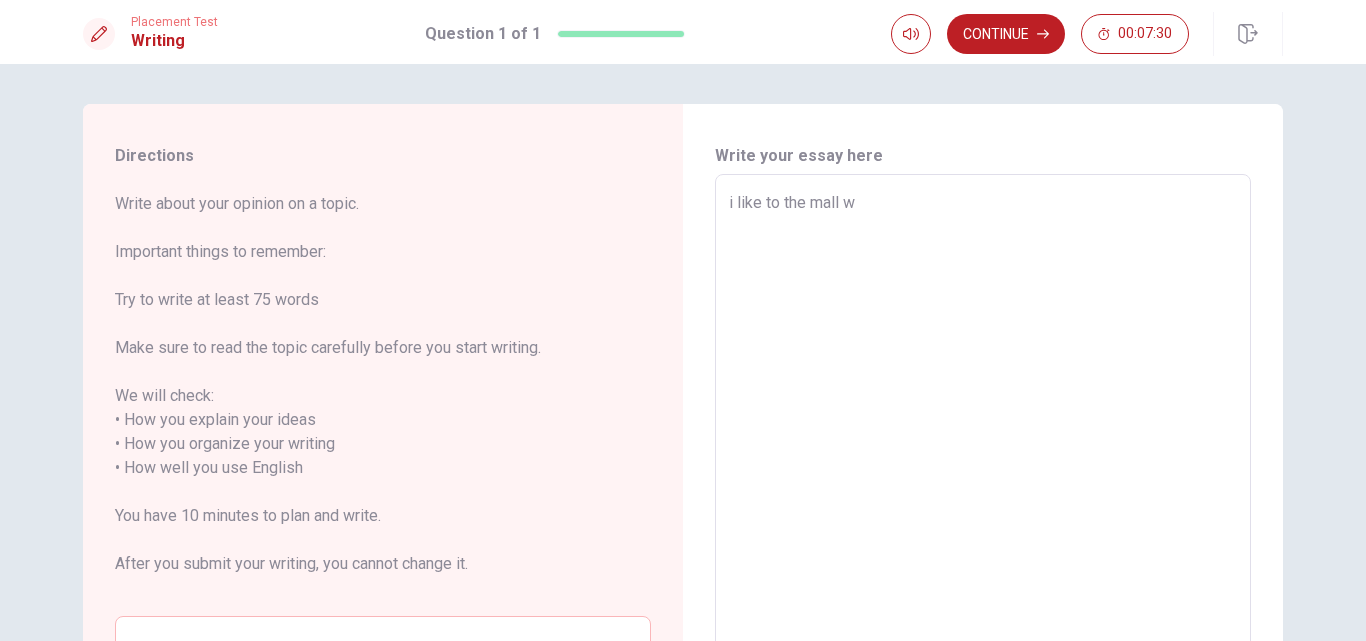 type on "x" 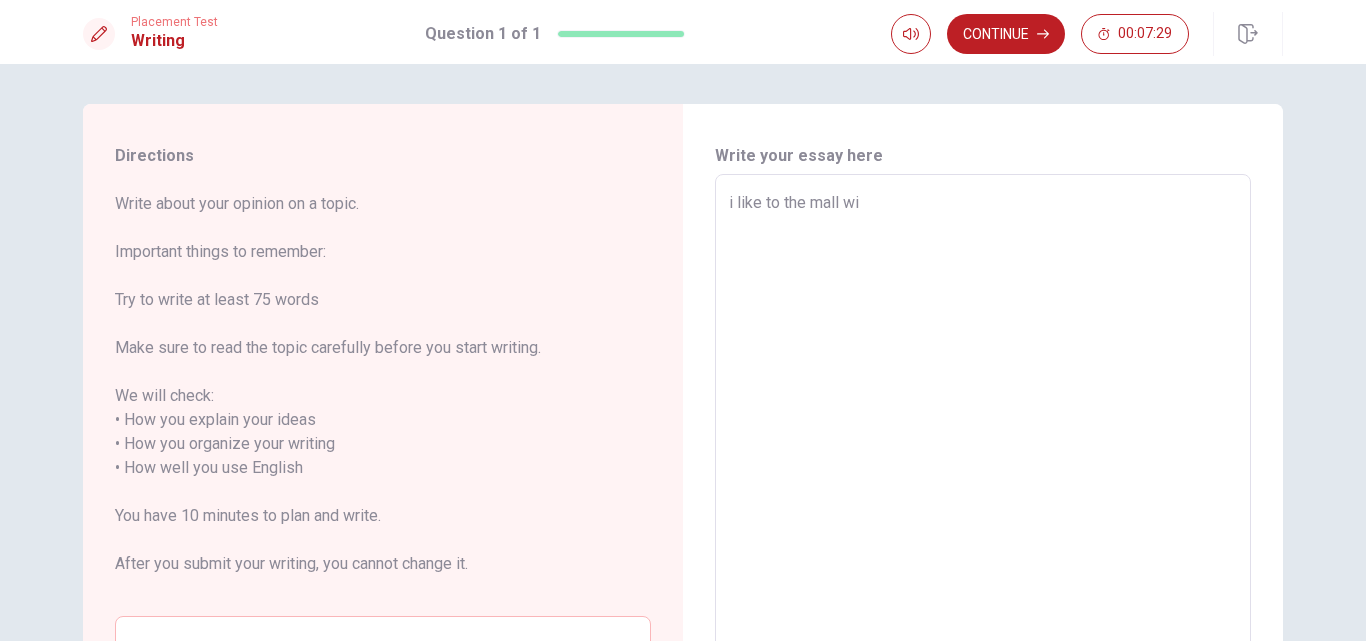 type on "x" 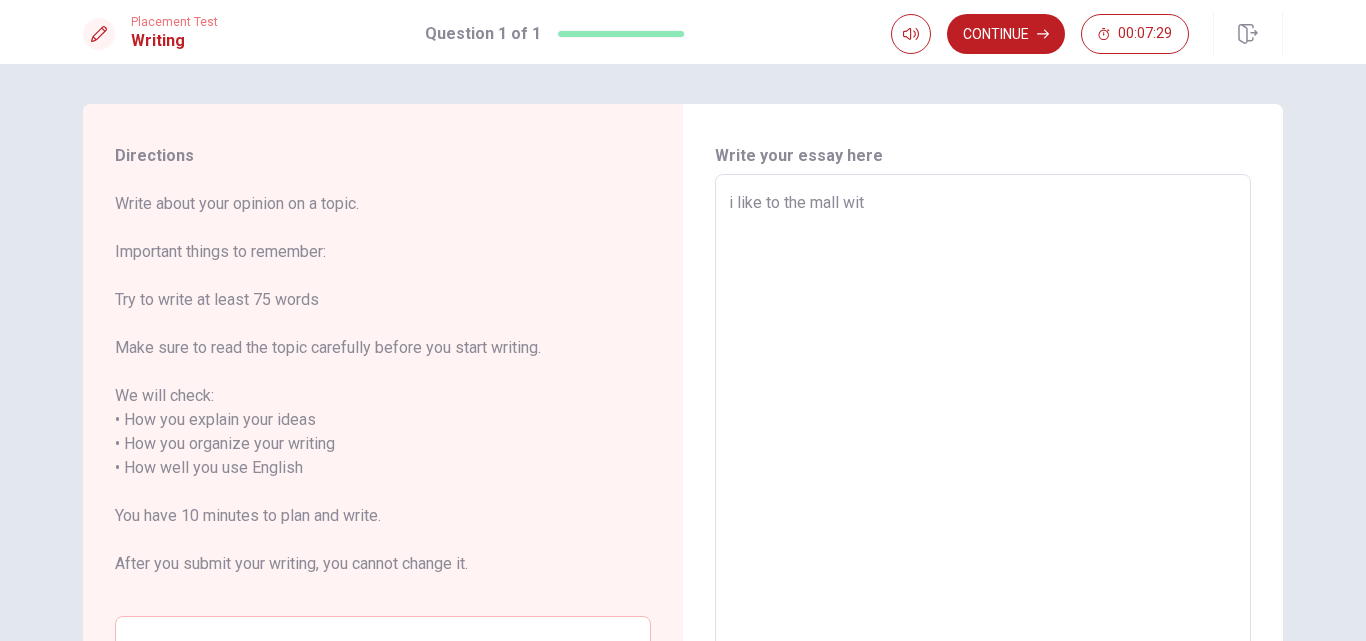type on "x" 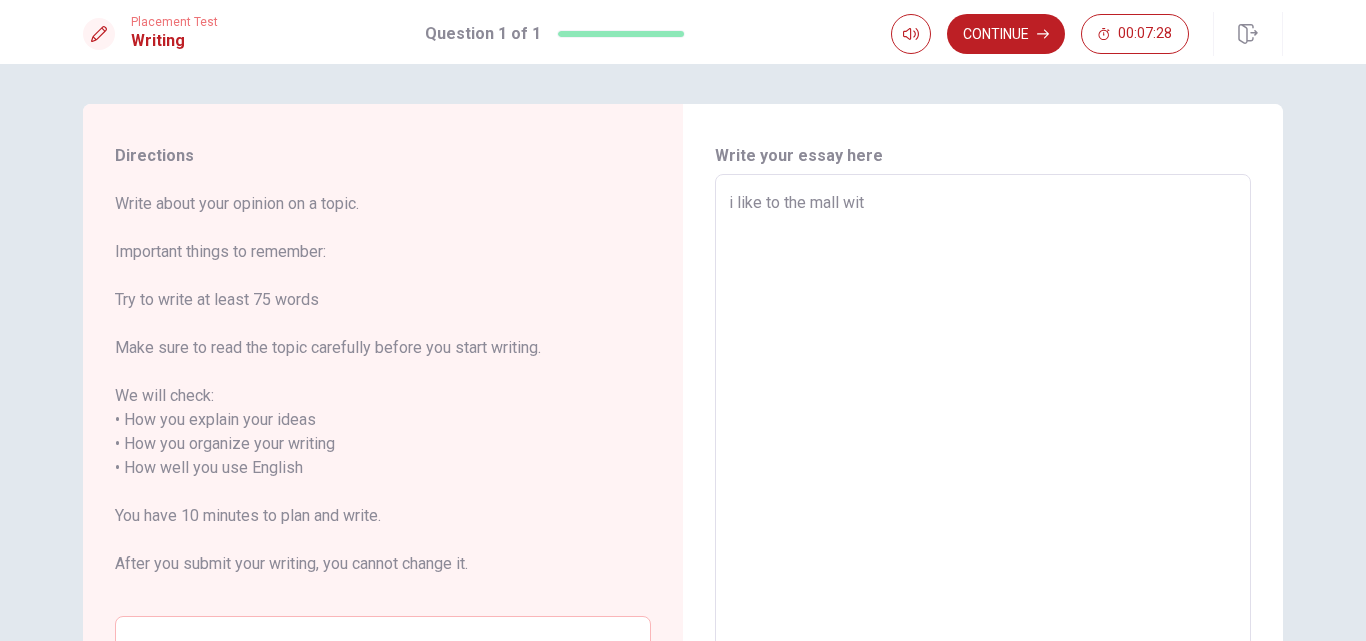 type on "i like to the mall with" 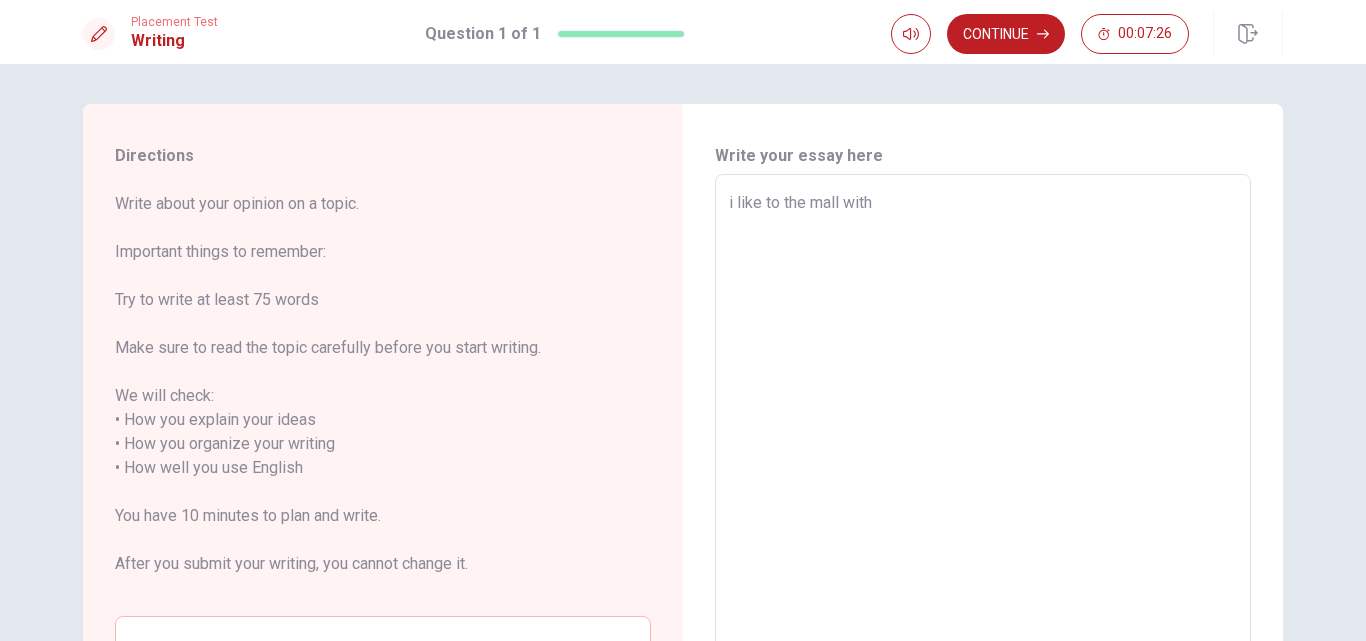 type on "x" 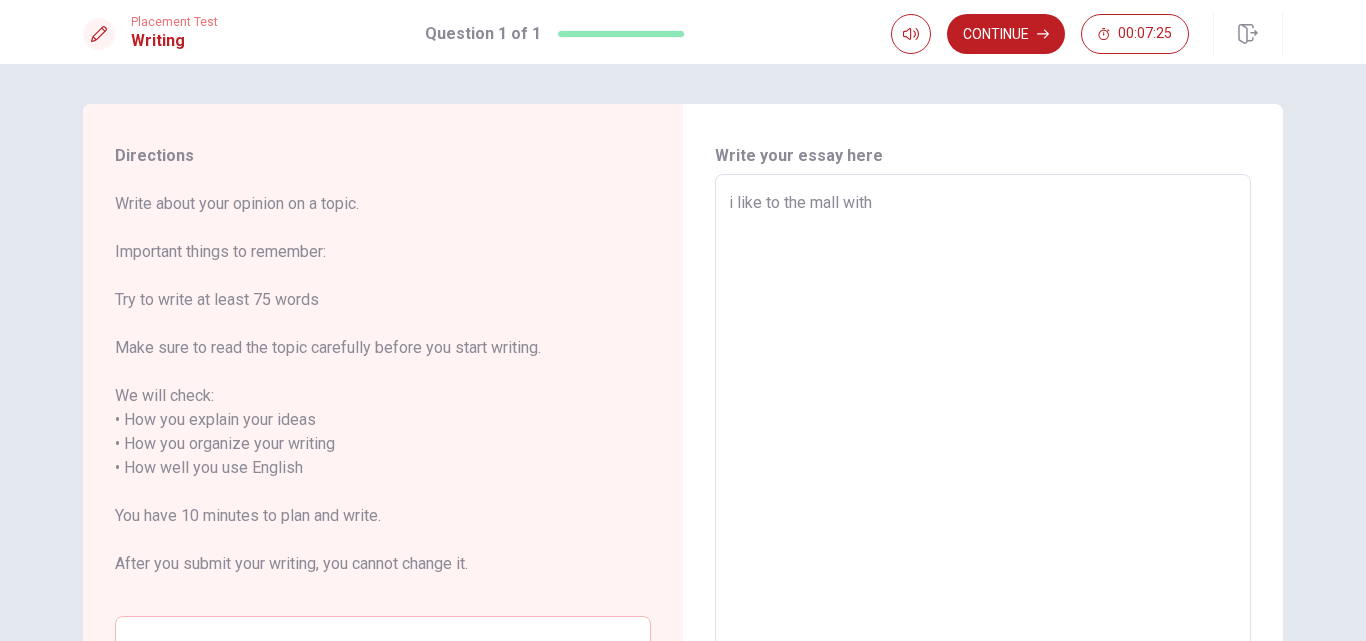 type on "x" 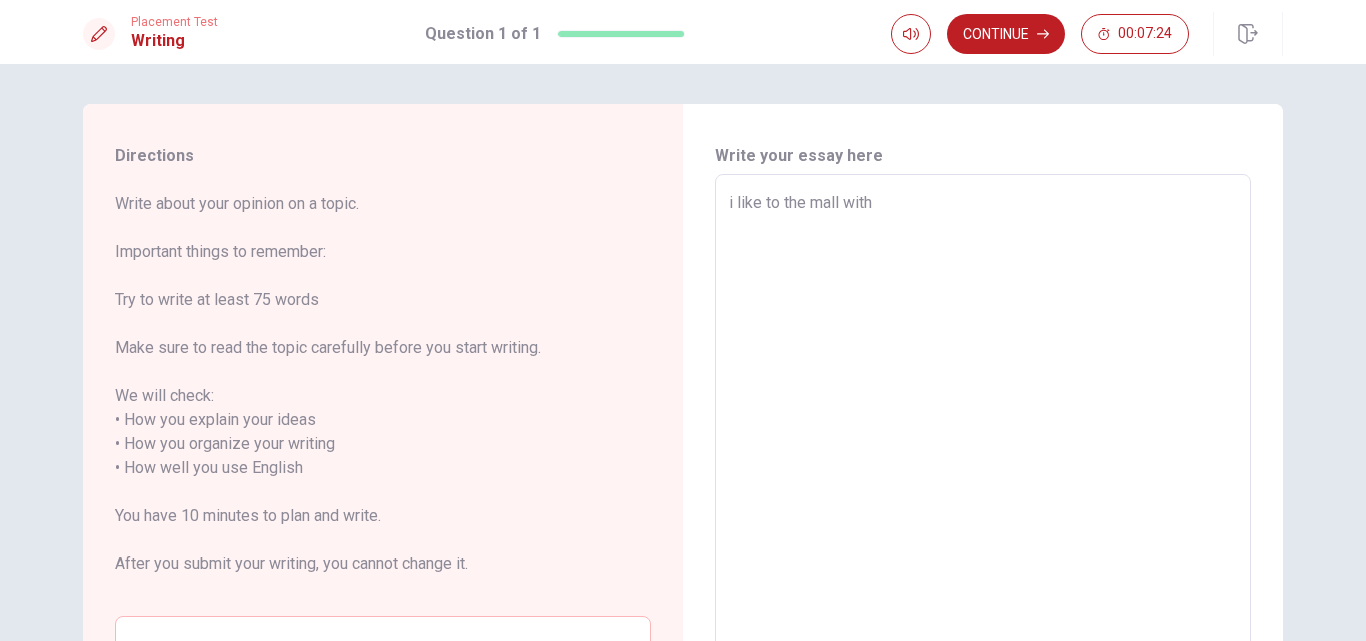 type on "i like to the mall with m" 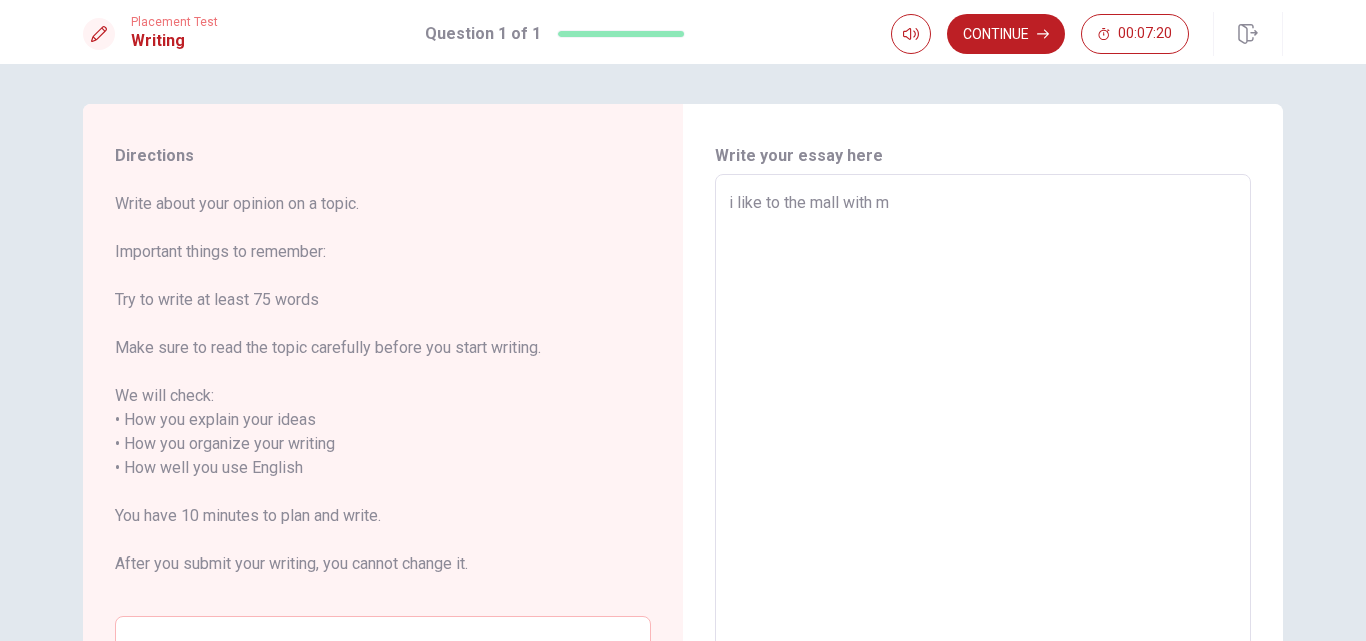 type on "x" 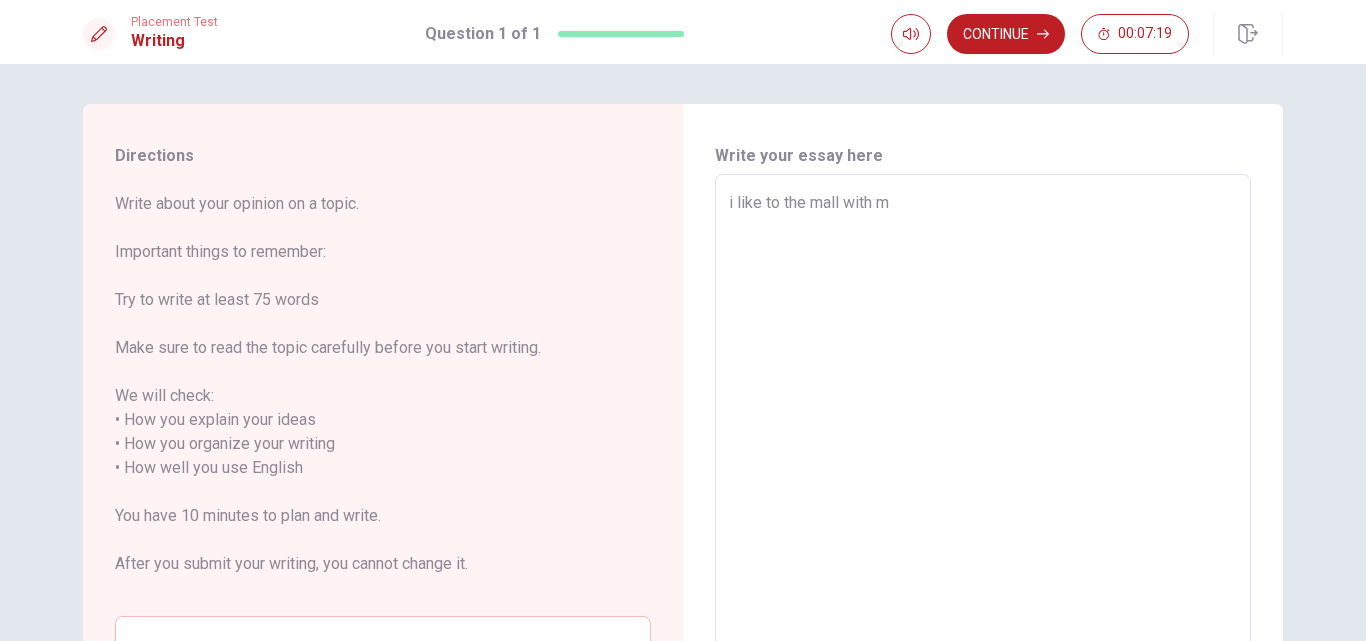 type on "i like to the mall with my" 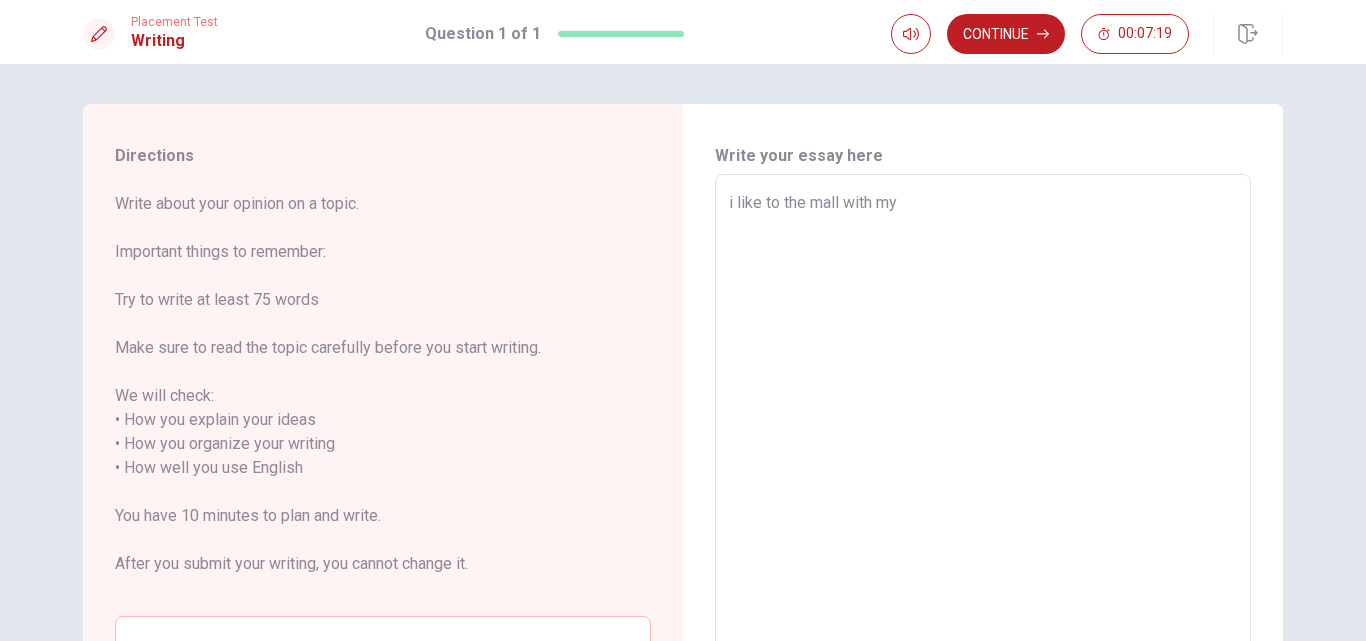 type on "x" 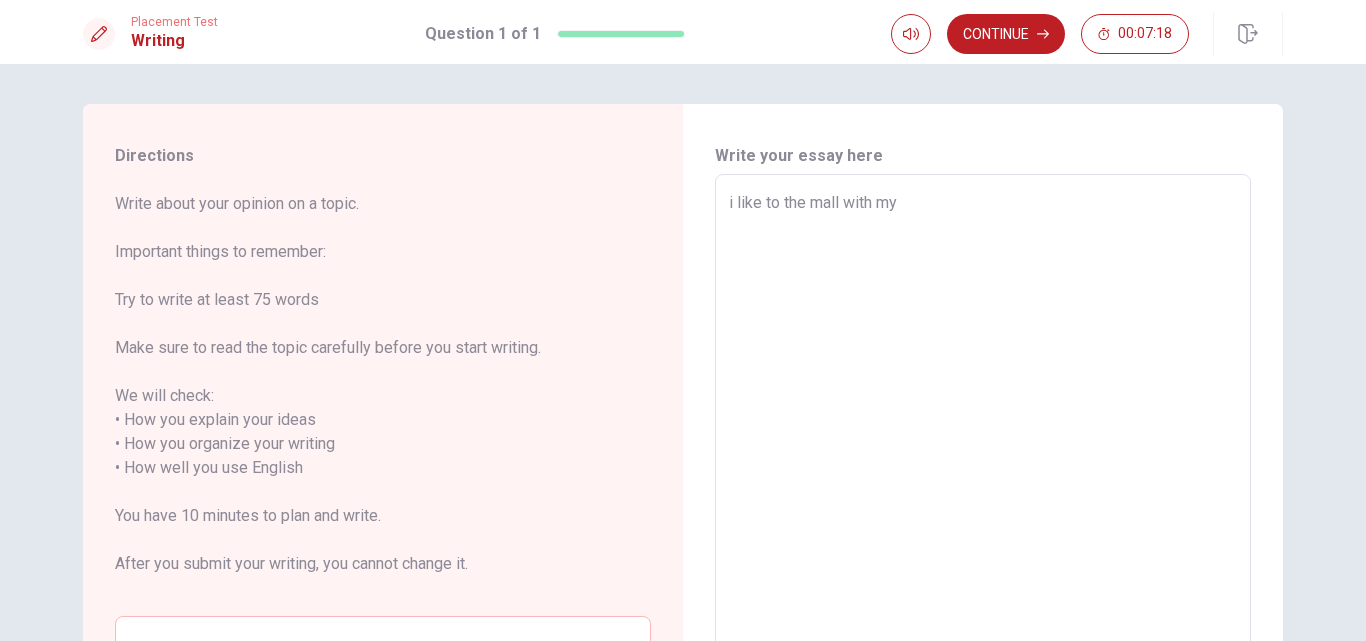 type on "i like to the mall with my" 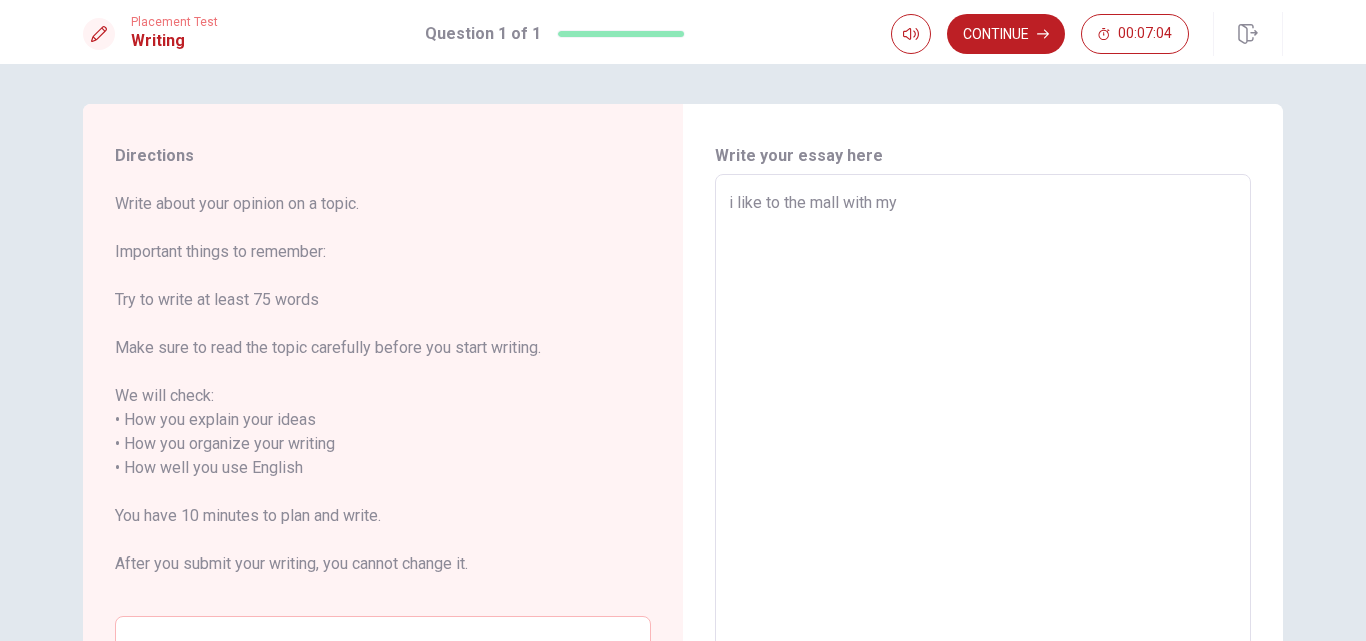 type on "x" 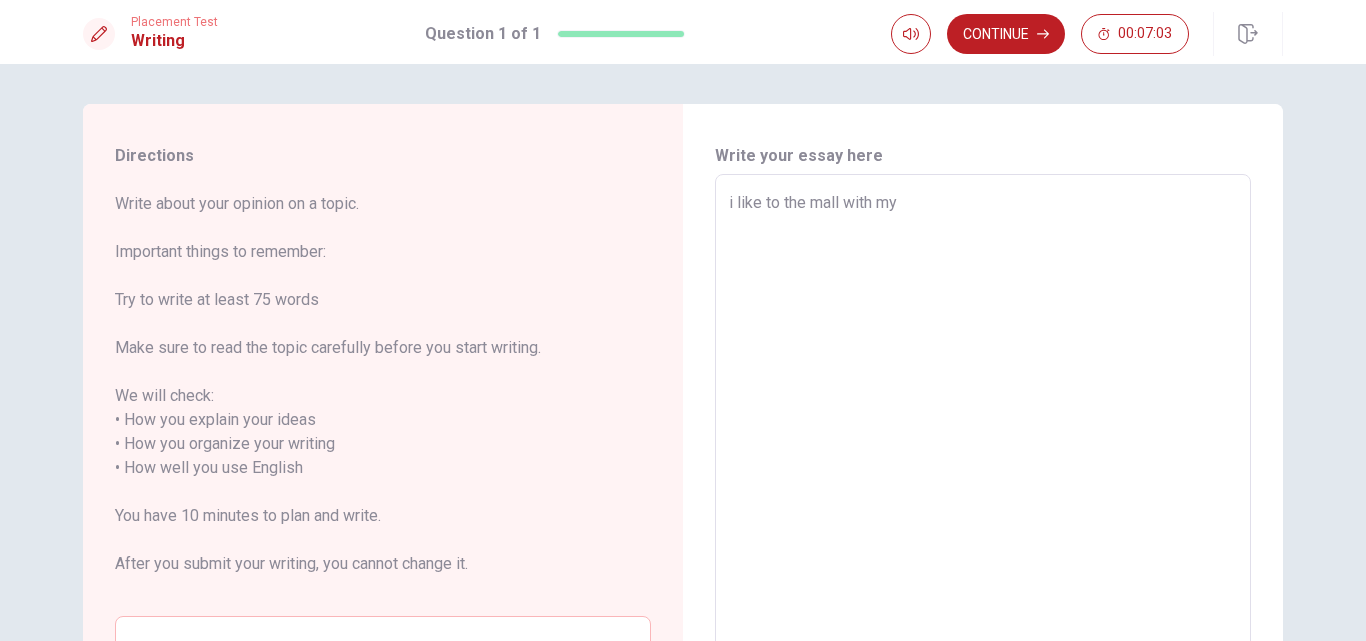 type on "i like to the mall with my d" 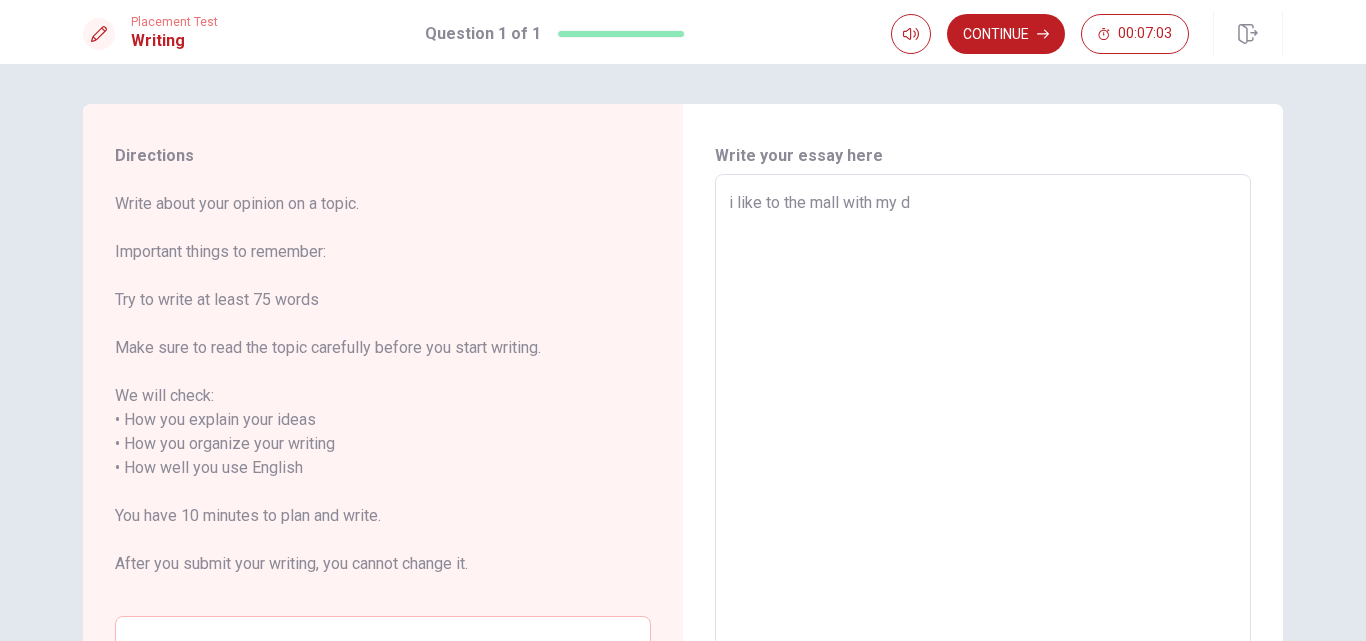 type on "x" 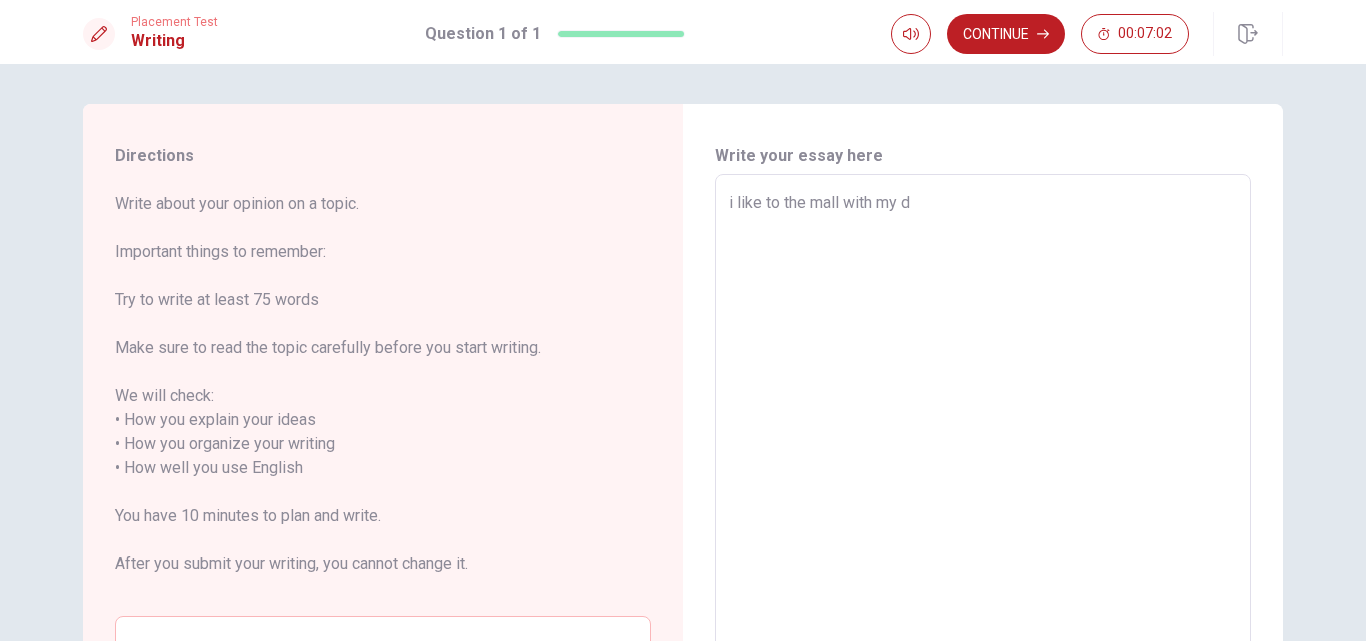 type on "i like to the mall with my do" 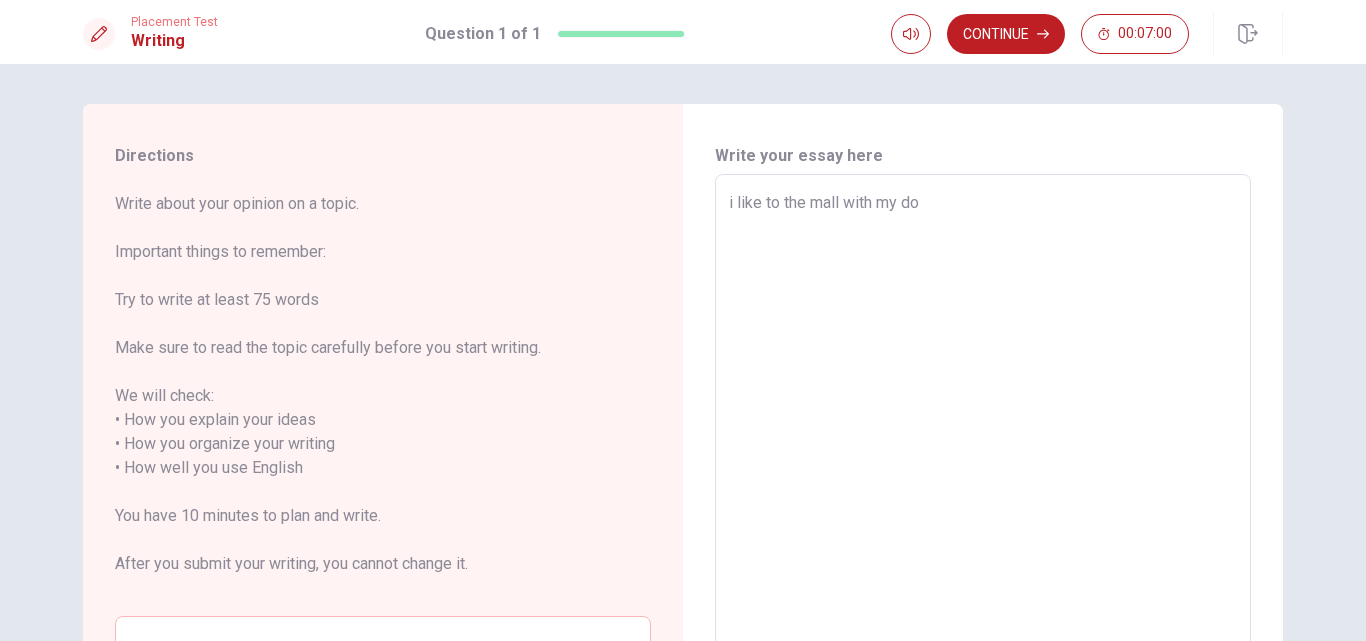 type on "x" 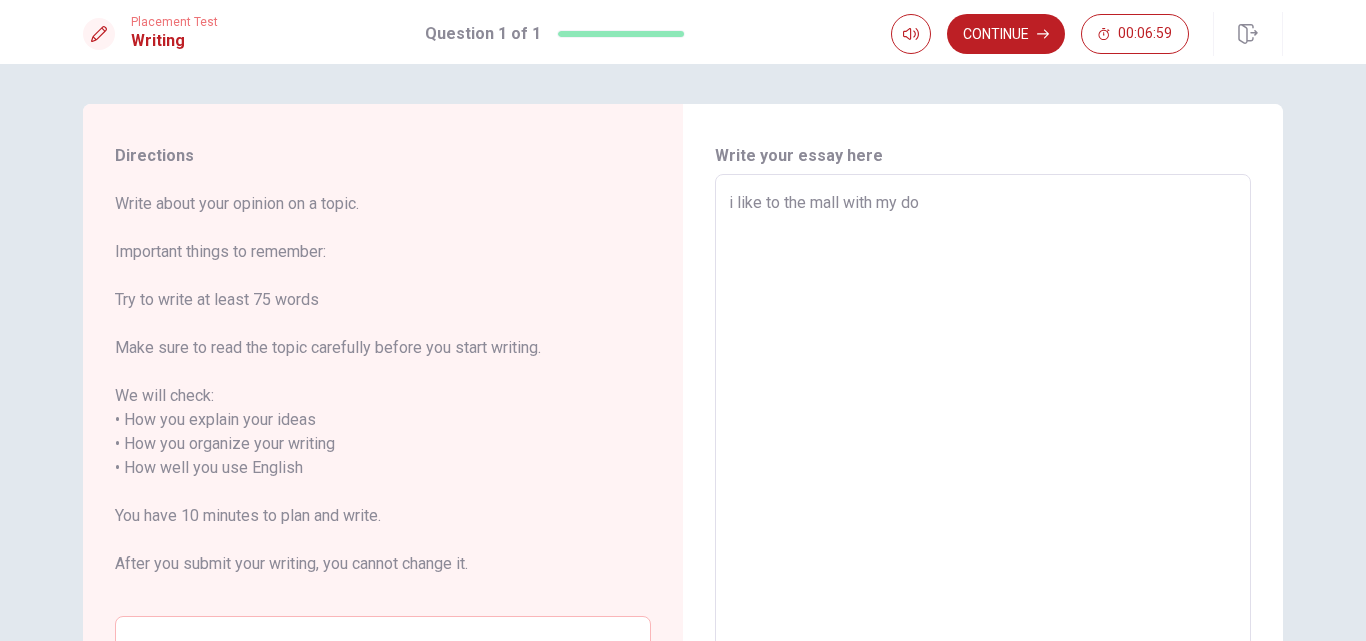 type on "i like to the mall with my dor" 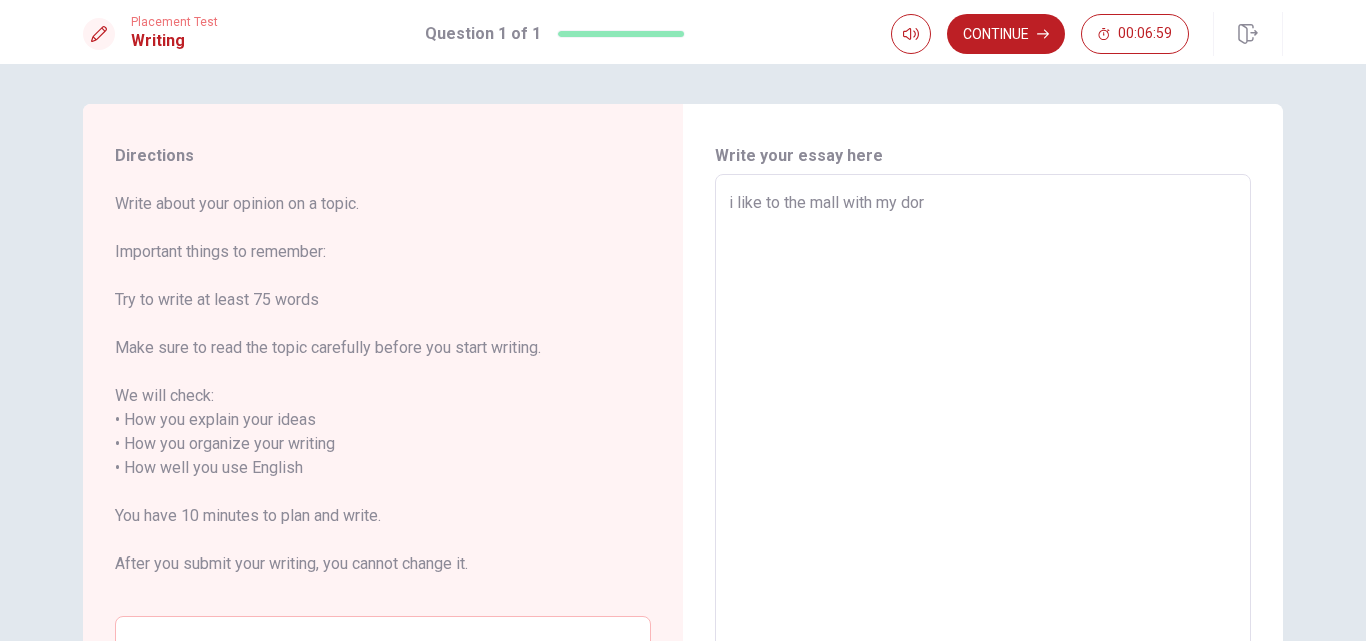 type on "x" 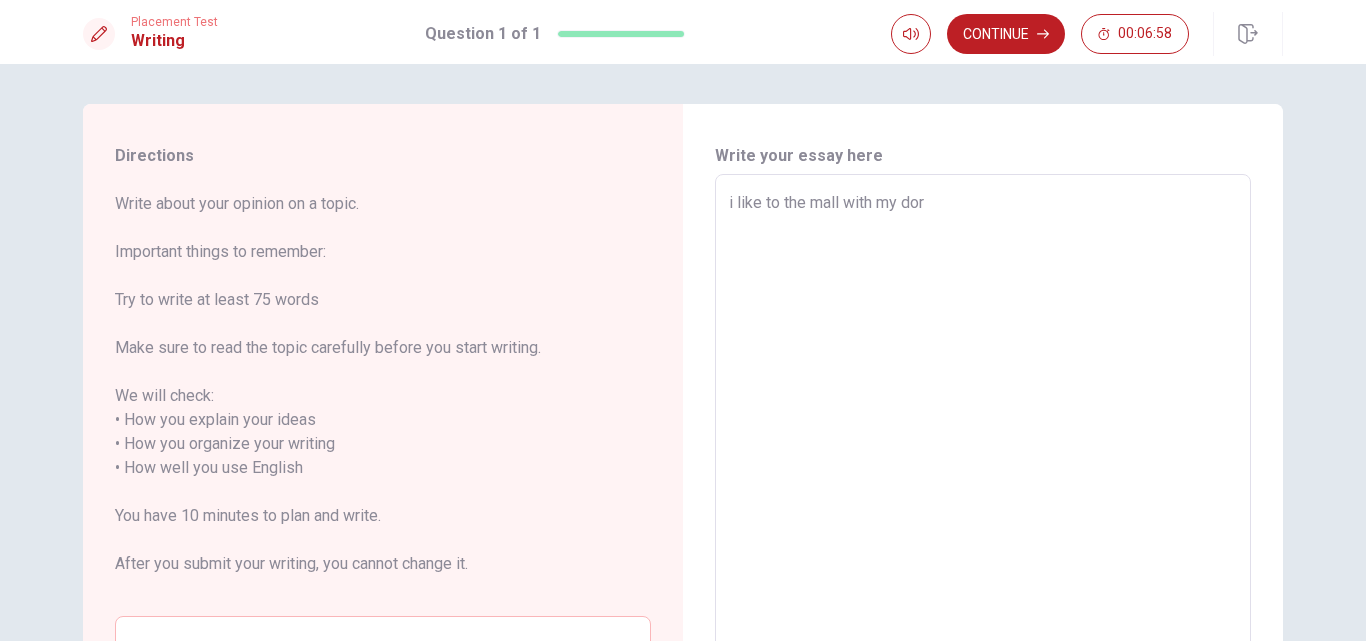 type on "i like to the mall with my dore" 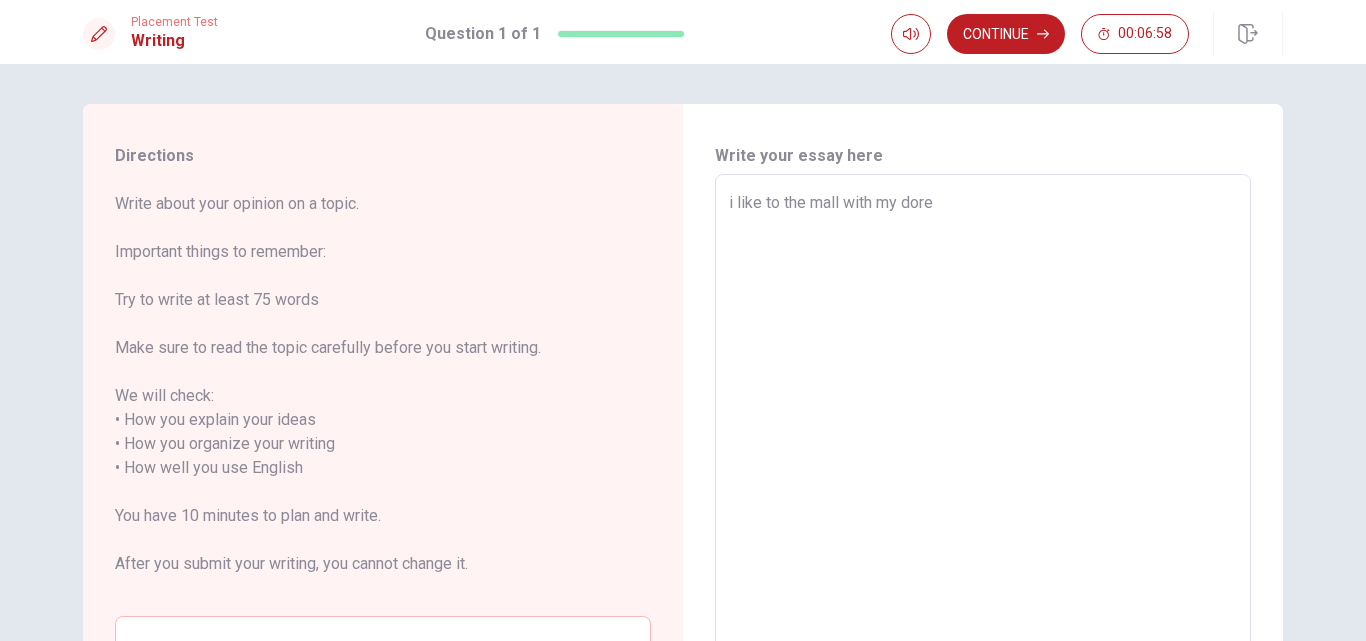 type on "x" 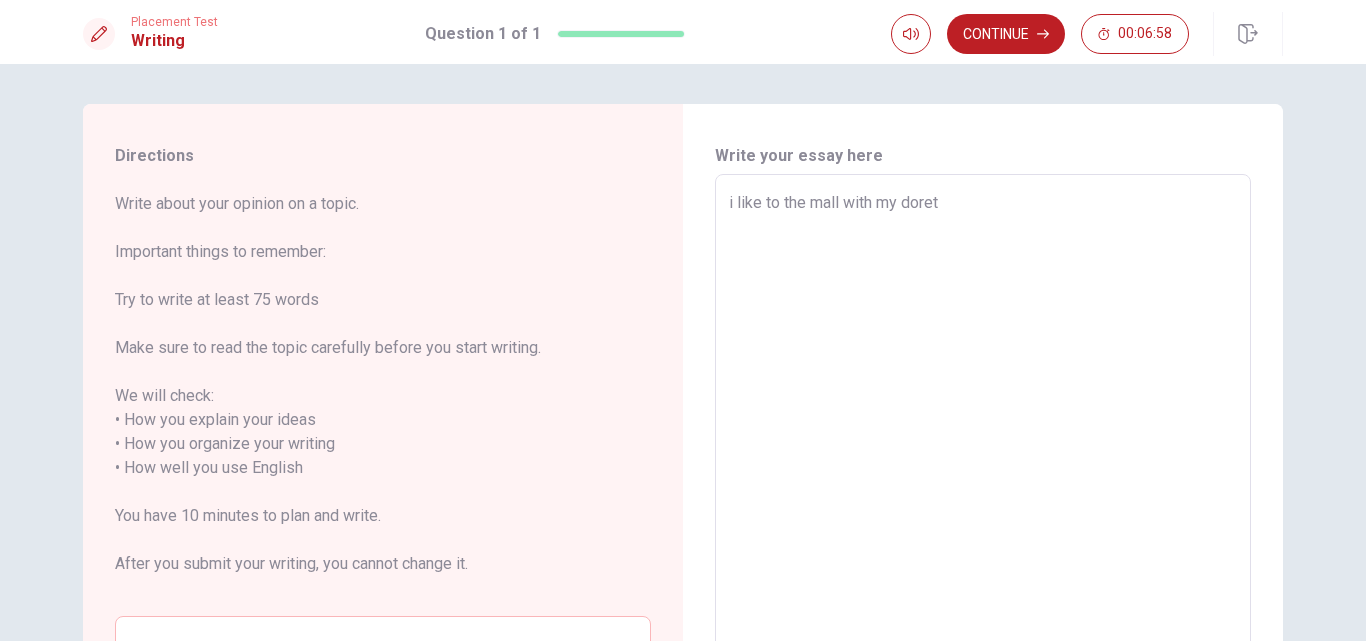 type on "x" 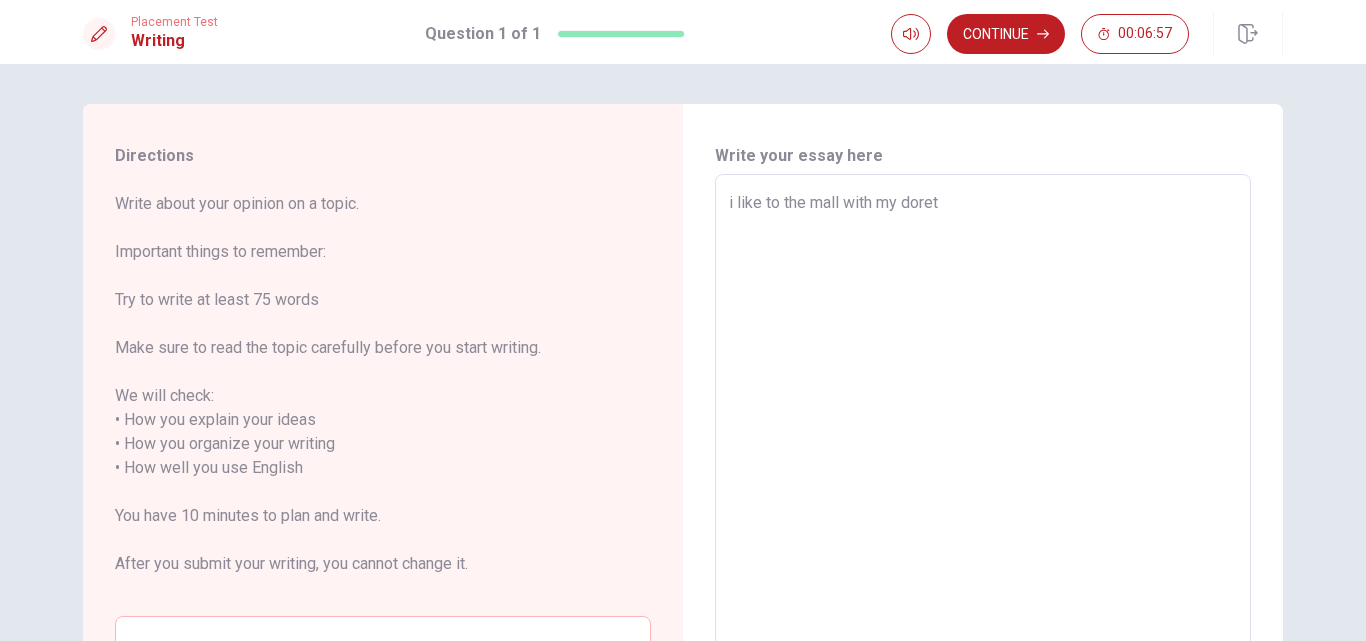 type on "i like to the mall with my [PERSON_NAME]" 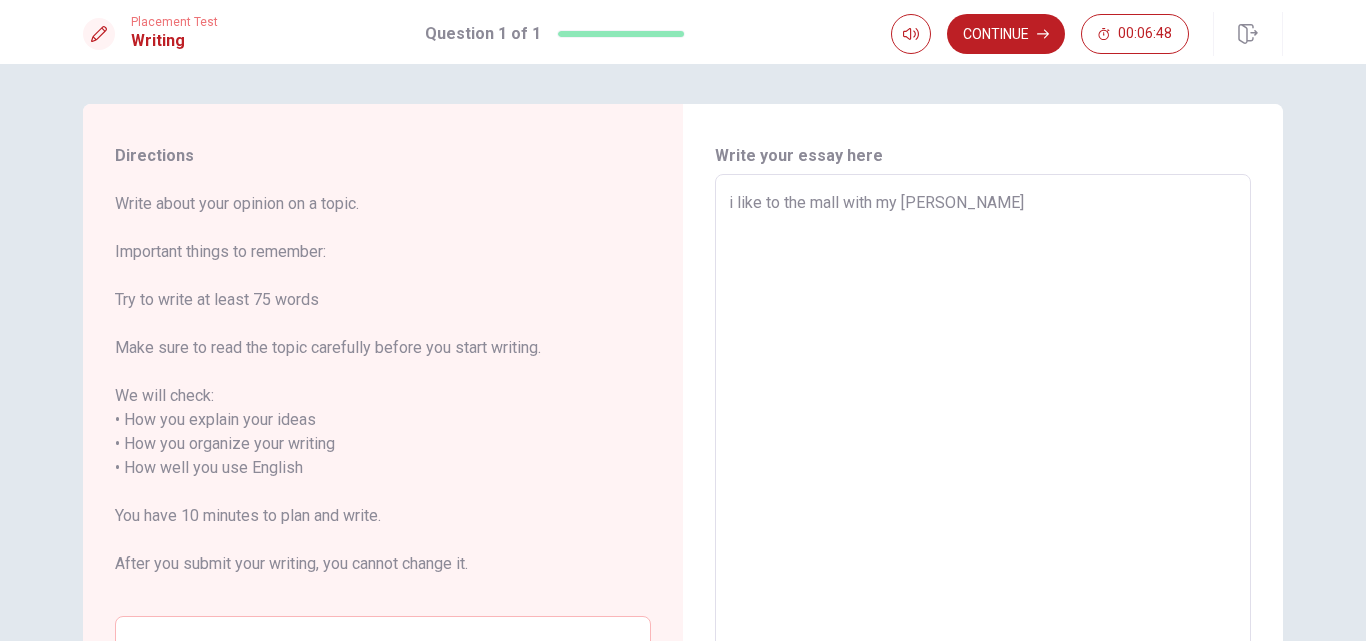 type on "x" 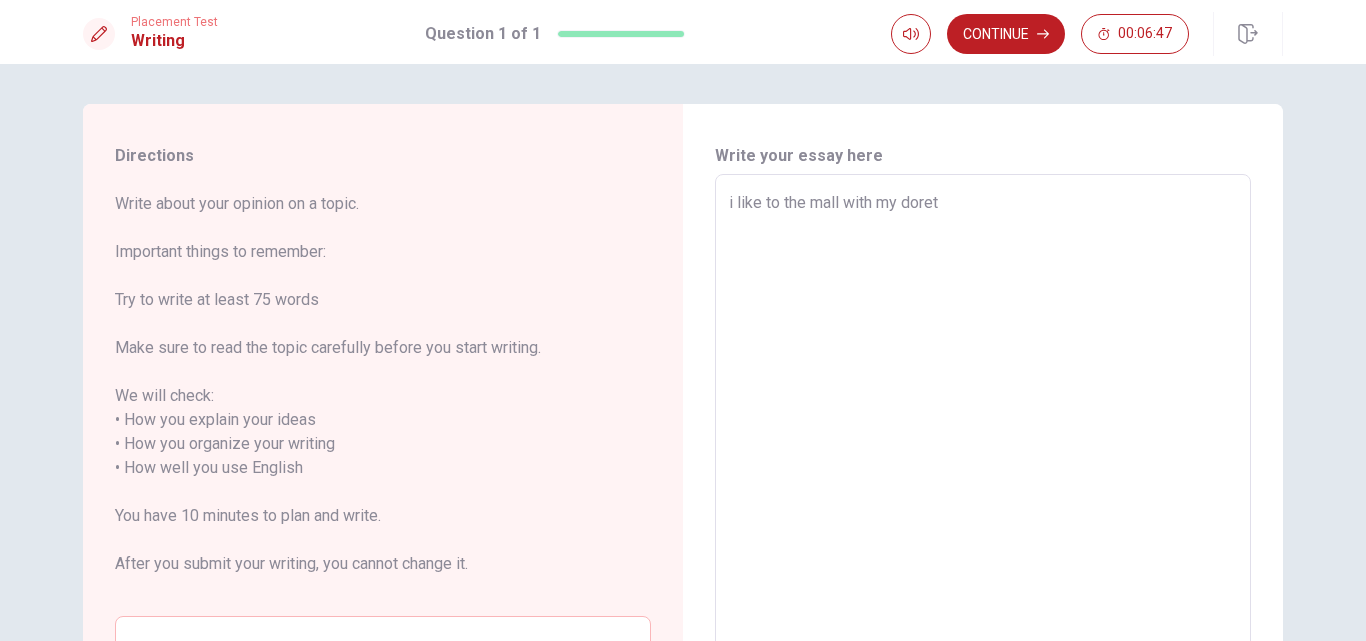 type on "x" 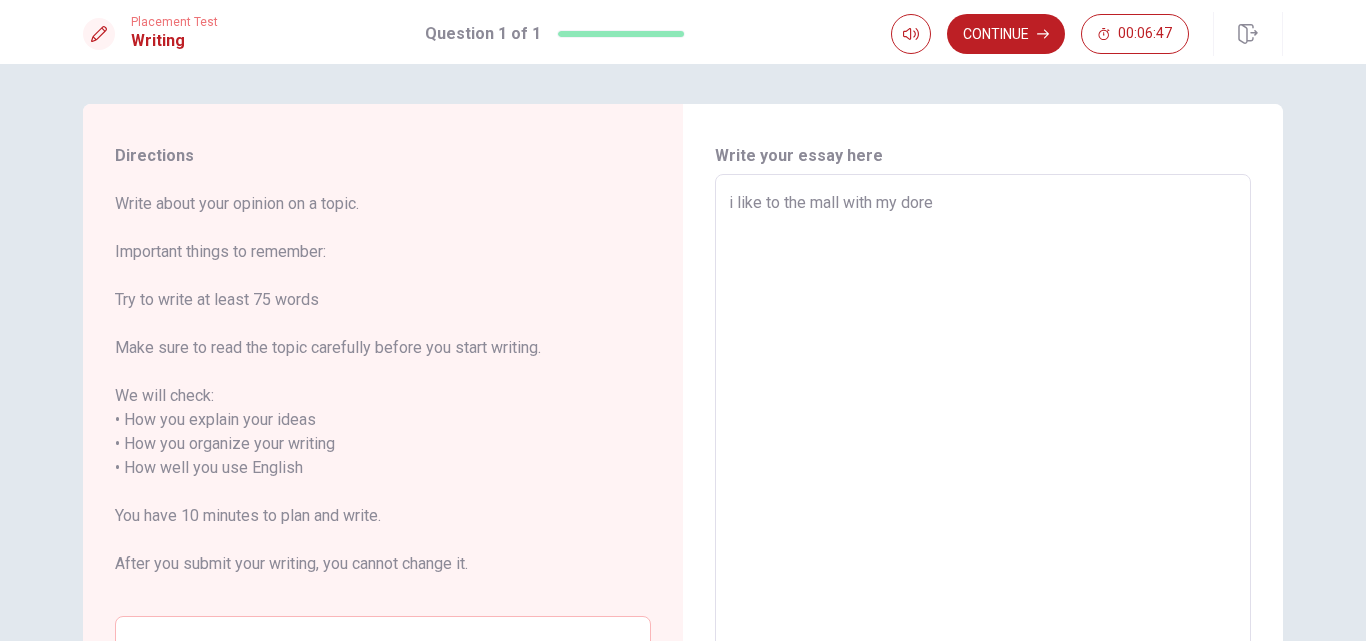 type on "x" 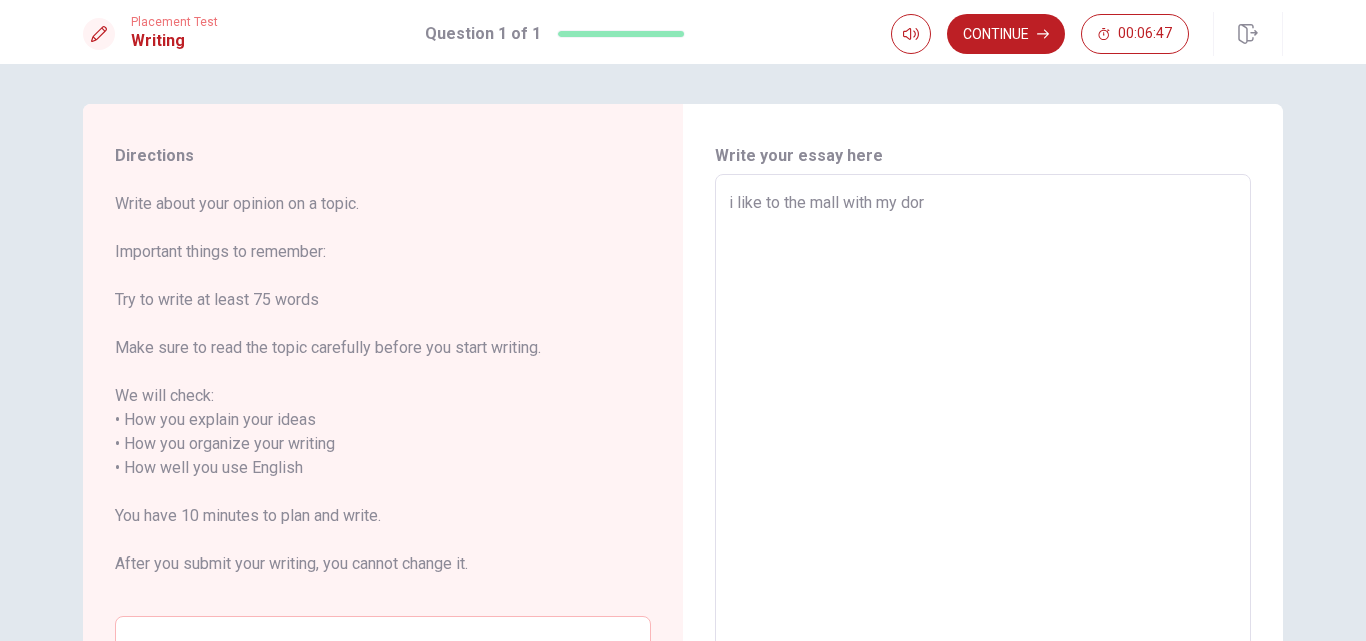 type on "x" 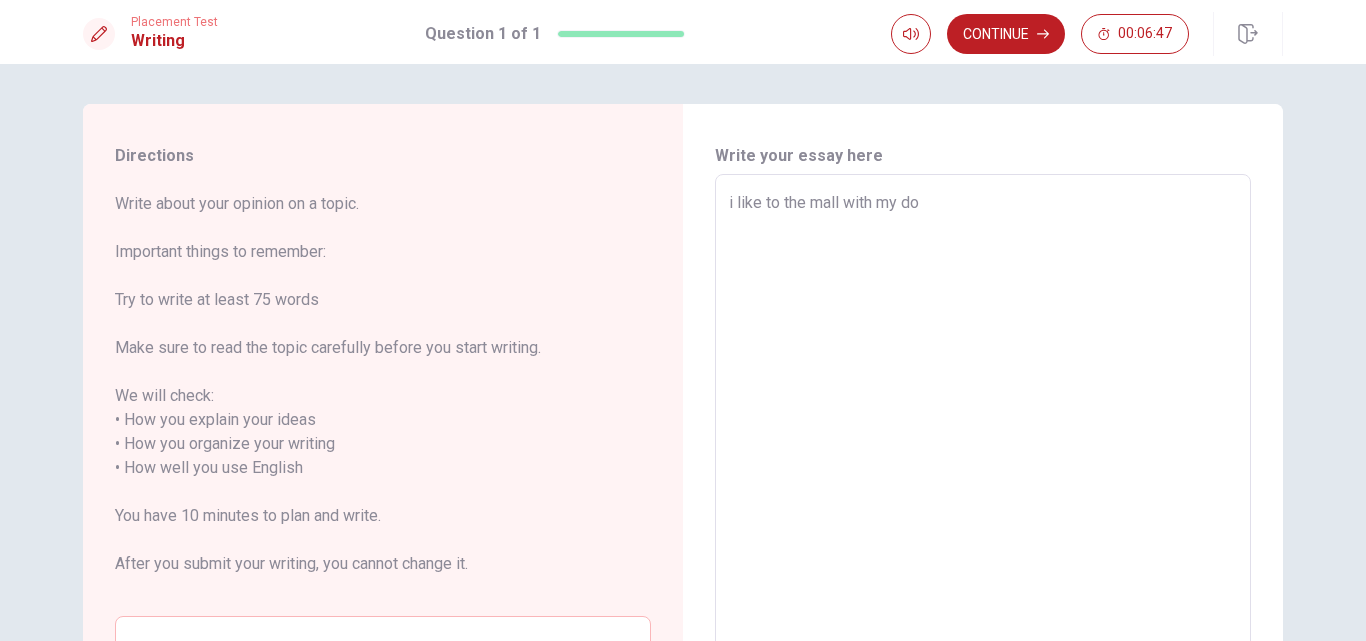 type on "x" 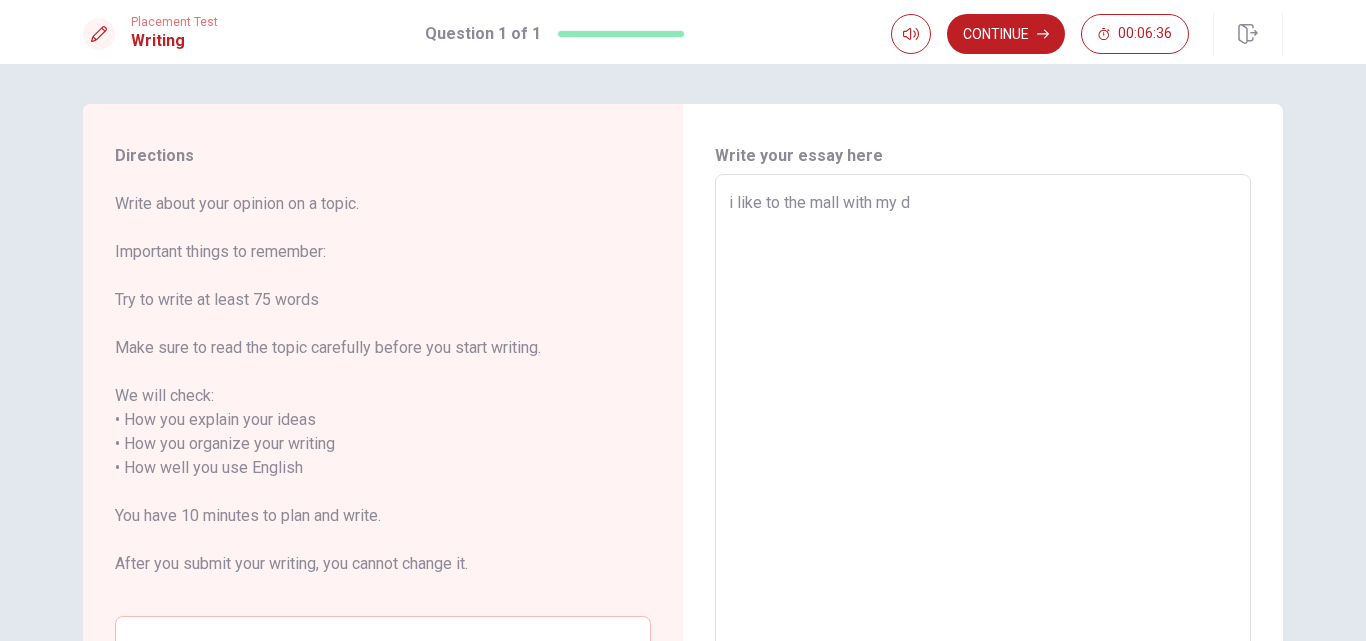 type on "x" 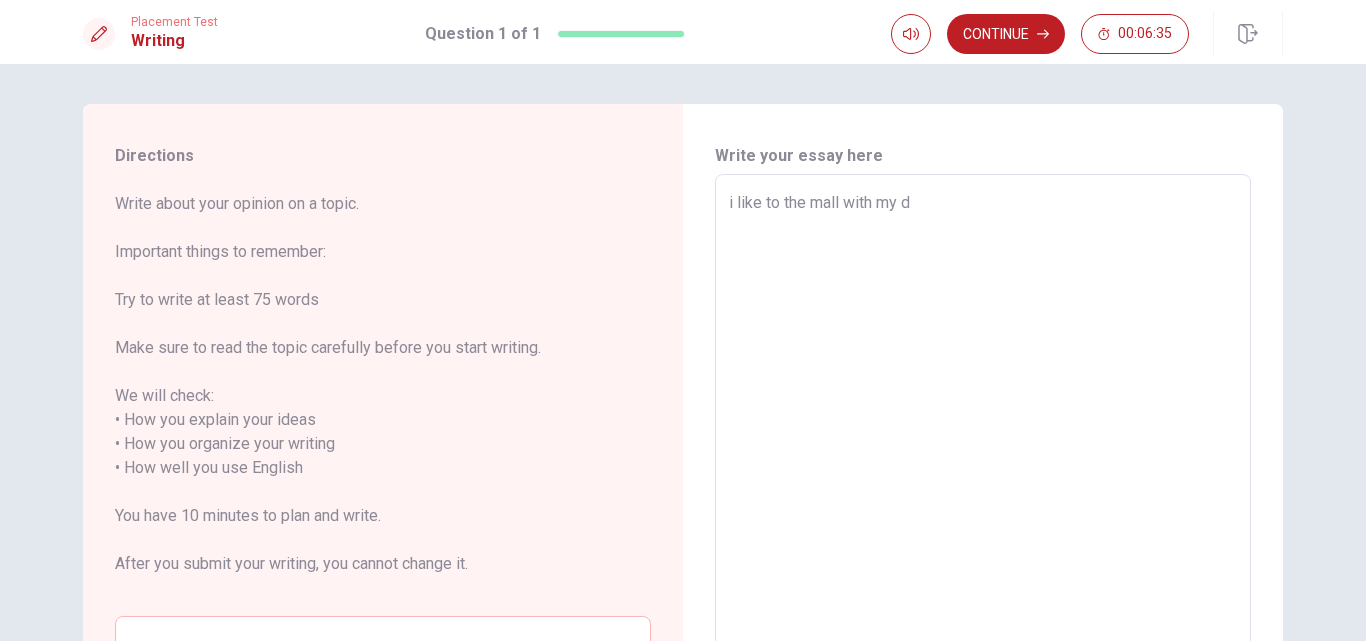 type on "i like to the mall with my dh" 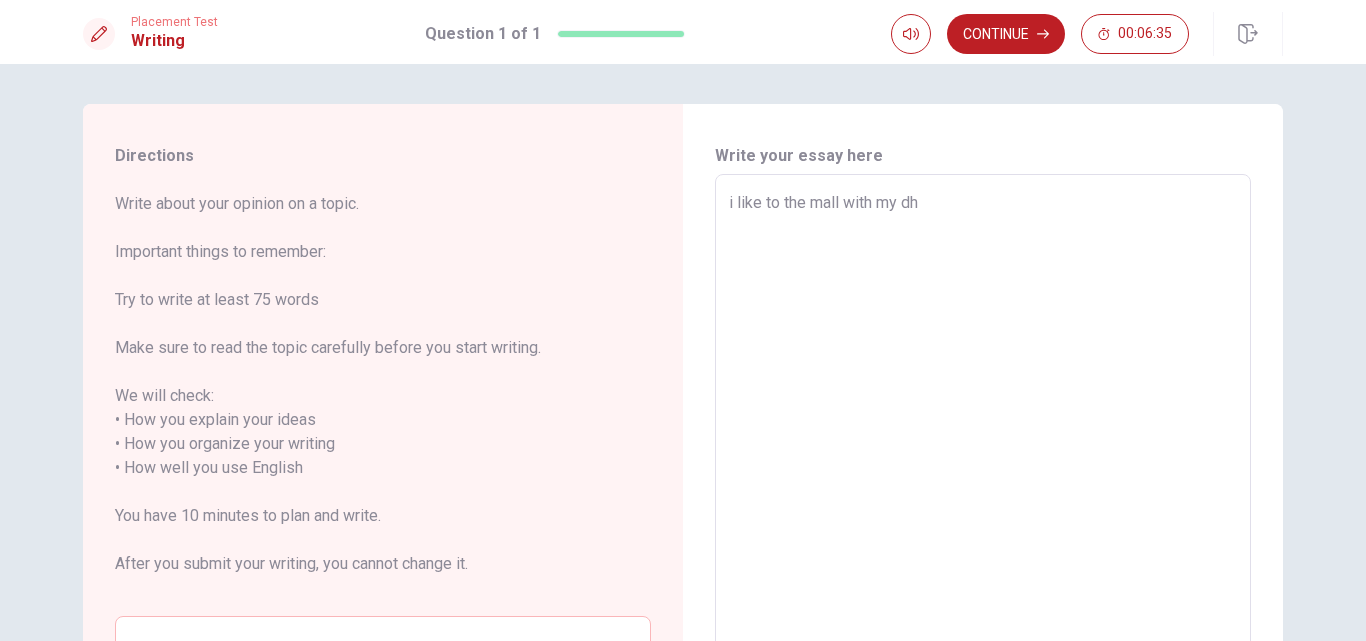 type on "x" 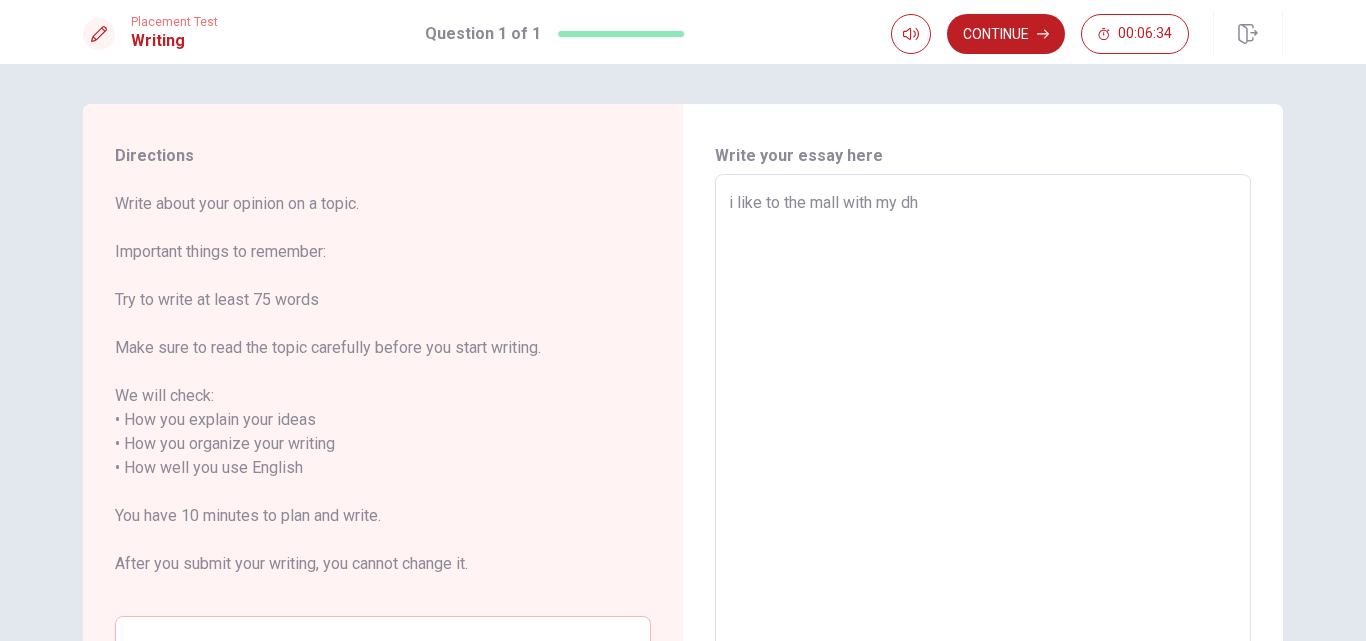 type on "i like to the mall with my dho" 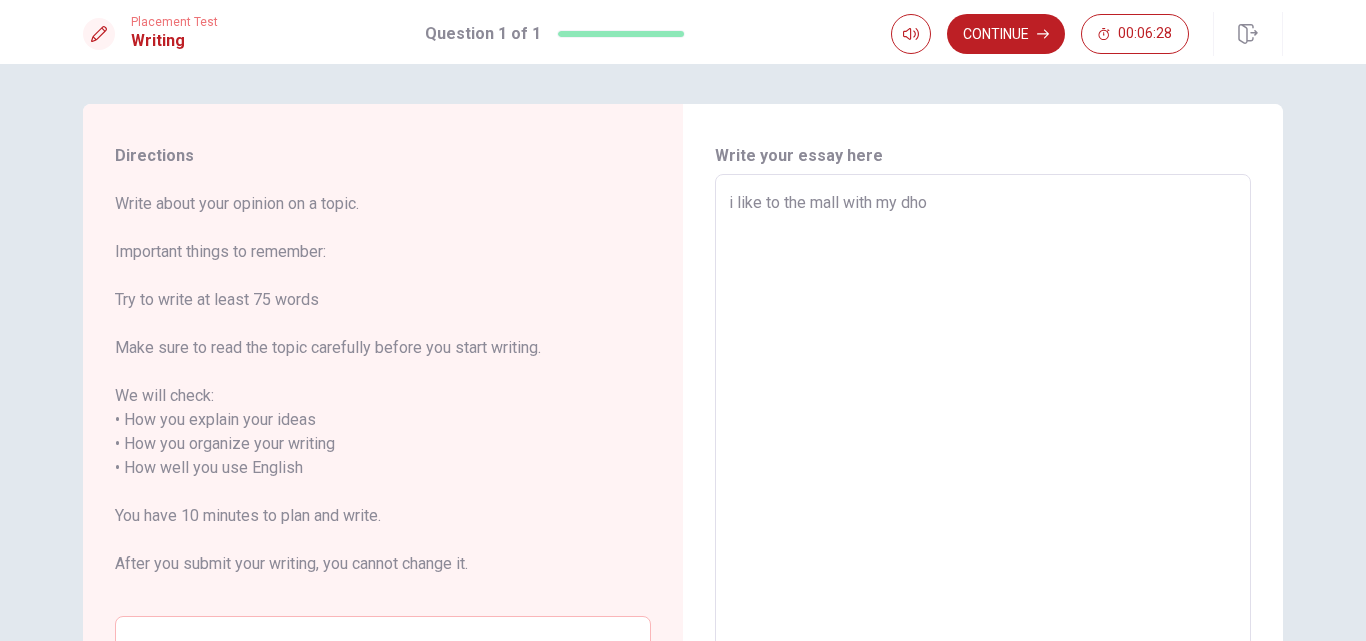 type on "x" 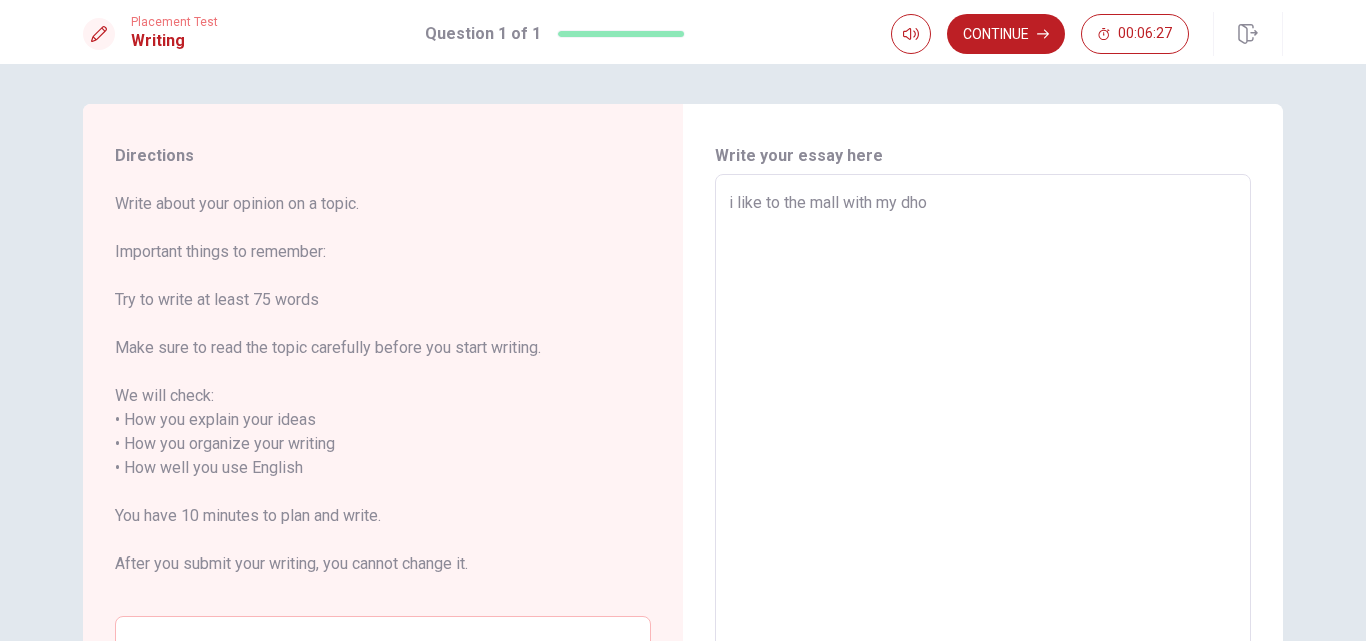 type on "i like to the mall with my dho" 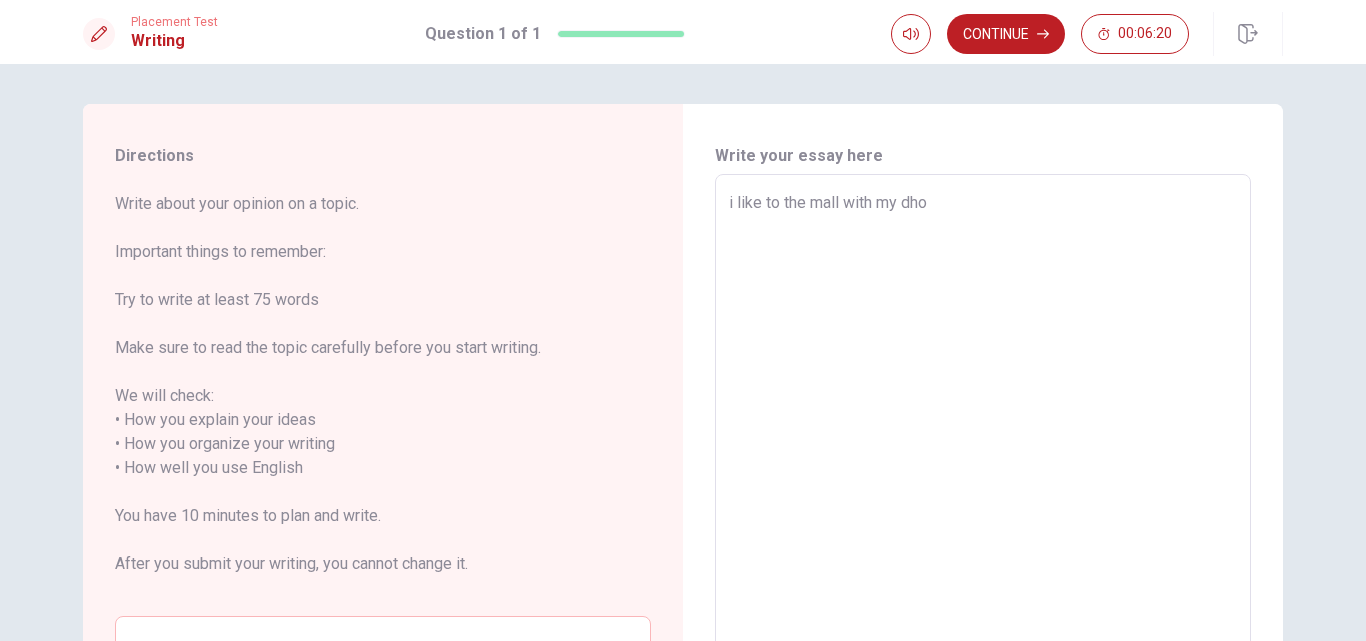 type on "x" 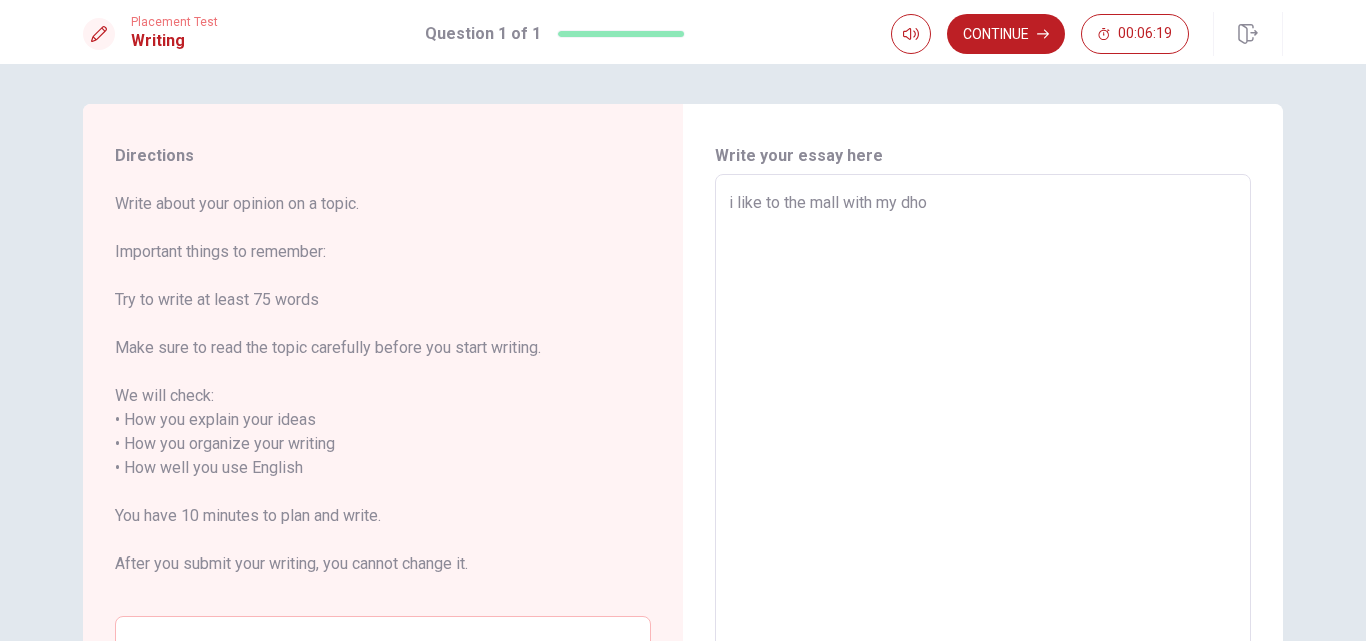 type on "i like to the mall with my dho" 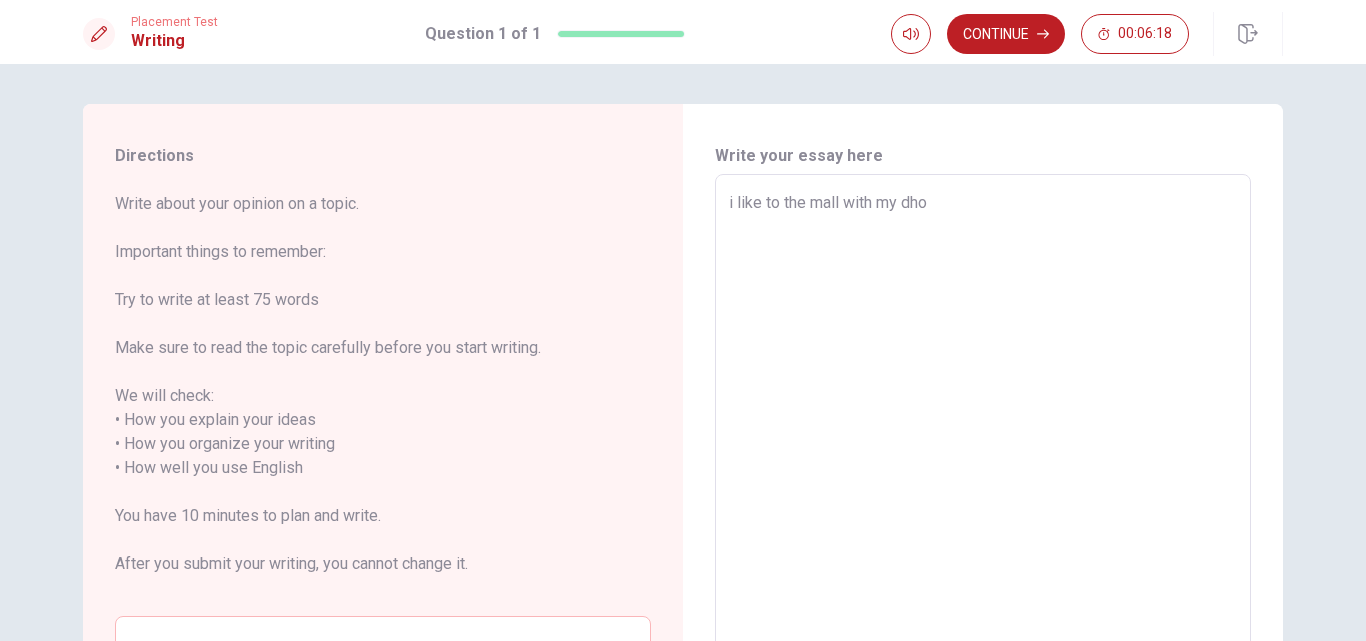 type on "i like to the mall with my dh" 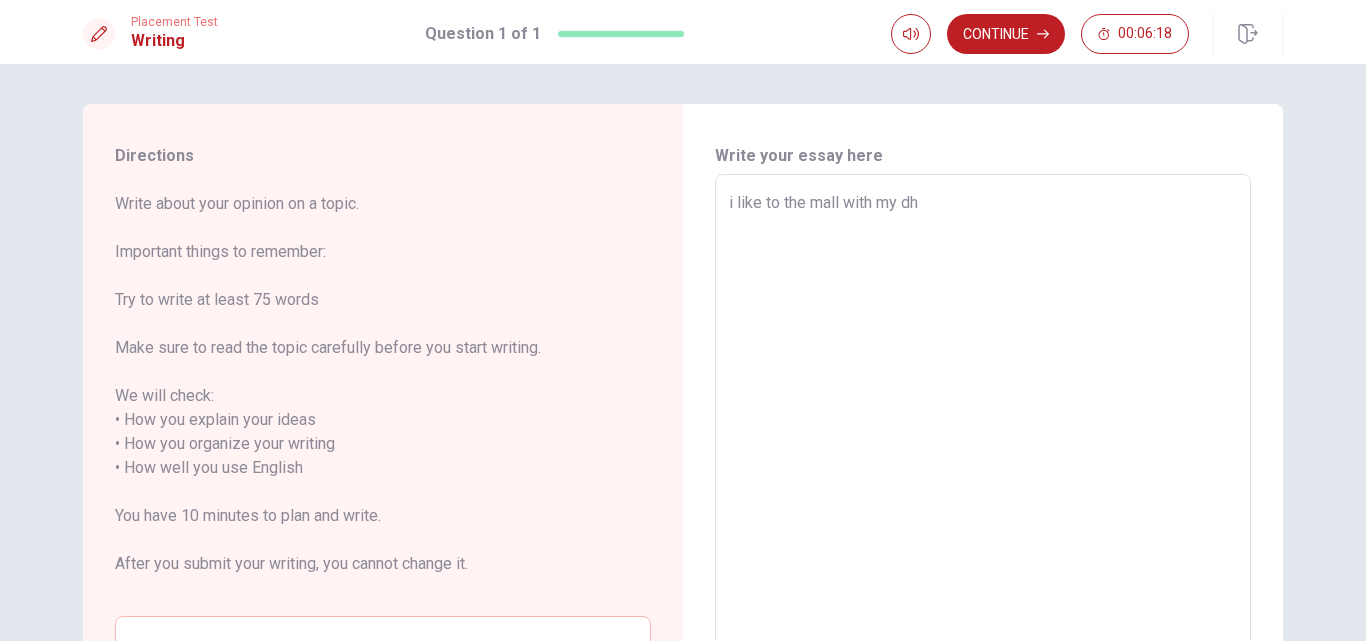 type on "x" 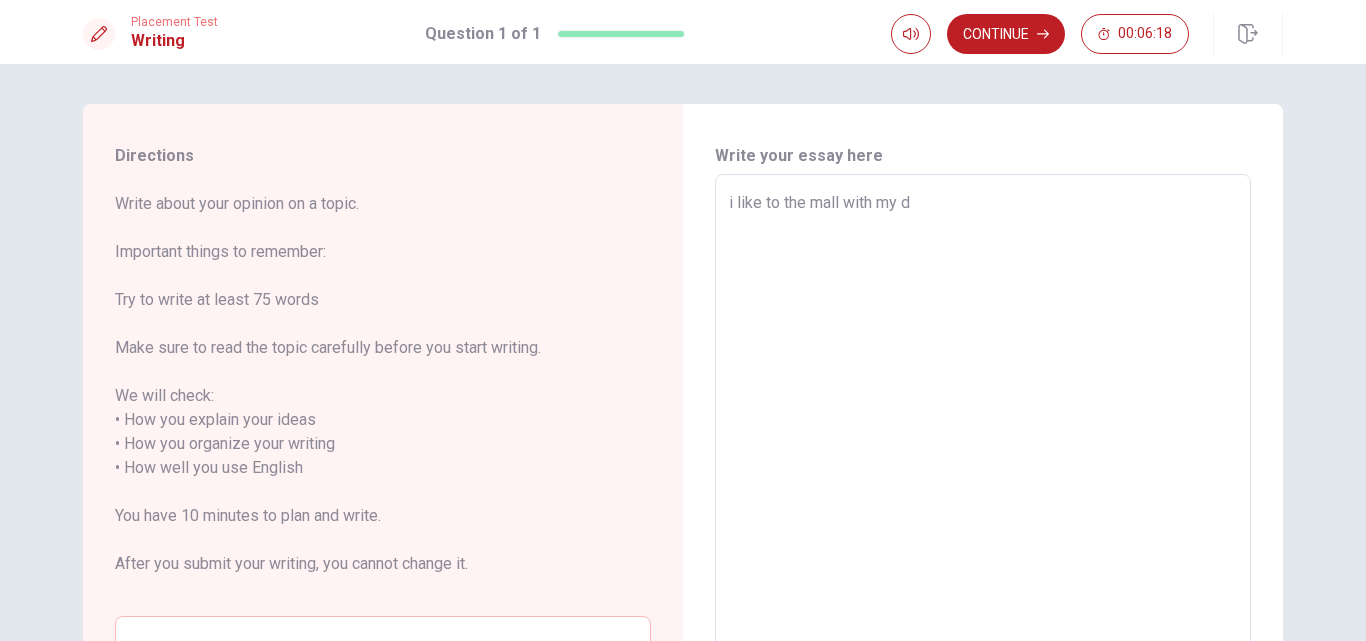 type on "x" 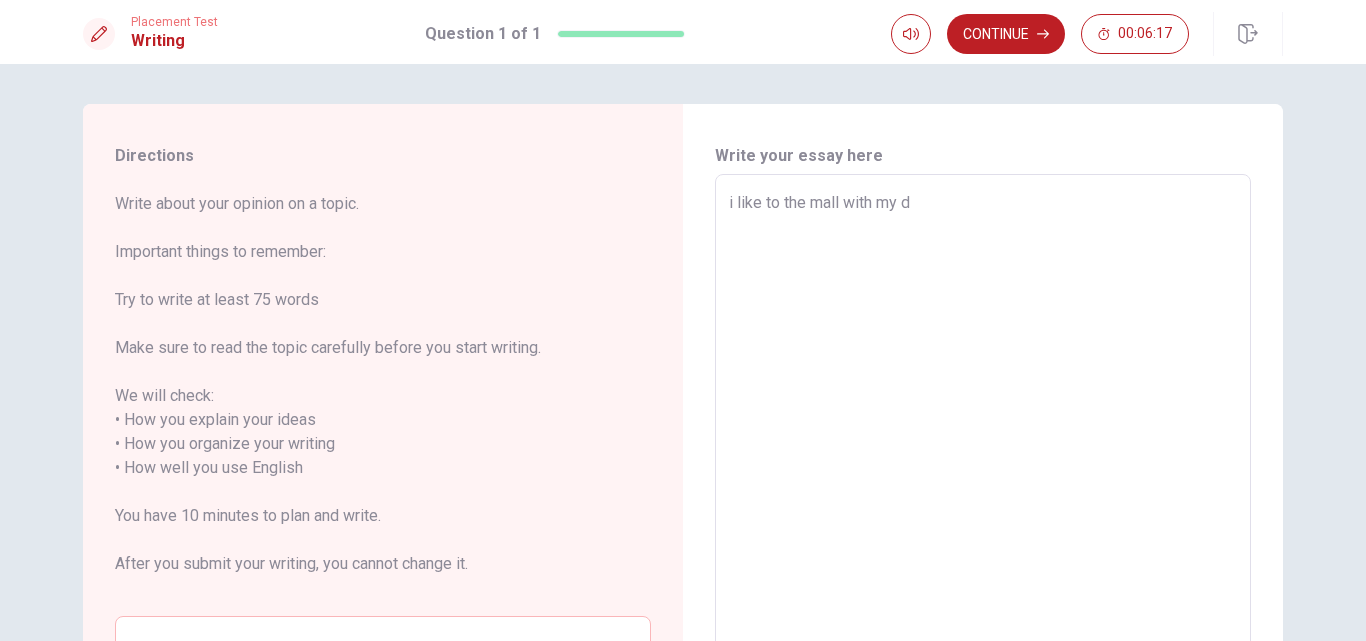 type on "i like to the mall with my" 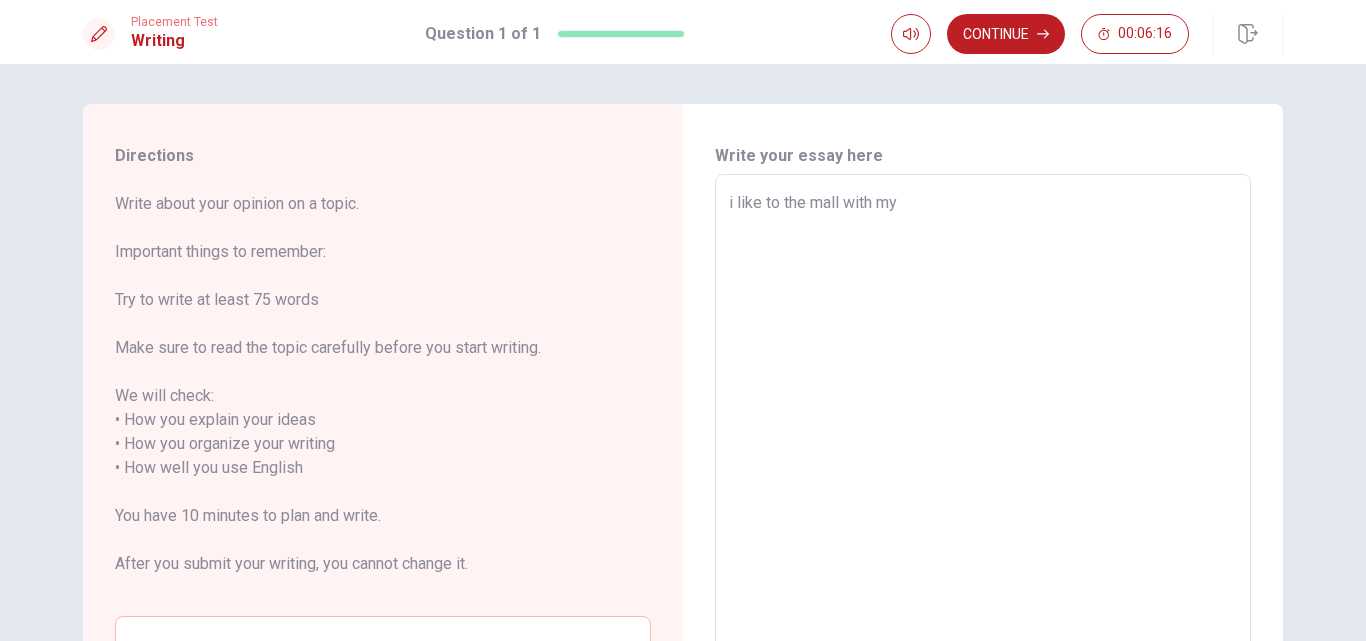 type on "x" 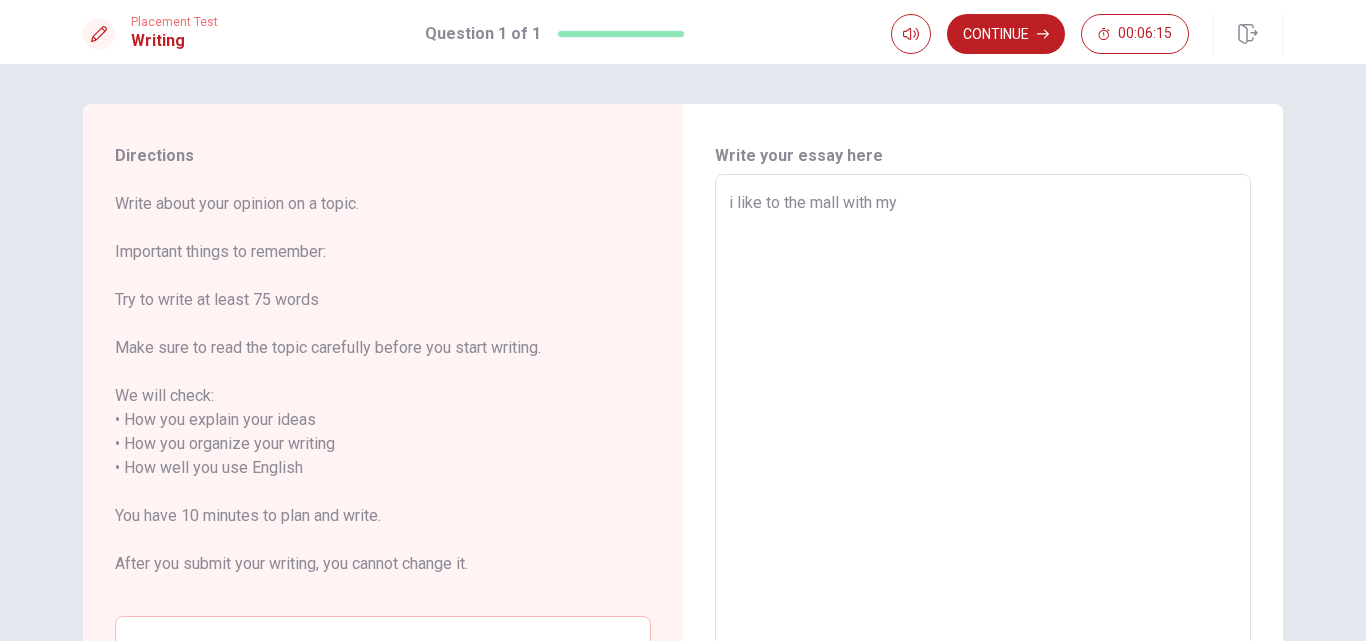 type on "i like to the mall with my s" 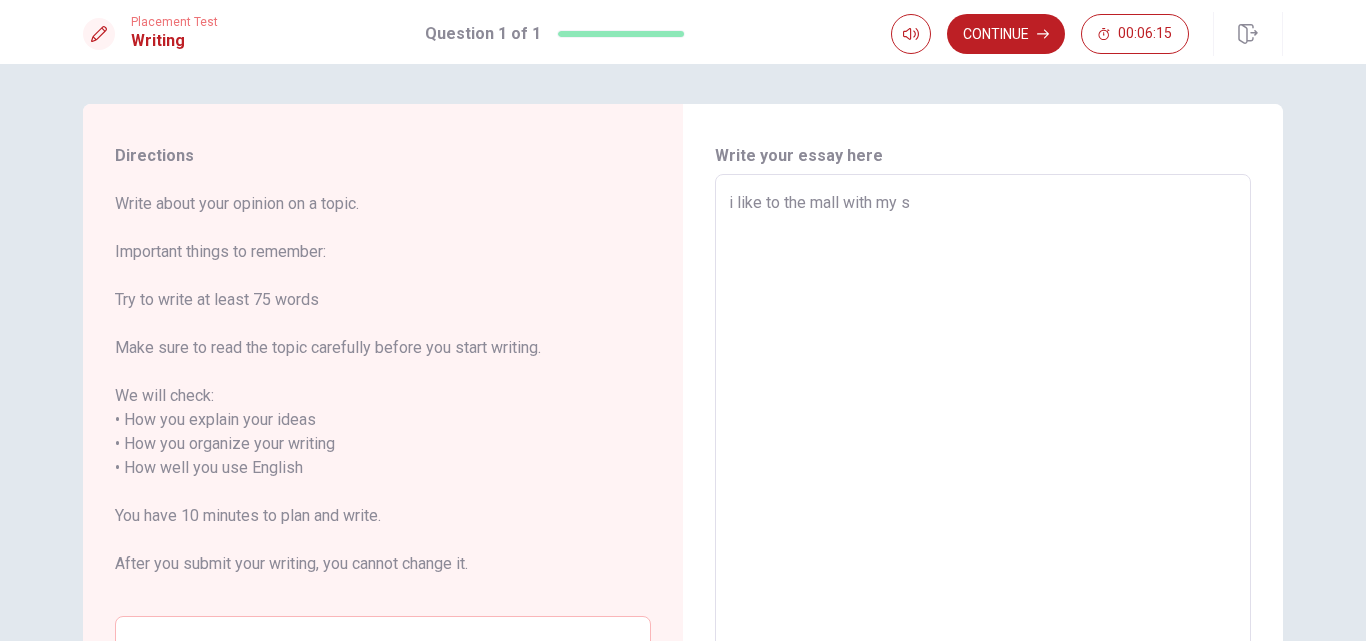 type on "x" 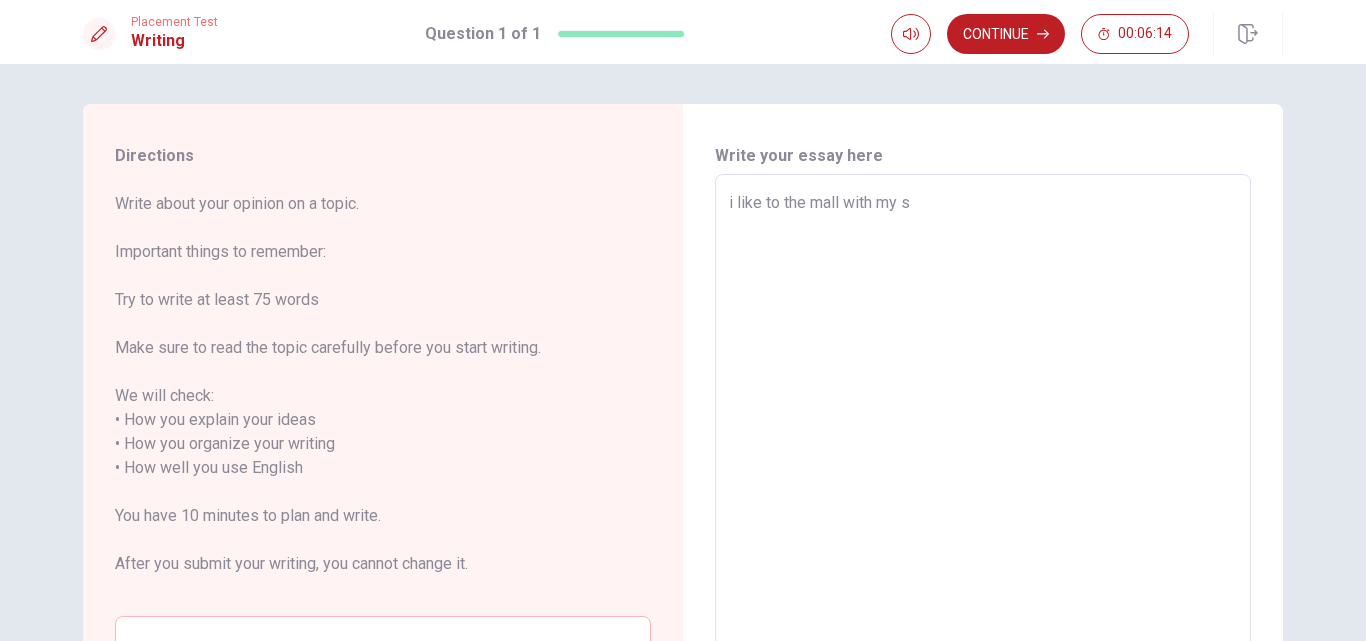 type on "i like to the mall with my so" 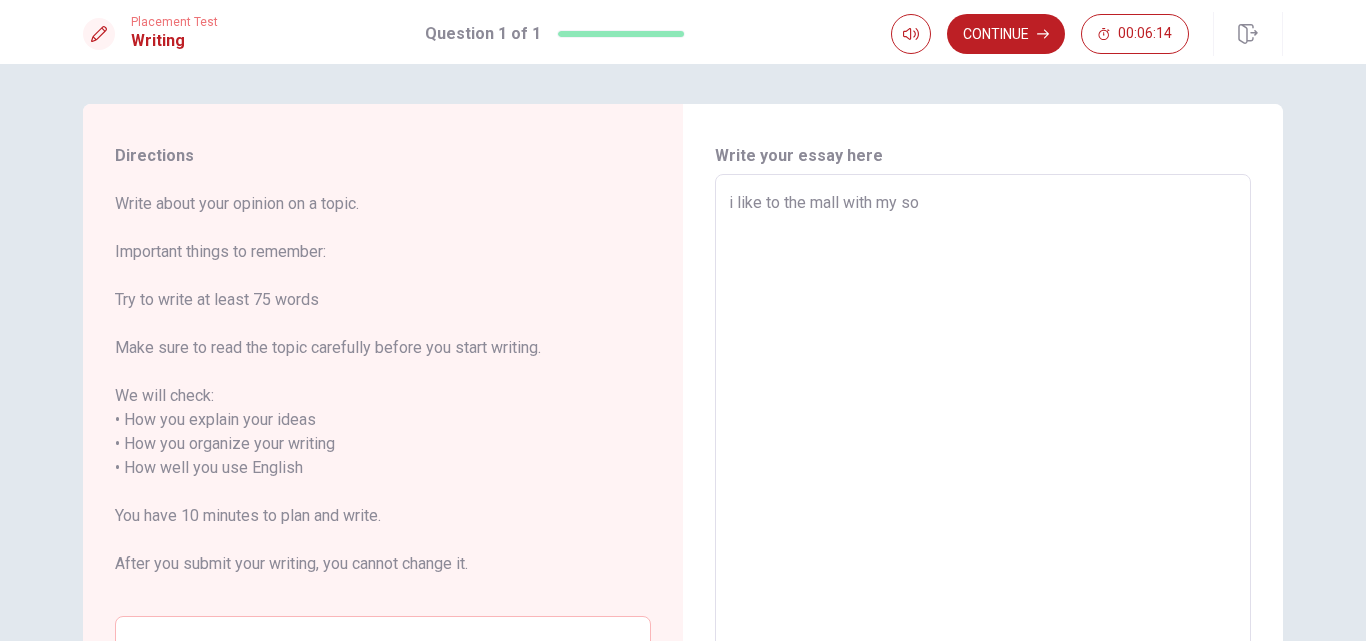 type on "x" 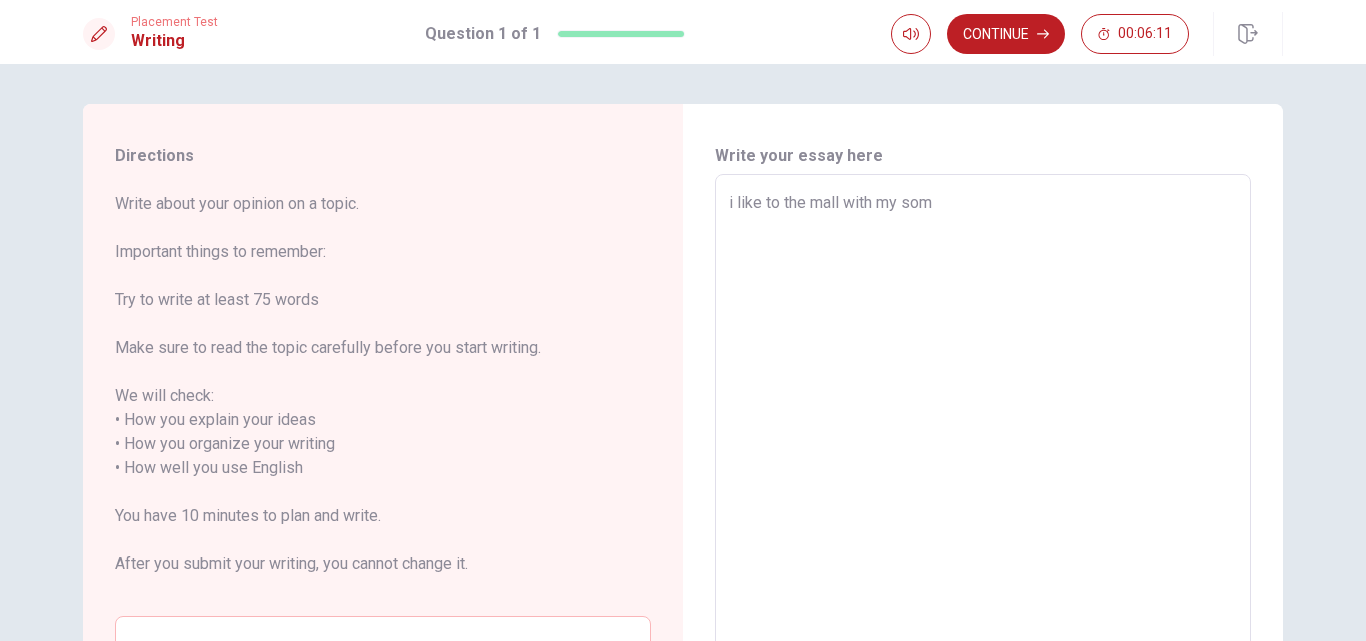 type on "x" 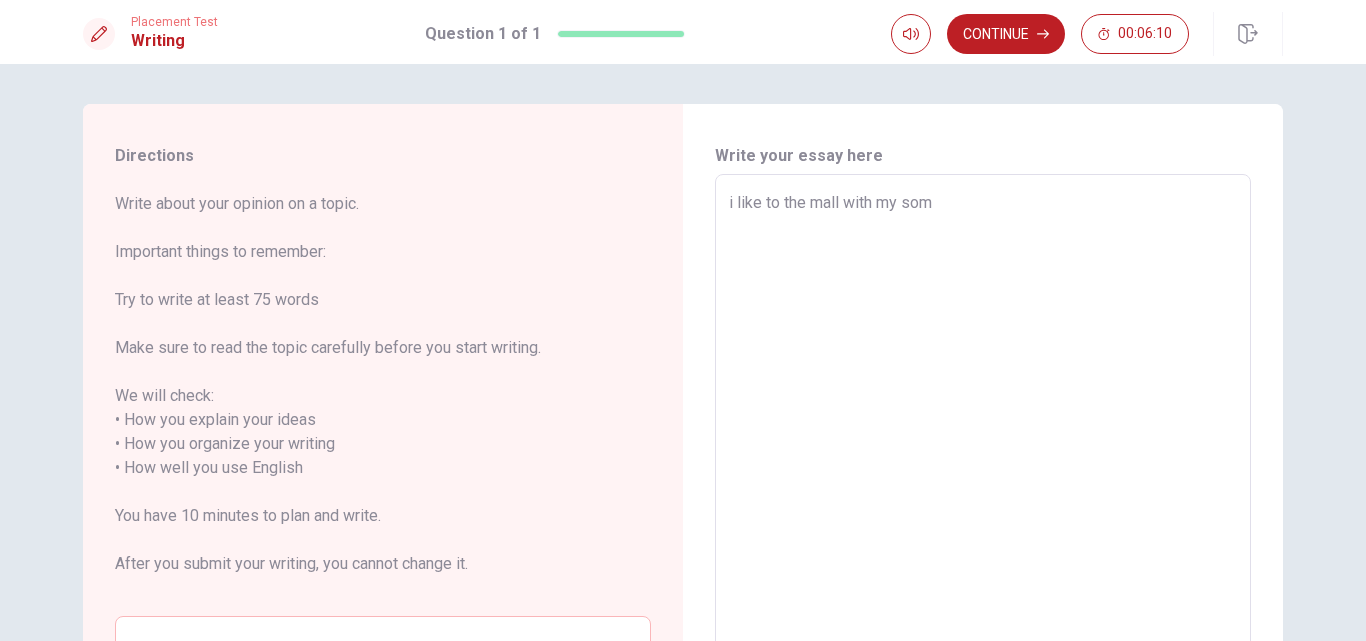 type on "i like to the mall with my so" 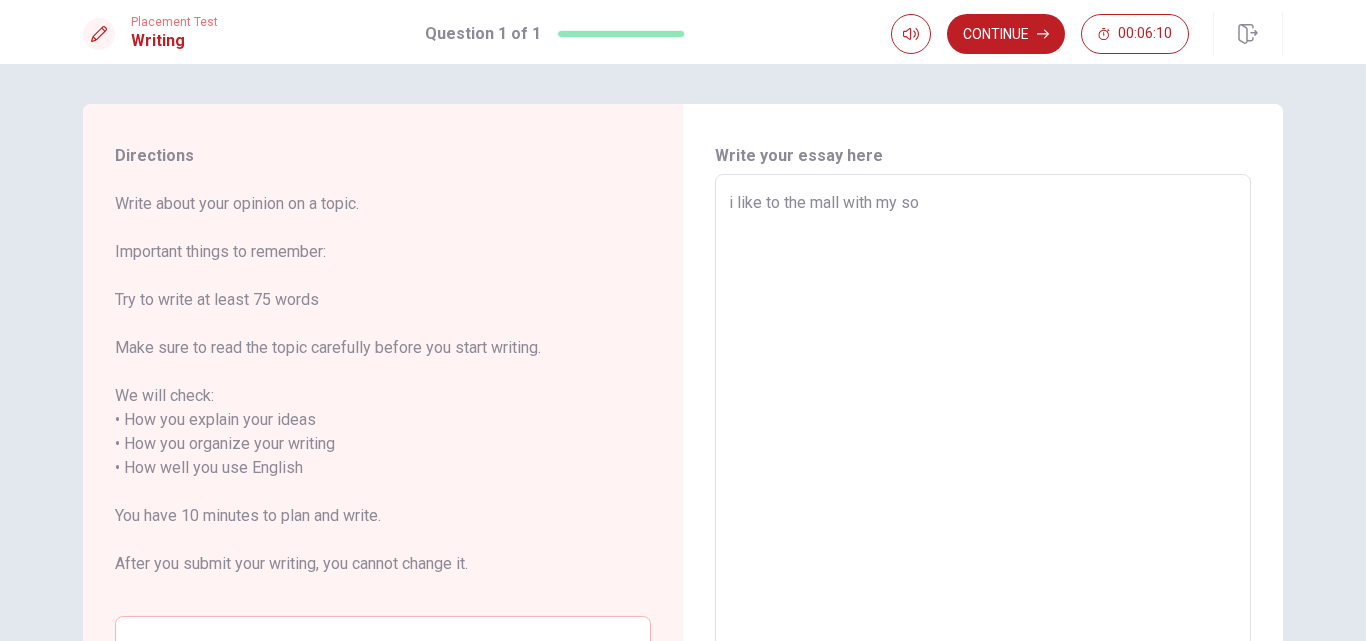 type on "x" 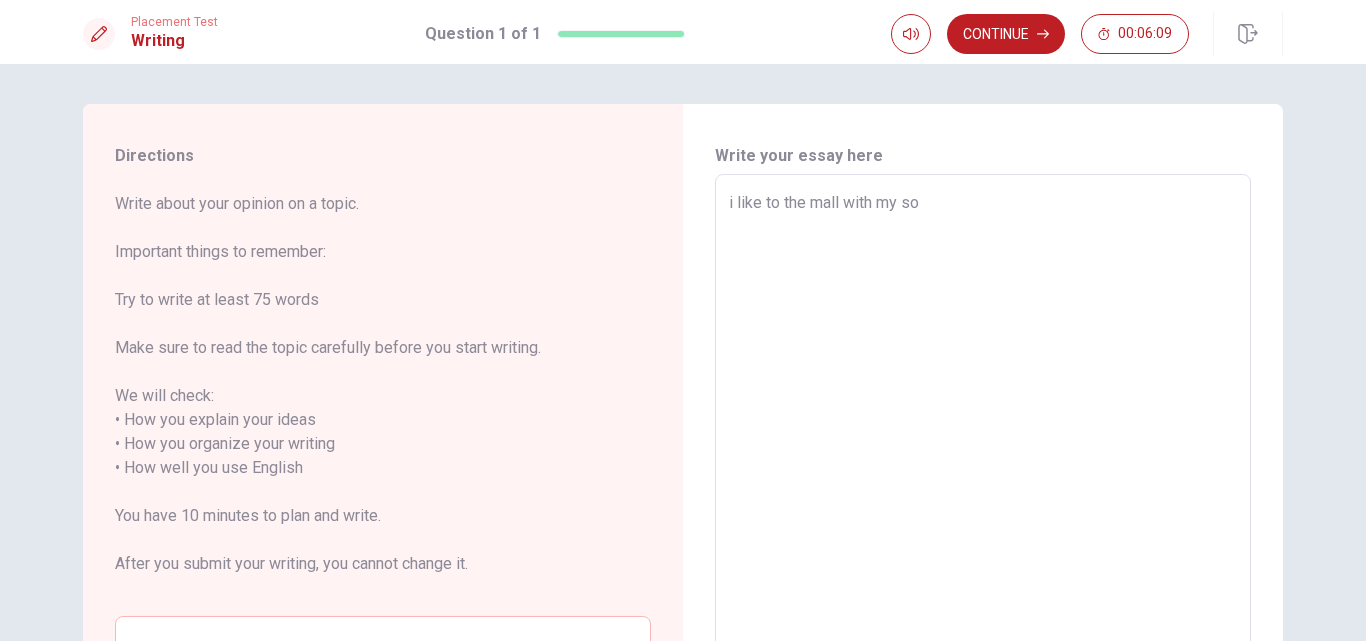type on "i like to the mall with my son" 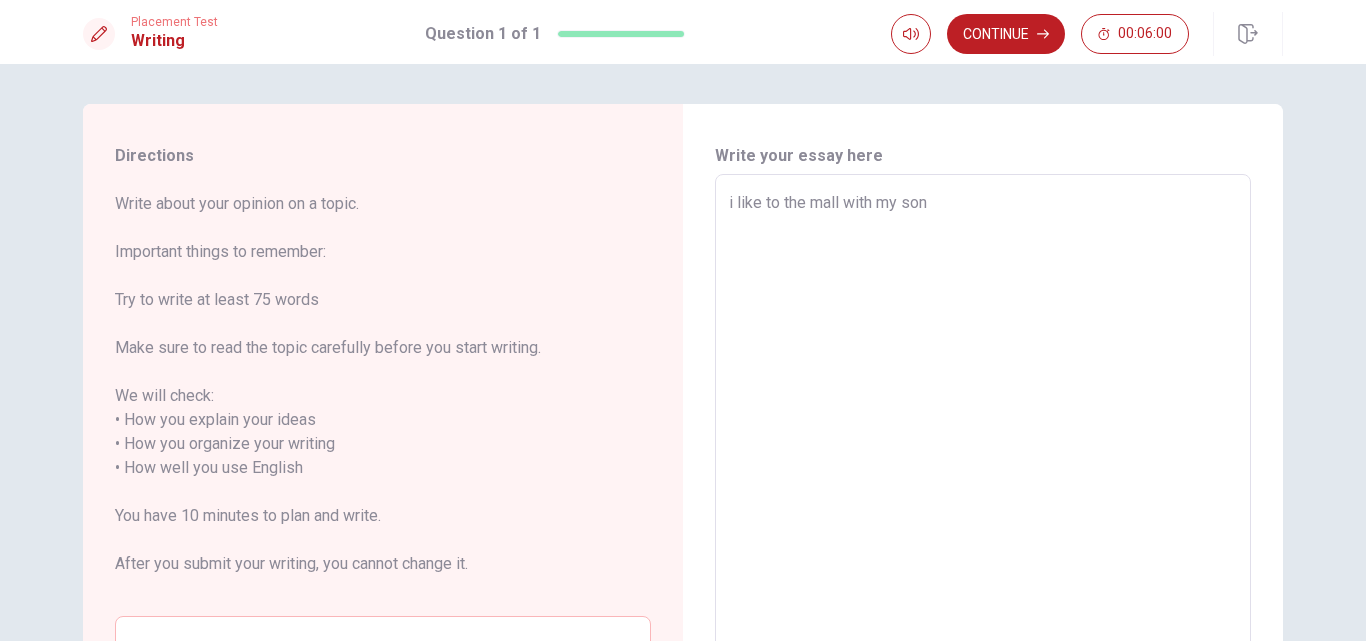 type on "x" 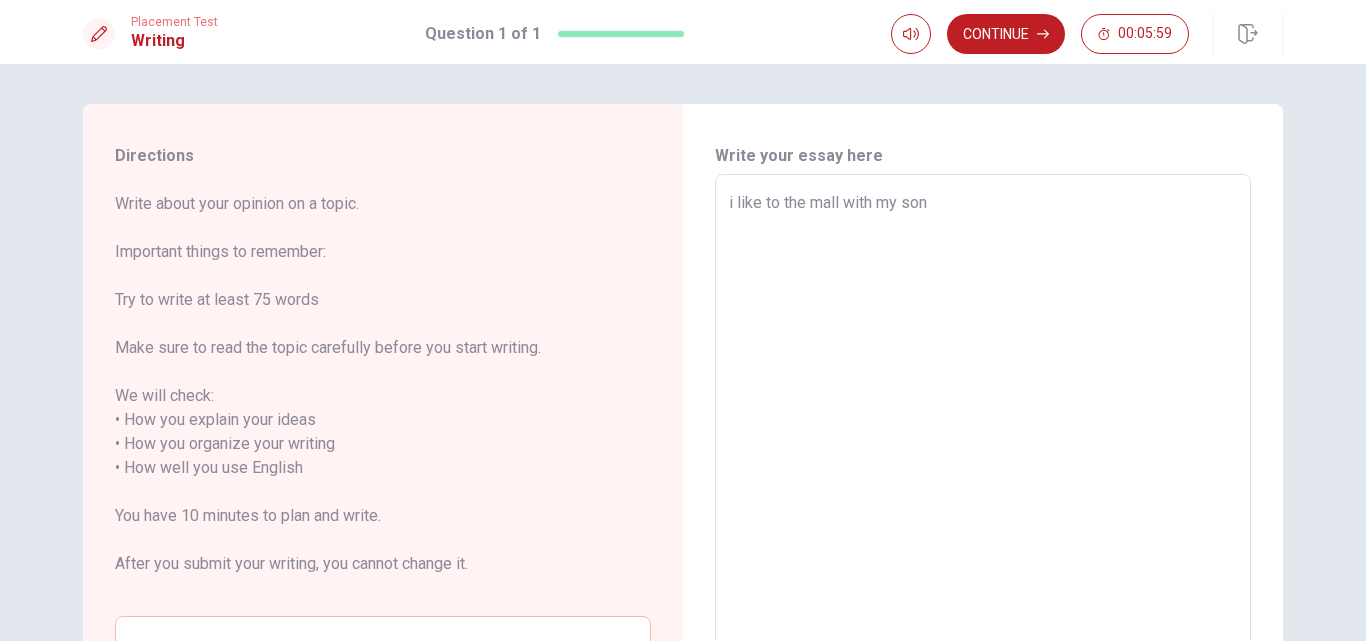 type on "i like to the mall with my son" 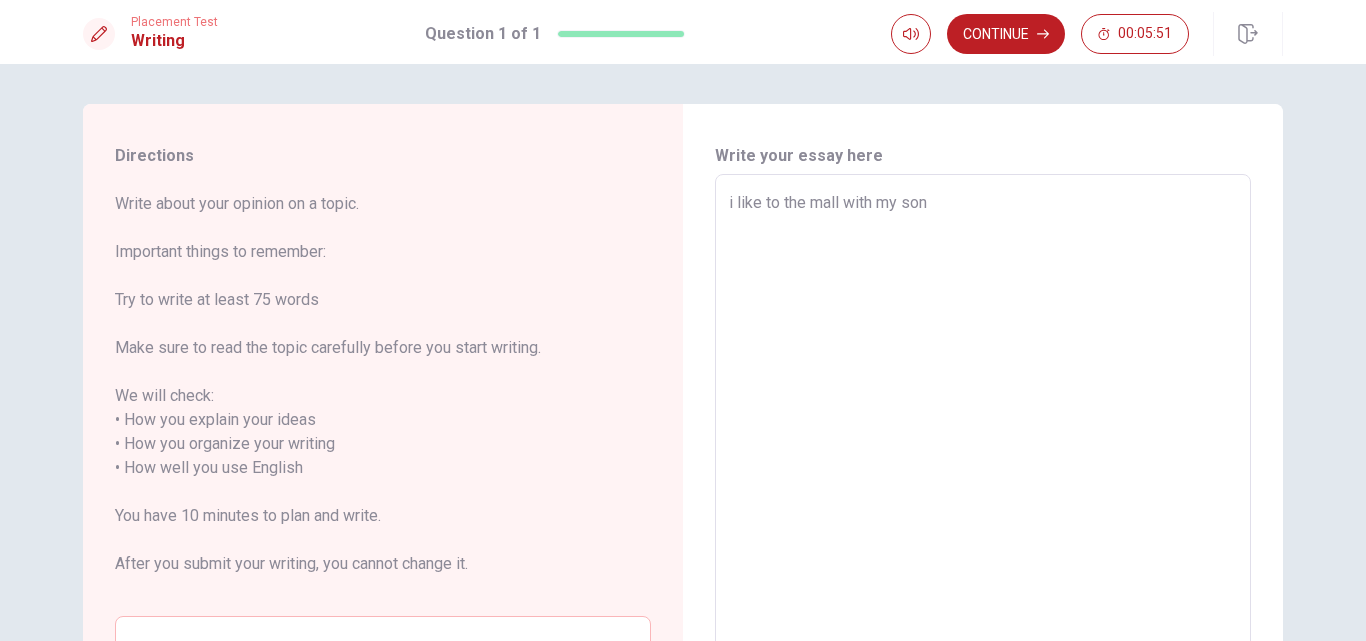 type on "x" 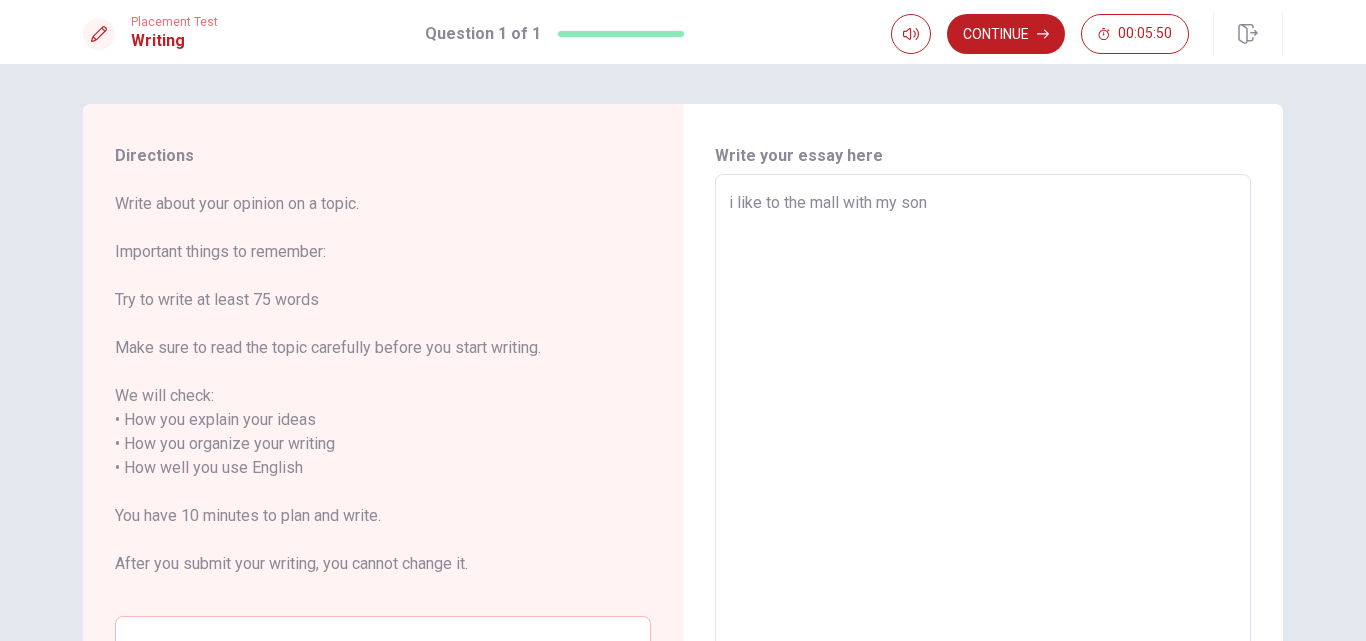 type on "i like to the mall with my son t" 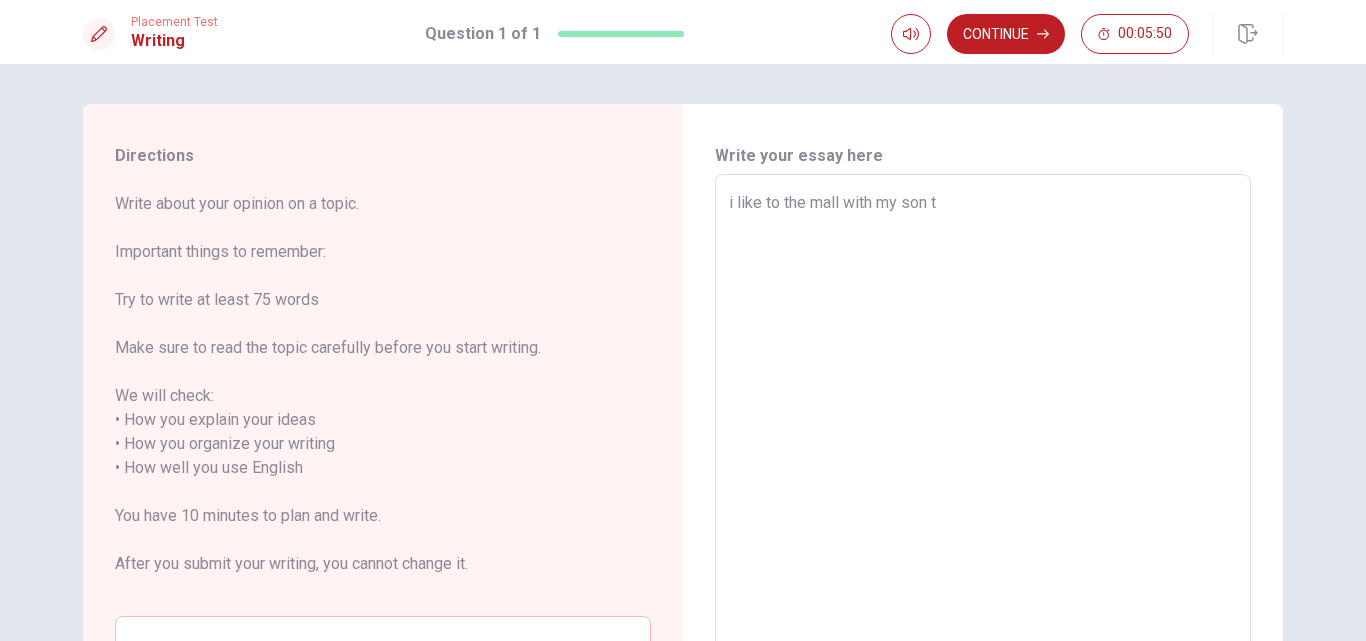 type on "x" 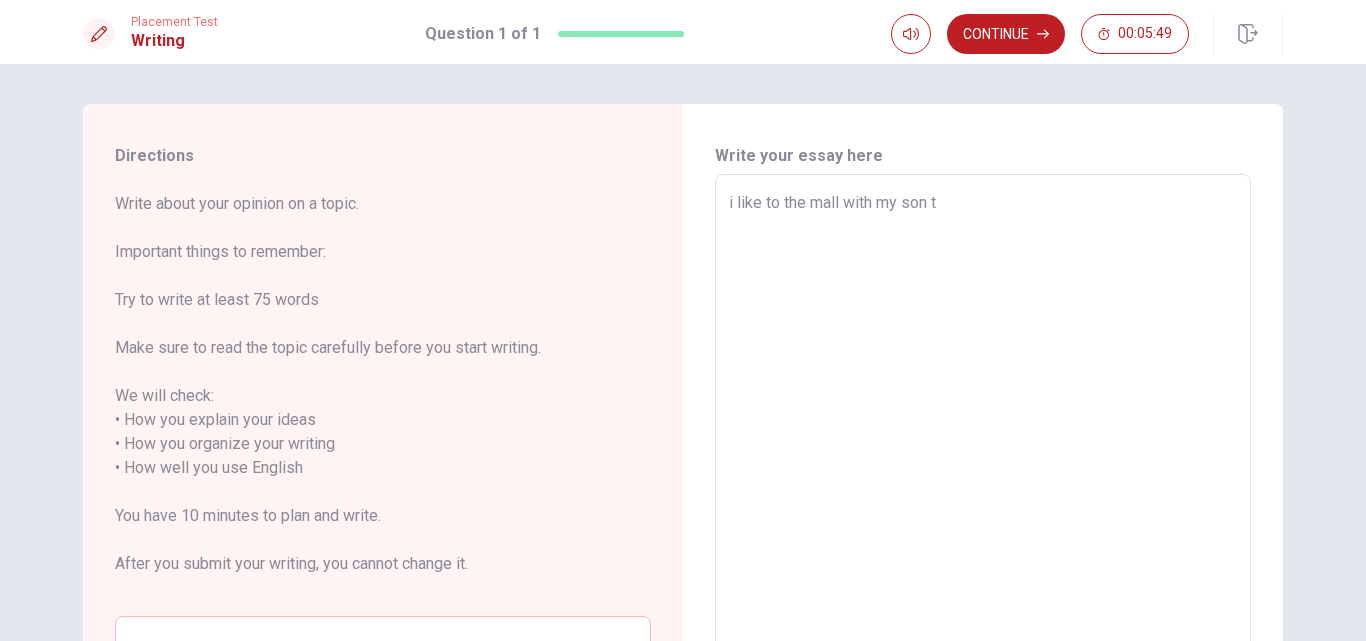 type on "i like to the mall with my son to" 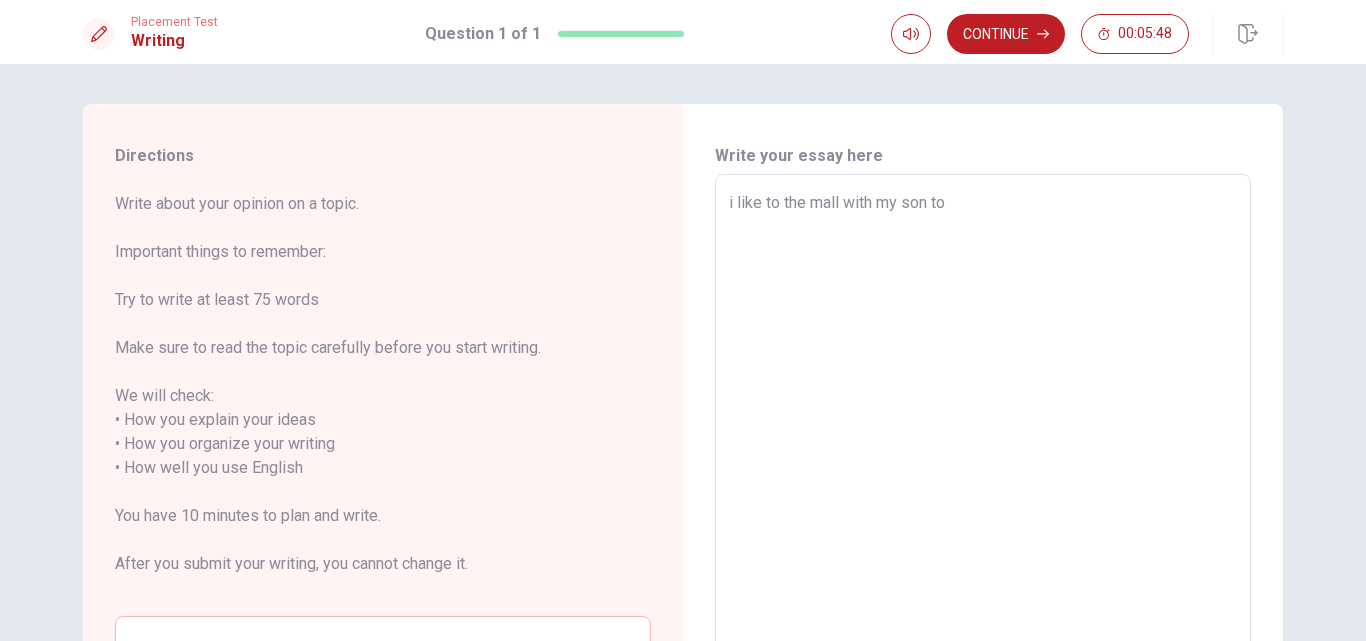 type on "x" 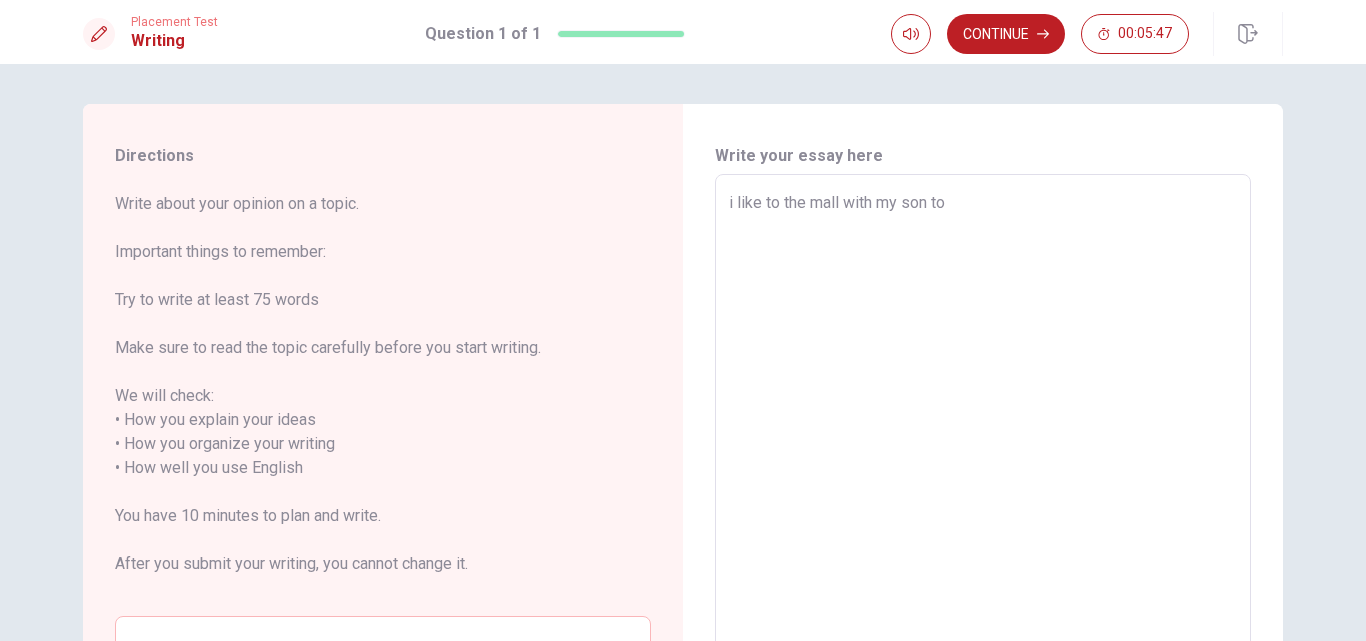 type on "i like to the mall with my son to" 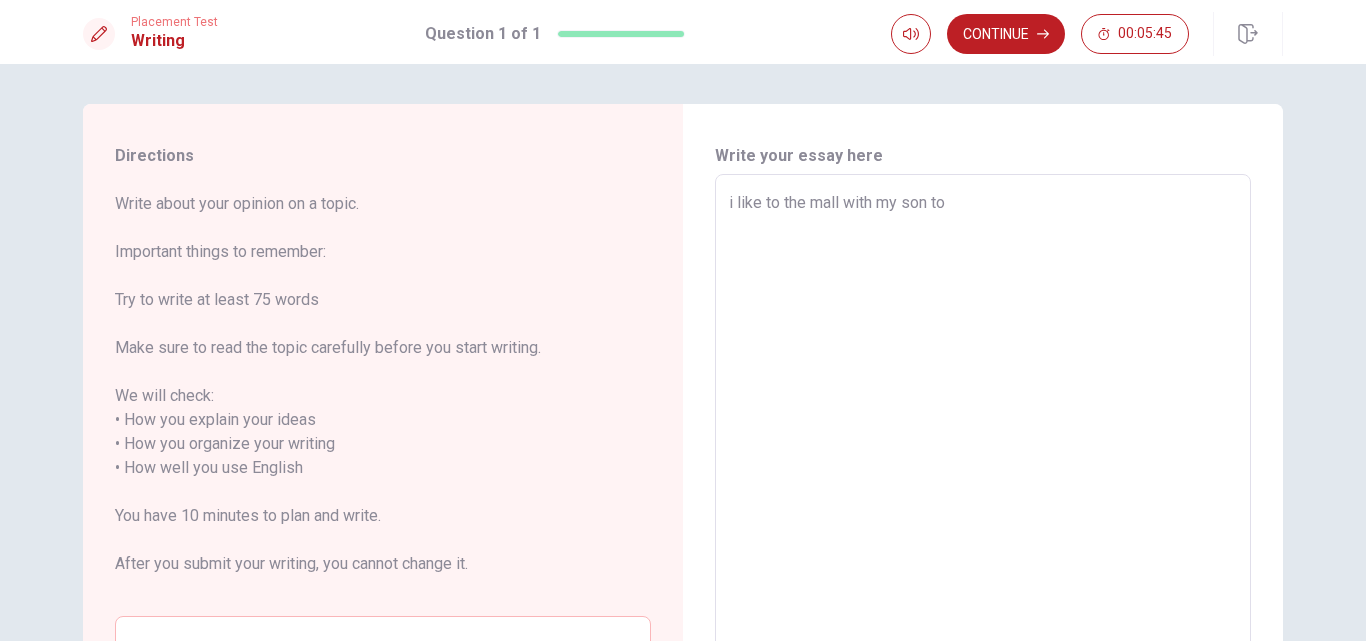 type on "x" 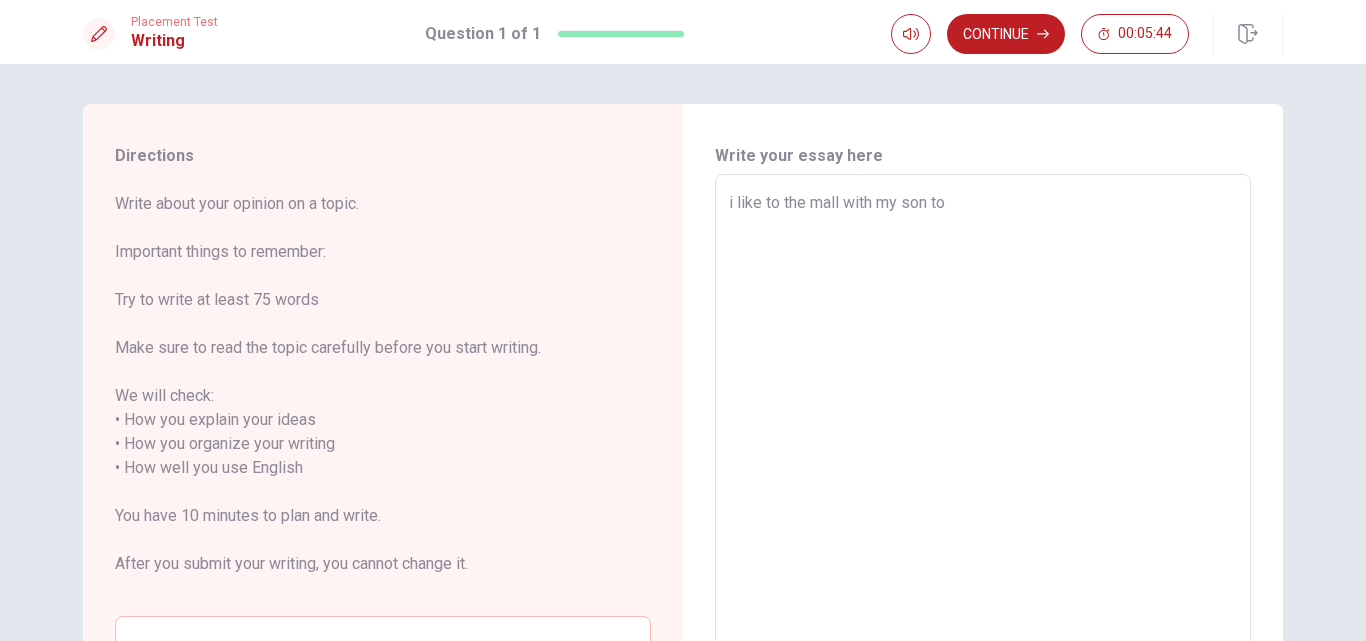 type on "i like to the mall with my son to b" 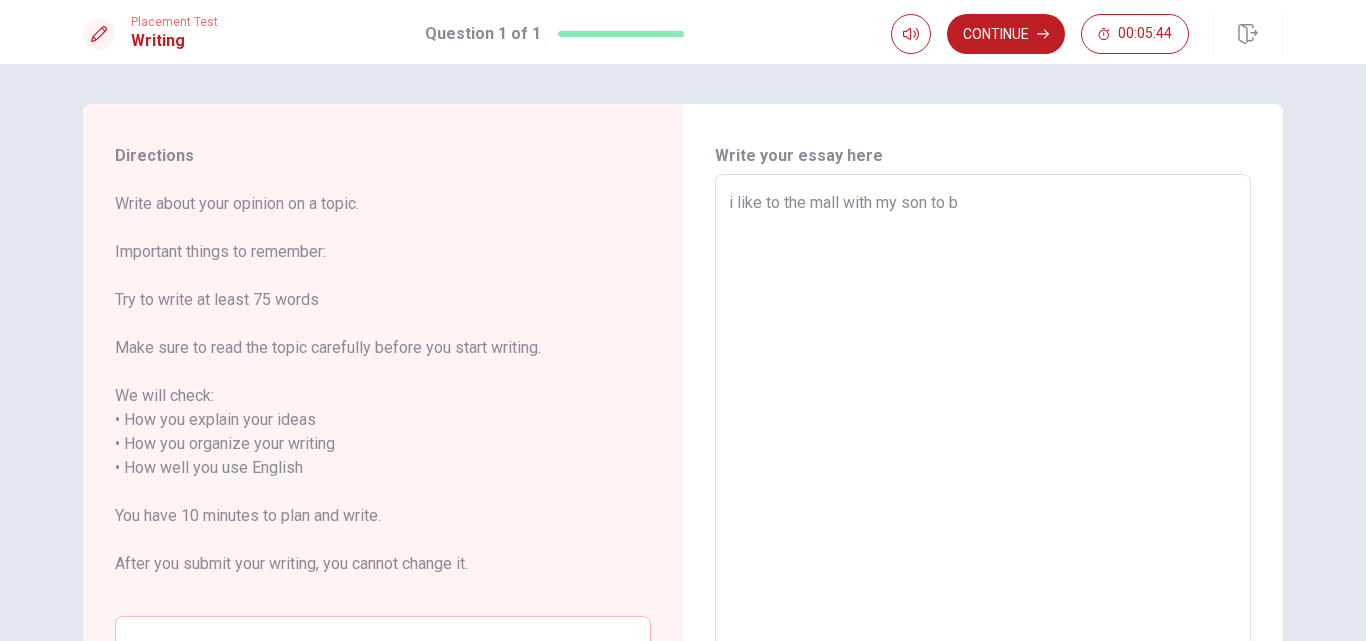 type on "x" 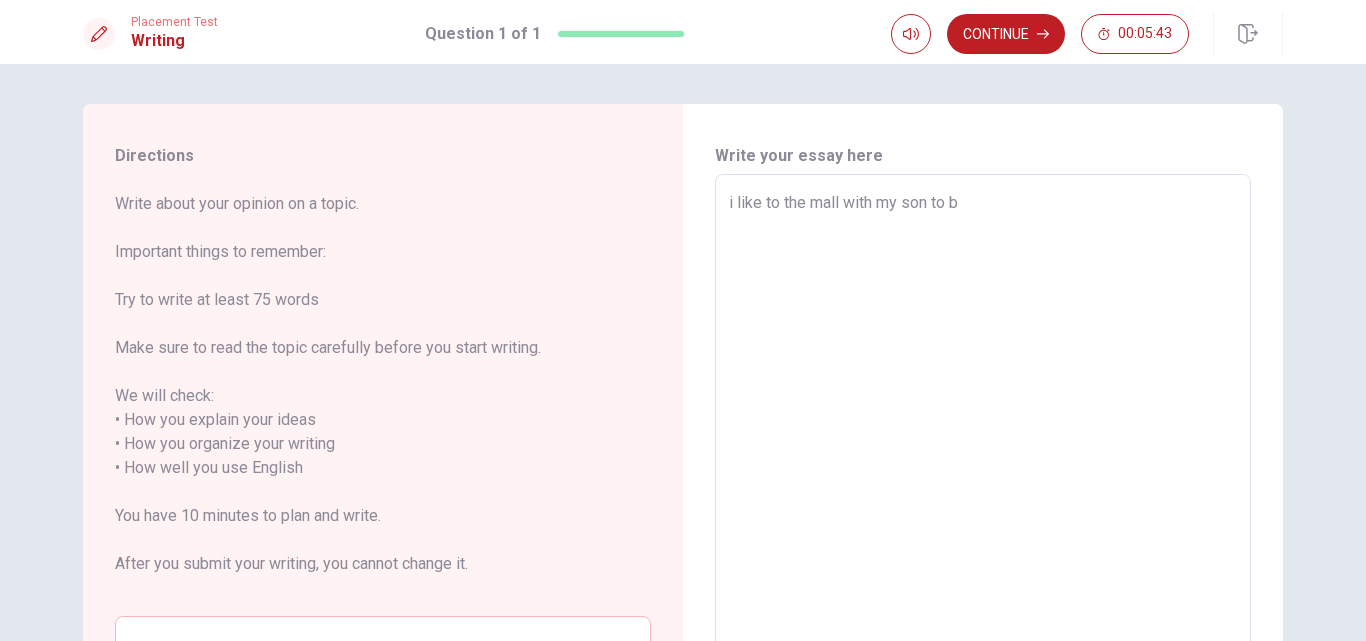 type on "i like to the mall with my son to ba" 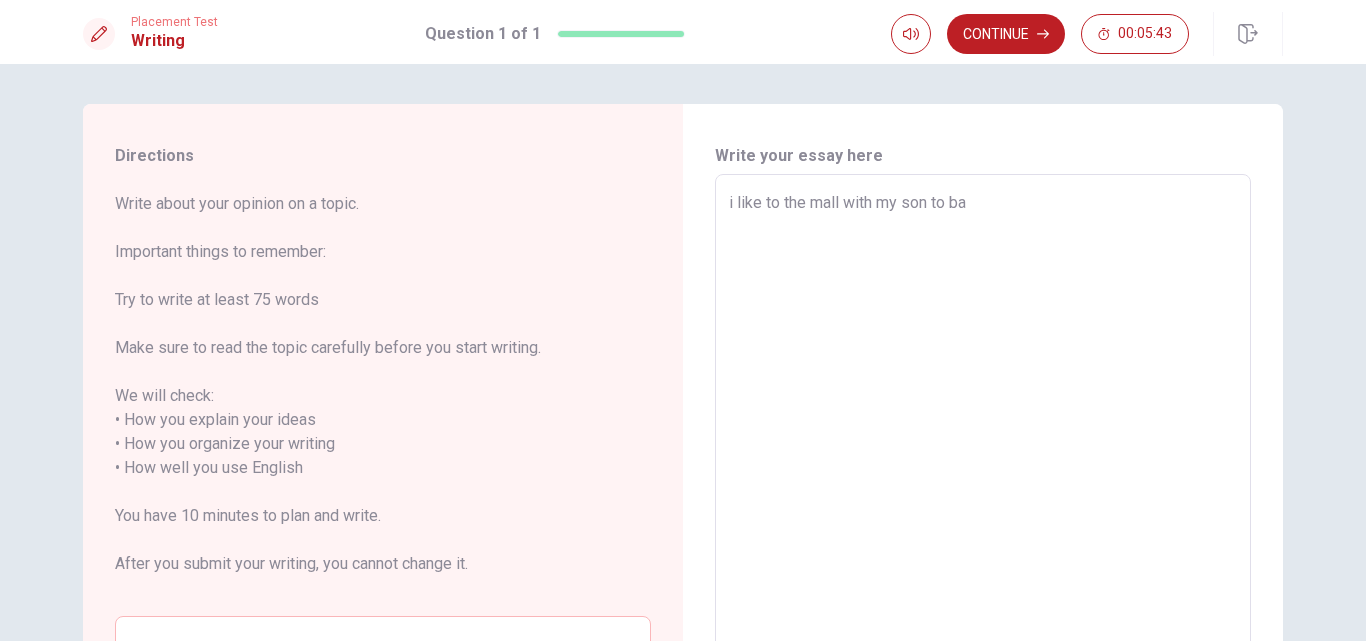 type on "x" 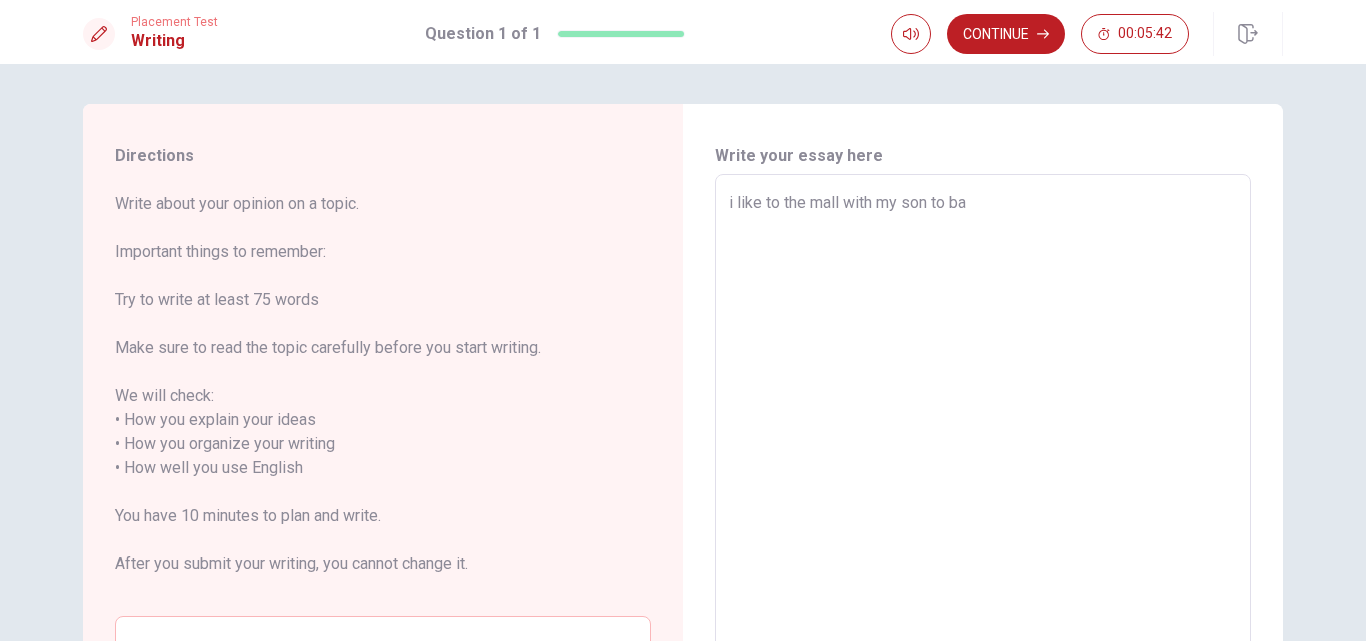 type on "i like to the mall with my son to bay" 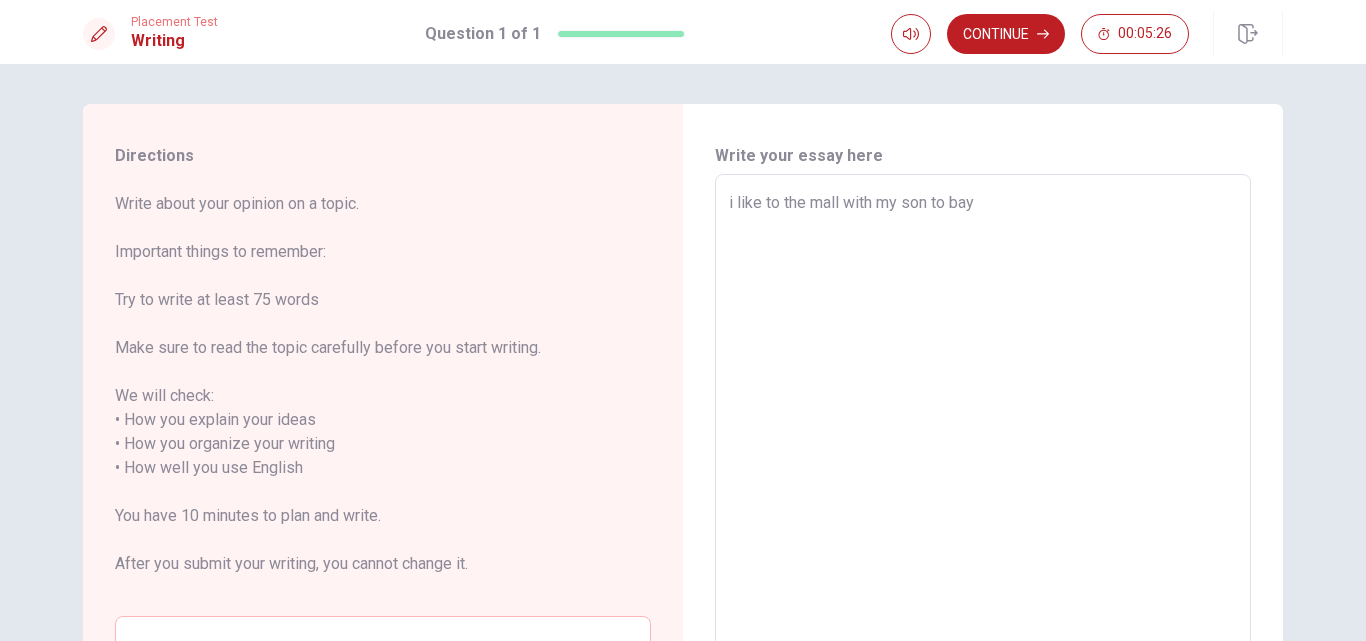 type on "x" 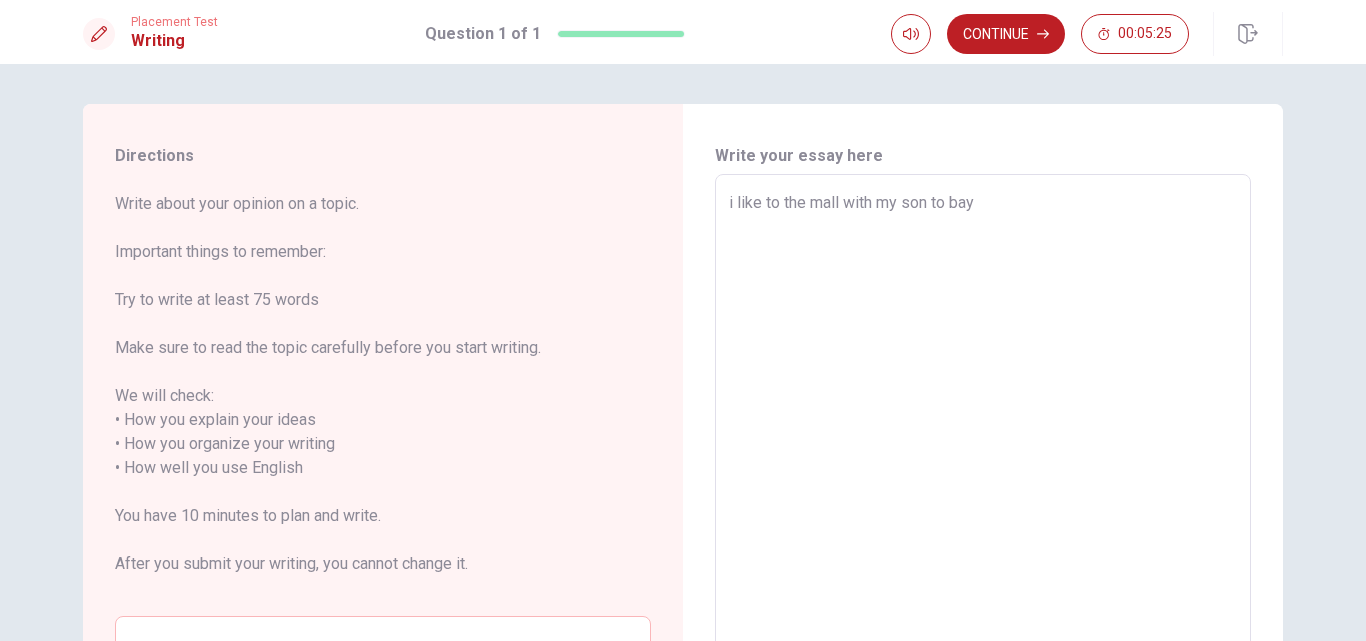 type on "i like to the mall with my son to ba" 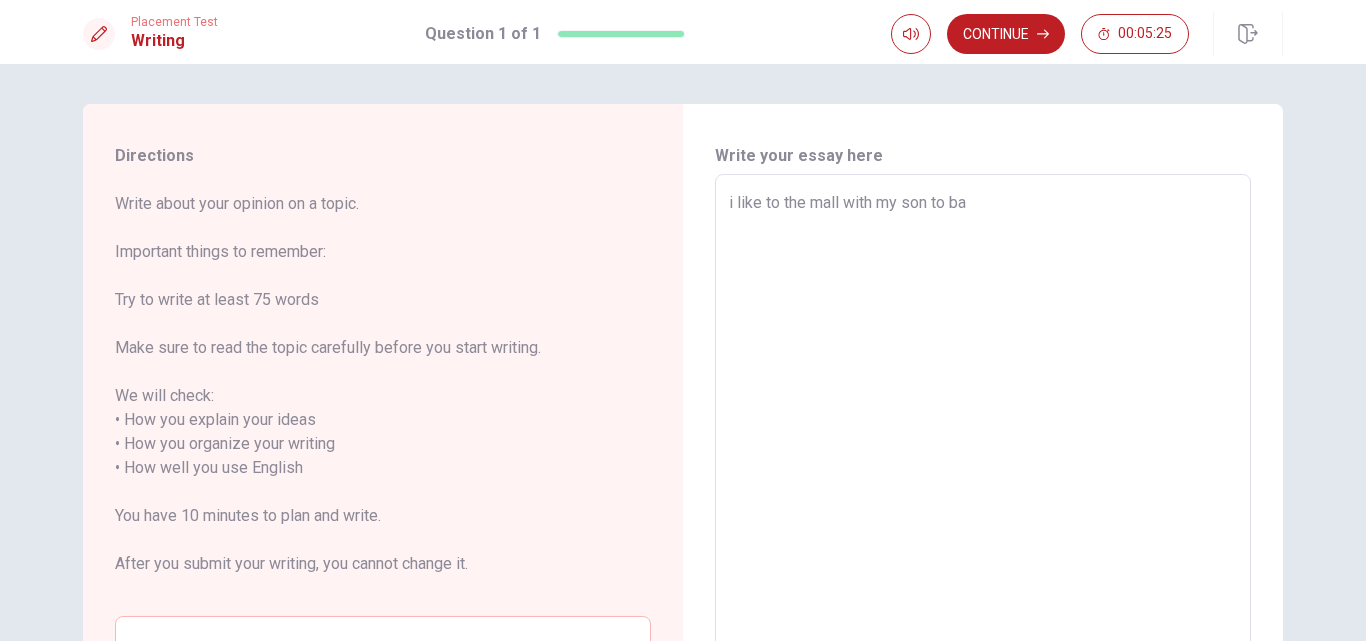 type on "x" 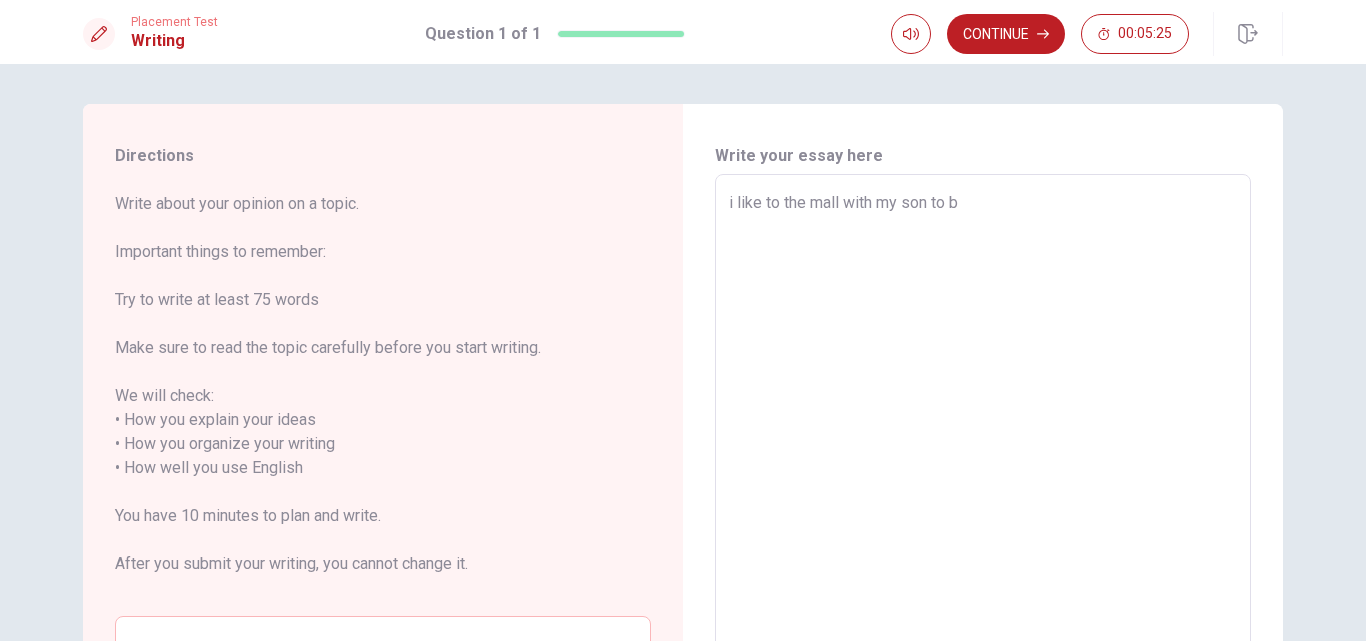 type on "x" 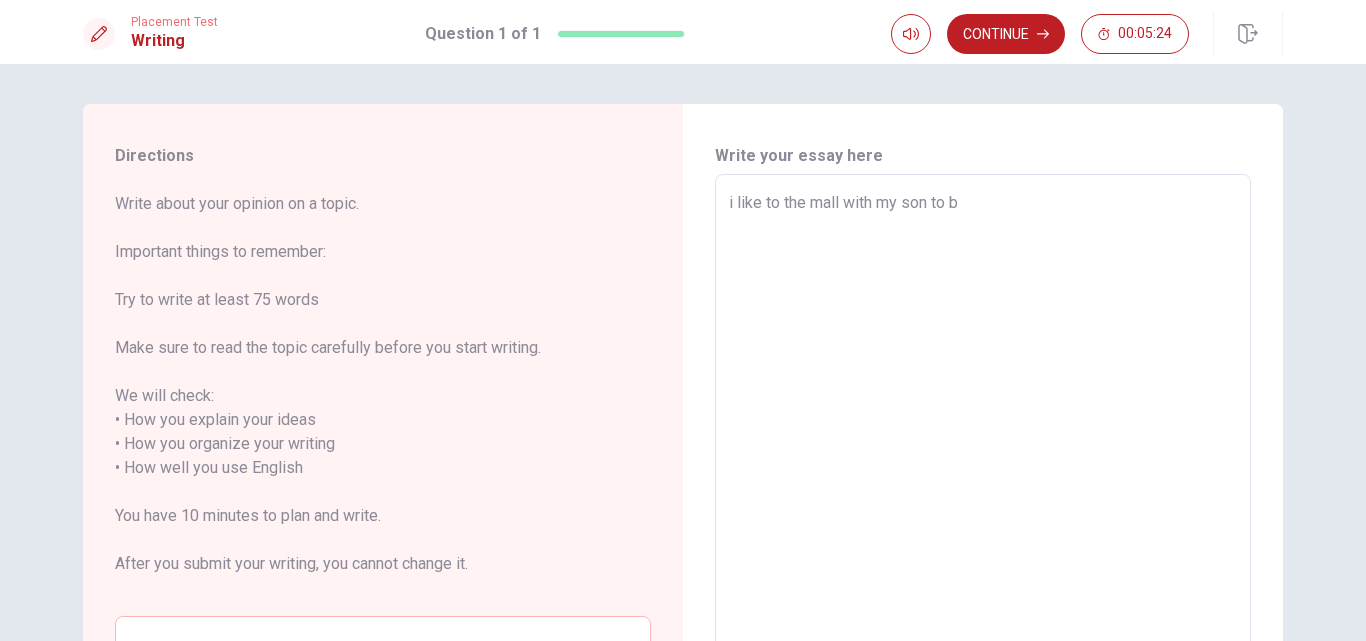 type on "i like to the mall with my son to bu" 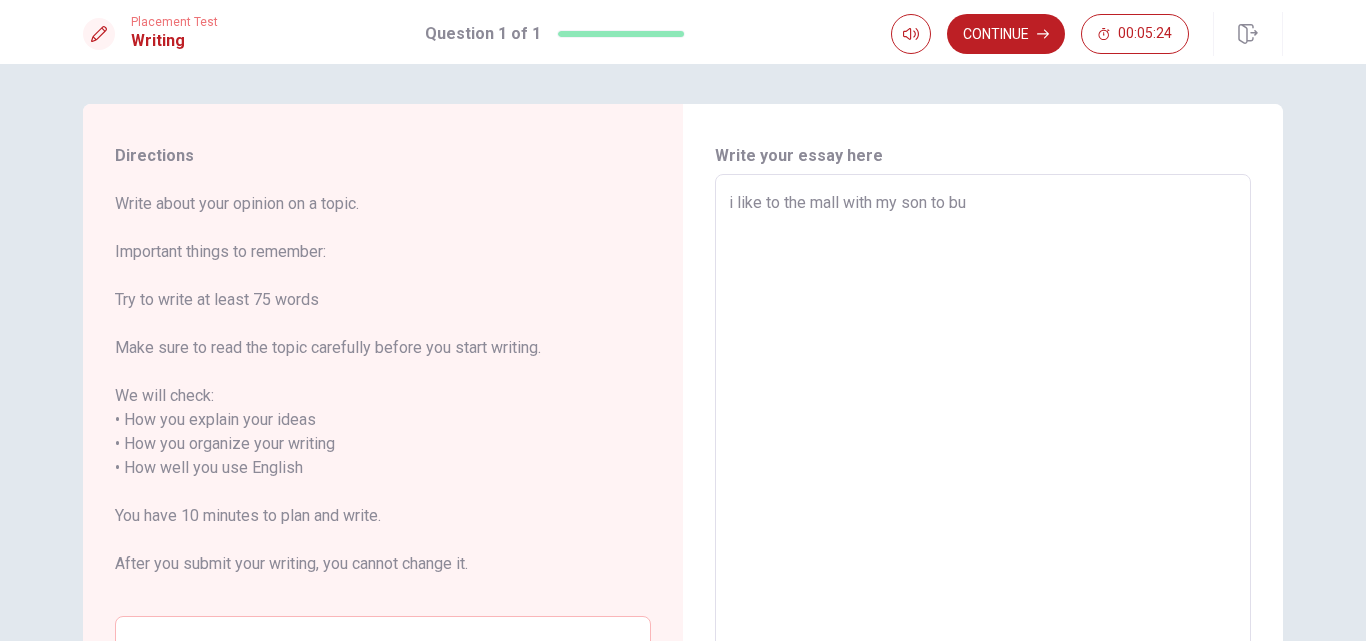 type on "x" 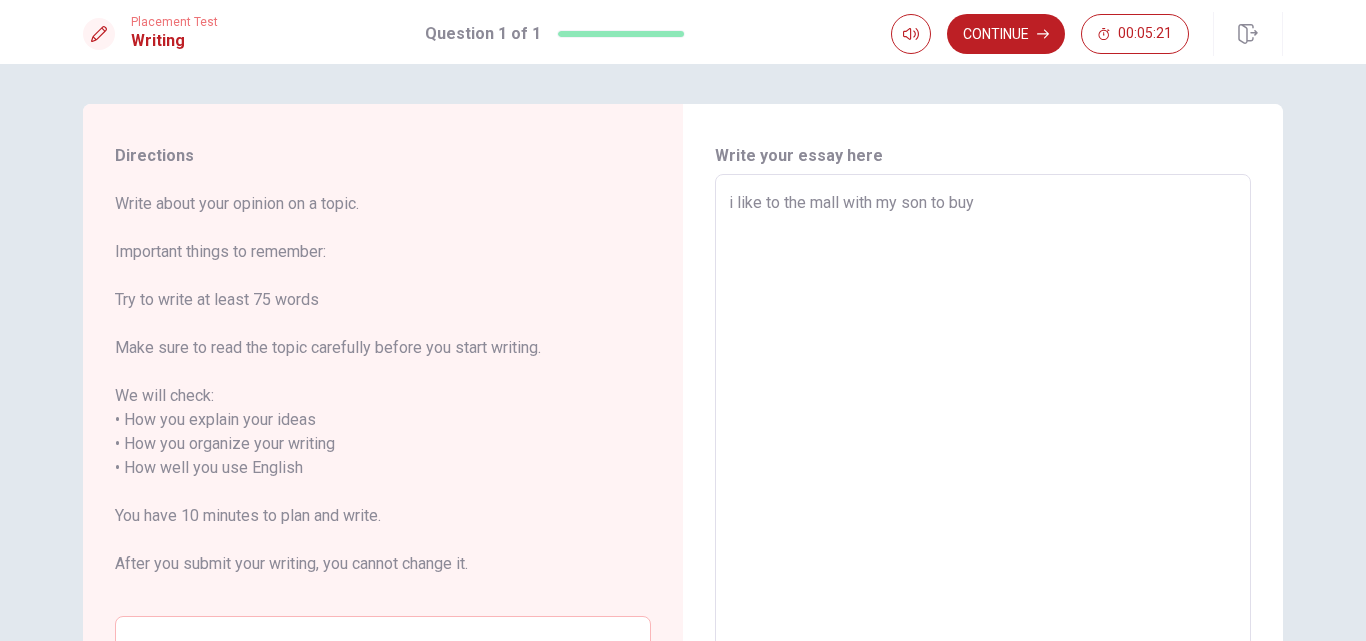 type on "x" 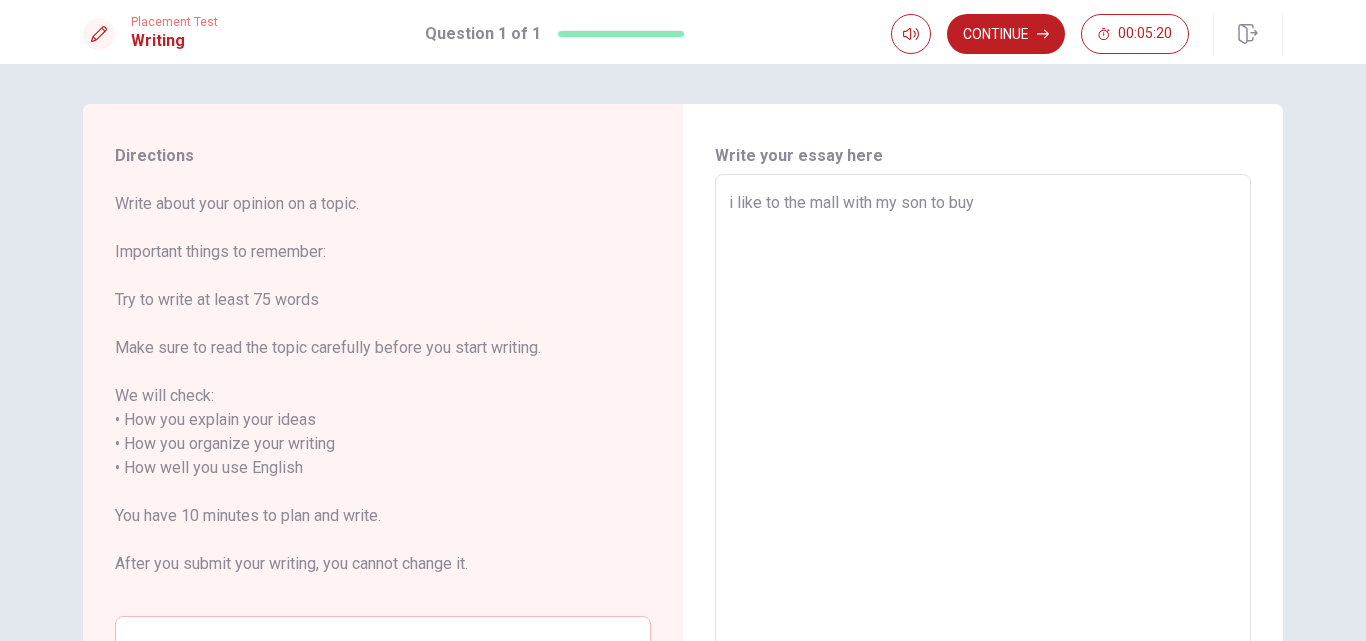 type on "i like to the mall with my son to buy" 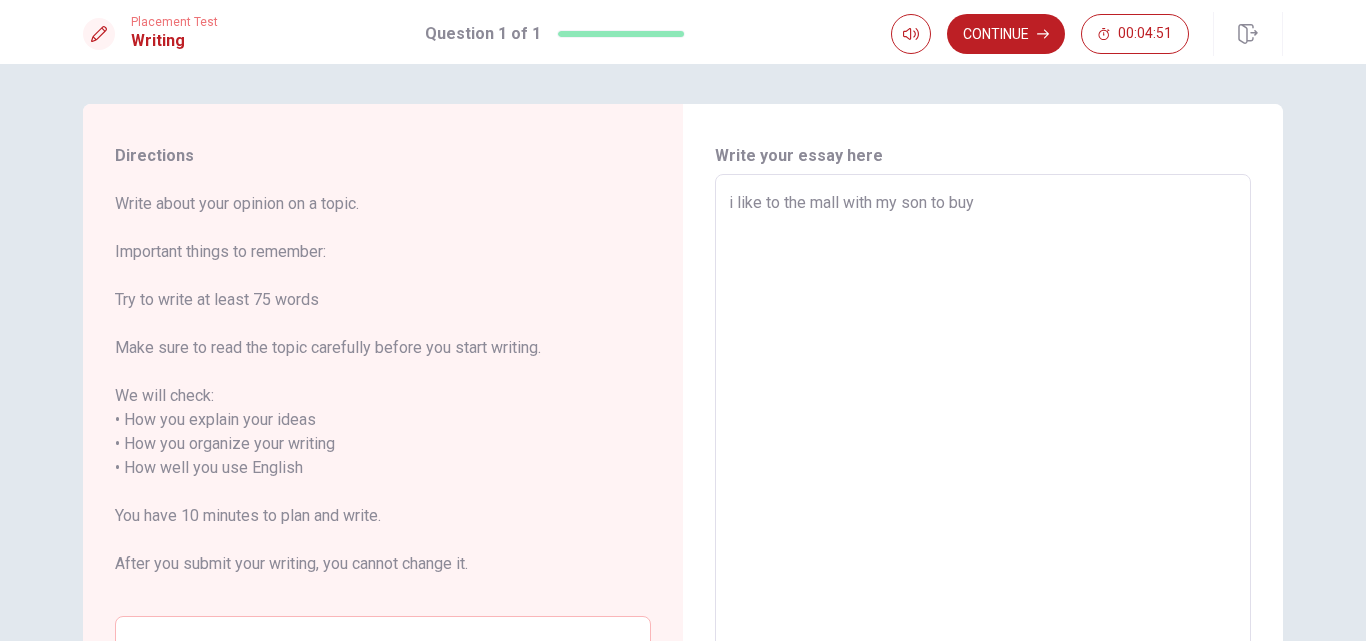 type 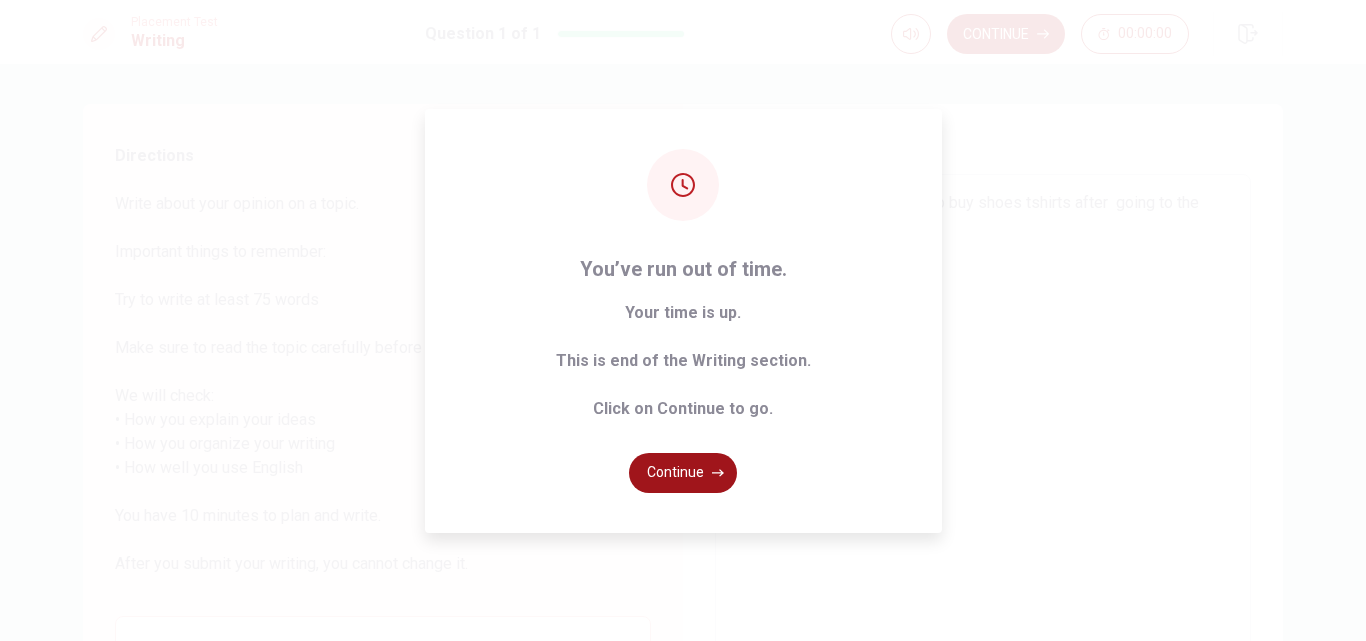click on "Continue" at bounding box center (683, 473) 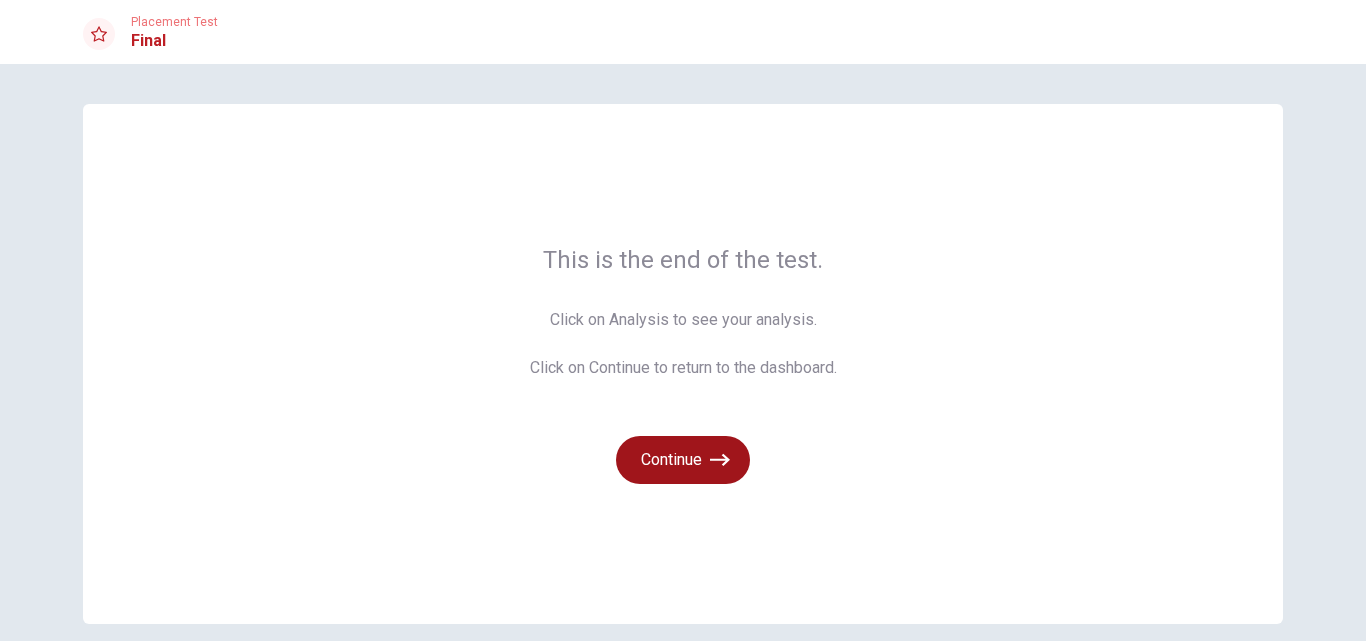 click on "Continue" at bounding box center [683, 460] 